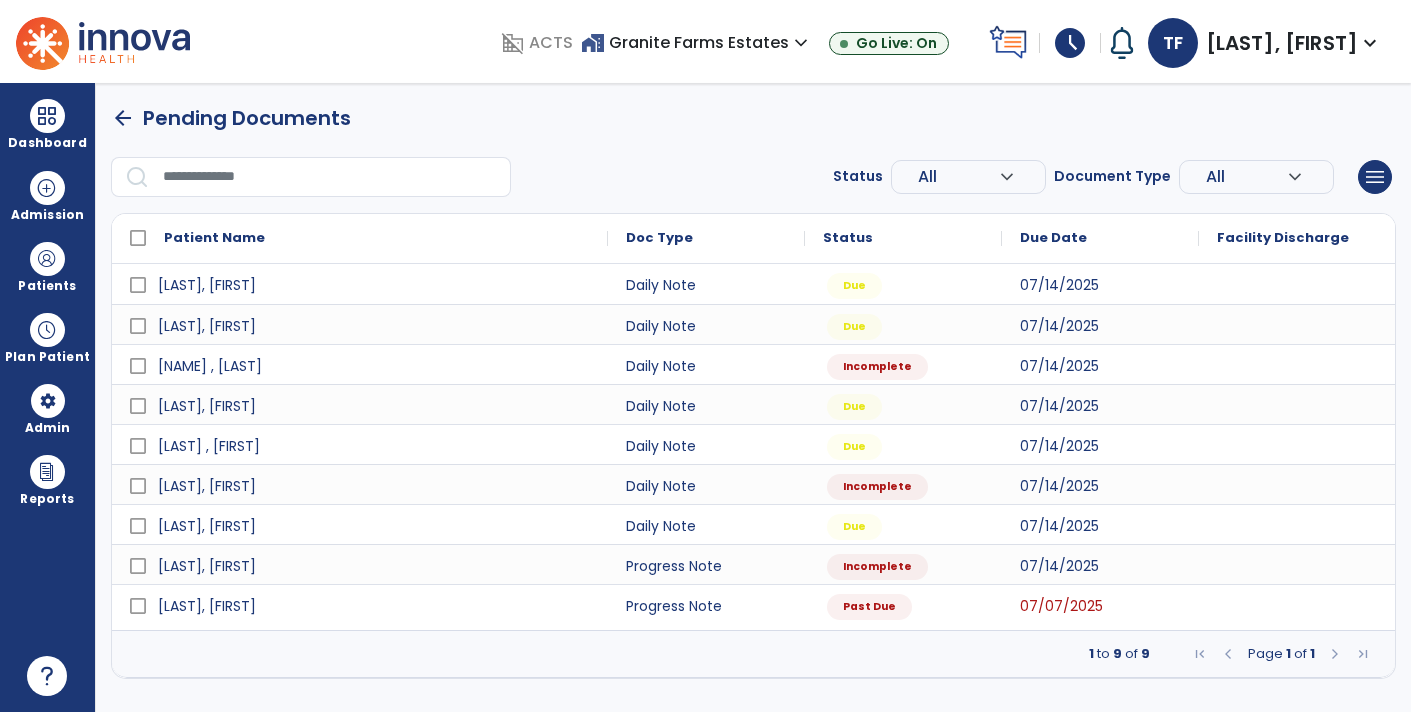 scroll, scrollTop: 0, scrollLeft: 0, axis: both 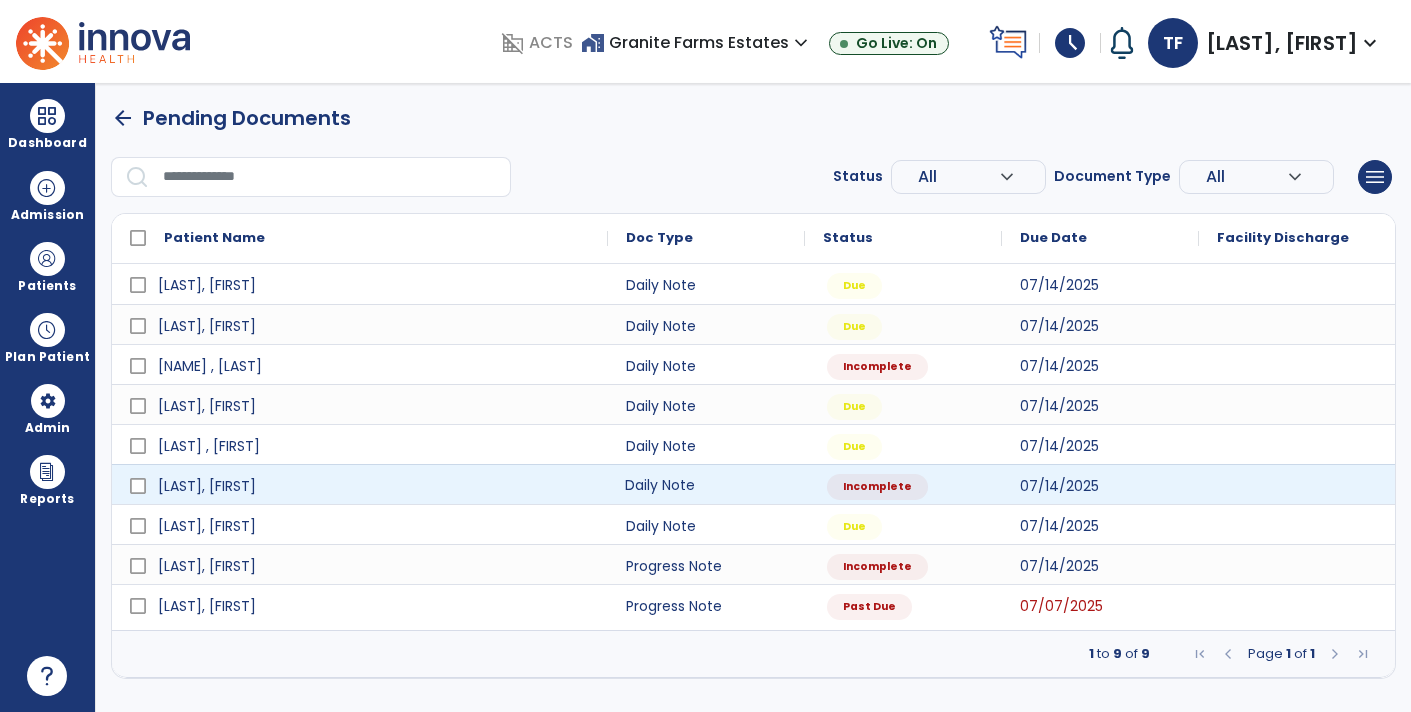 click on "Daily Note" at bounding box center [706, 484] 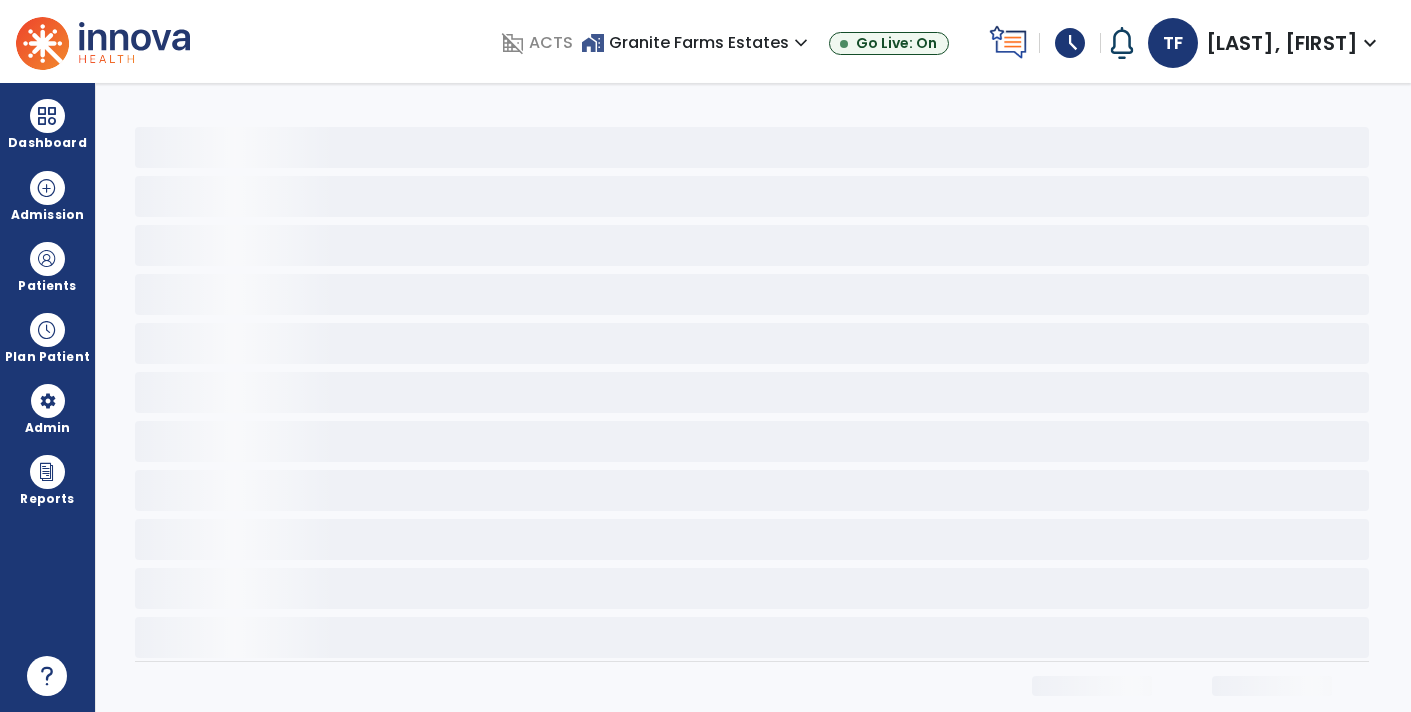 select on "*" 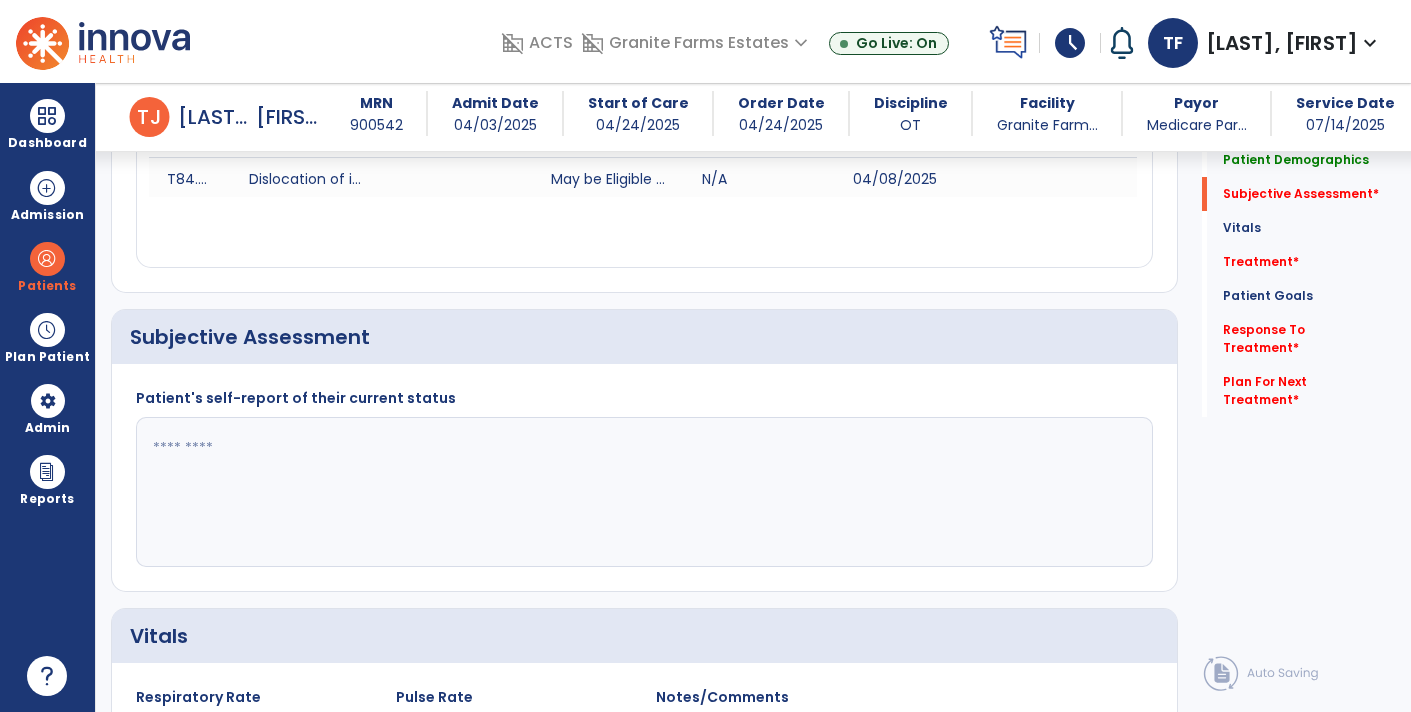 scroll, scrollTop: 335, scrollLeft: 0, axis: vertical 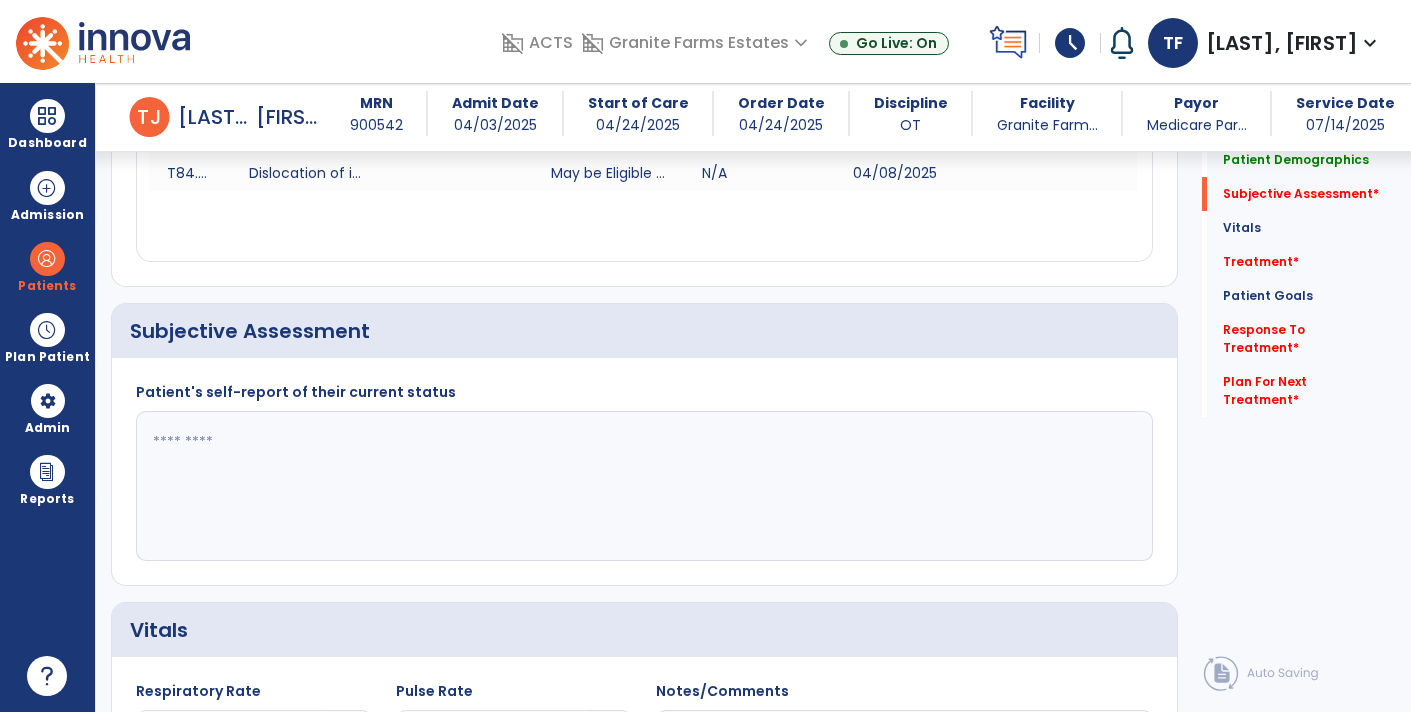 click 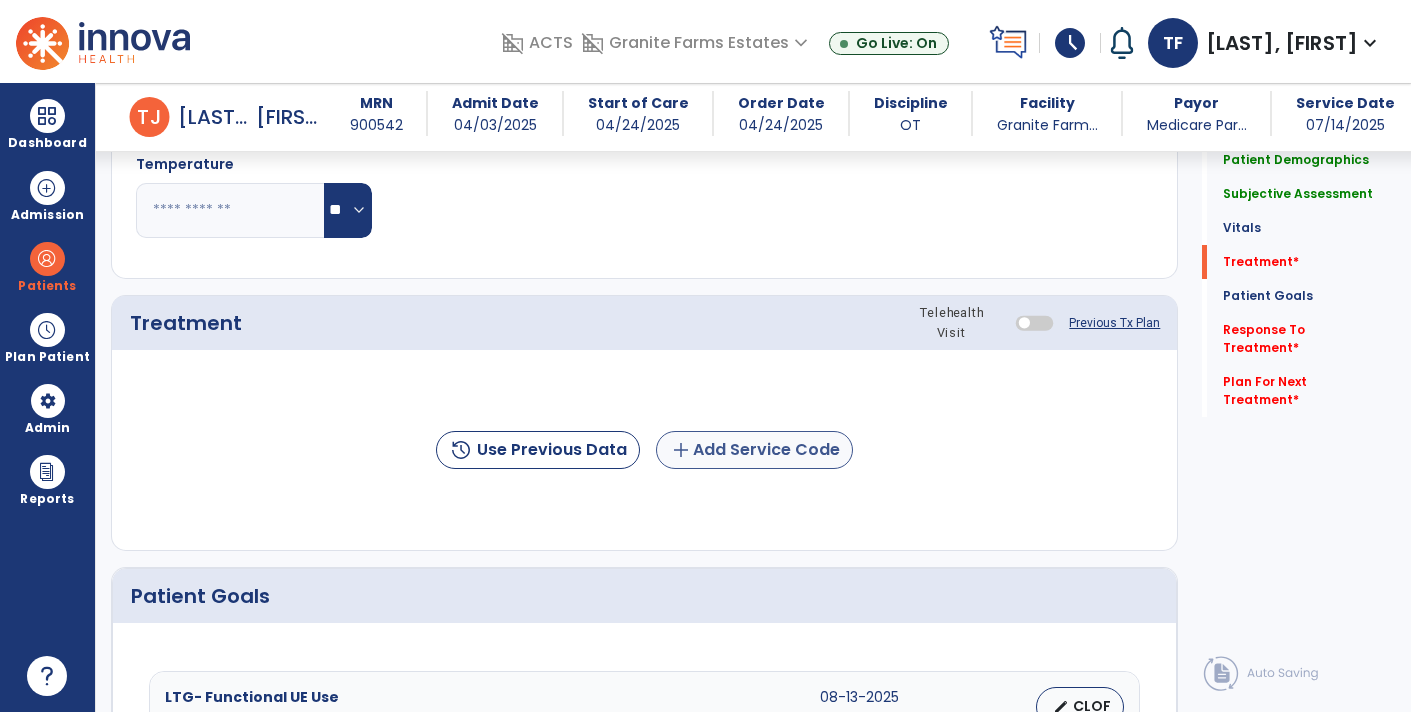 type on "**********" 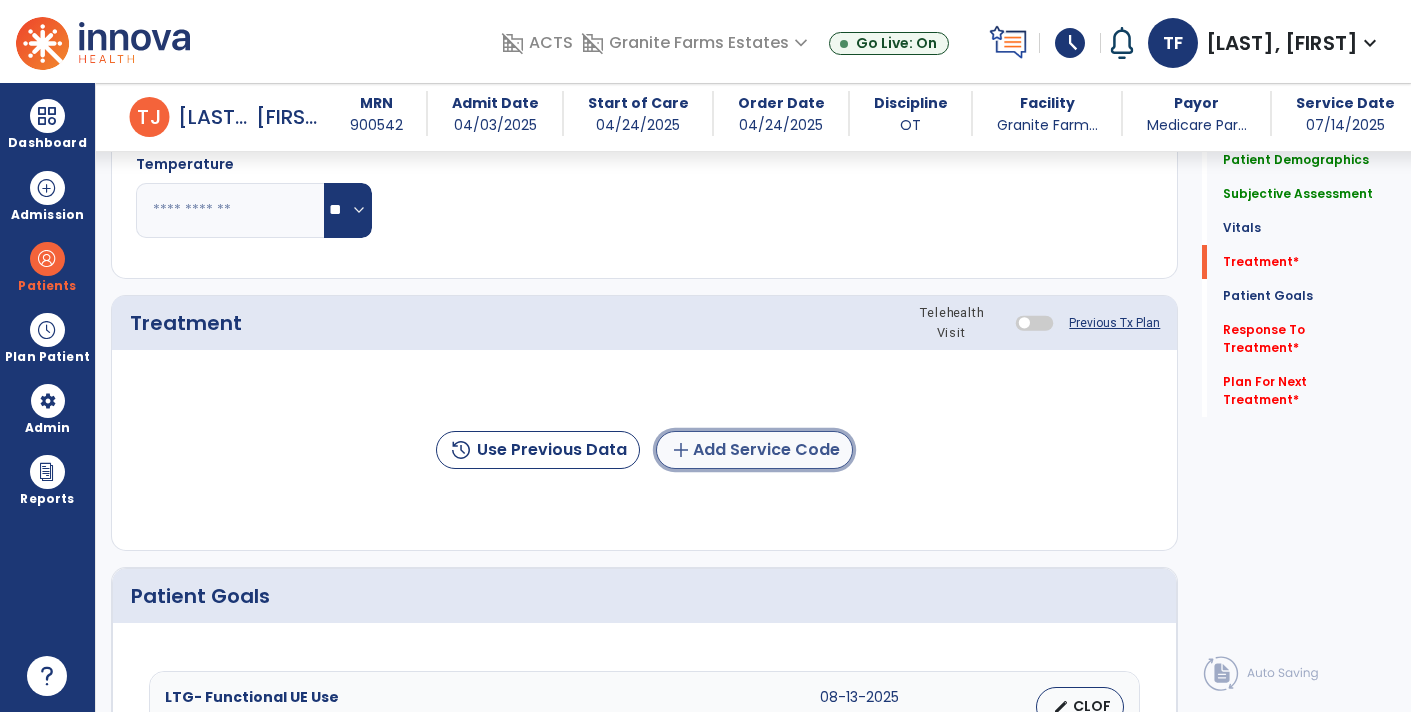 click on "add  Add Service Code" 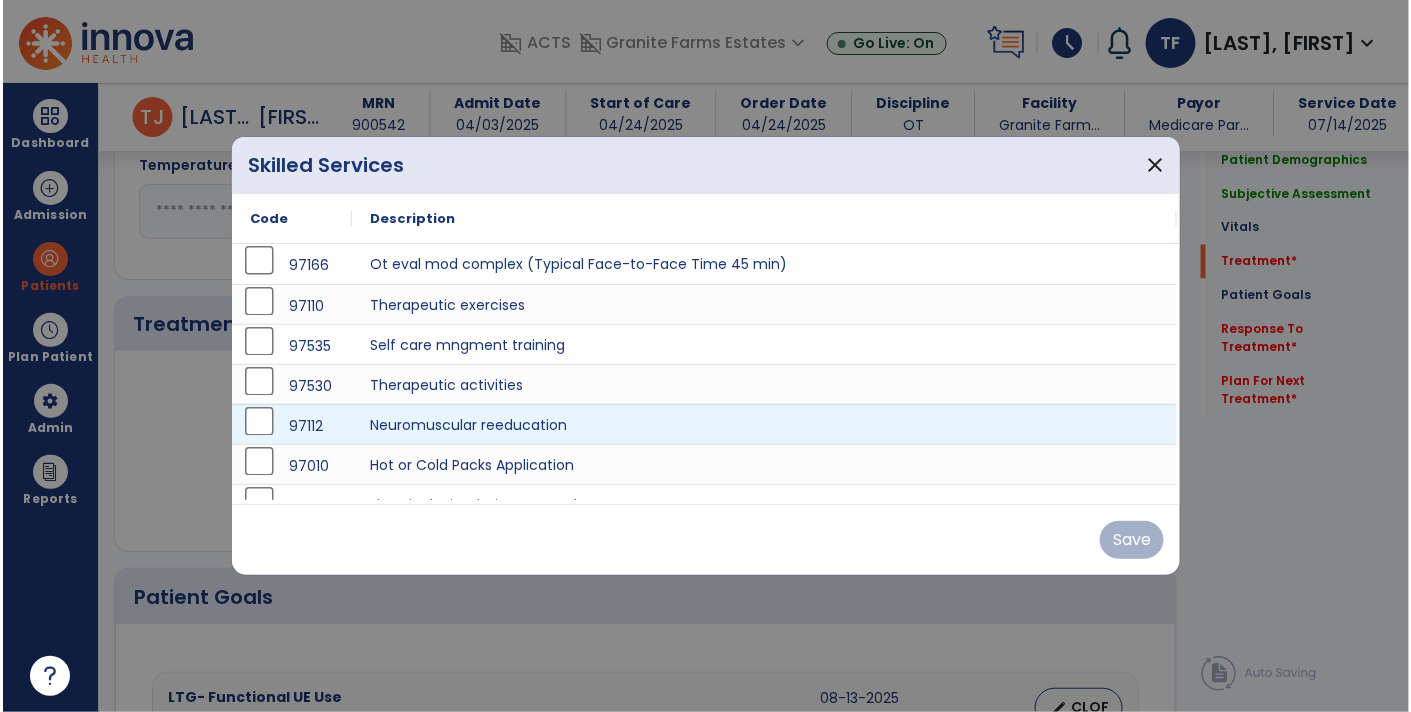 scroll, scrollTop: 1064, scrollLeft: 0, axis: vertical 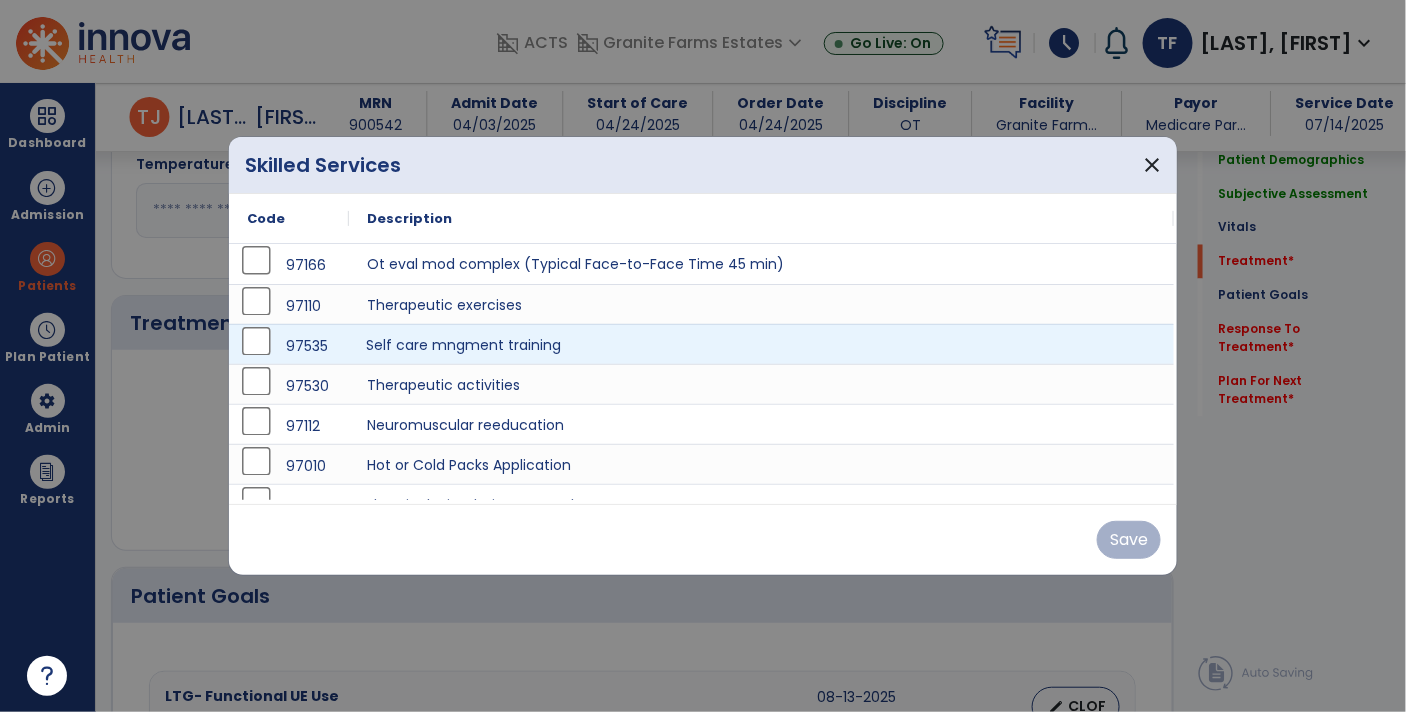 click on "Self care mngment training" at bounding box center [761, 344] 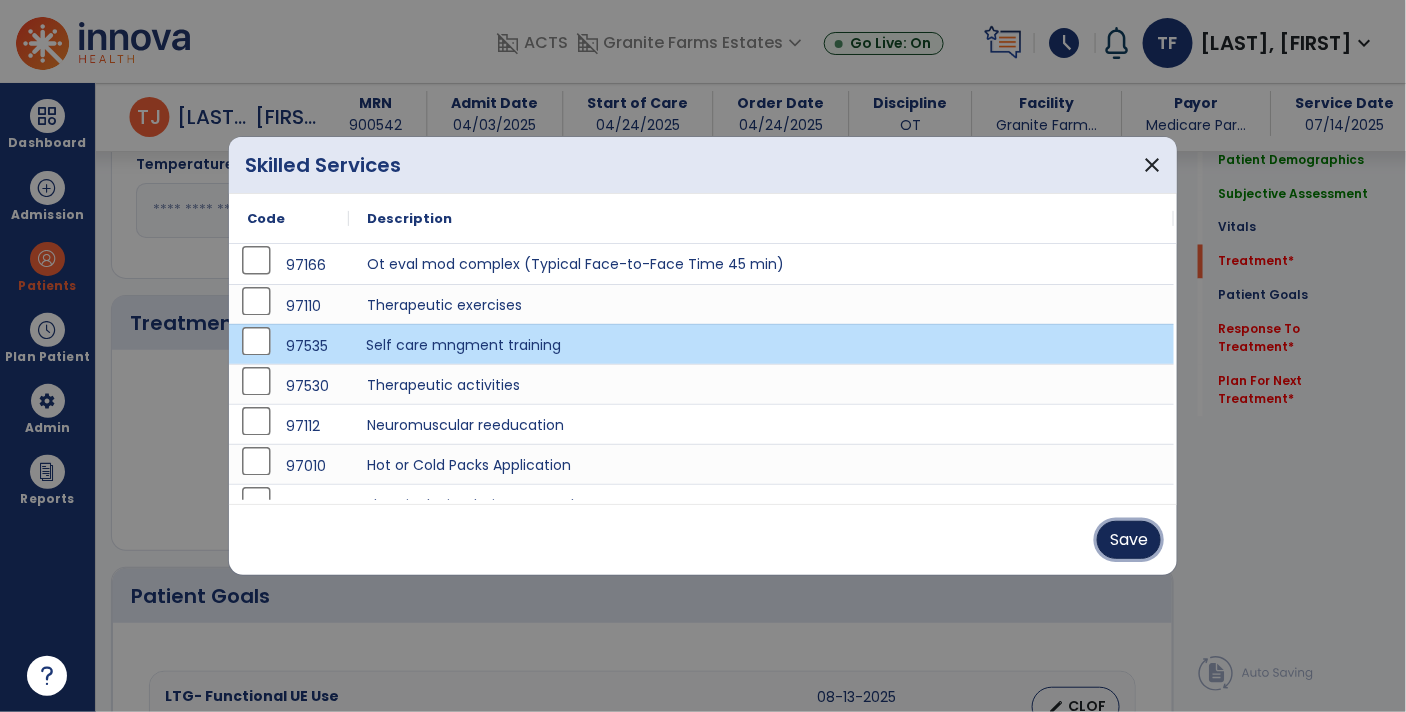 click on "Save" at bounding box center (1129, 540) 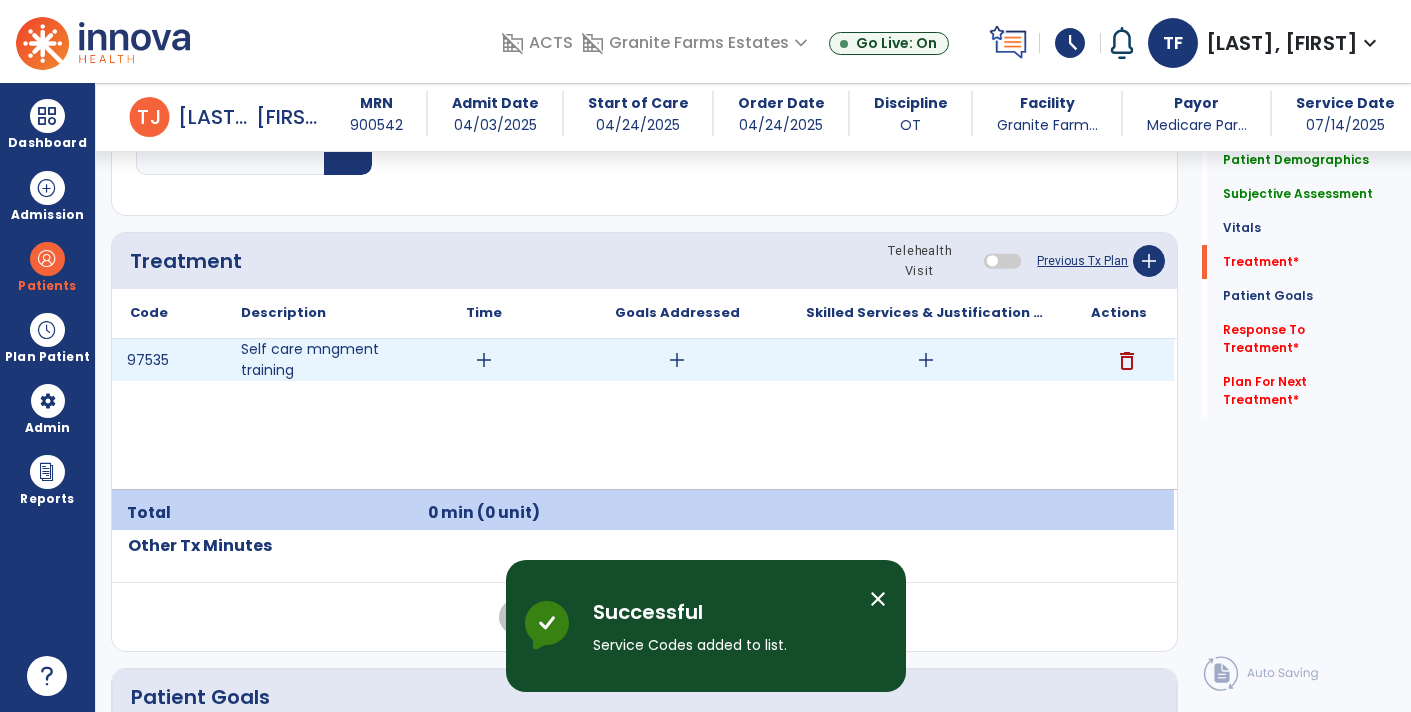 click on "add" at bounding box center [926, 360] 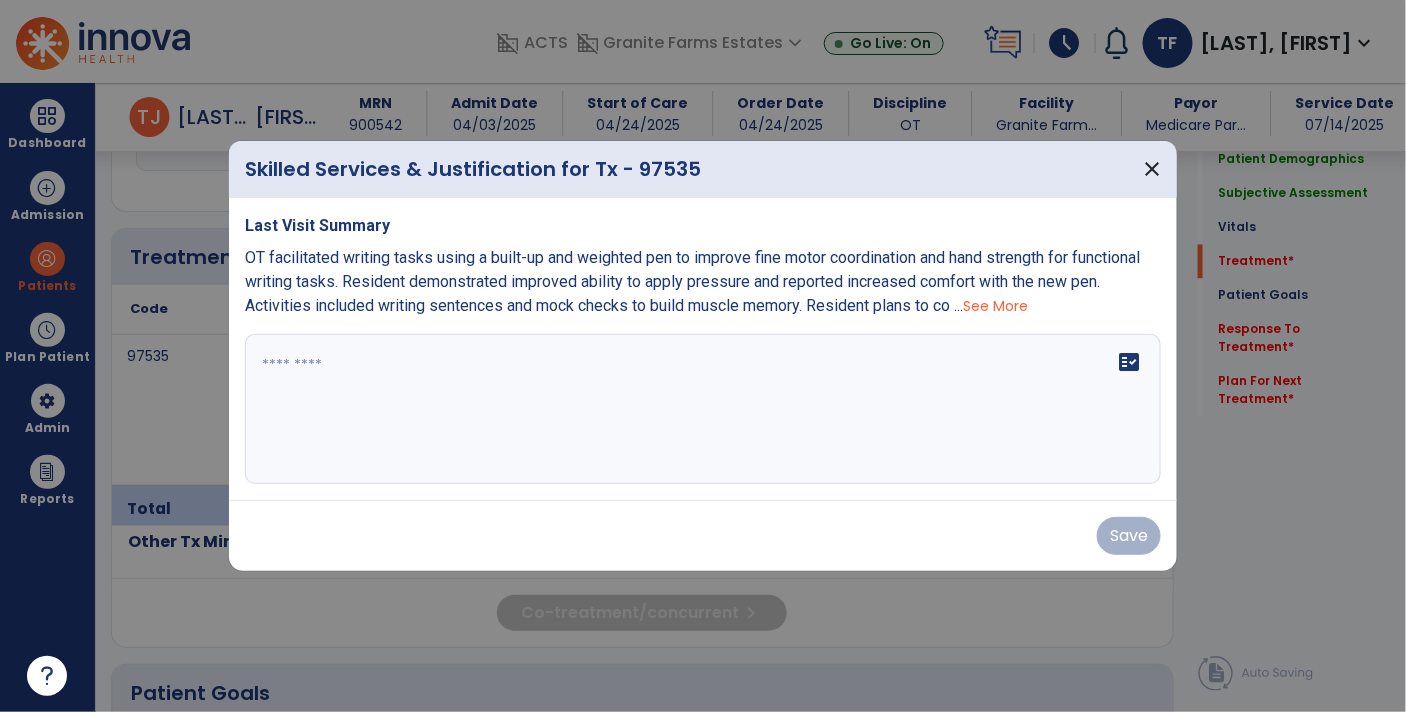 scroll, scrollTop: 1127, scrollLeft: 0, axis: vertical 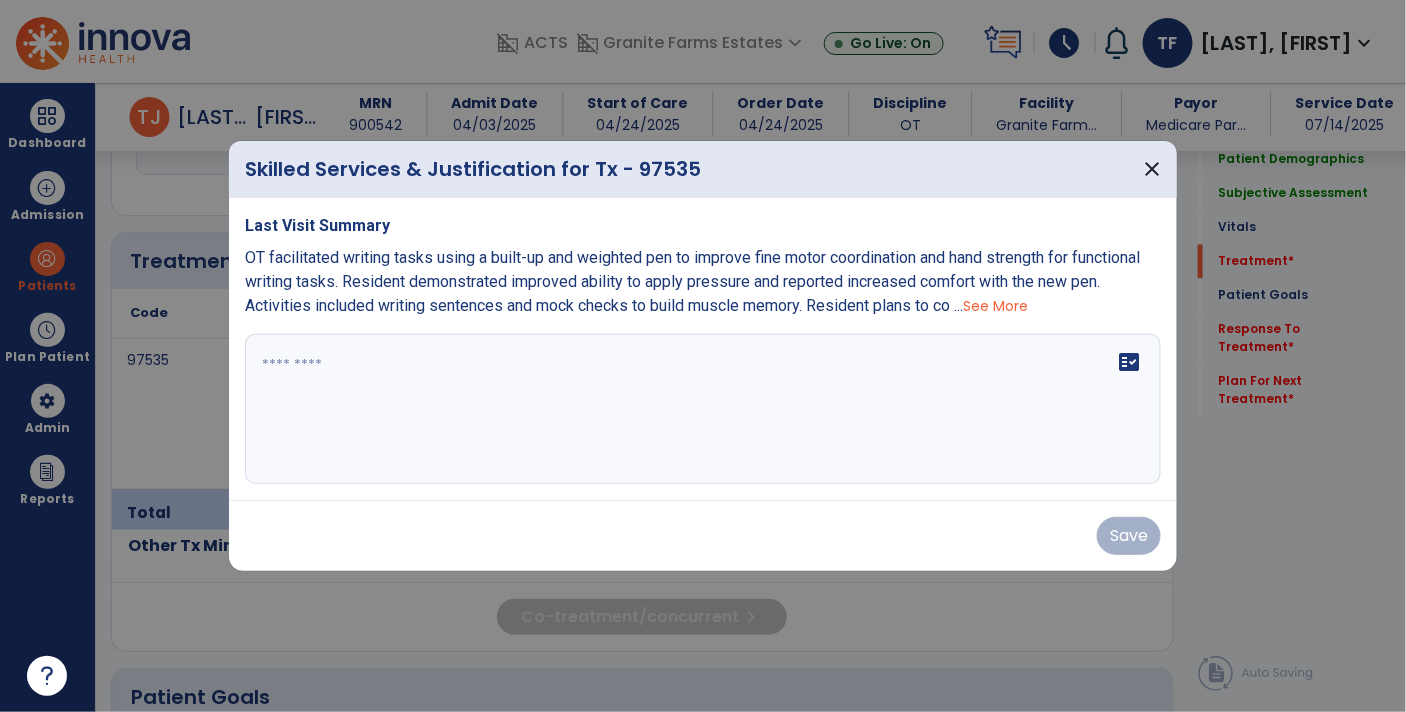 click at bounding box center (703, 409) 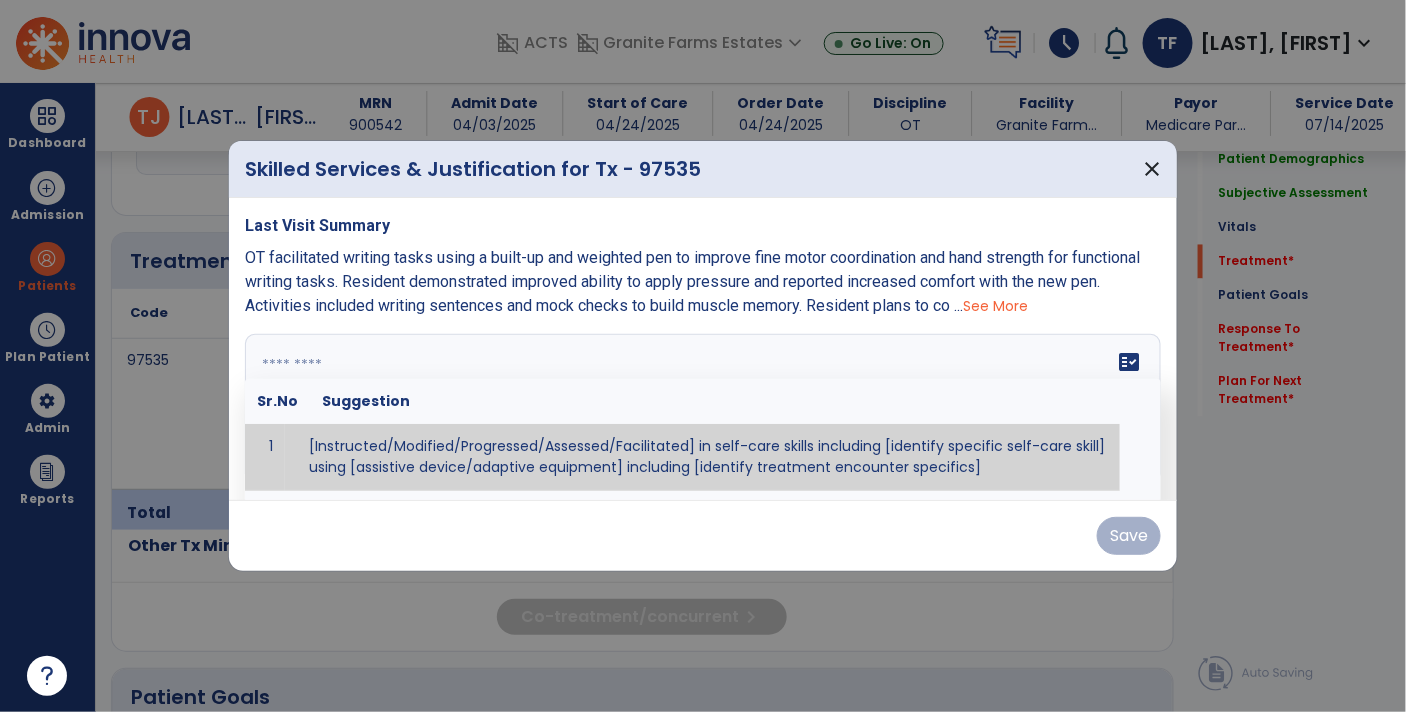 paste on "**********" 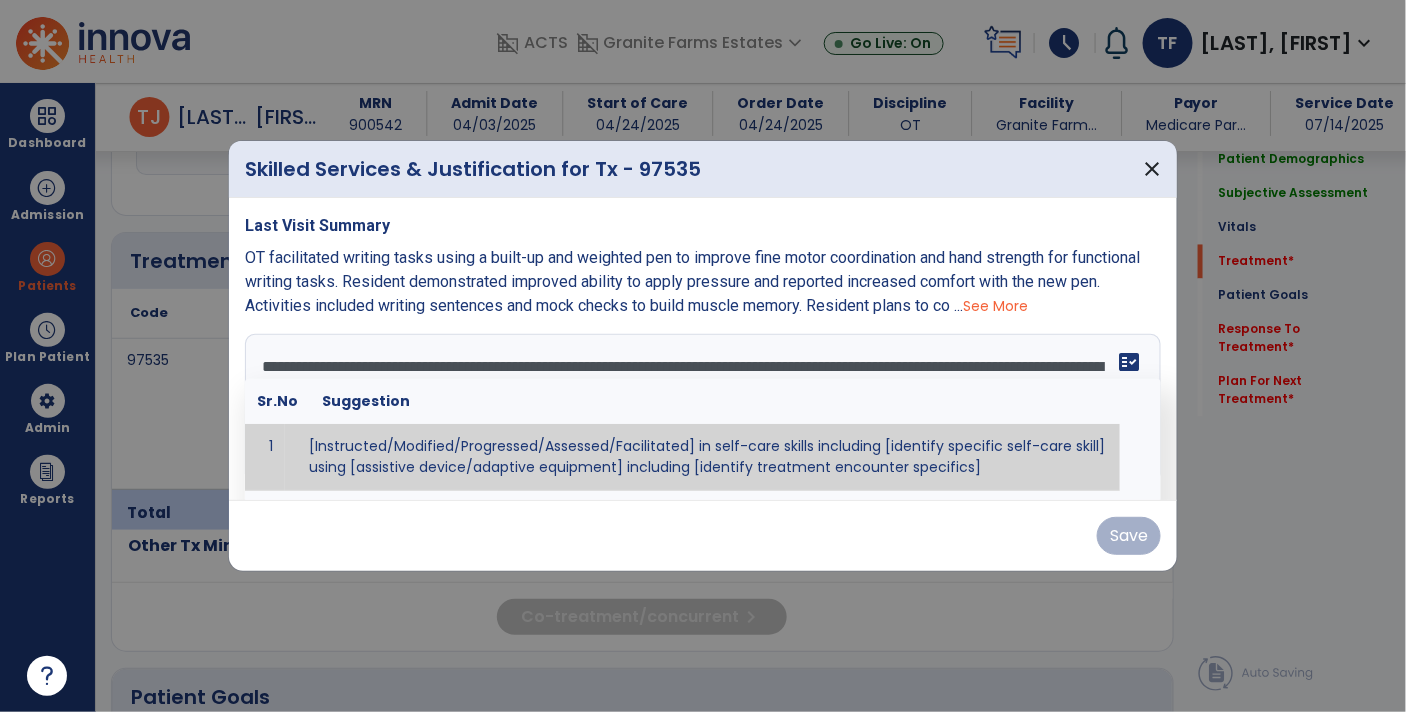 scroll, scrollTop: 14, scrollLeft: 0, axis: vertical 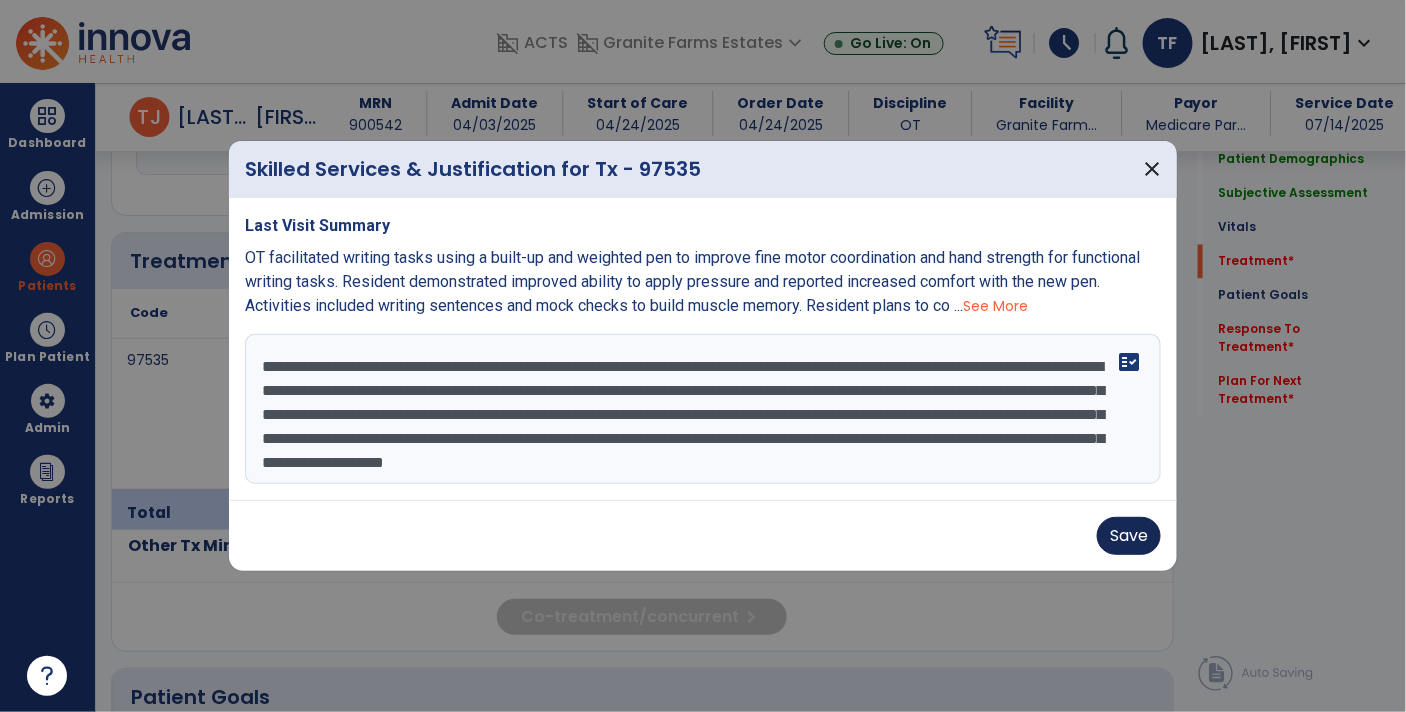 type on "**********" 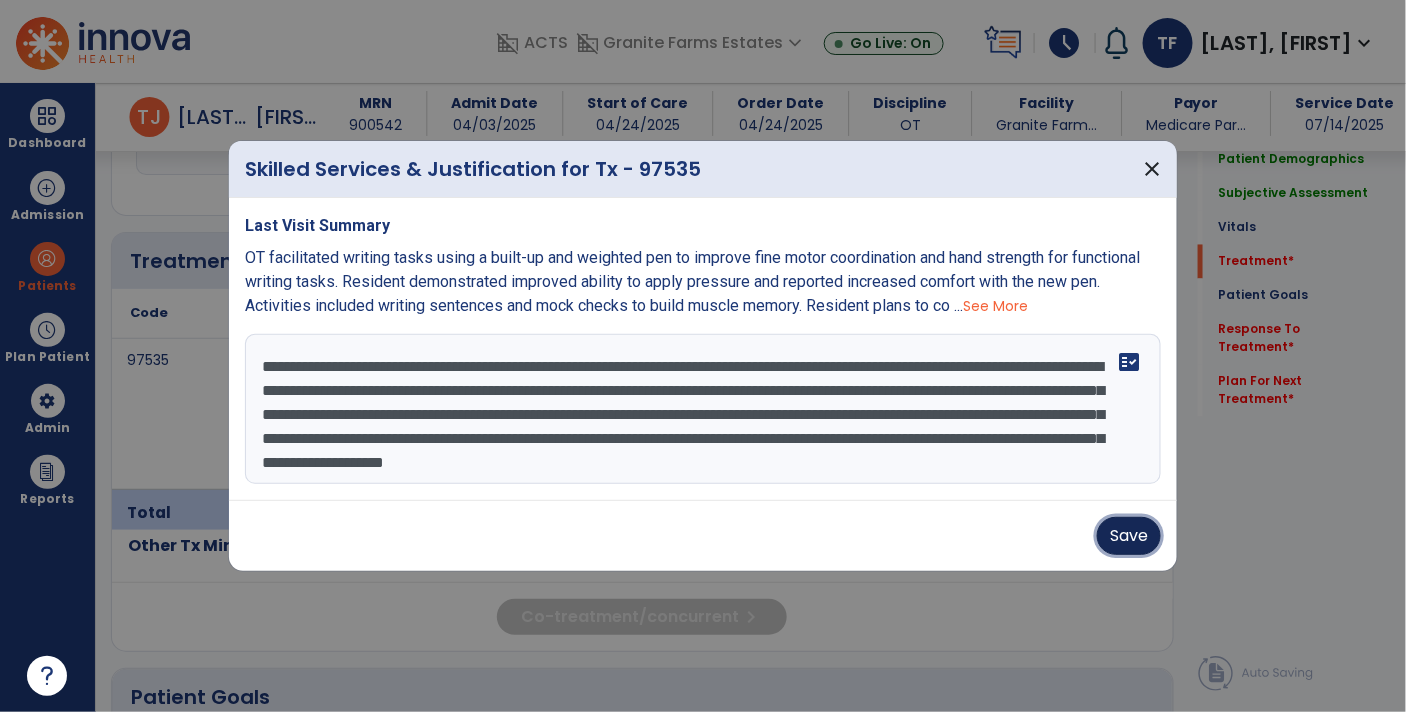 click on "Save" at bounding box center [1129, 536] 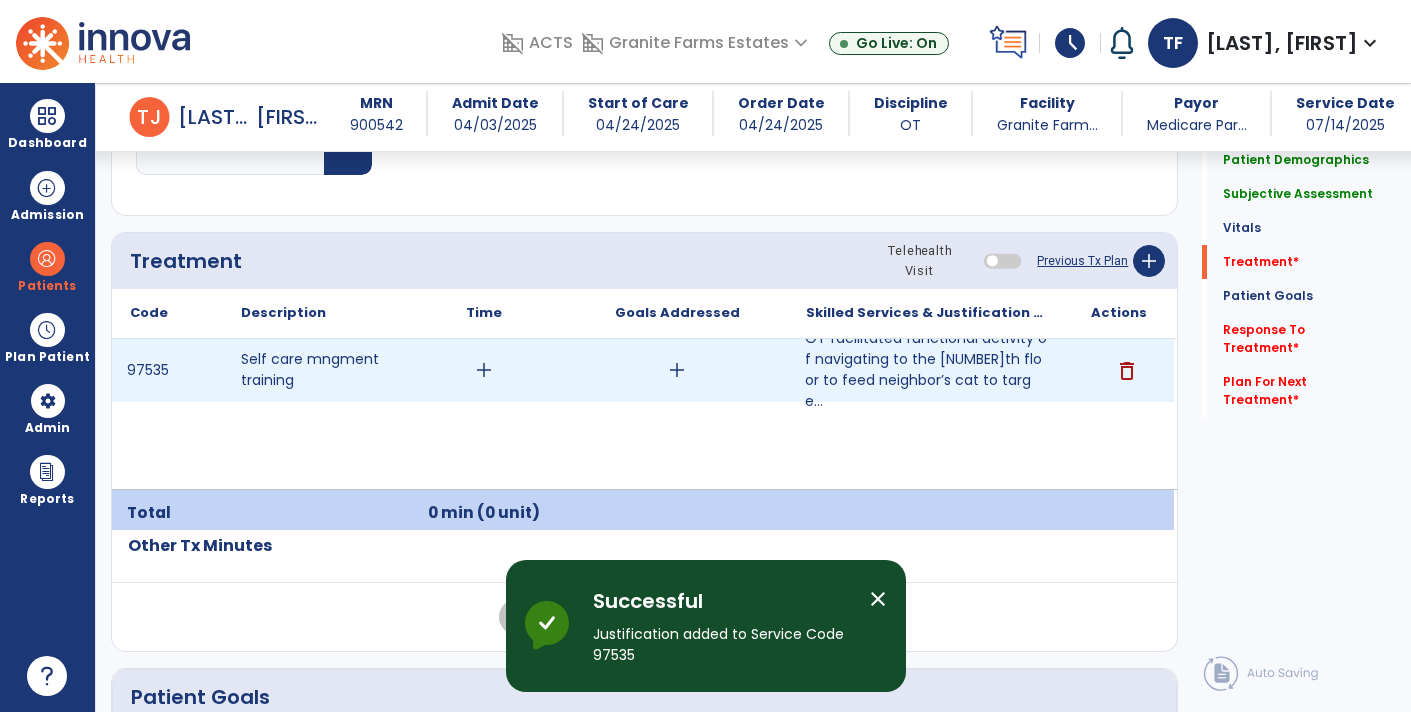 click on "add" at bounding box center (484, 370) 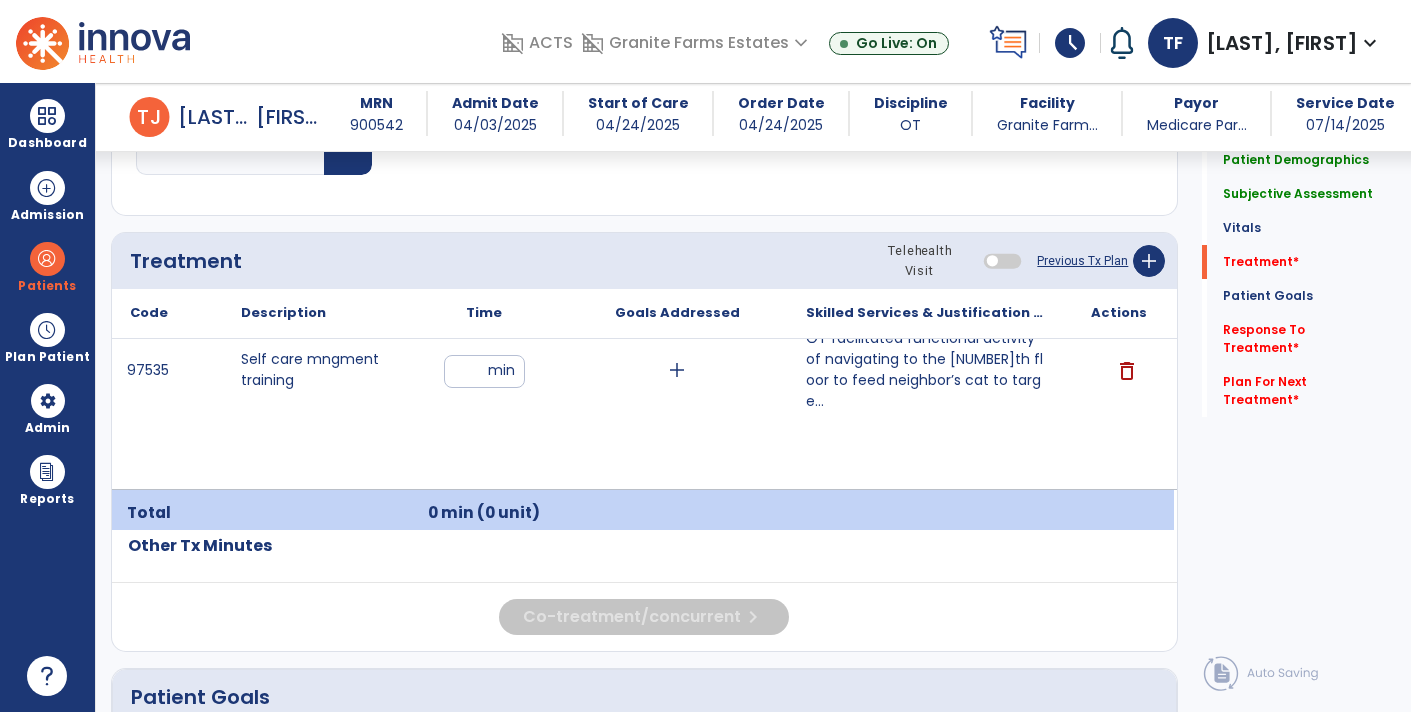 type on "**" 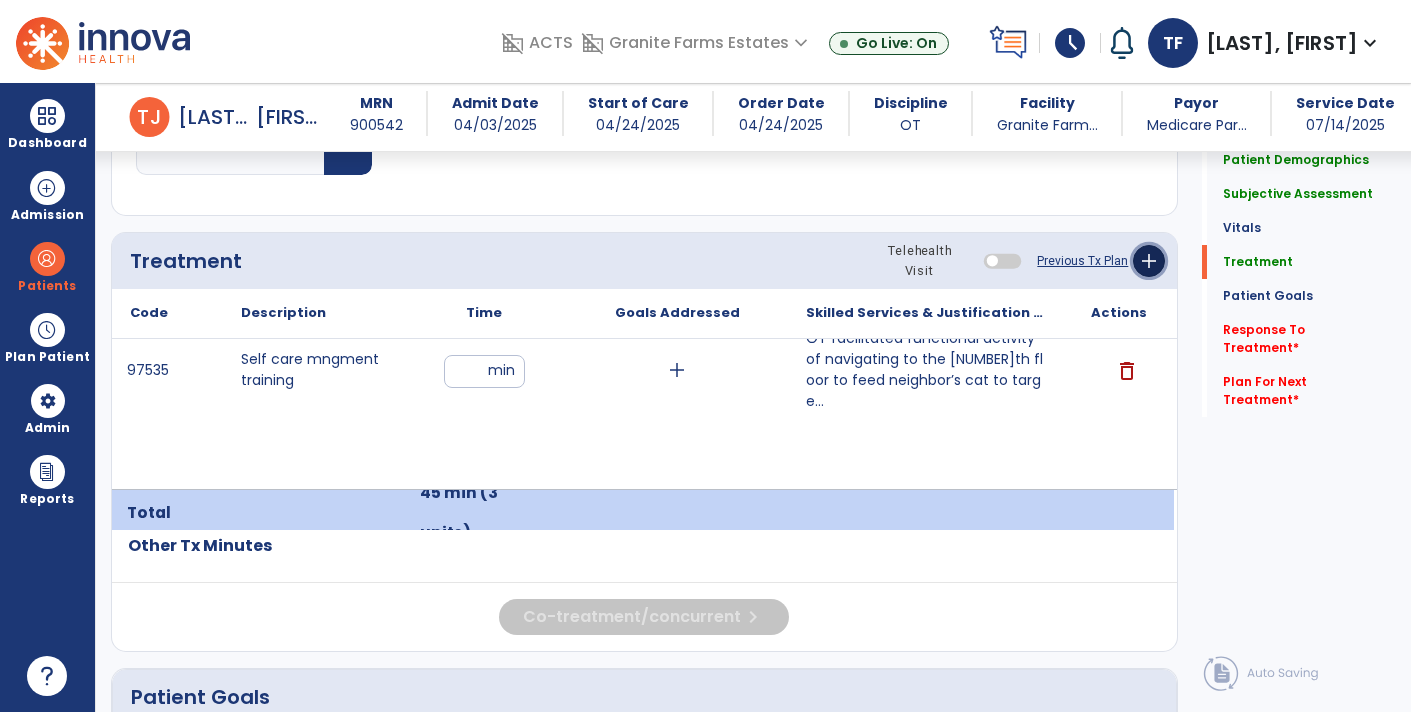 click on "add" 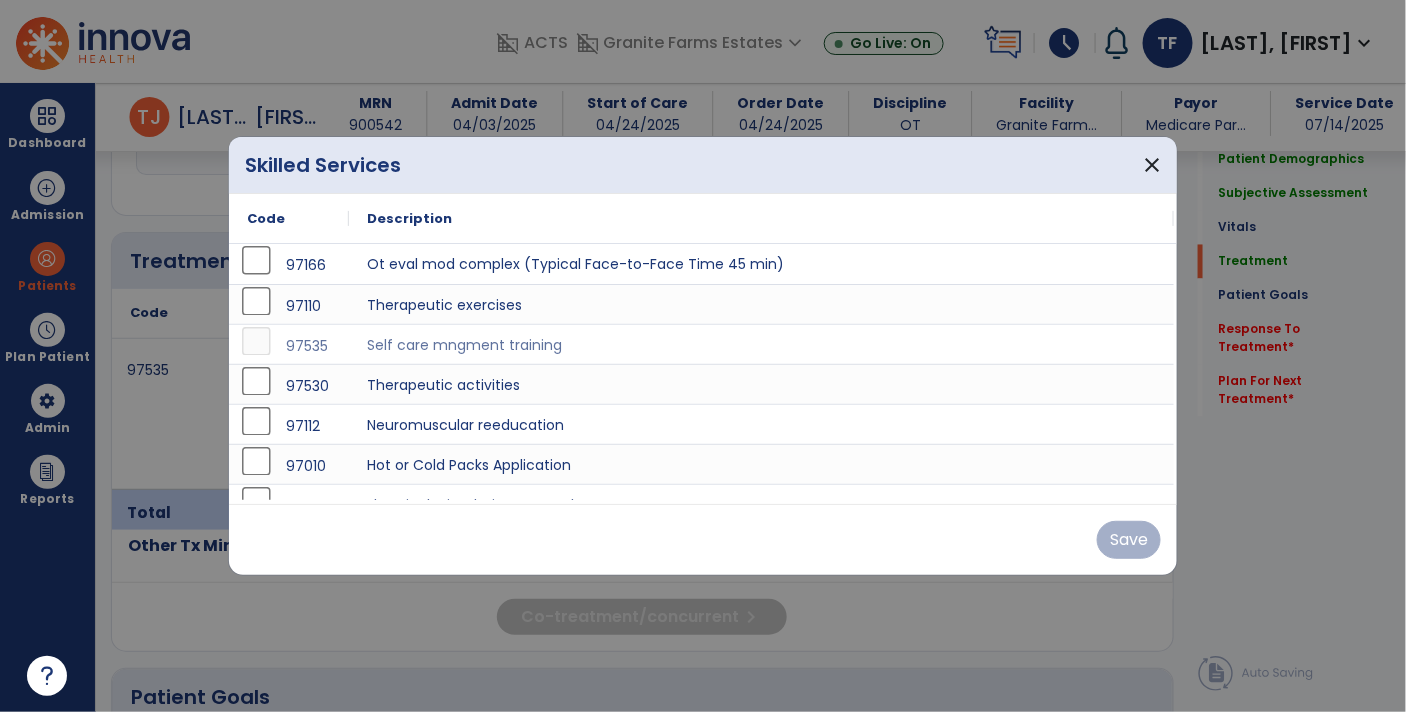 scroll, scrollTop: 1127, scrollLeft: 0, axis: vertical 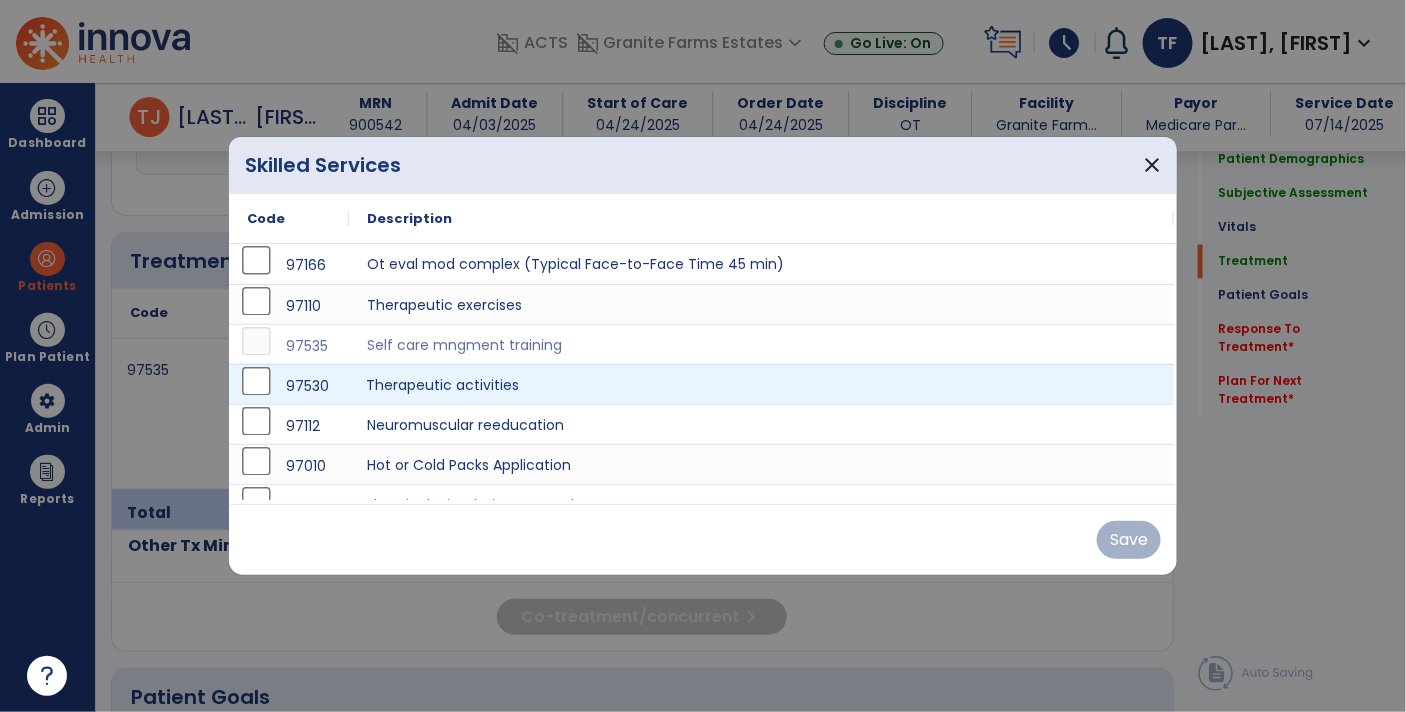 click on "Therapeutic activities" at bounding box center (761, 384) 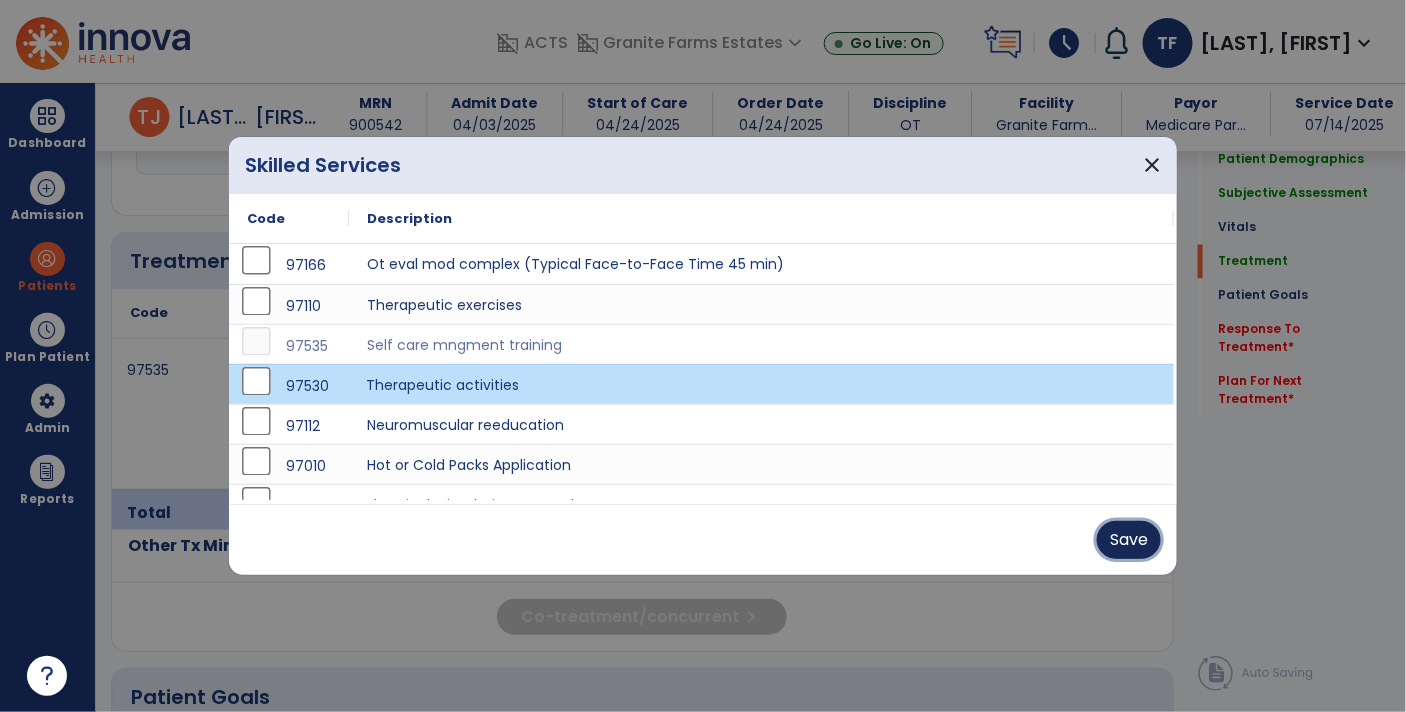 click on "Save" at bounding box center [1129, 540] 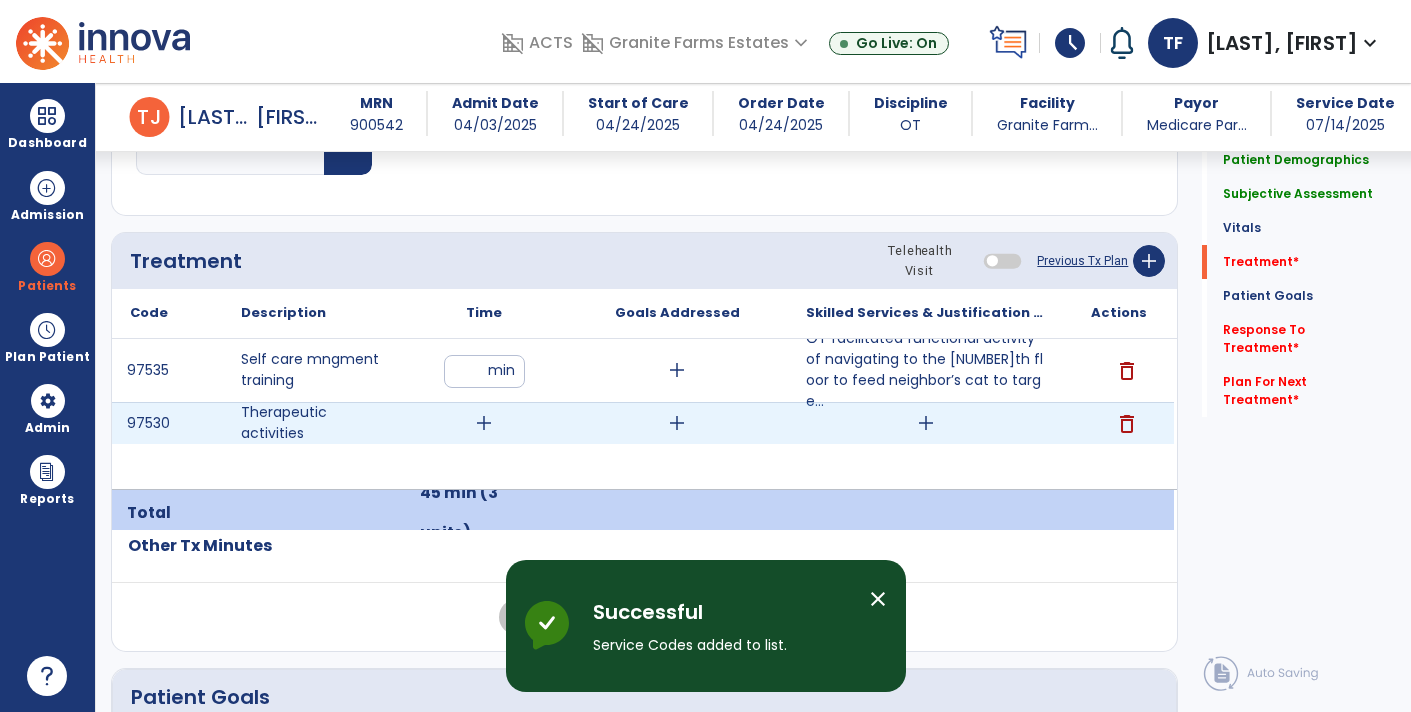 click on "add" at bounding box center (484, 423) 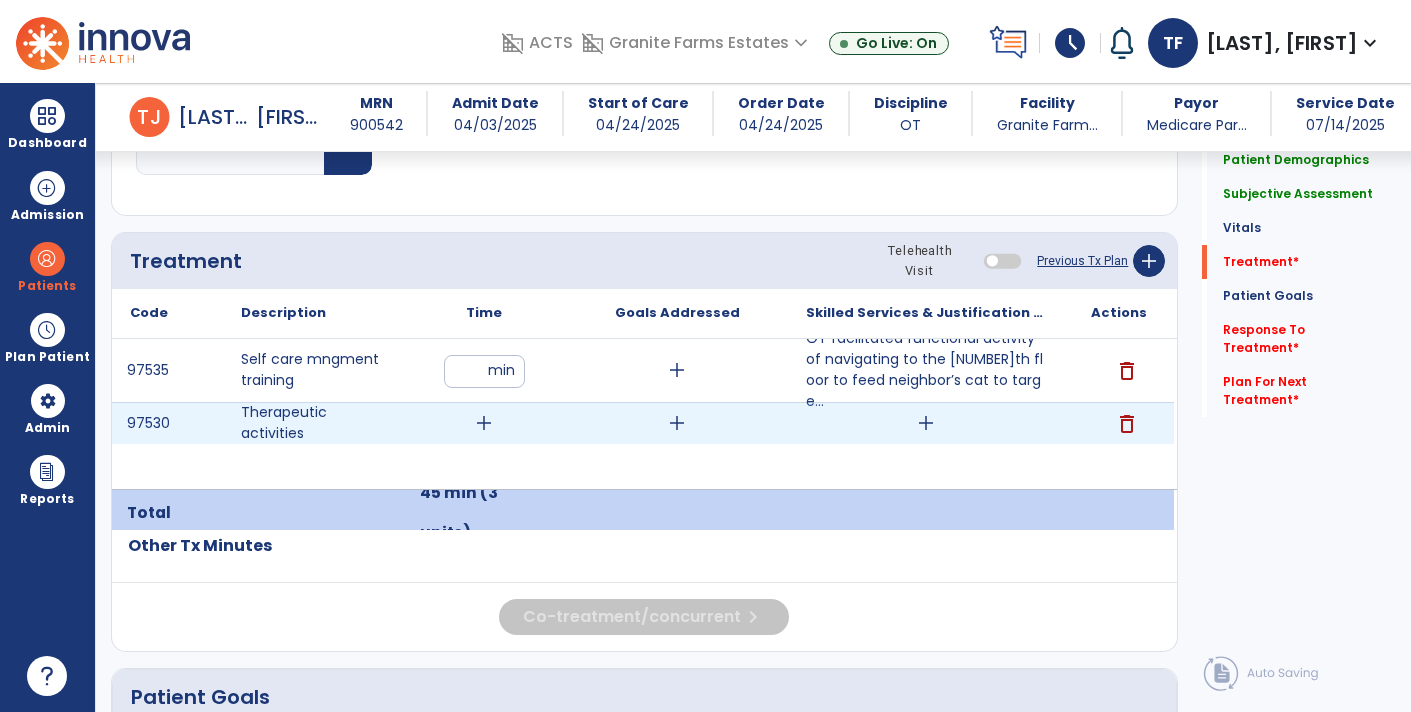 click on "add" at bounding box center [484, 423] 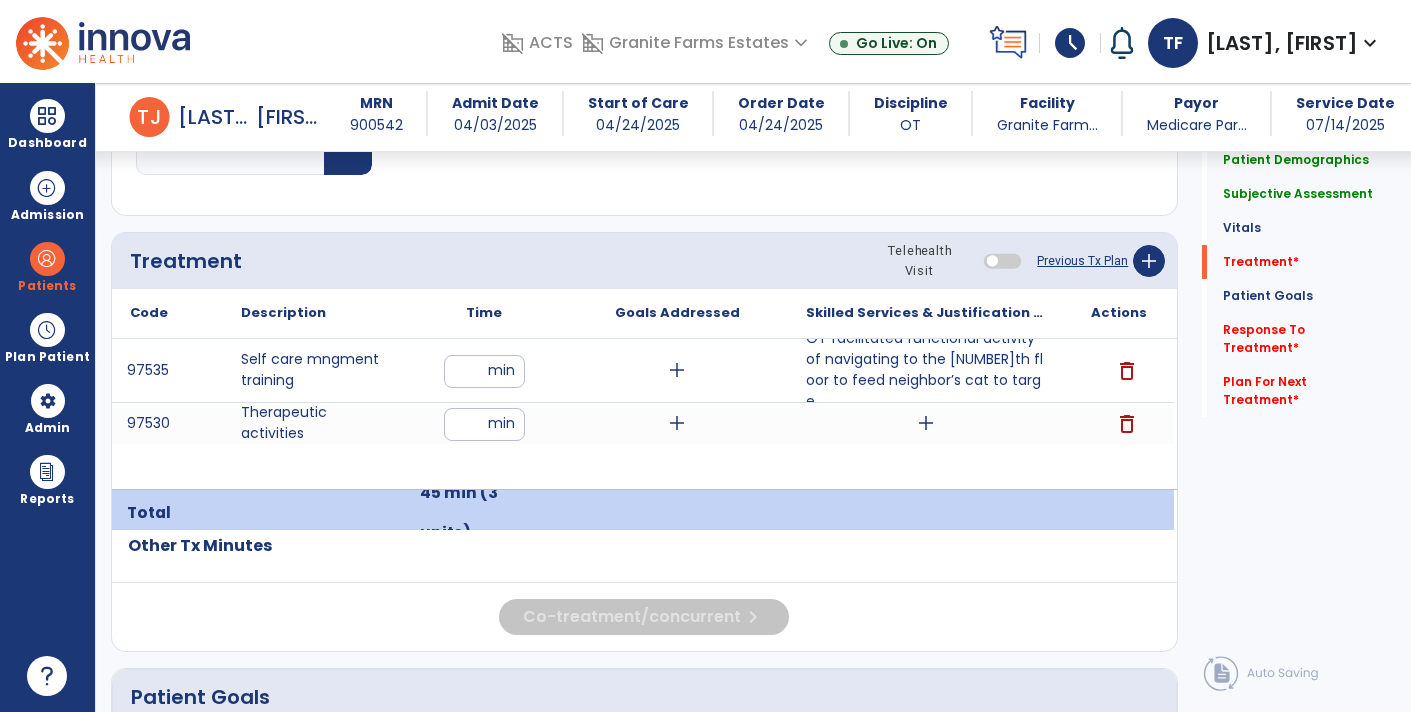 type on "**" 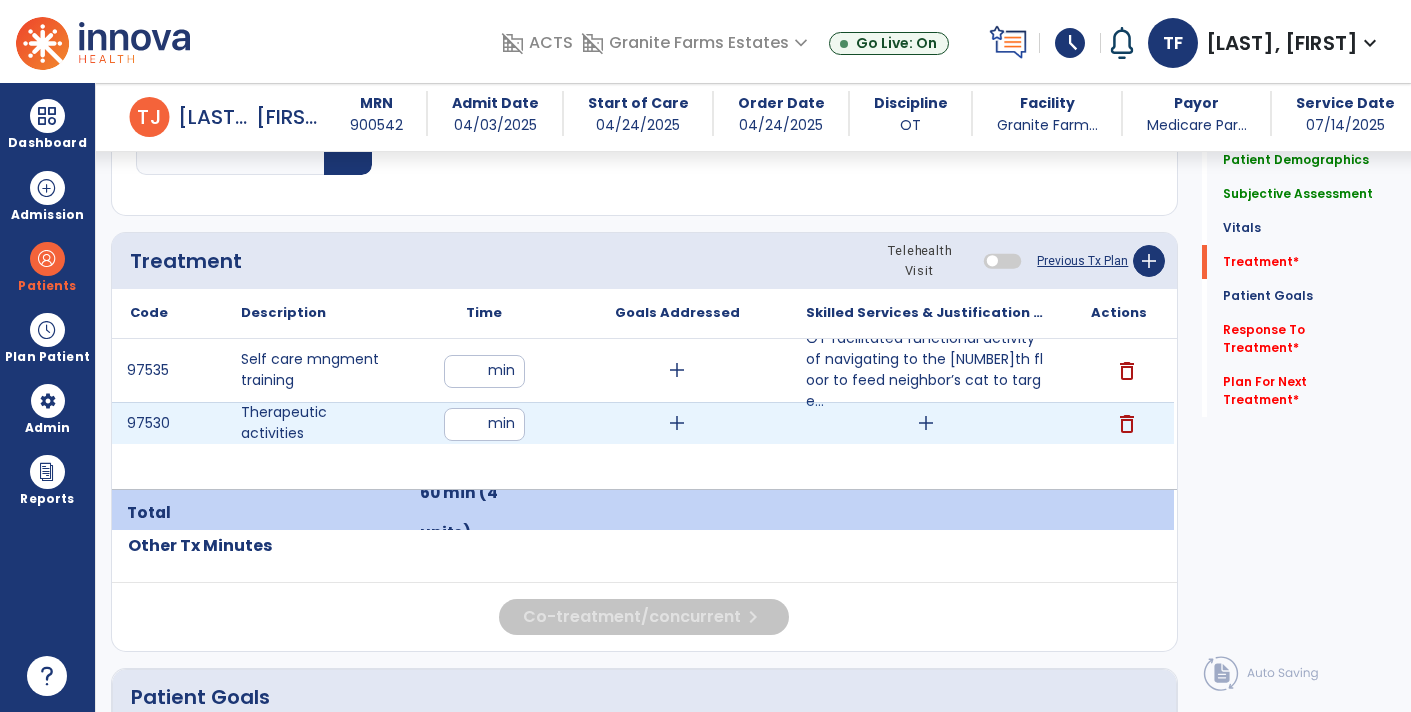 click on "add" at bounding box center [926, 423] 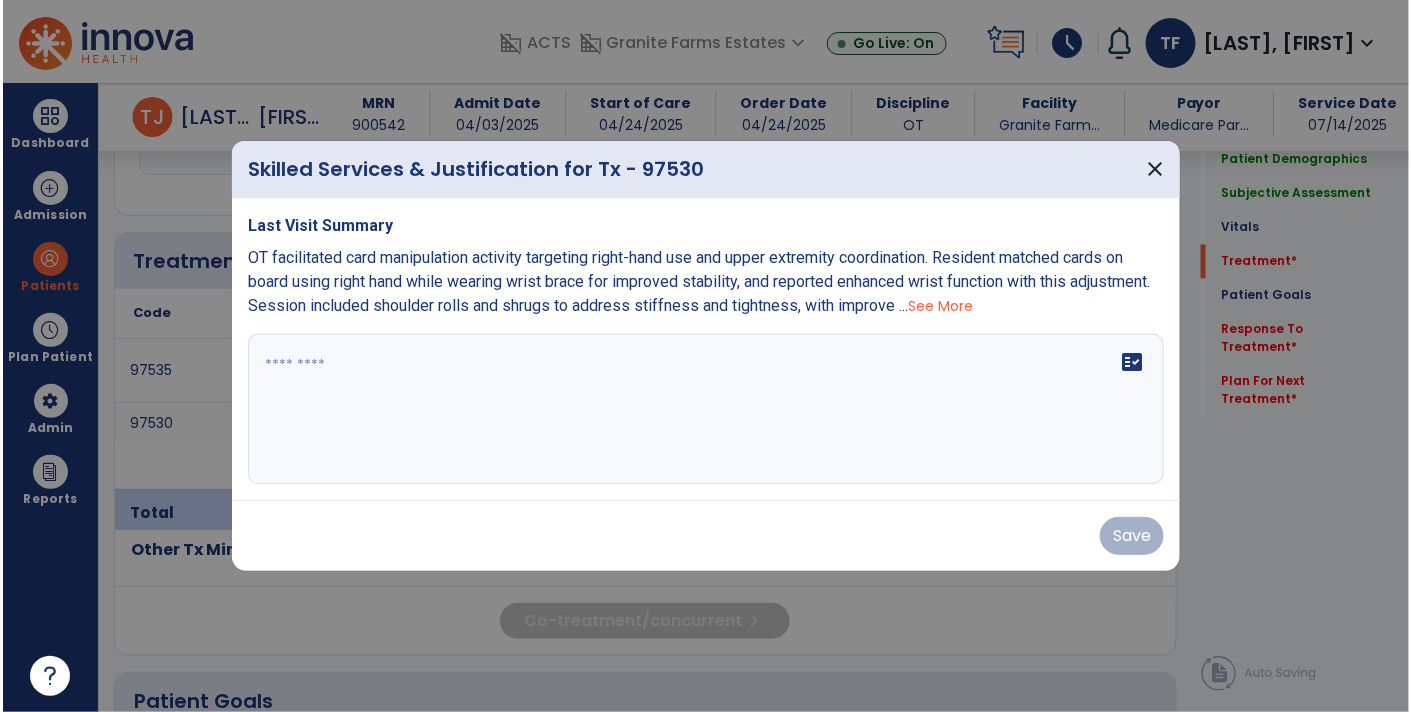 scroll, scrollTop: 1127, scrollLeft: 0, axis: vertical 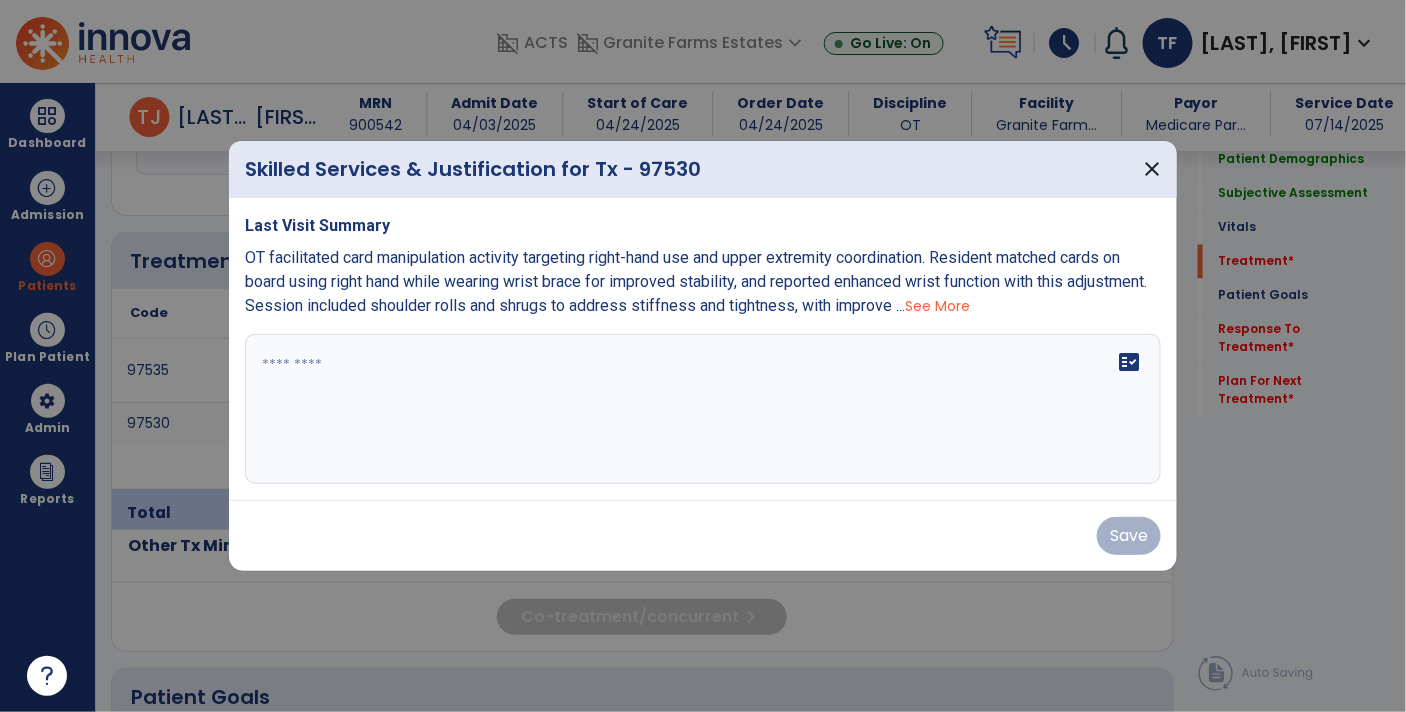 click on "fact_check" at bounding box center [703, 409] 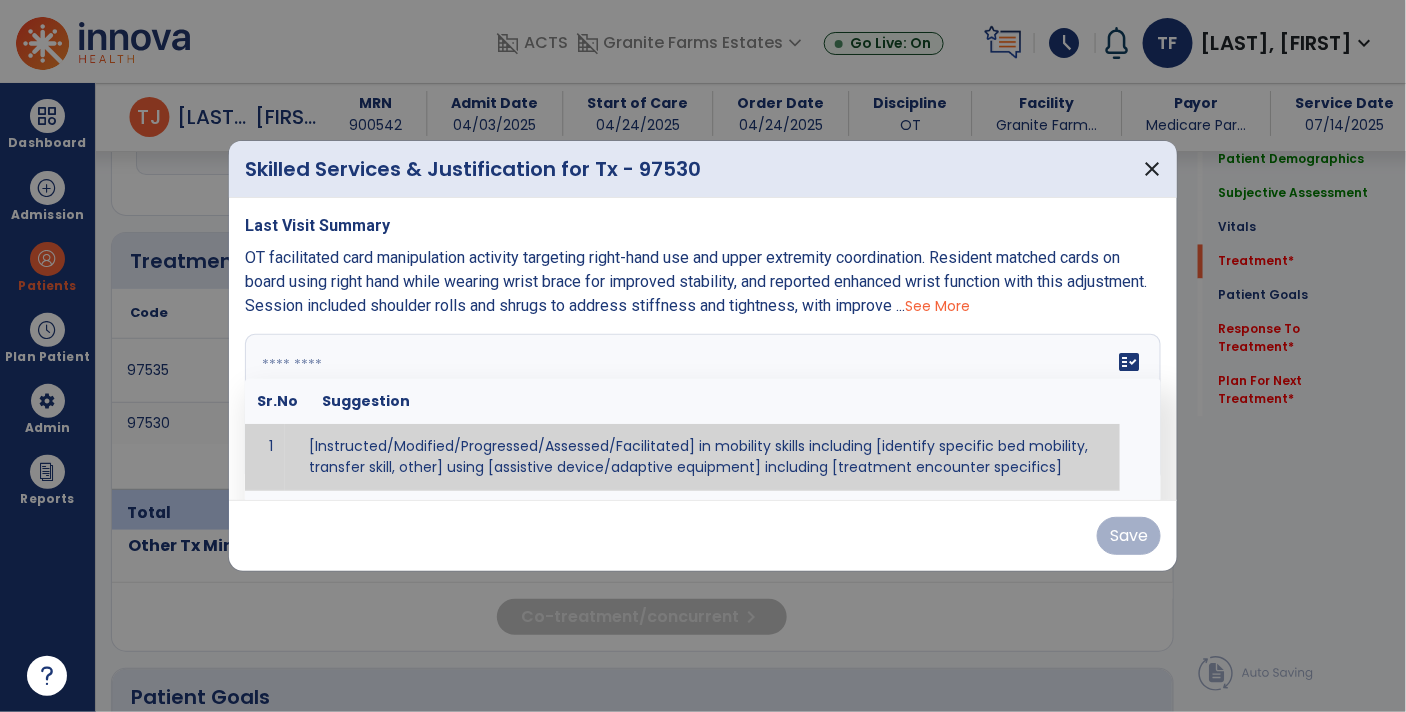 paste on "**********" 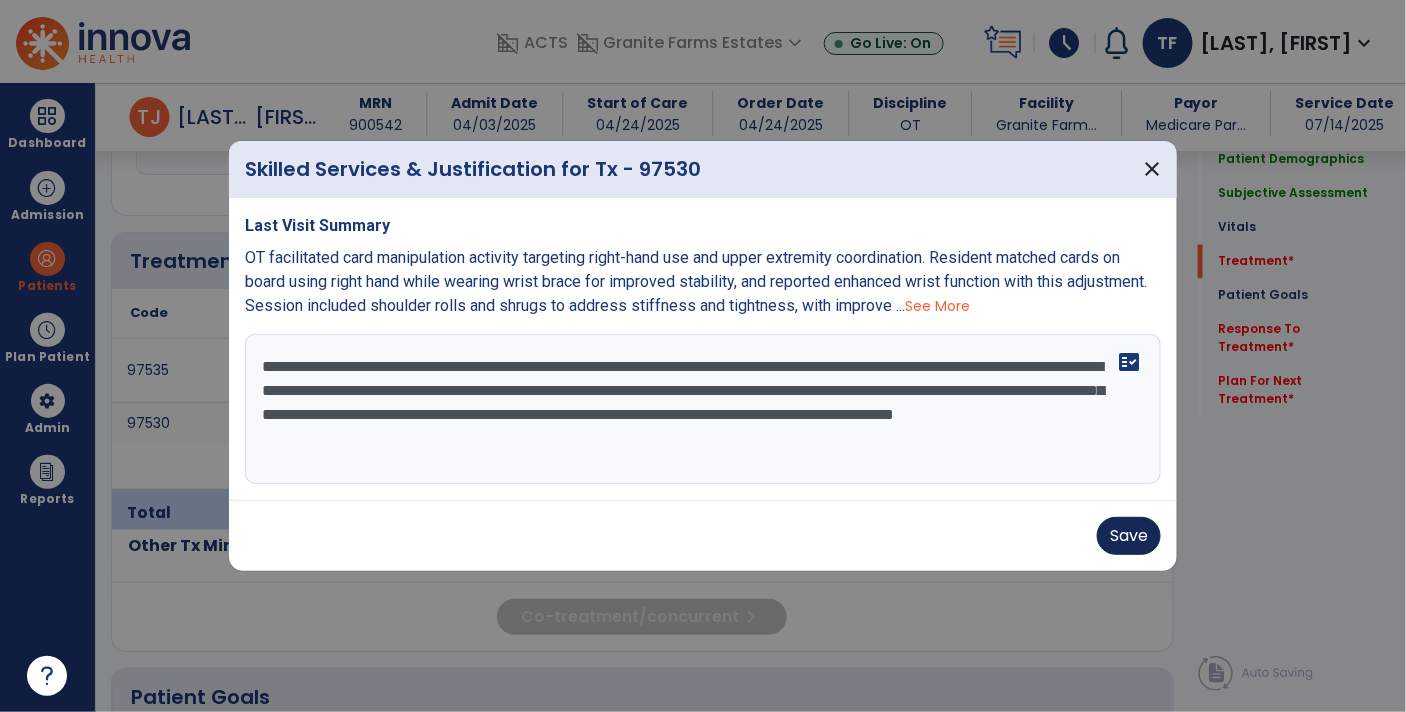 type on "**********" 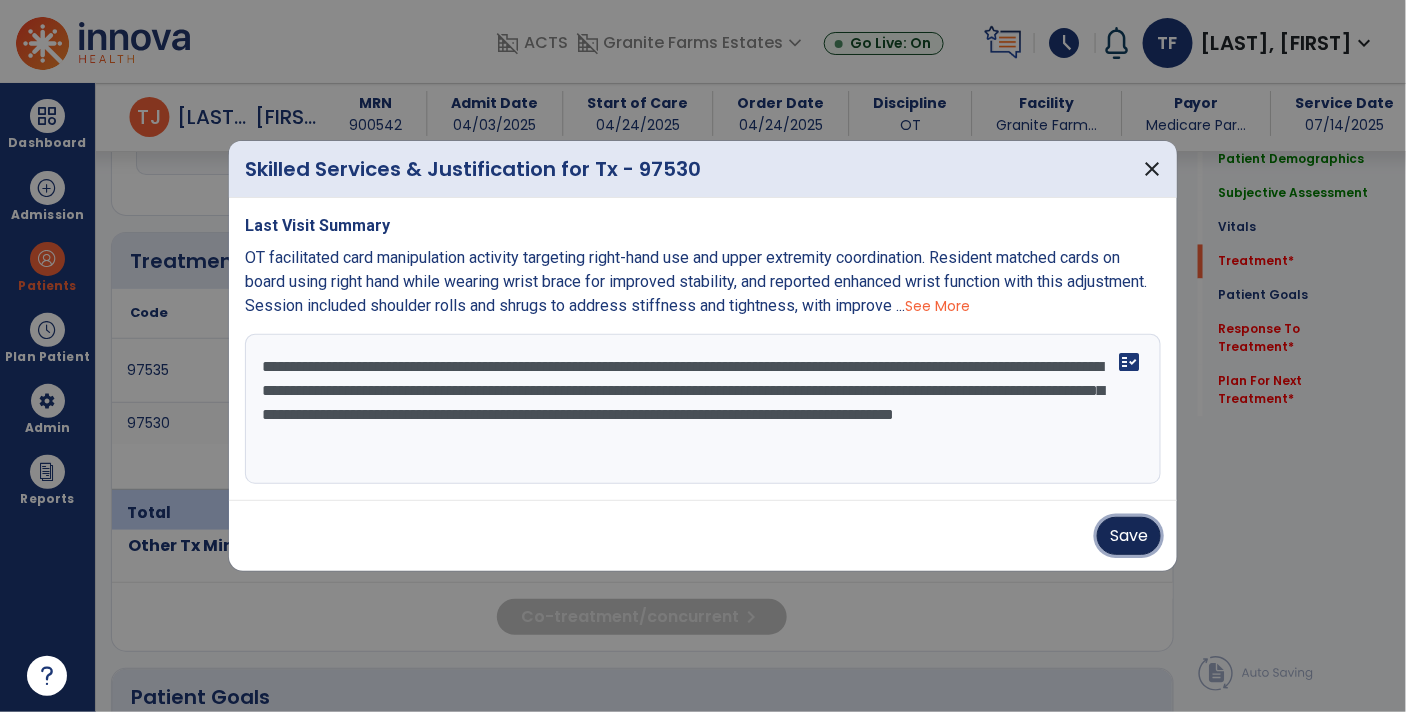 click on "Save" at bounding box center [1129, 536] 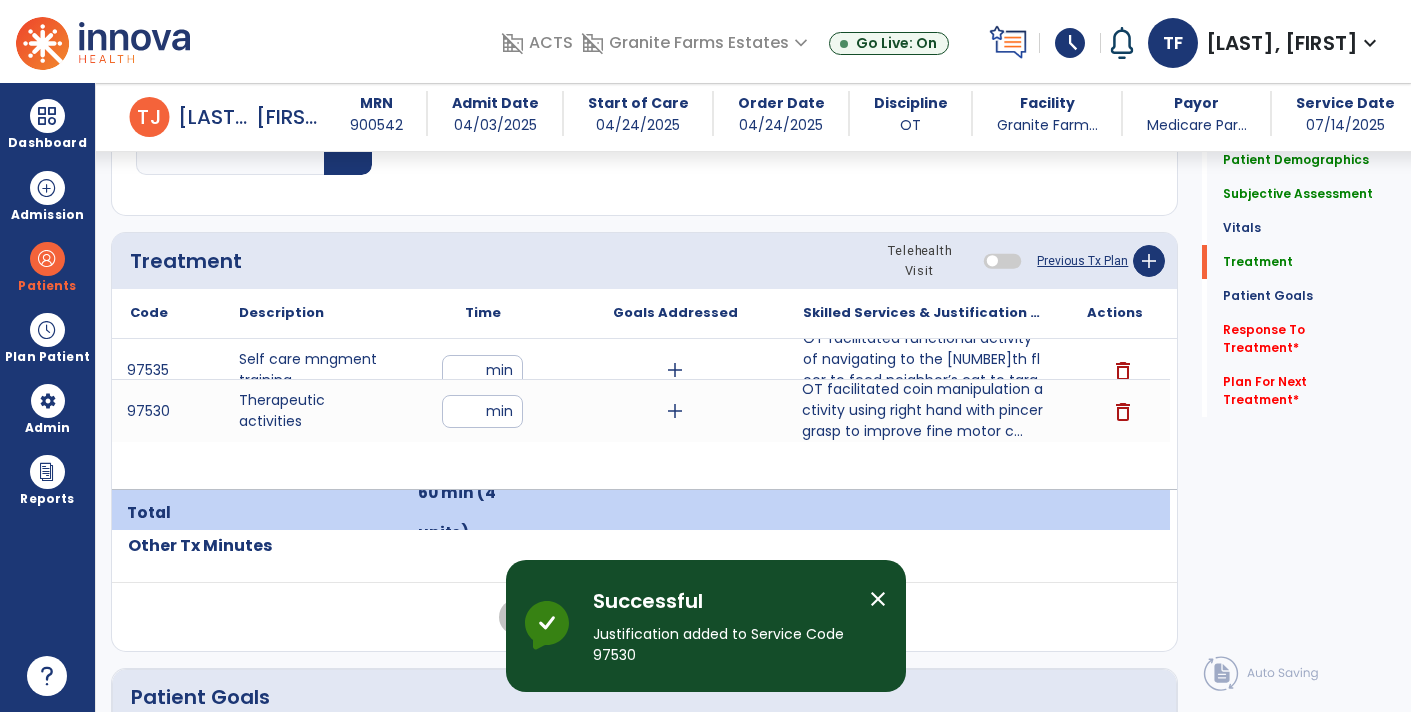 click on "Code
Description
Time" 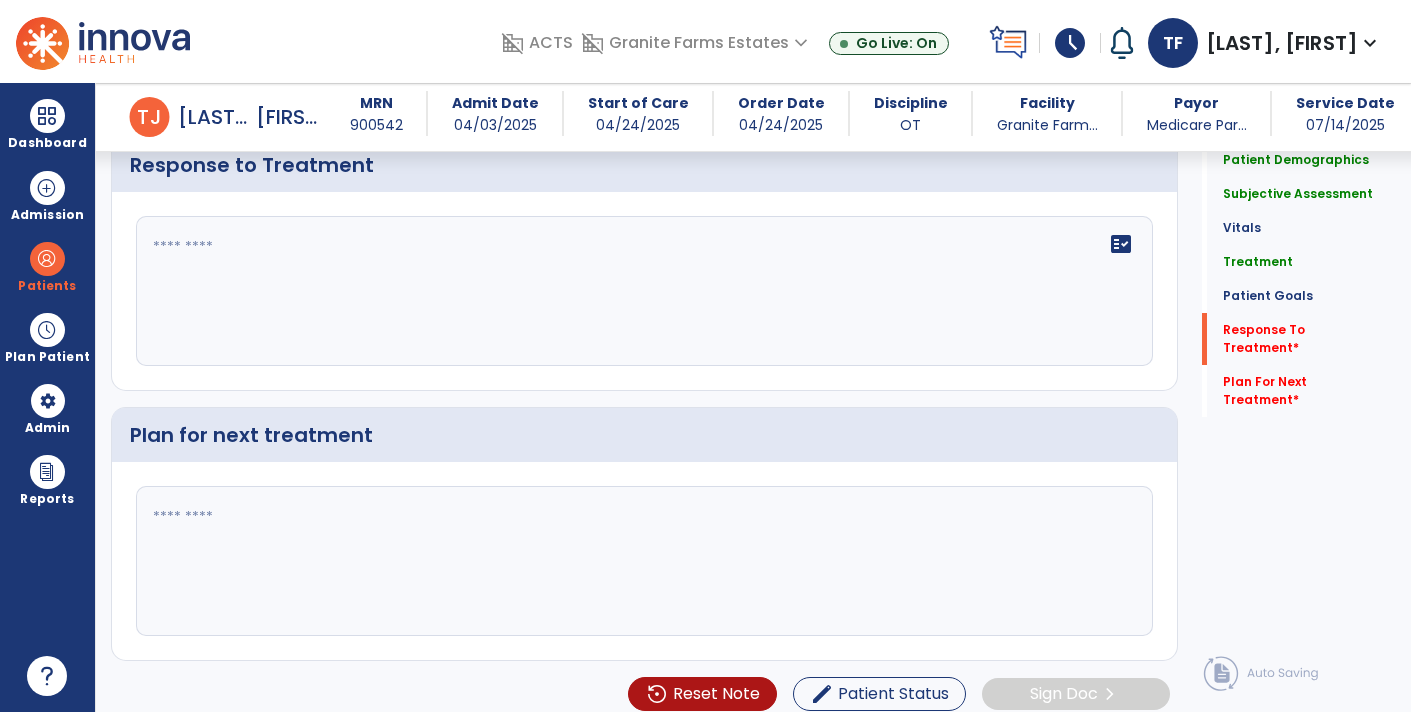 scroll, scrollTop: 3944, scrollLeft: 0, axis: vertical 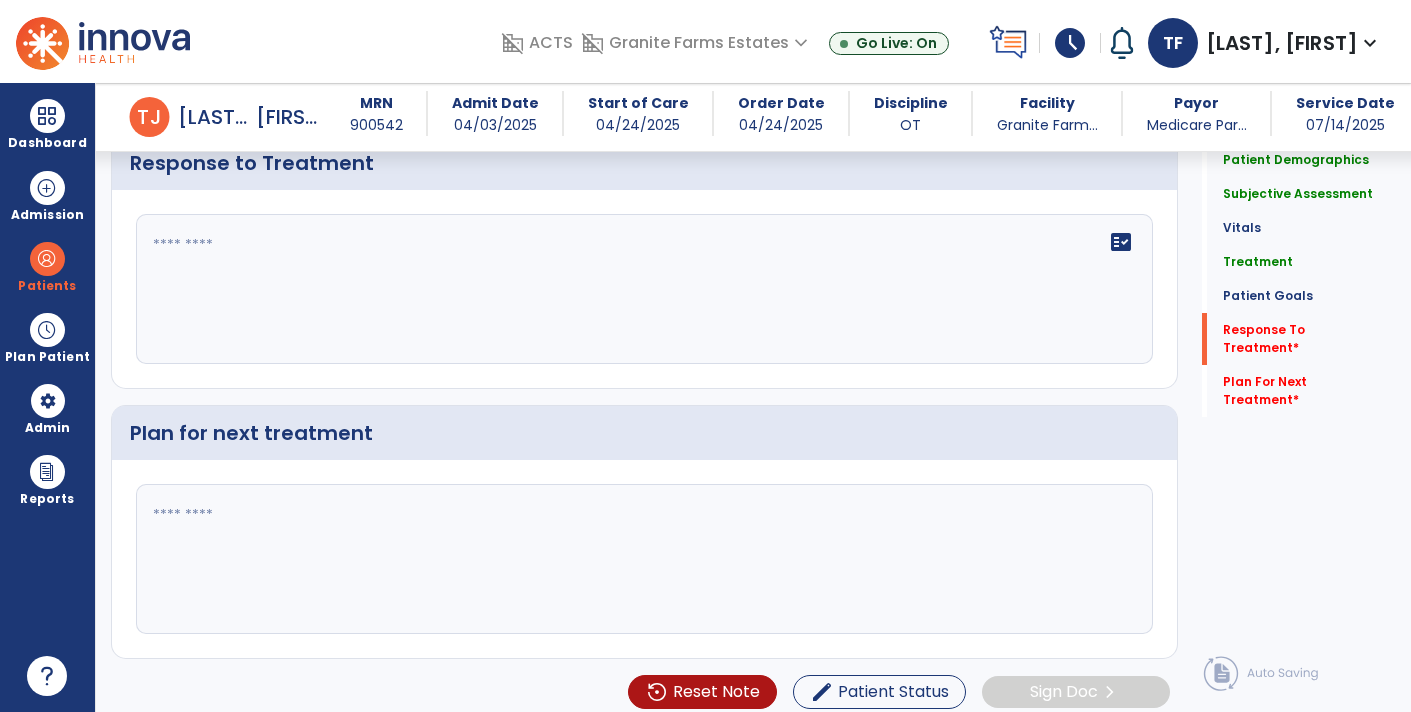 click on "fact_check" 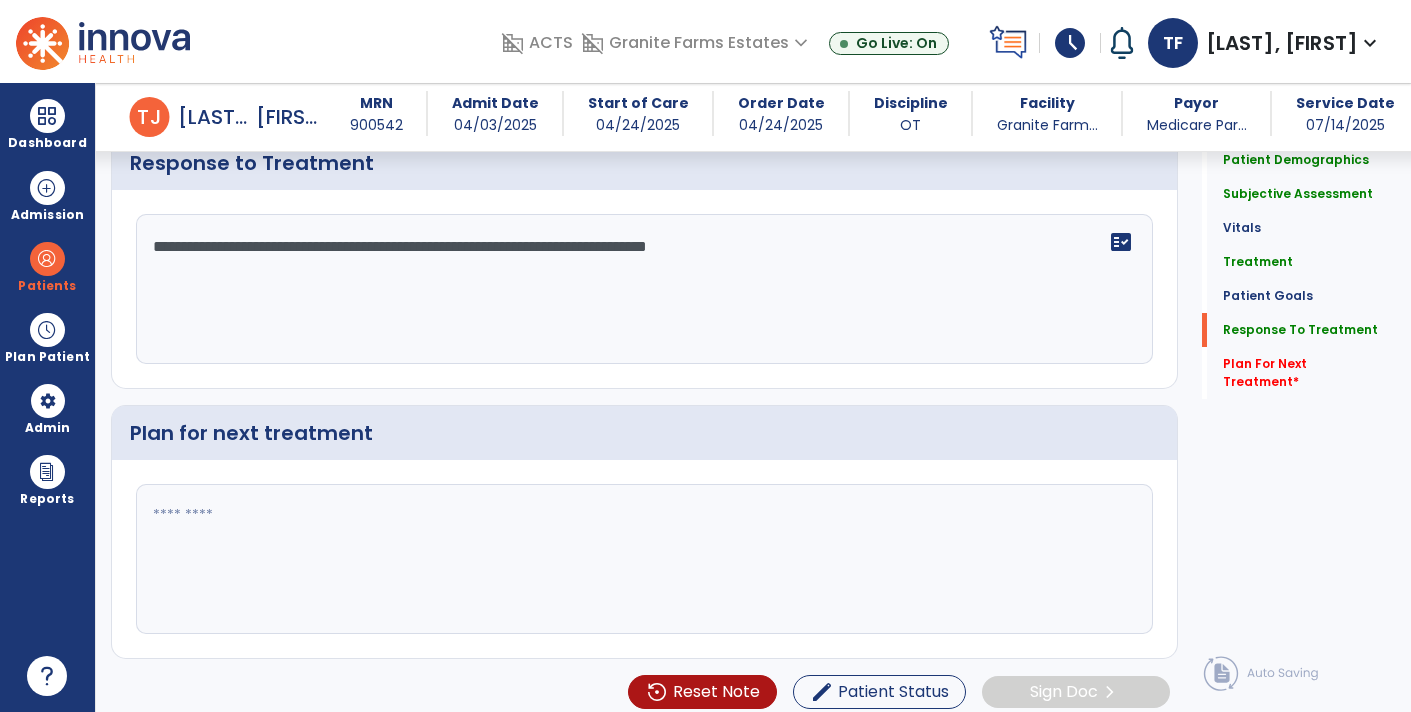 drag, startPoint x: 510, startPoint y: 238, endPoint x: 474, endPoint y: 240, distance: 36.05551 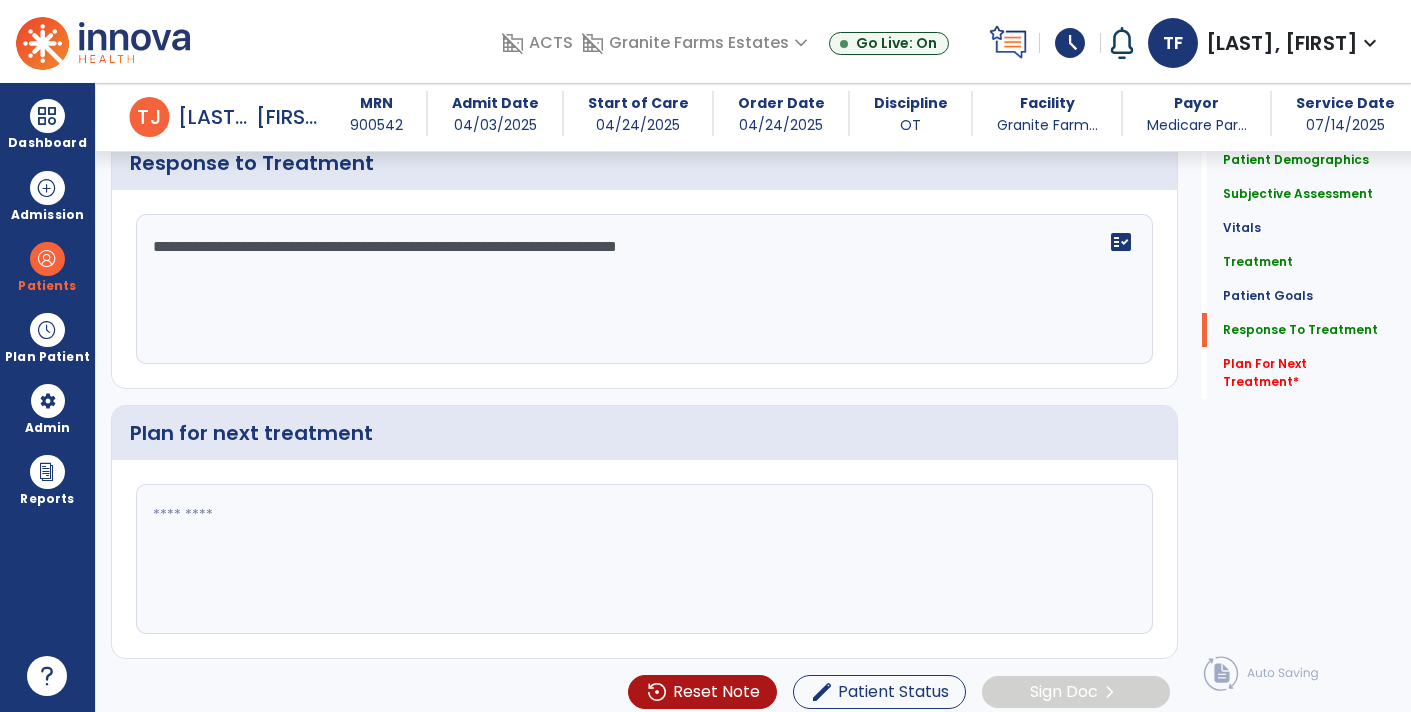 click on "**********" 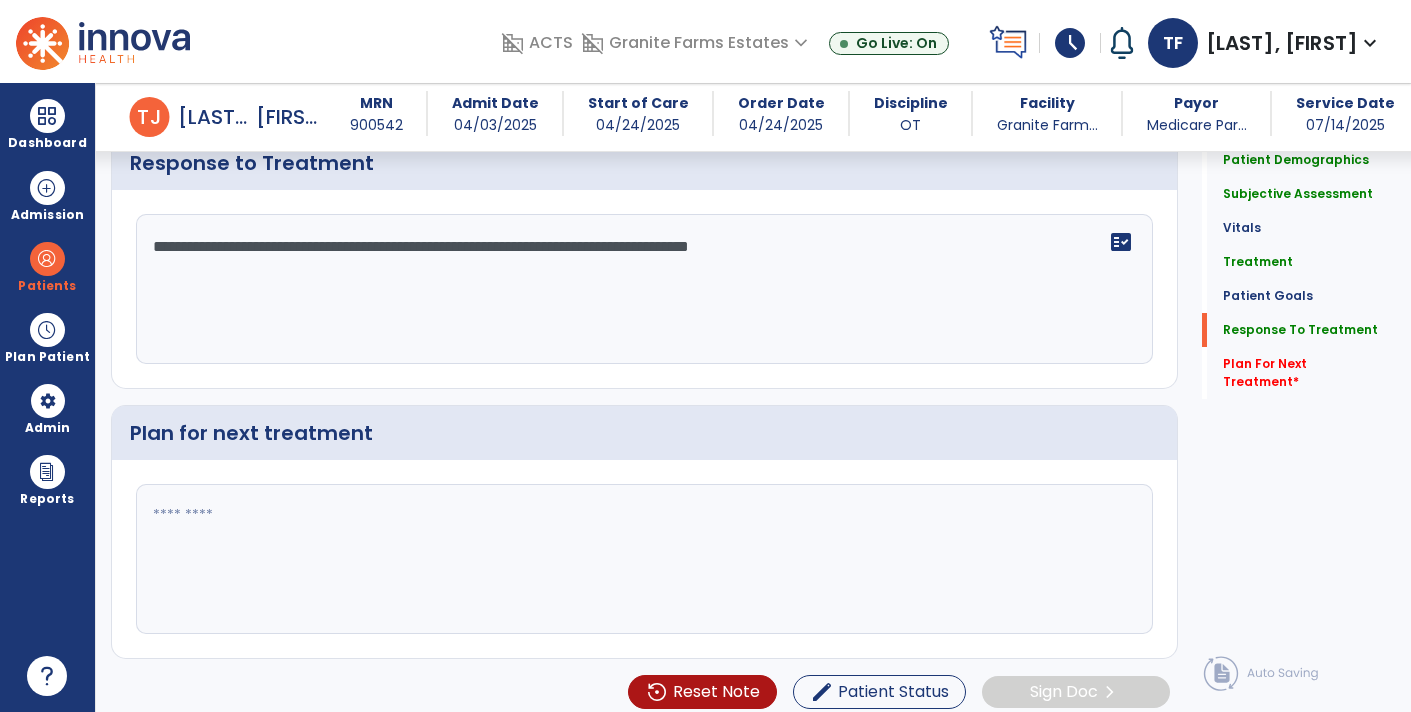 type on "**********" 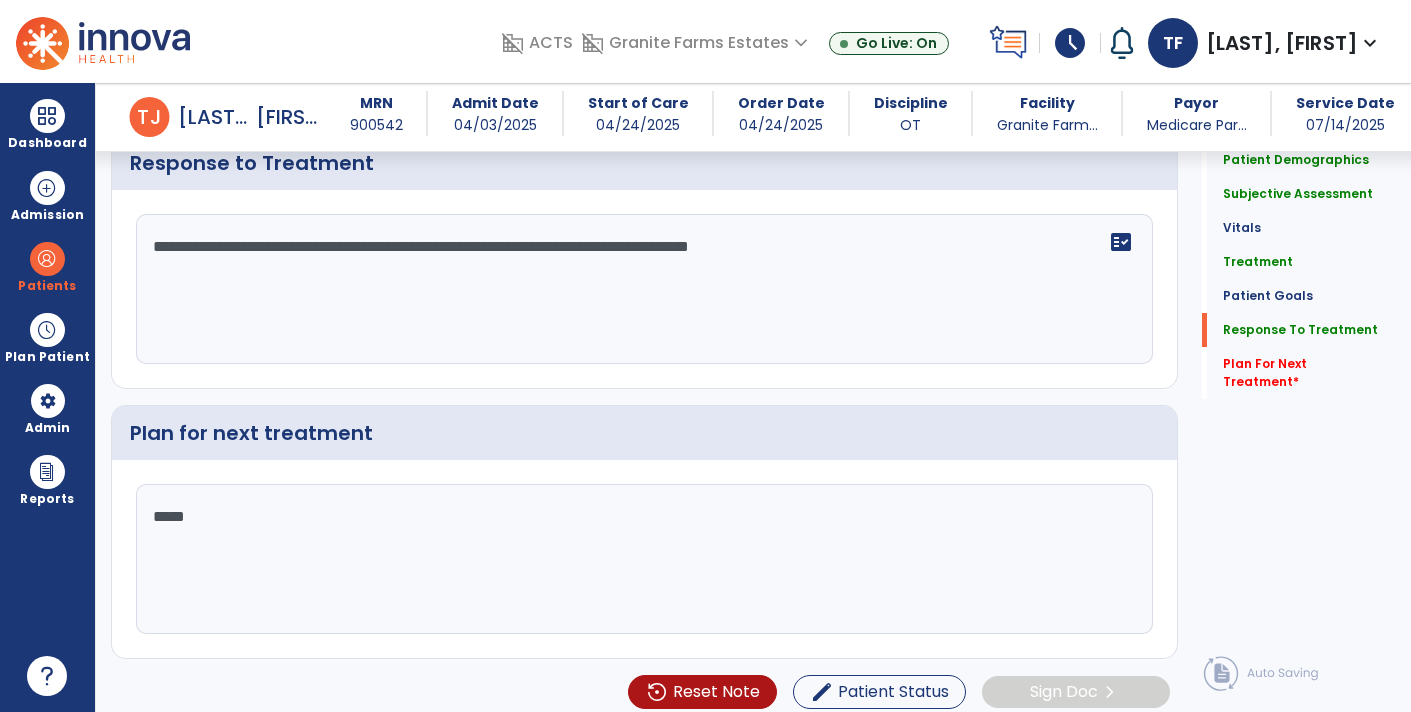 type on "******" 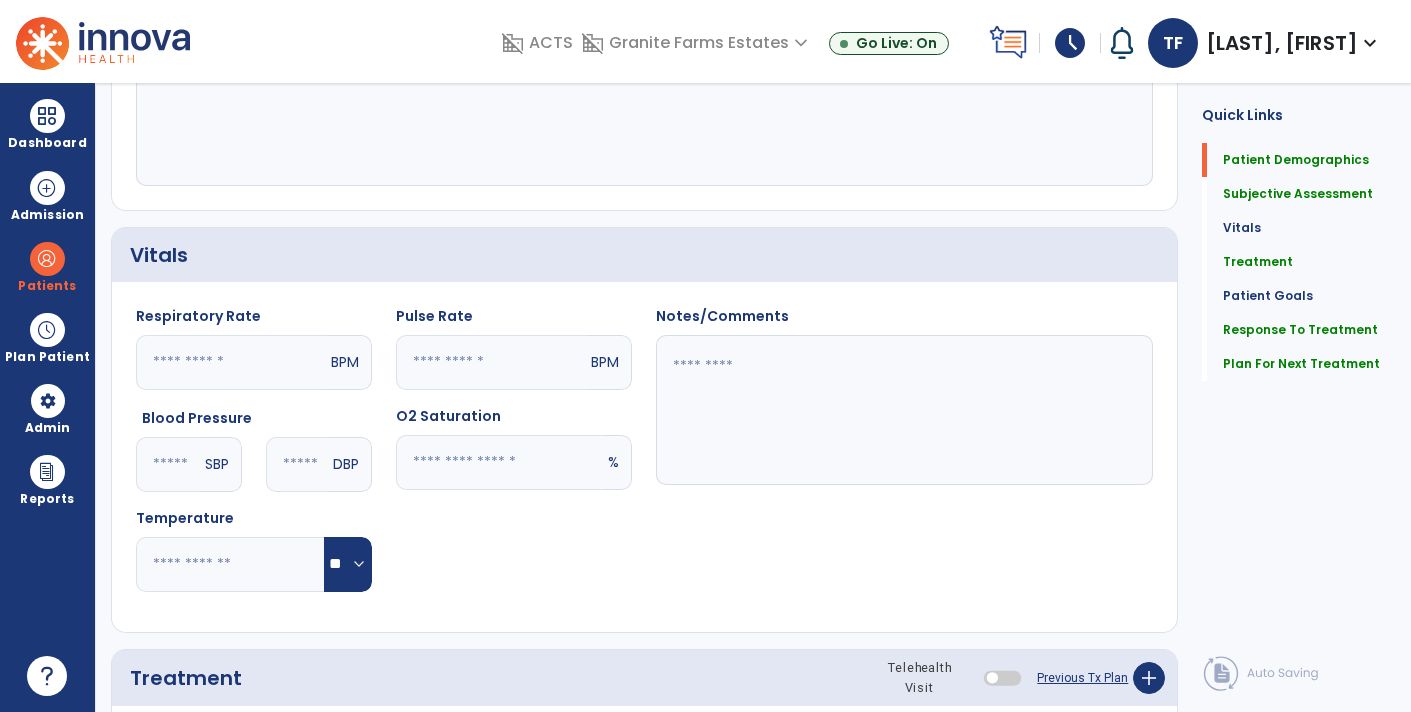 scroll, scrollTop: 0, scrollLeft: 0, axis: both 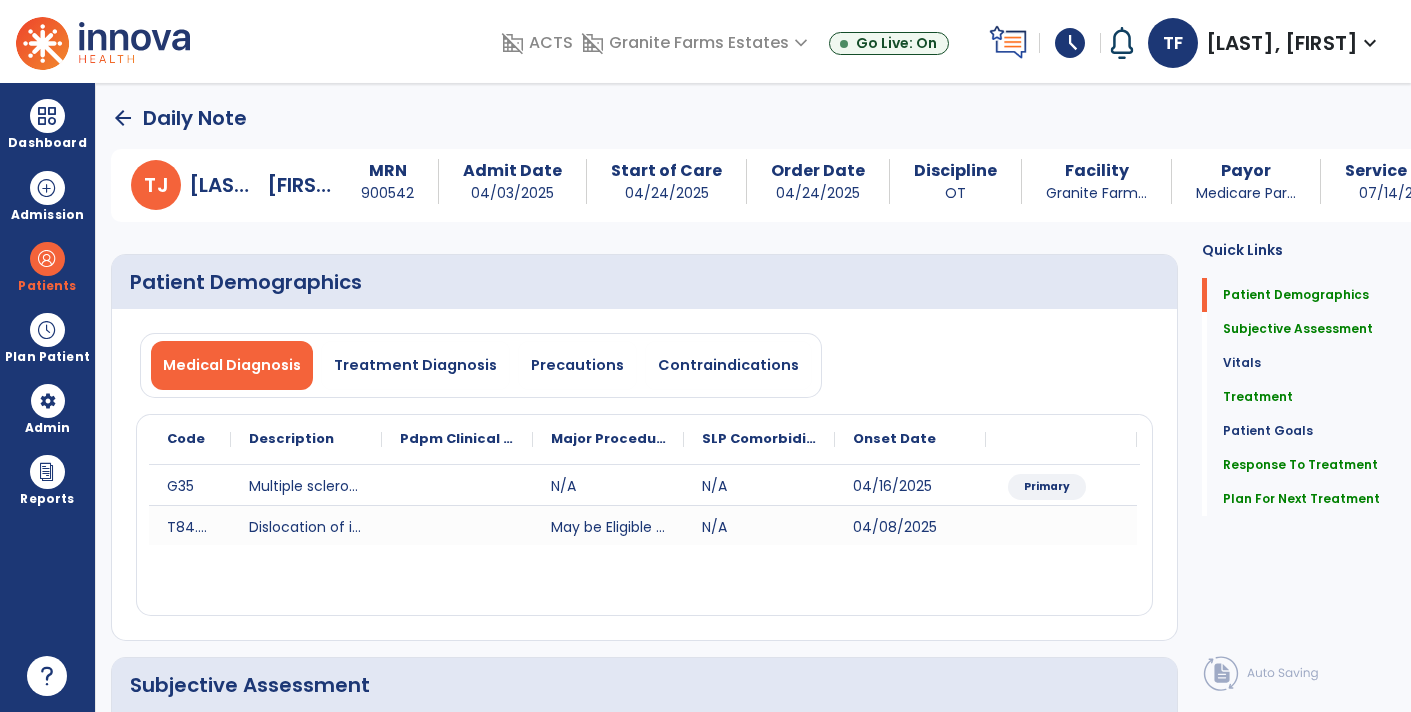 type on "**********" 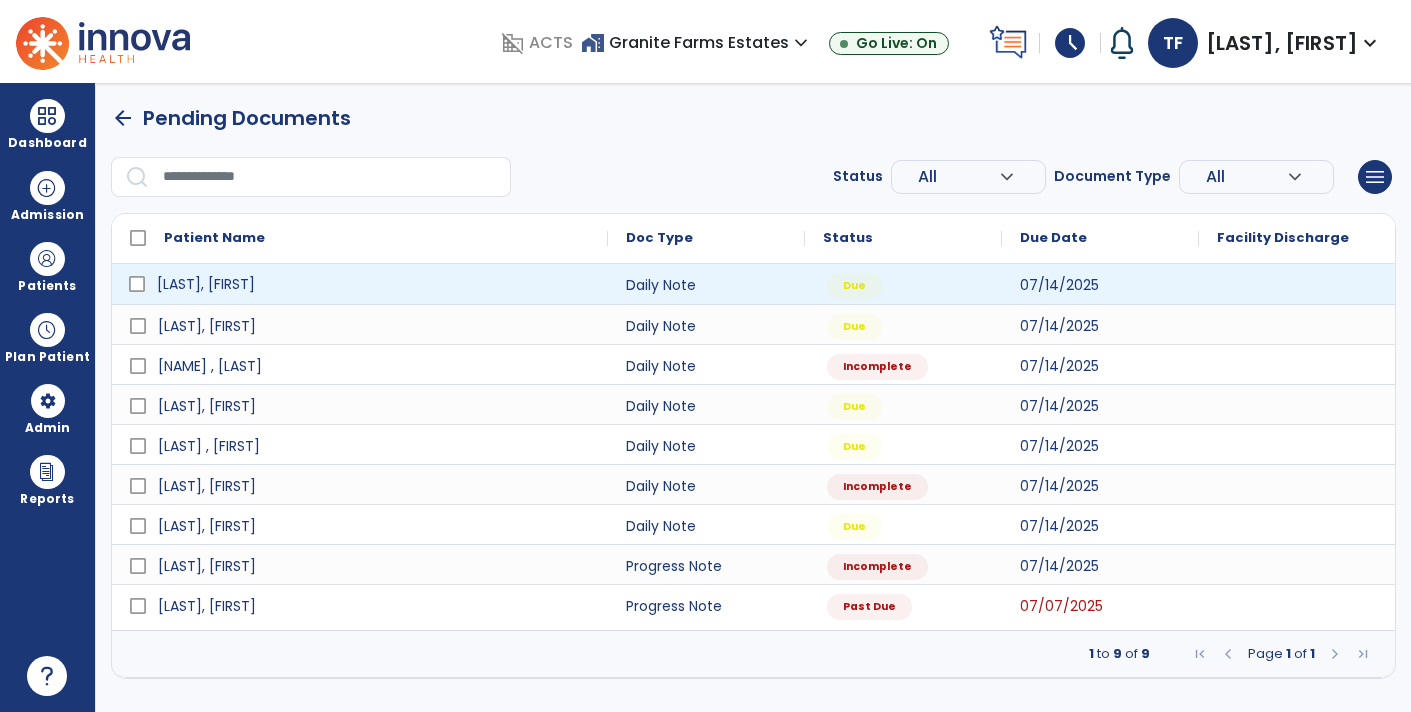 click on "[LAST], [FIRST]" at bounding box center [374, 284] 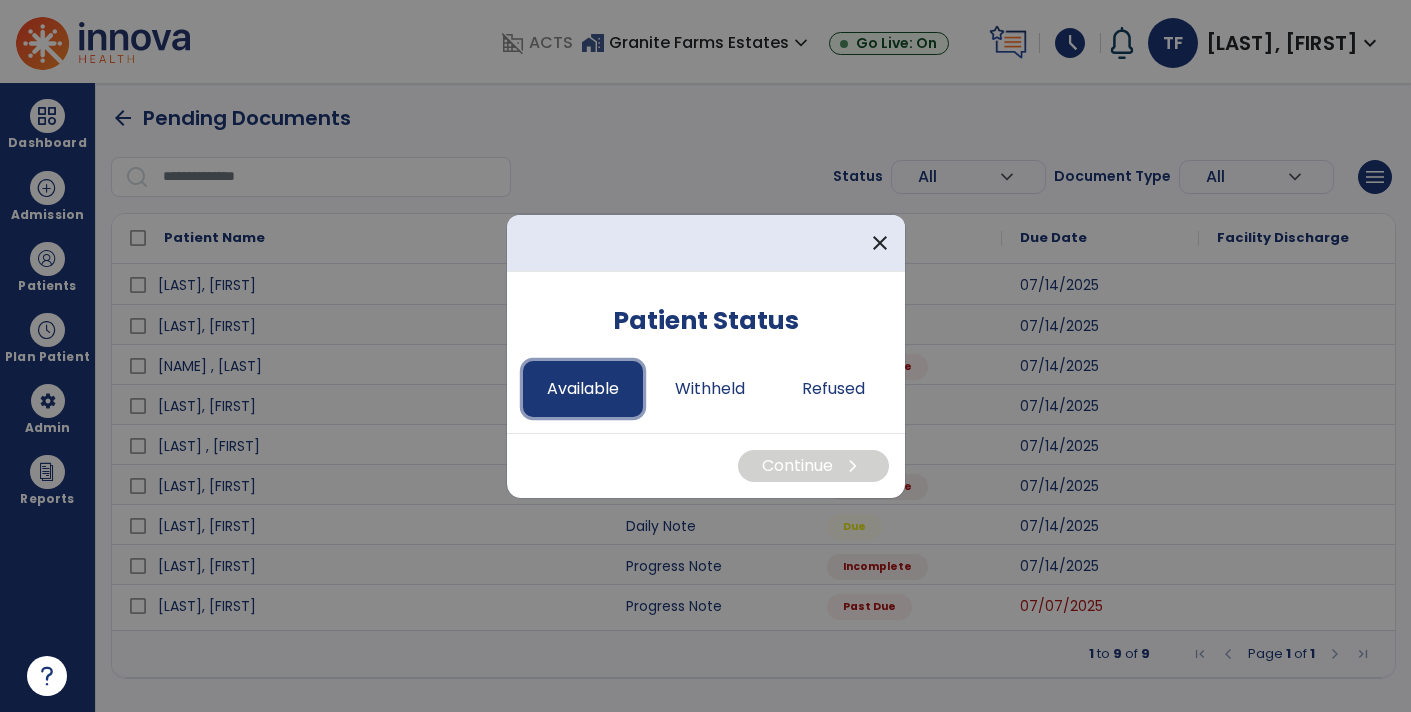 click on "Available" at bounding box center (583, 389) 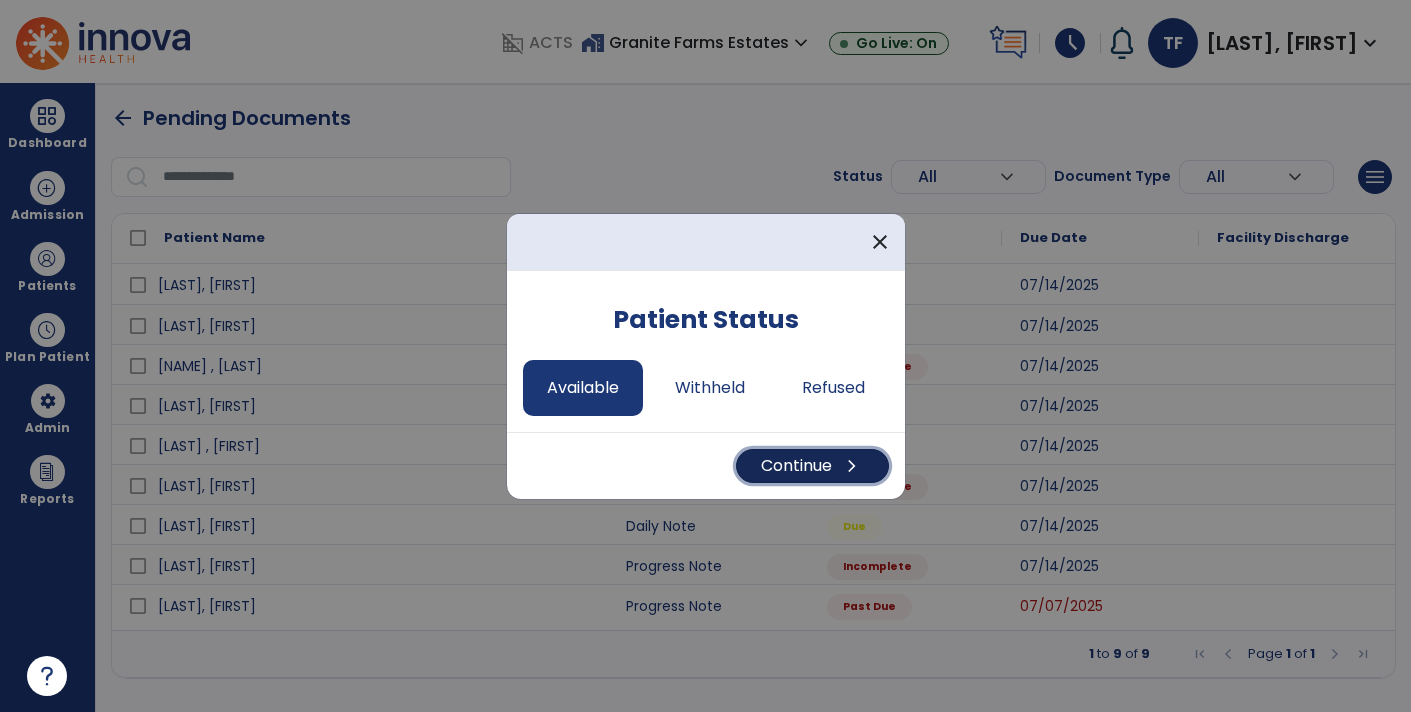 click on "Continue   chevron_right" at bounding box center [812, 466] 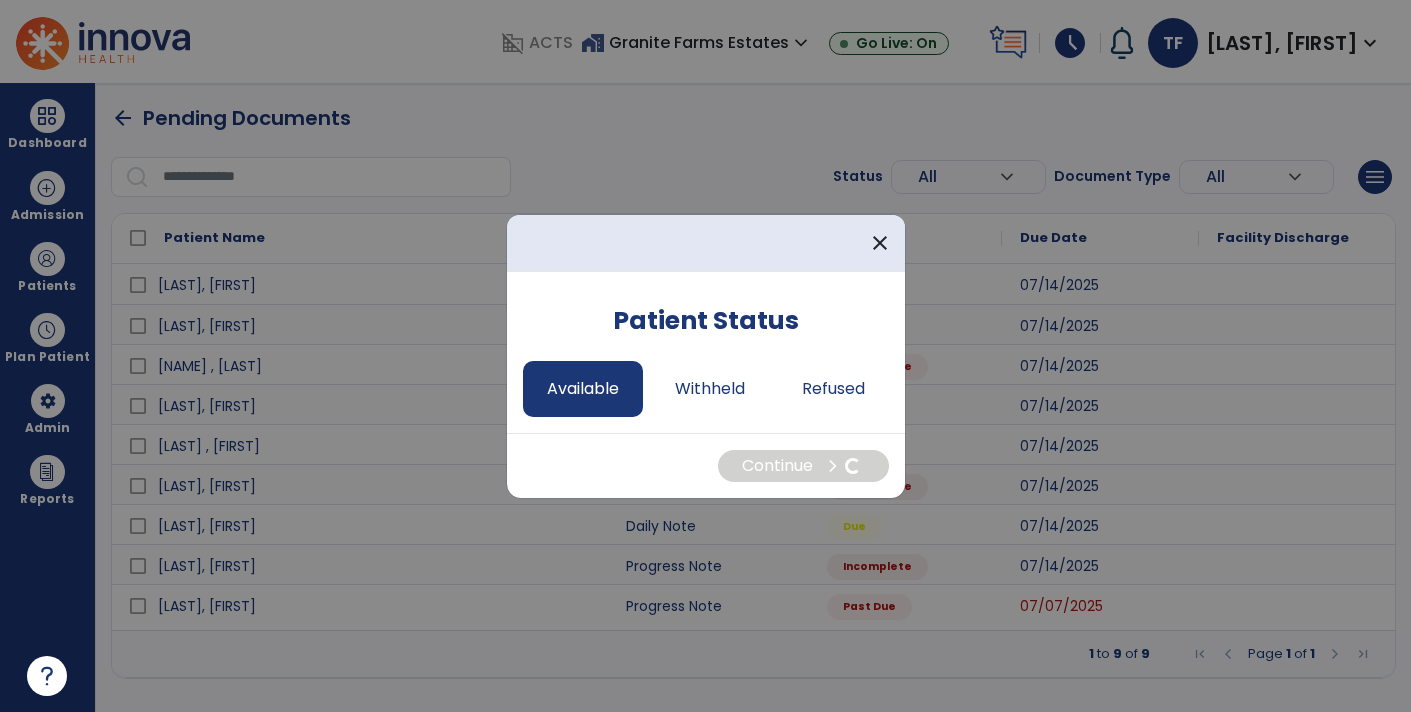 select on "*" 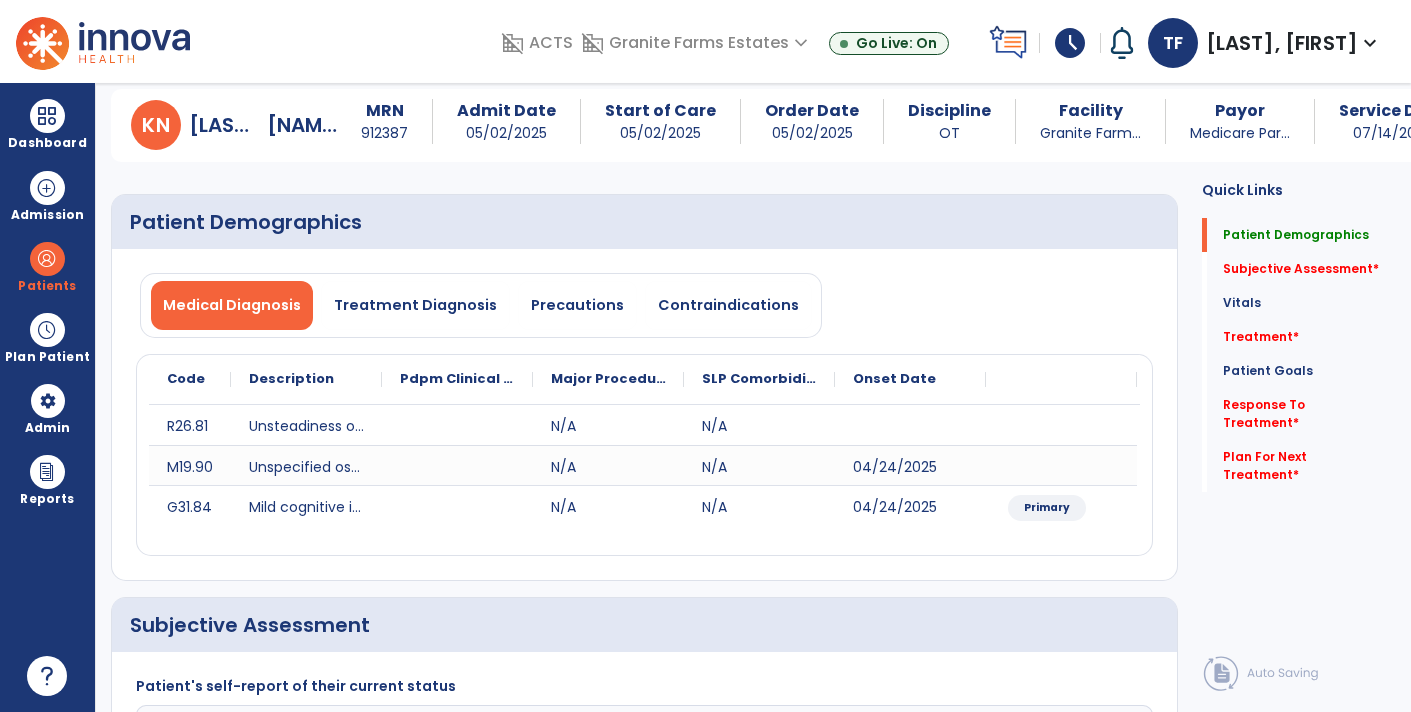 scroll, scrollTop: 427, scrollLeft: 0, axis: vertical 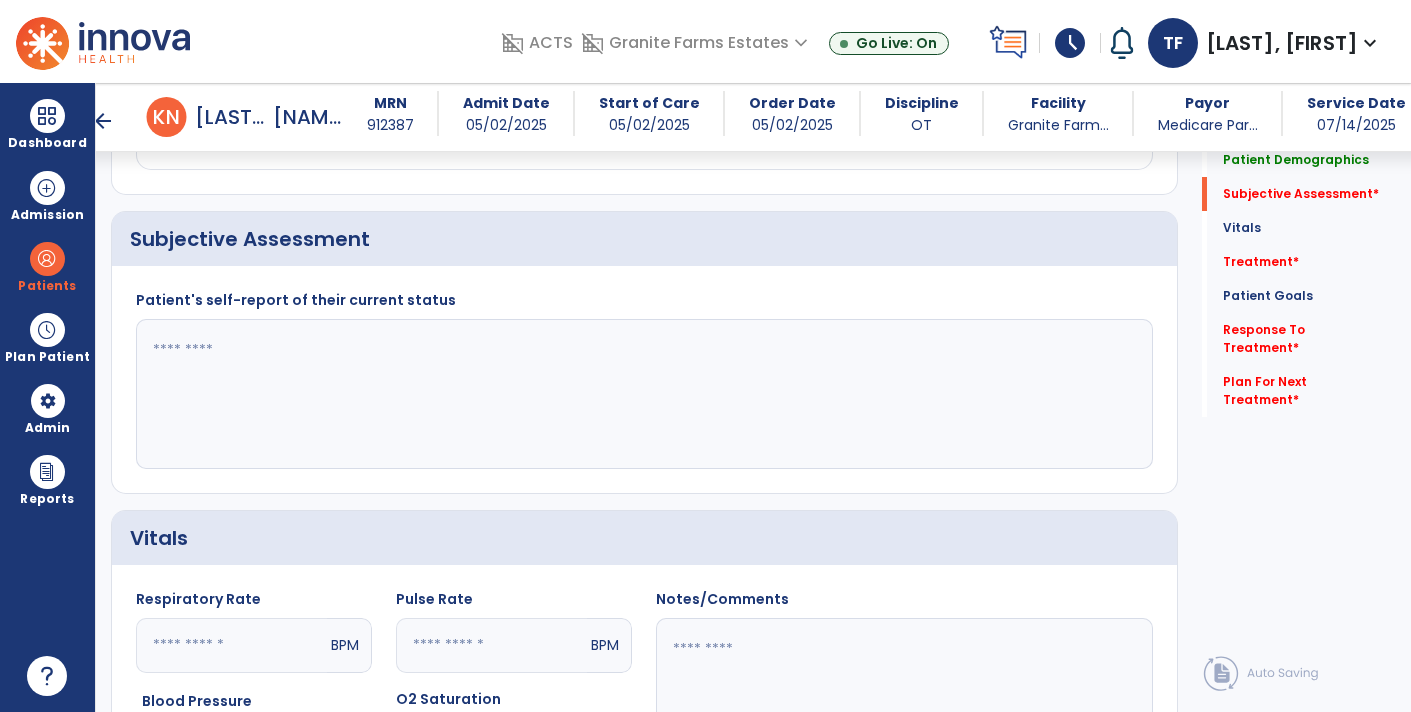 click 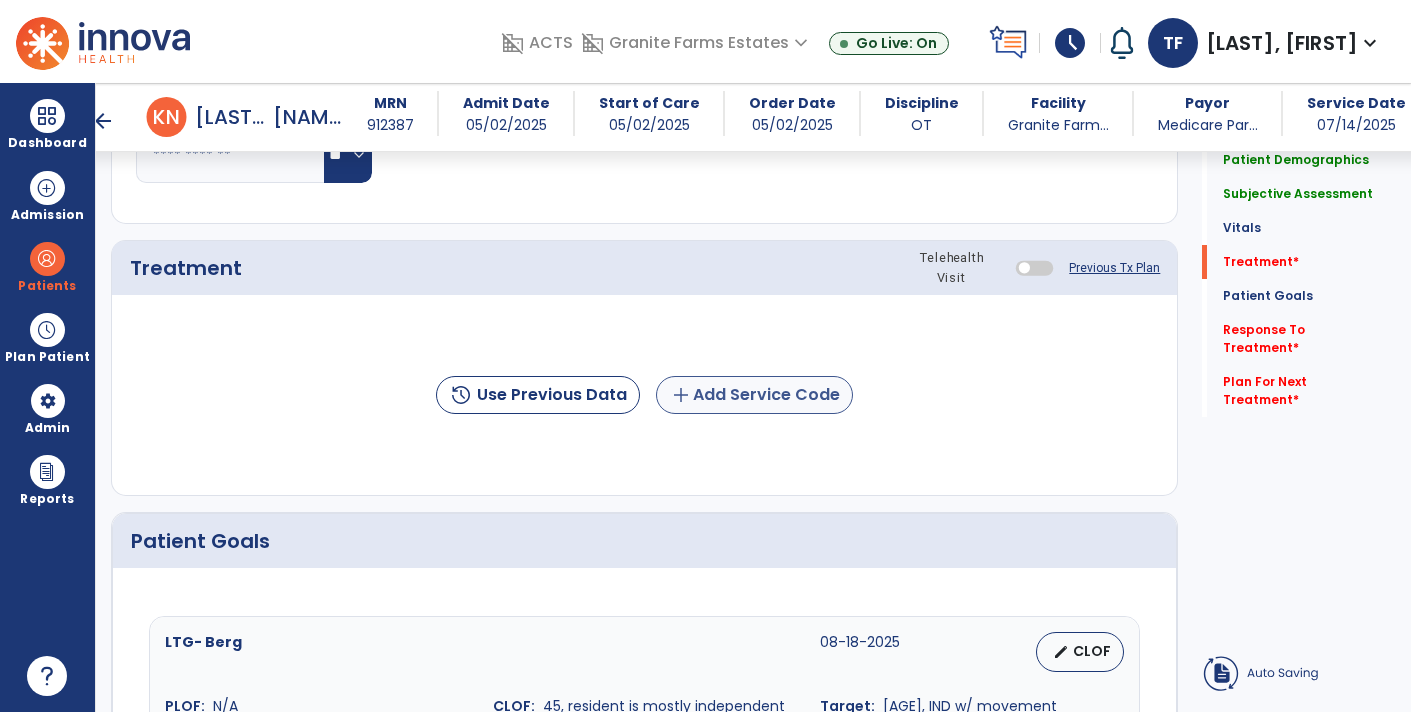type on "**********" 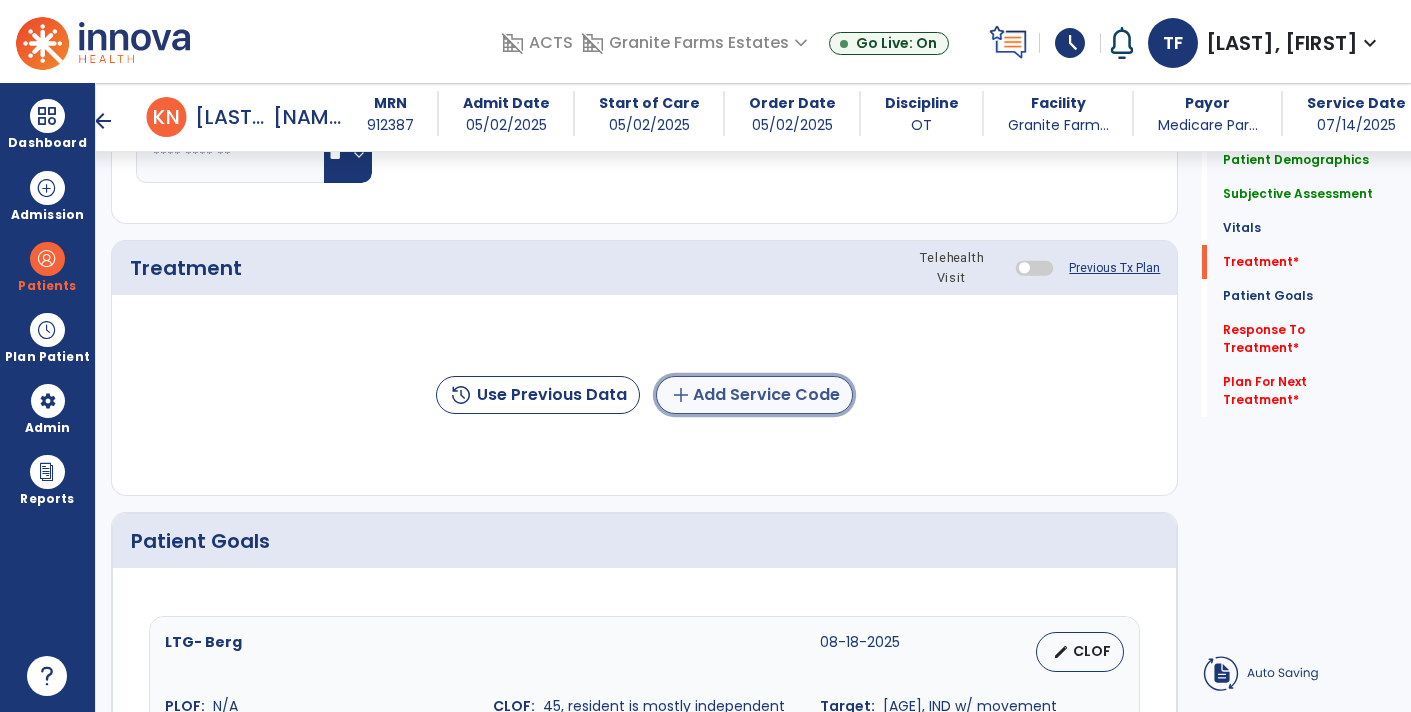 click on "add  Add Service Code" 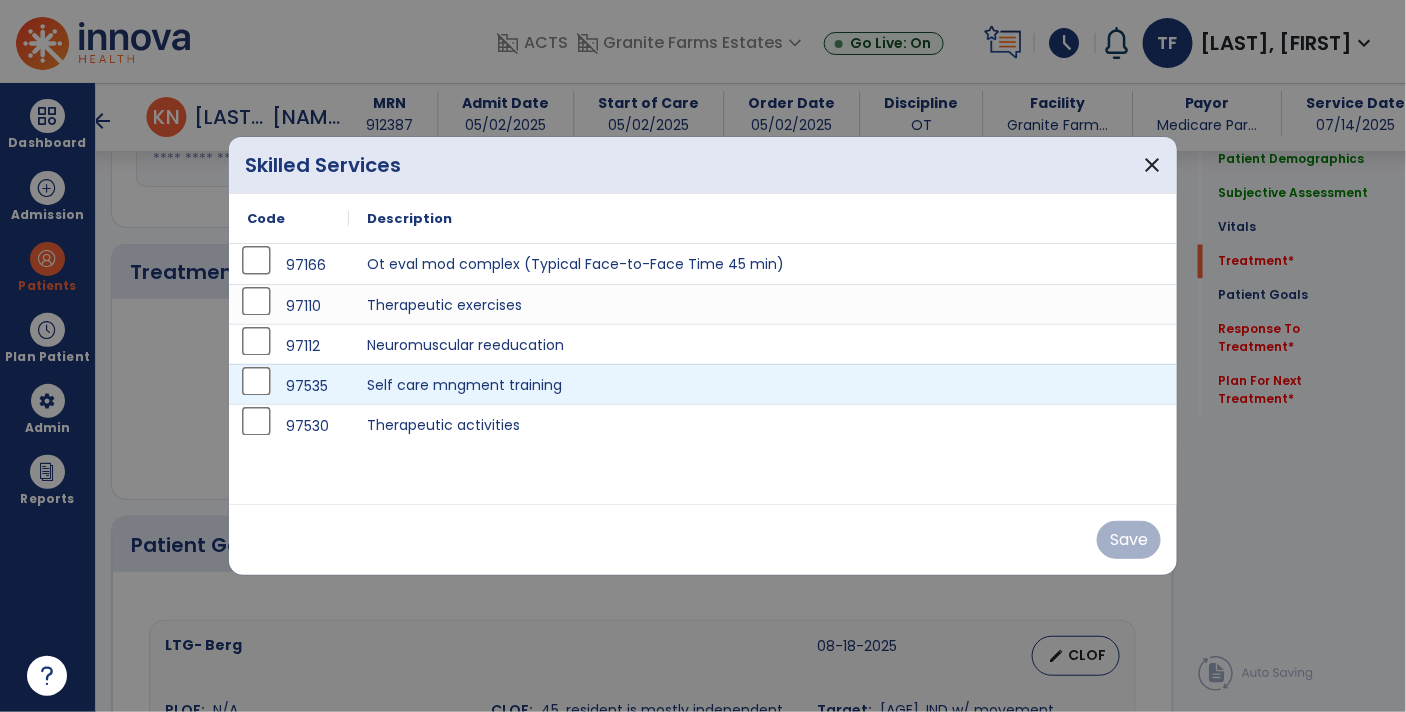 scroll, scrollTop: 1119, scrollLeft: 0, axis: vertical 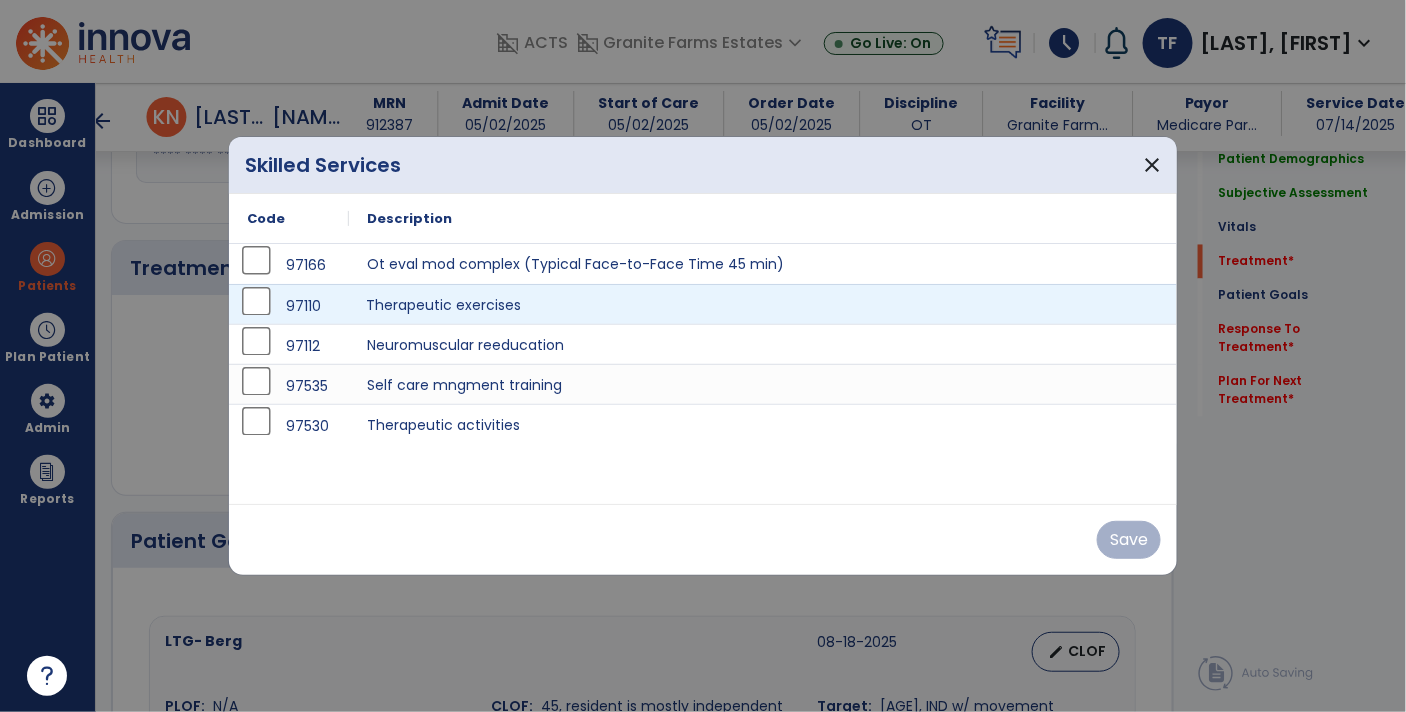 click on "Therapeutic exercises" at bounding box center (763, 304) 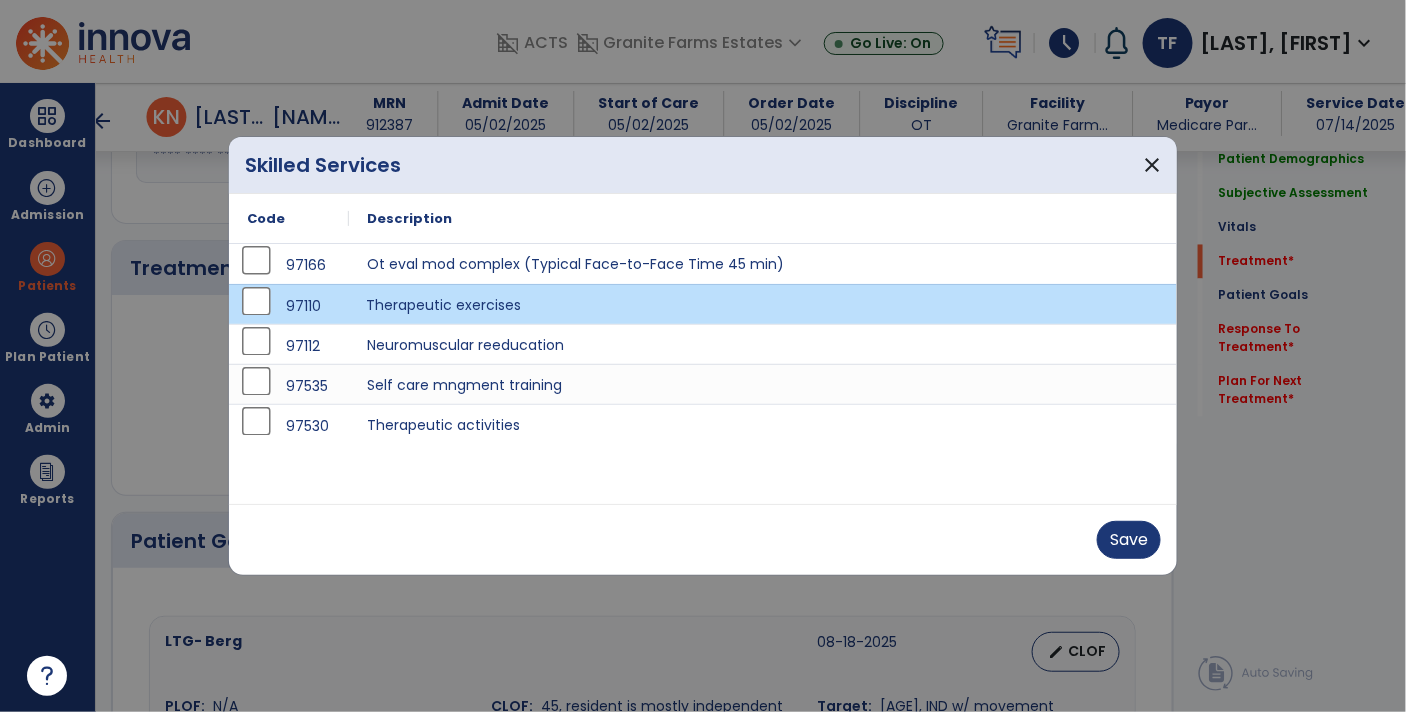 click on "Therapeutic exercises" at bounding box center (763, 304) 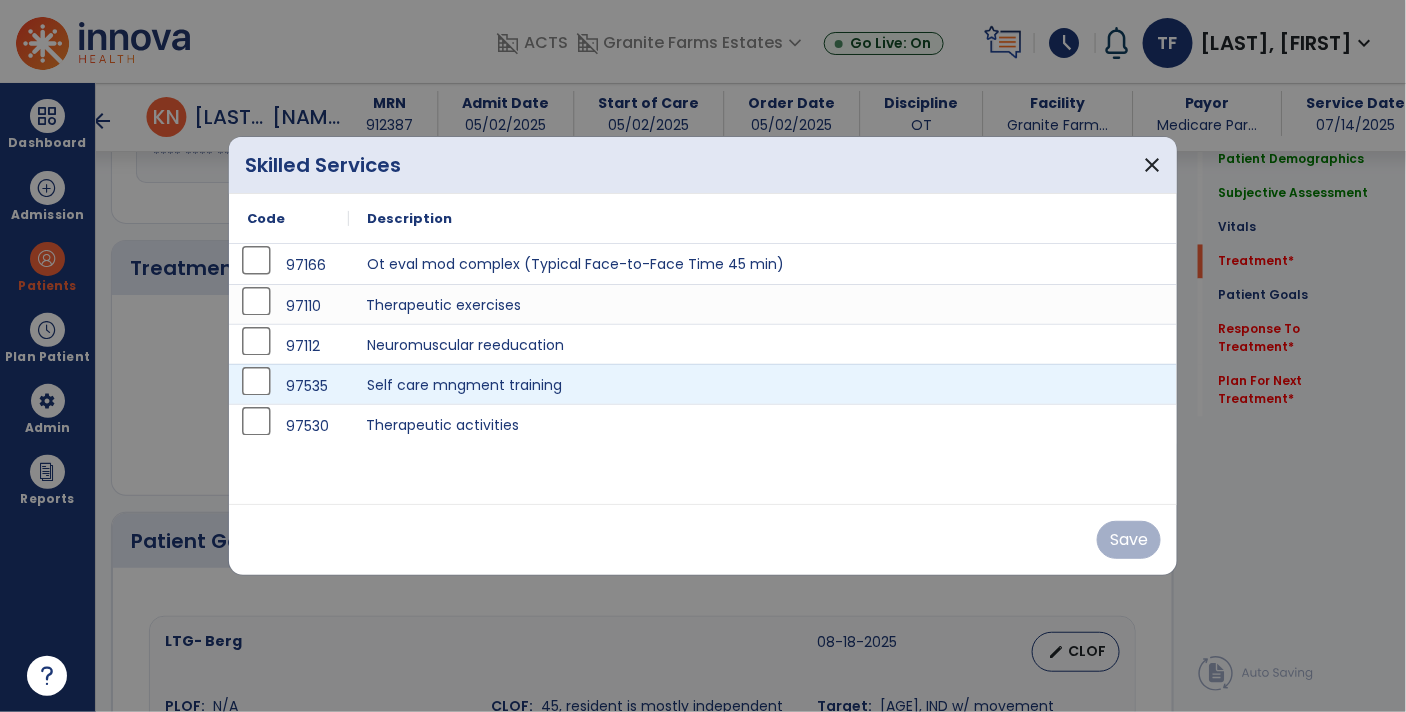 click on "Therapeutic activities" at bounding box center [763, 424] 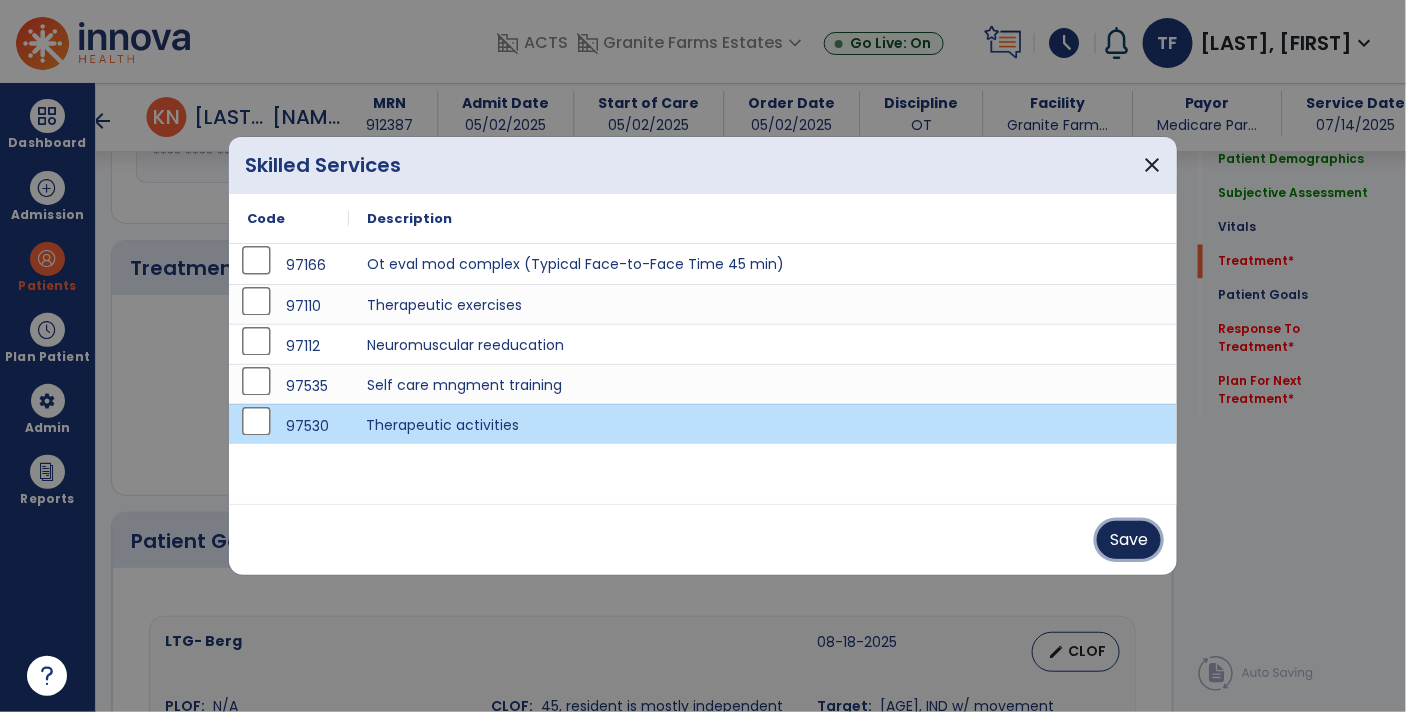 click on "Save" at bounding box center (1129, 540) 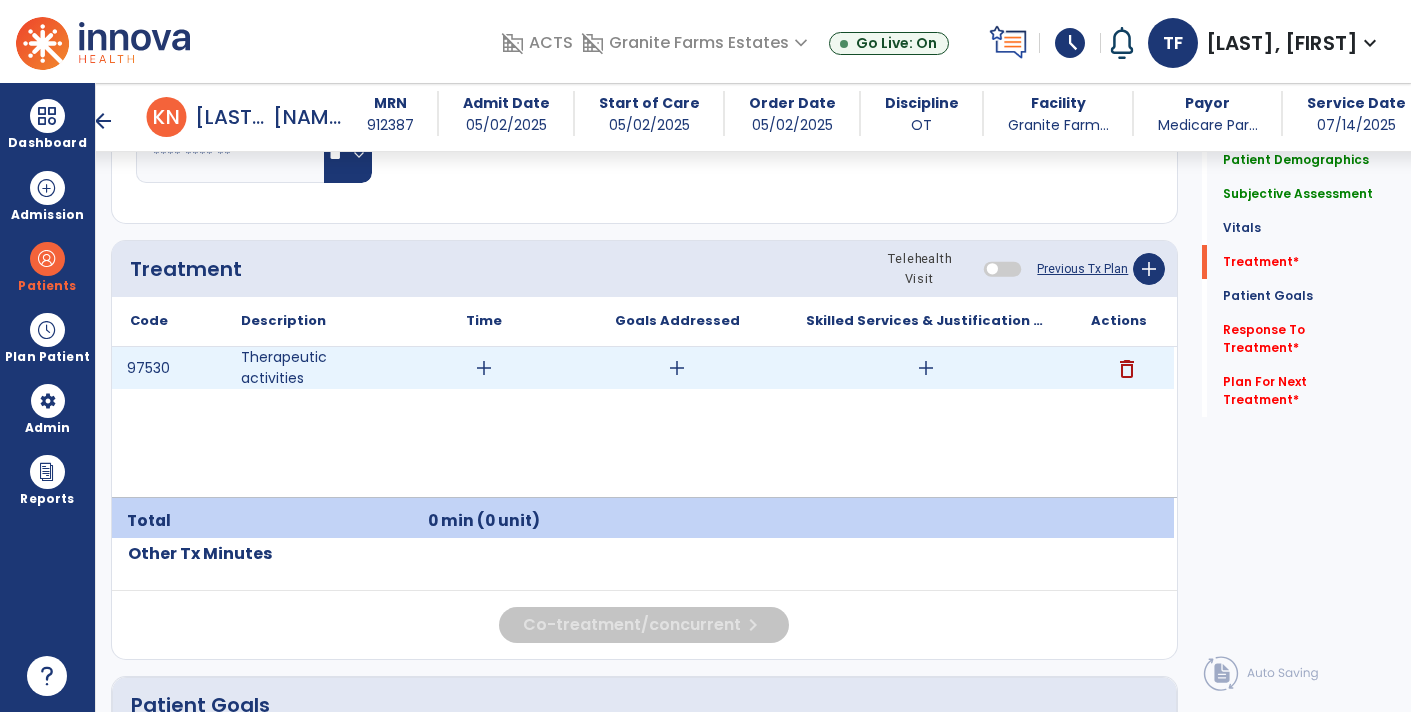 click on "add" at bounding box center [926, 368] 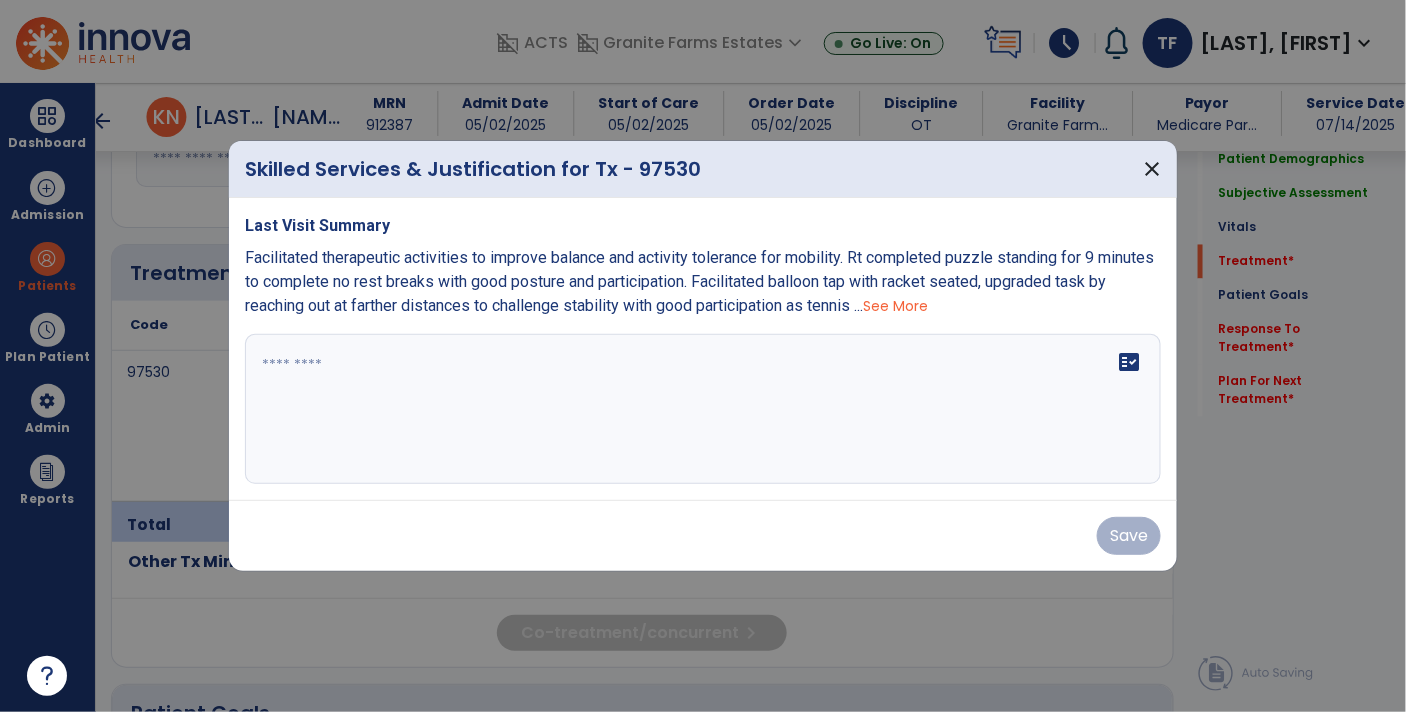 scroll, scrollTop: 1119, scrollLeft: 0, axis: vertical 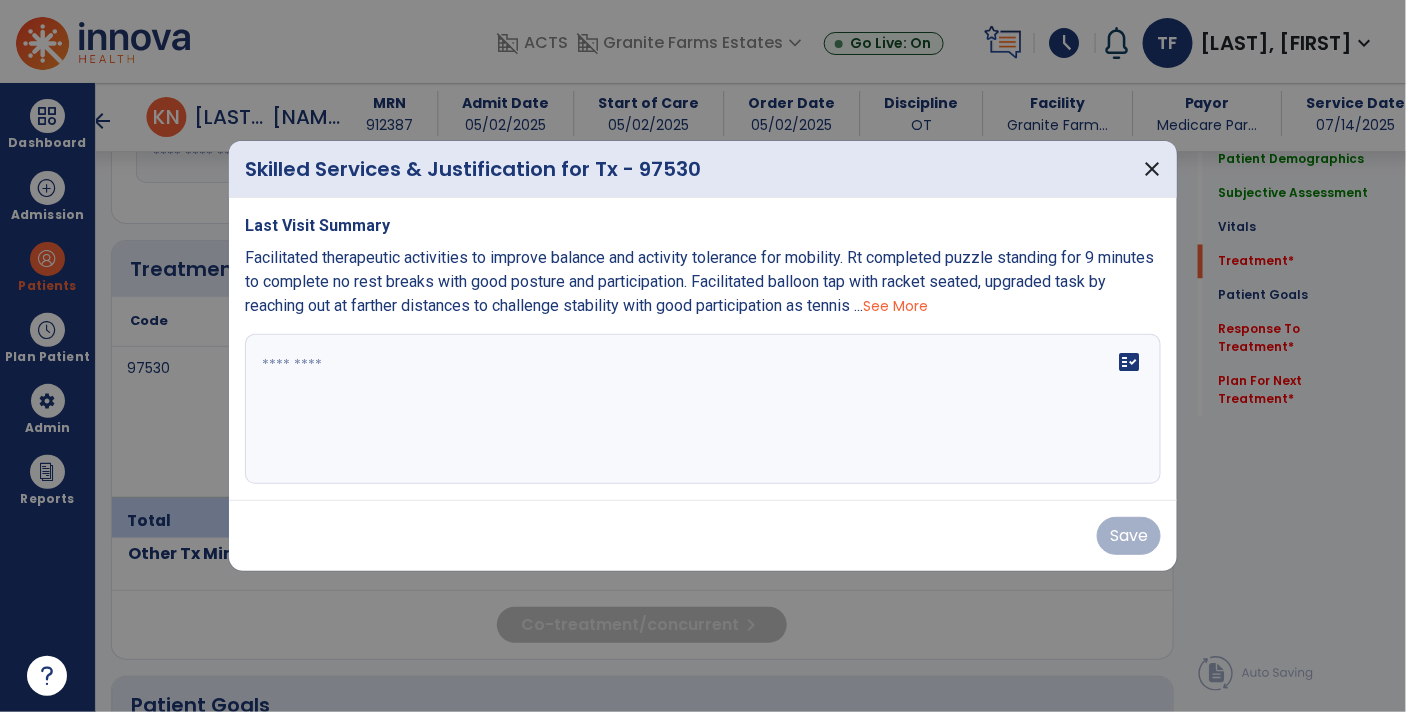 click on "fact_check" at bounding box center (703, 409) 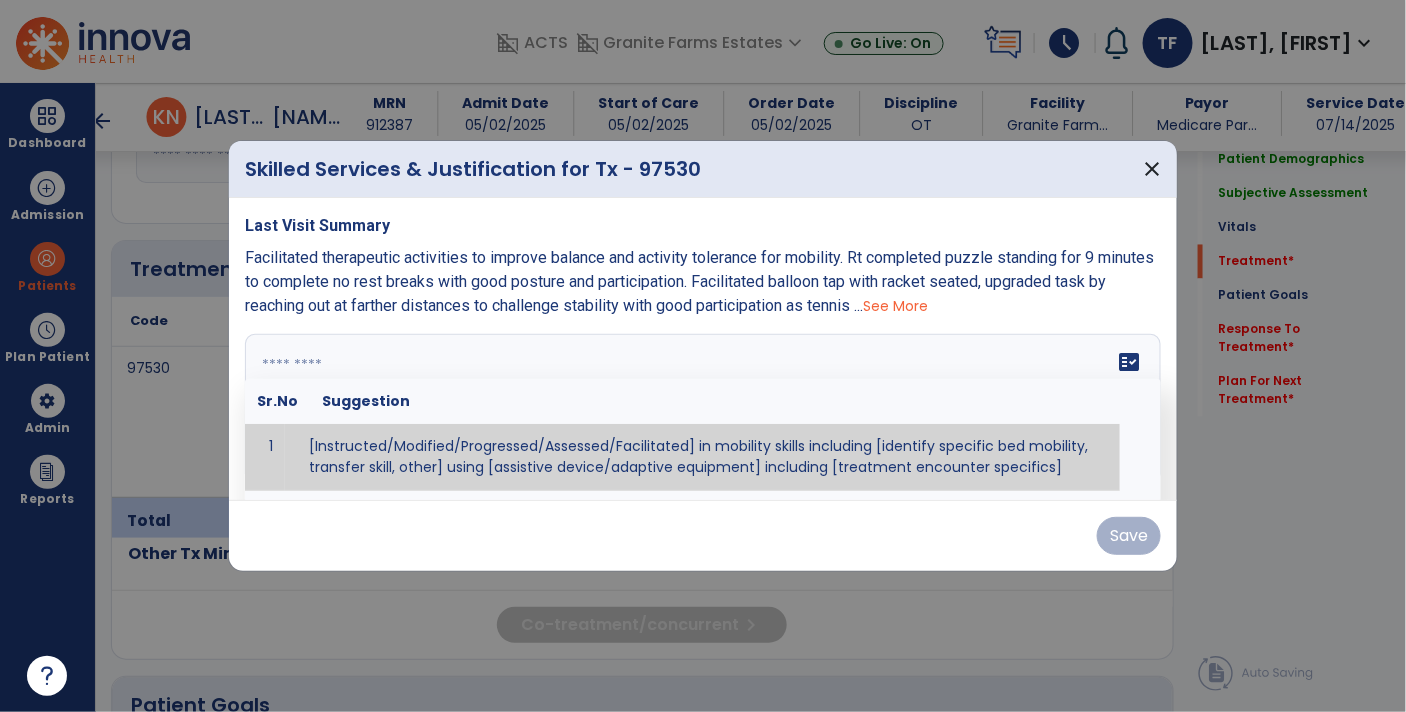 paste on "**********" 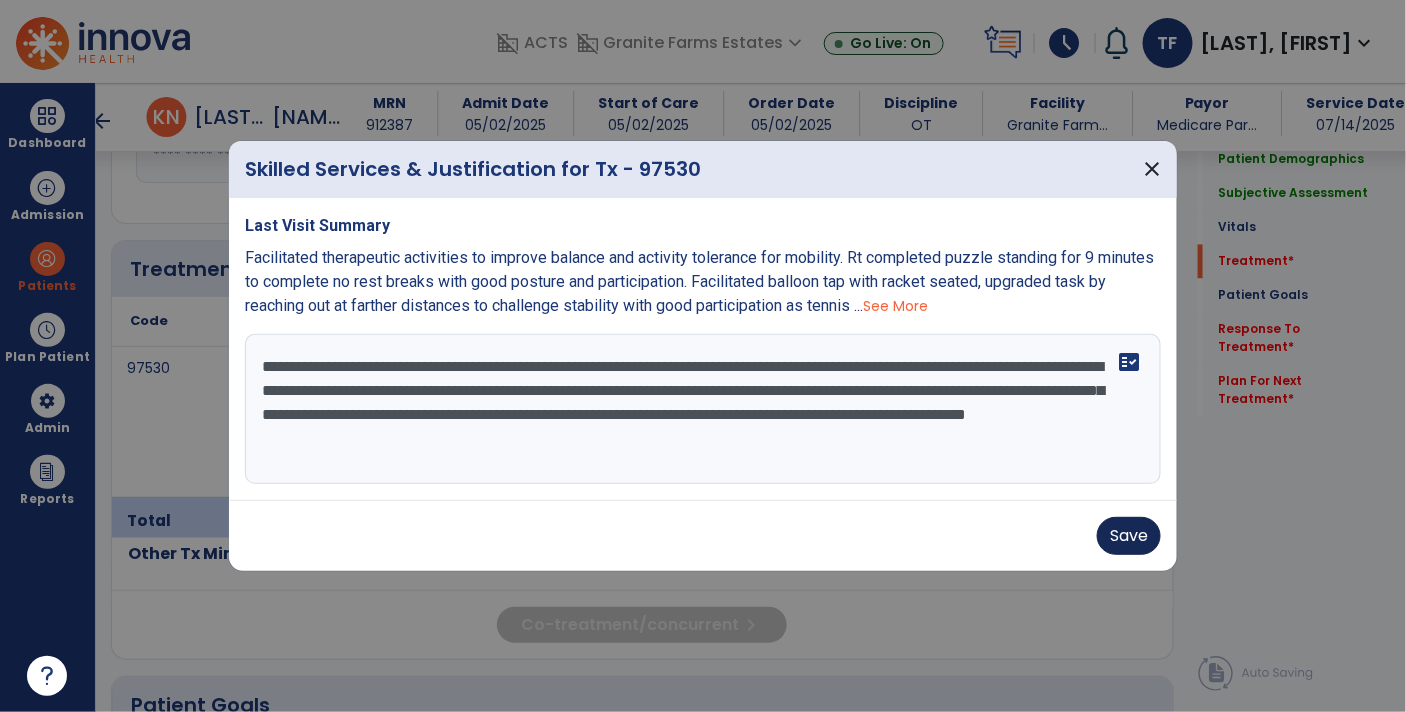 type on "**********" 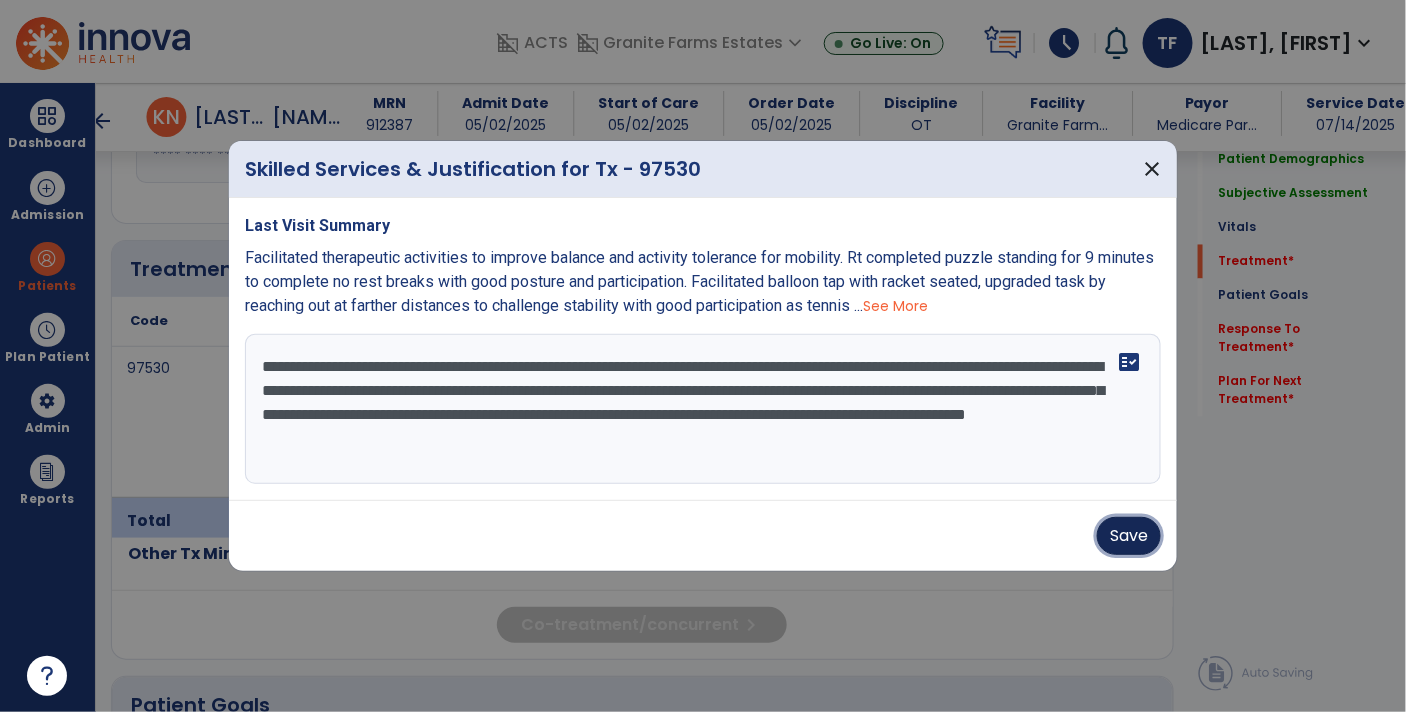 click on "Save" at bounding box center [1129, 536] 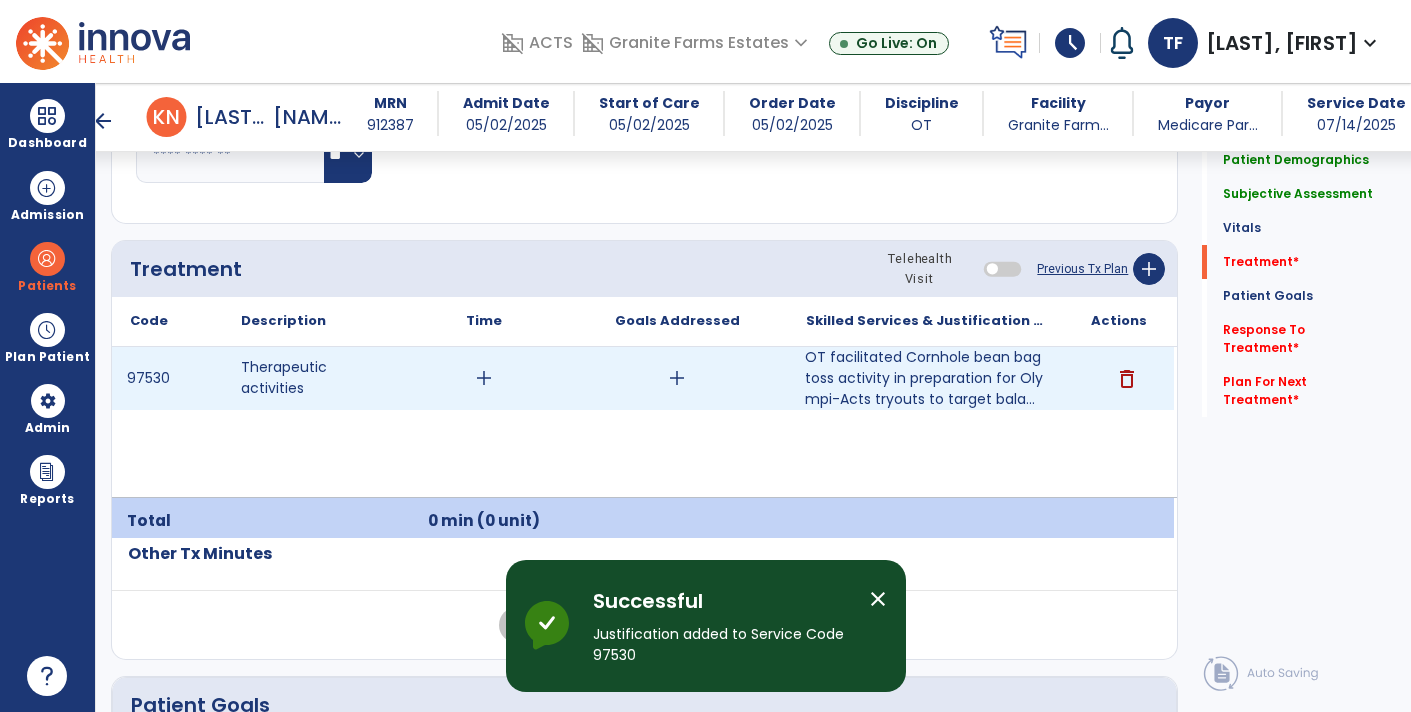 click on "add" at bounding box center (484, 378) 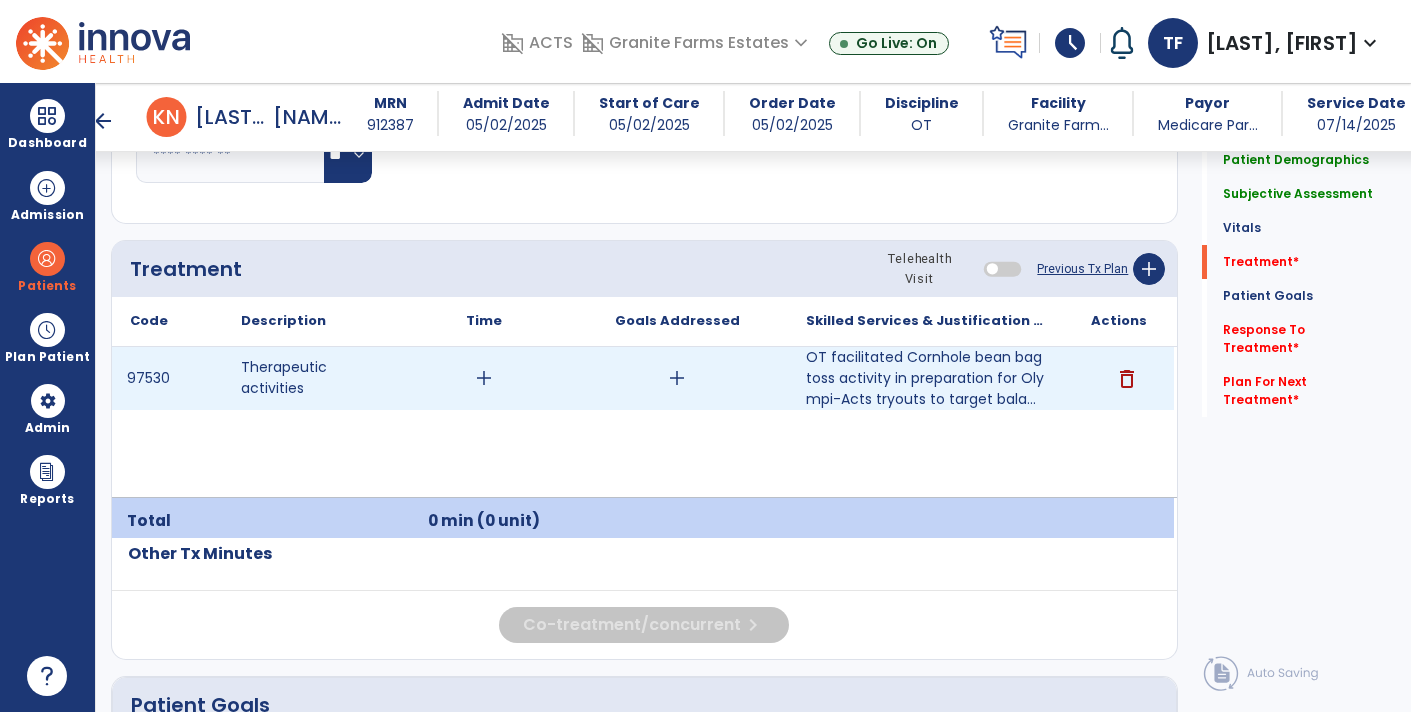 click on "add" at bounding box center (484, 378) 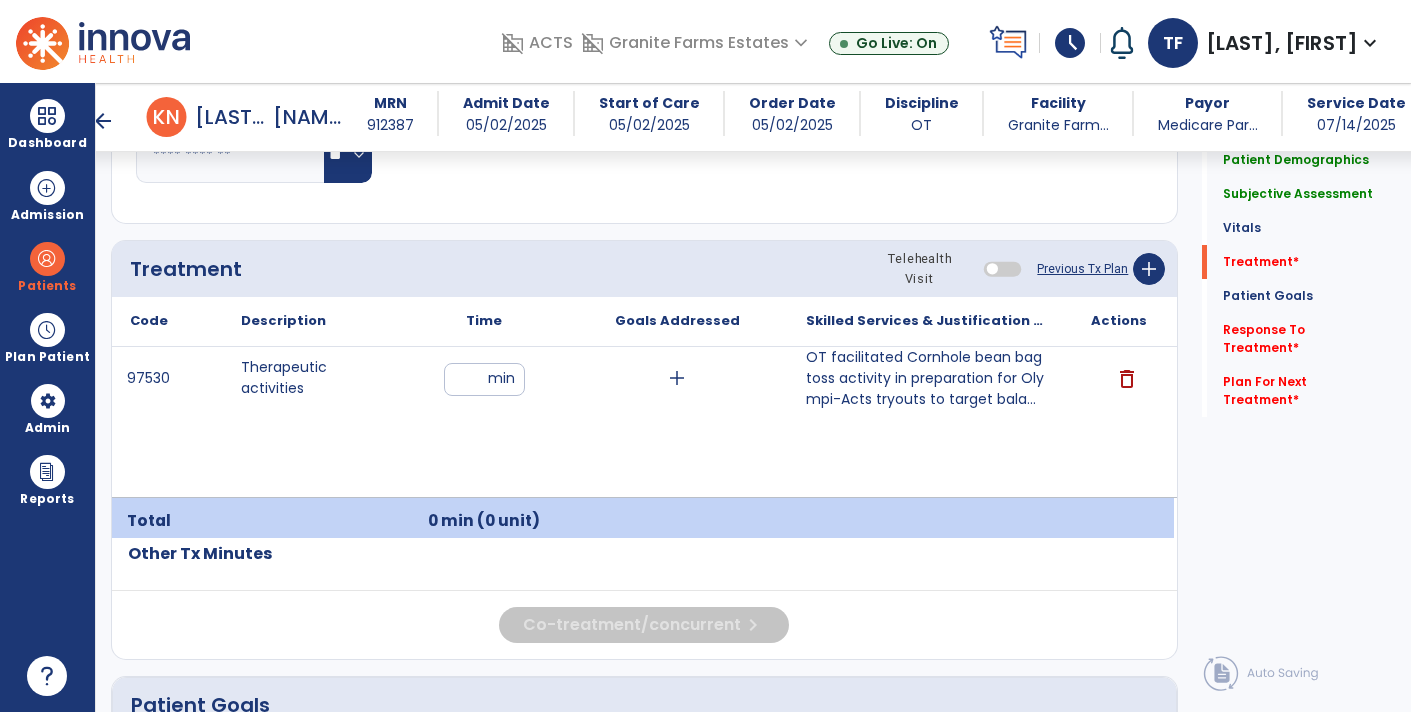 type on "**" 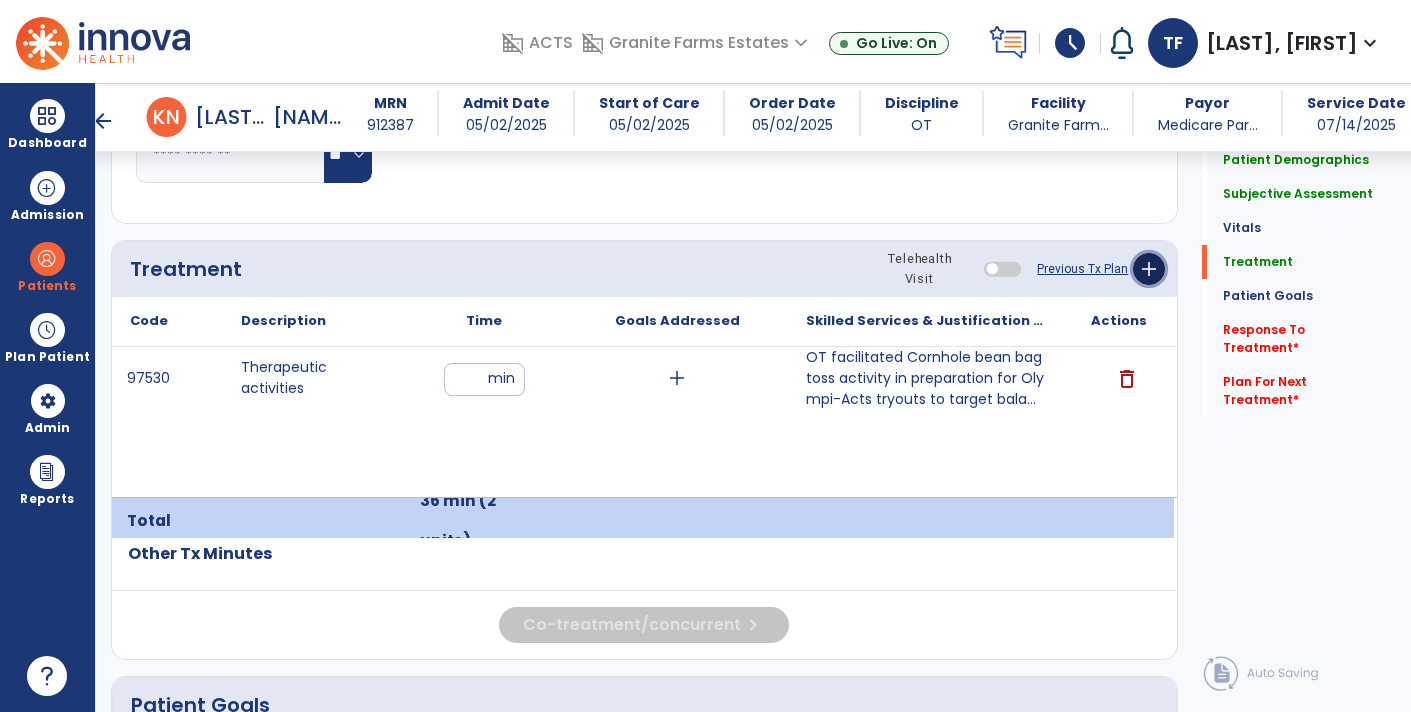 click on "add" 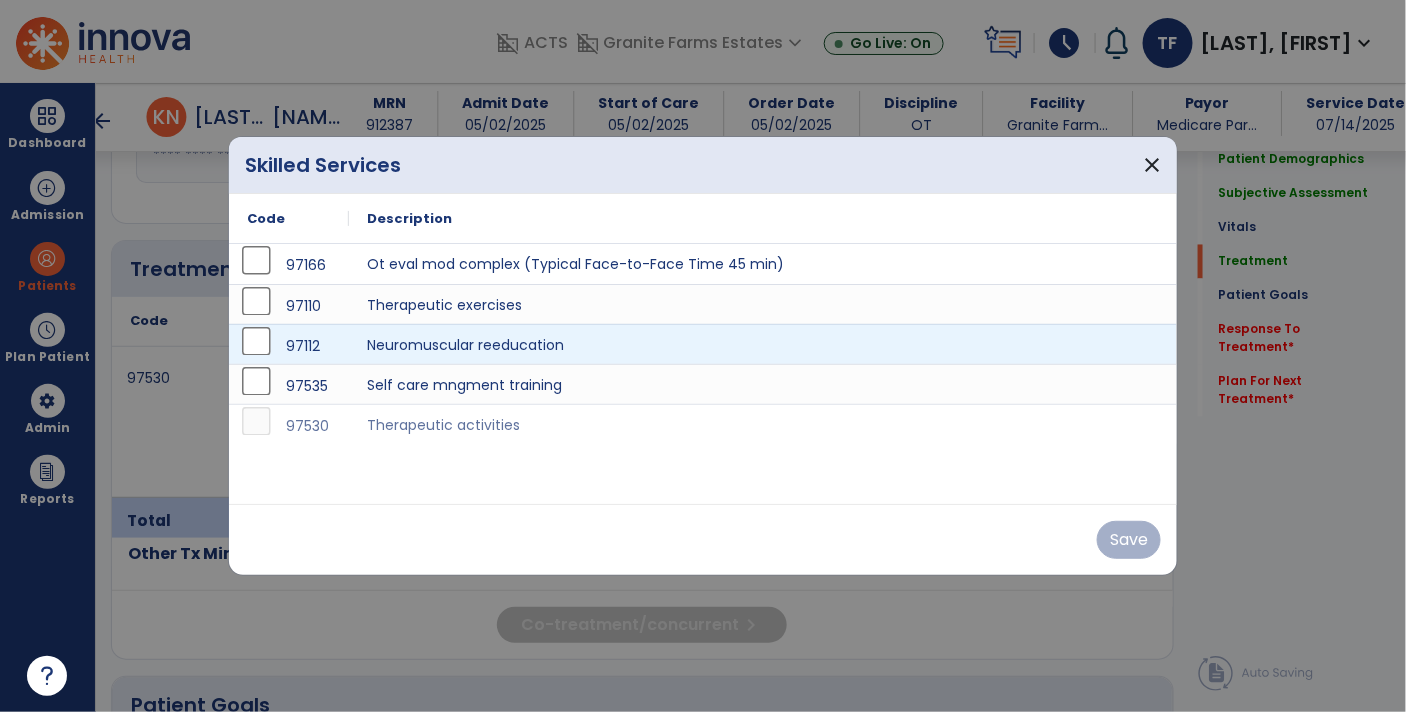 scroll, scrollTop: 1119, scrollLeft: 0, axis: vertical 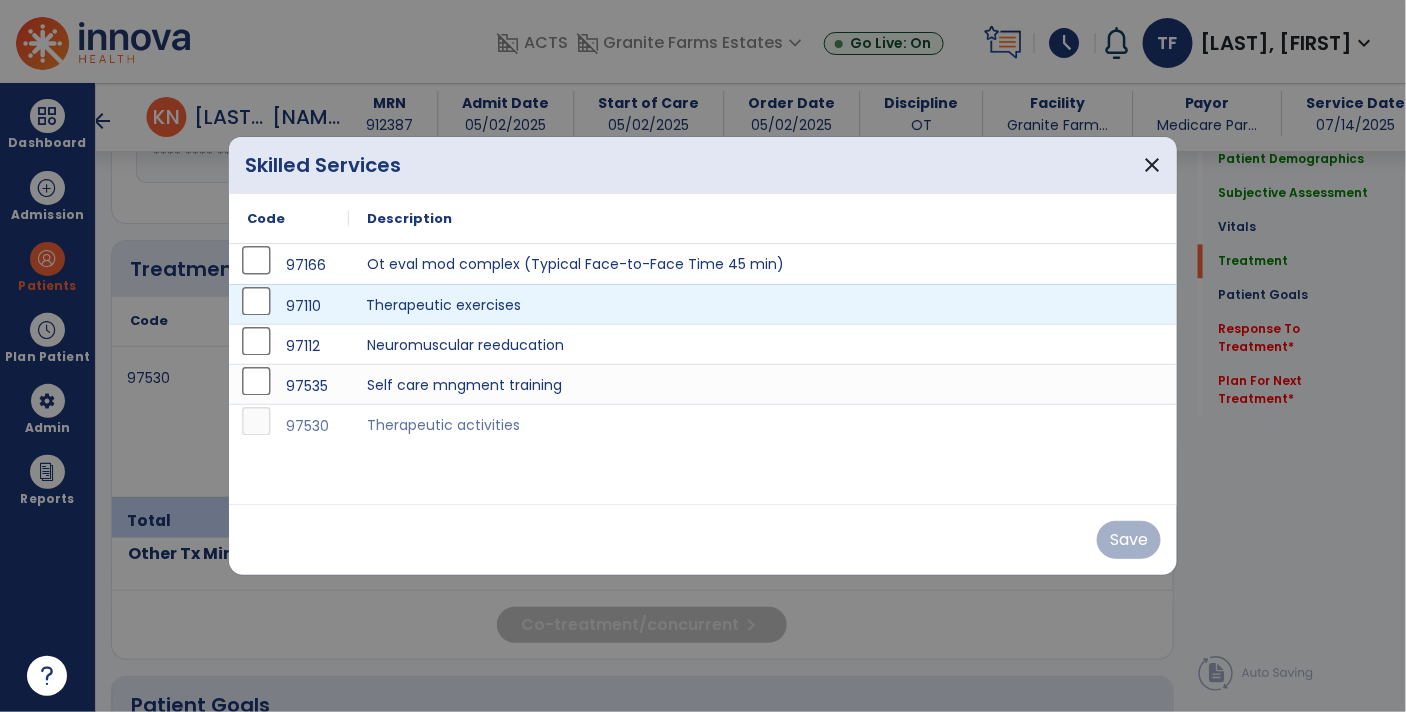 click on "Therapeutic exercises" at bounding box center [763, 304] 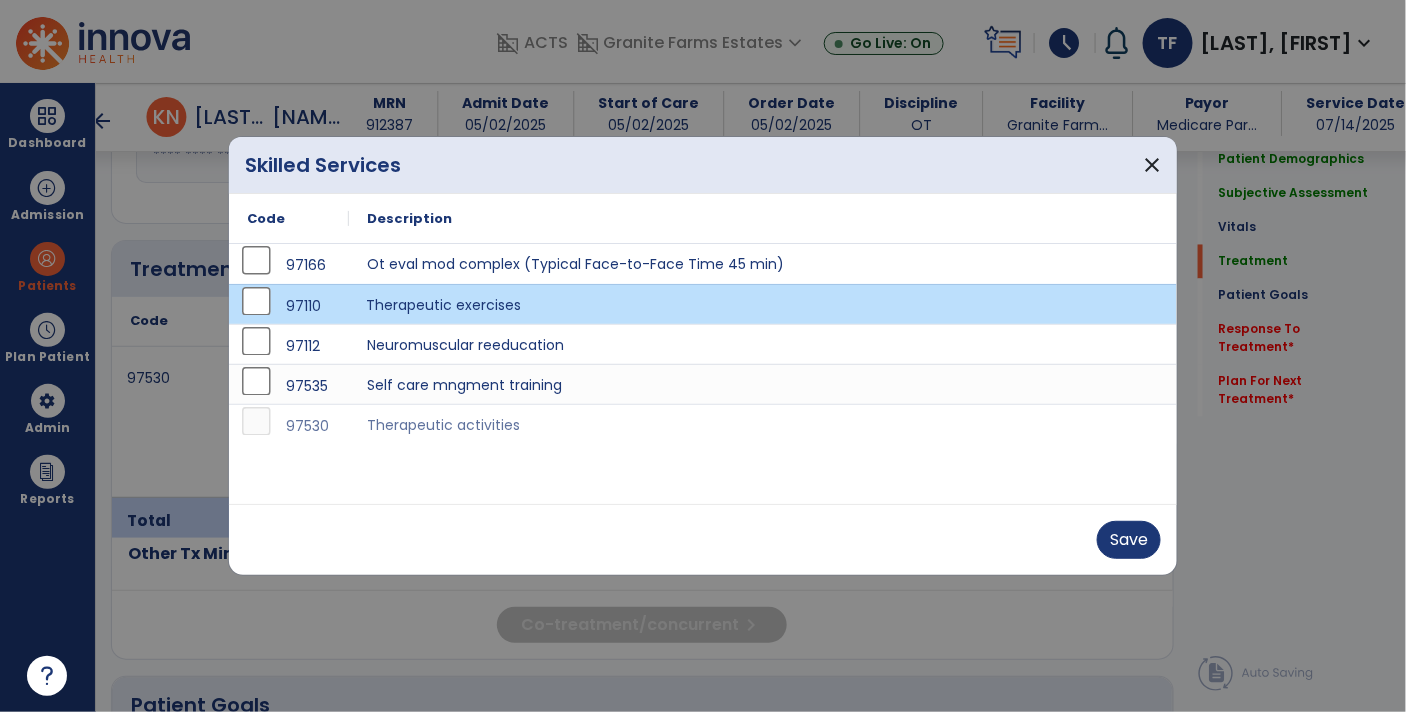 click on "Therapeutic exercises" at bounding box center (763, 304) 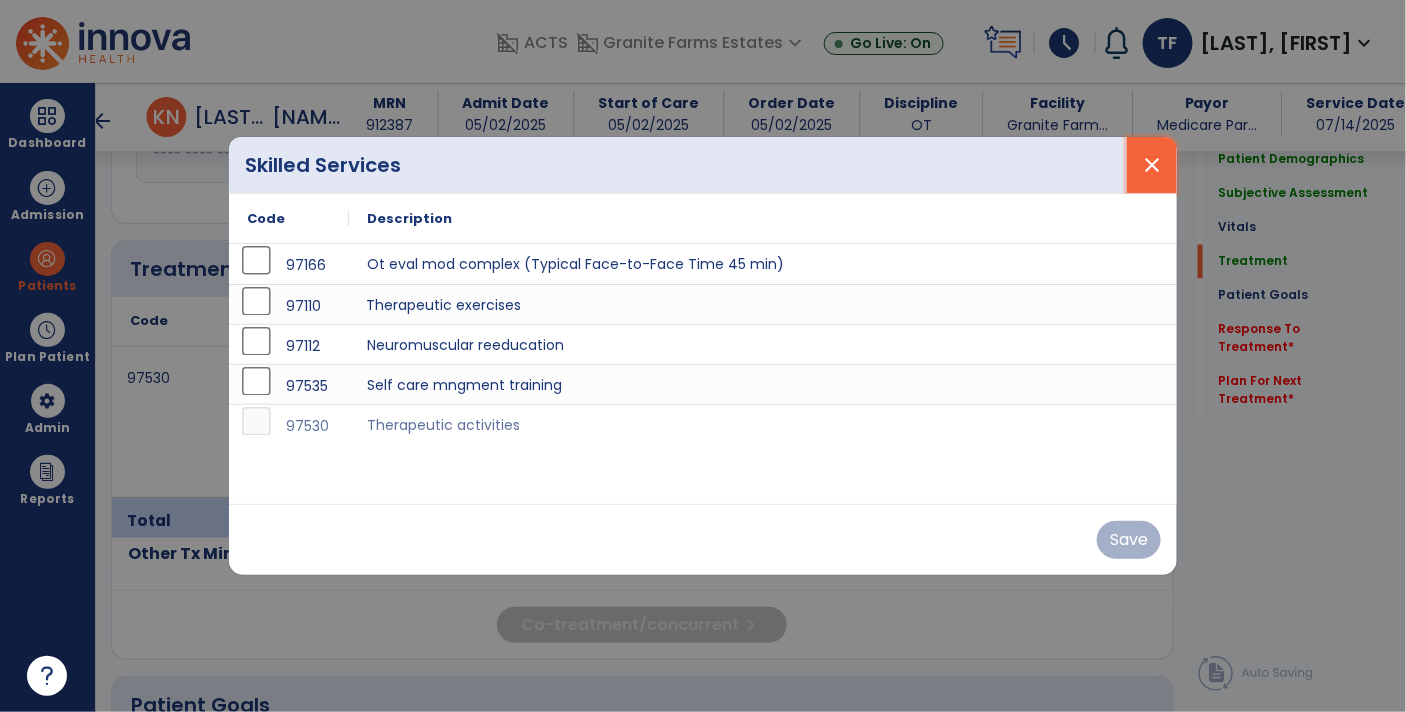 click on "close" at bounding box center (1152, 165) 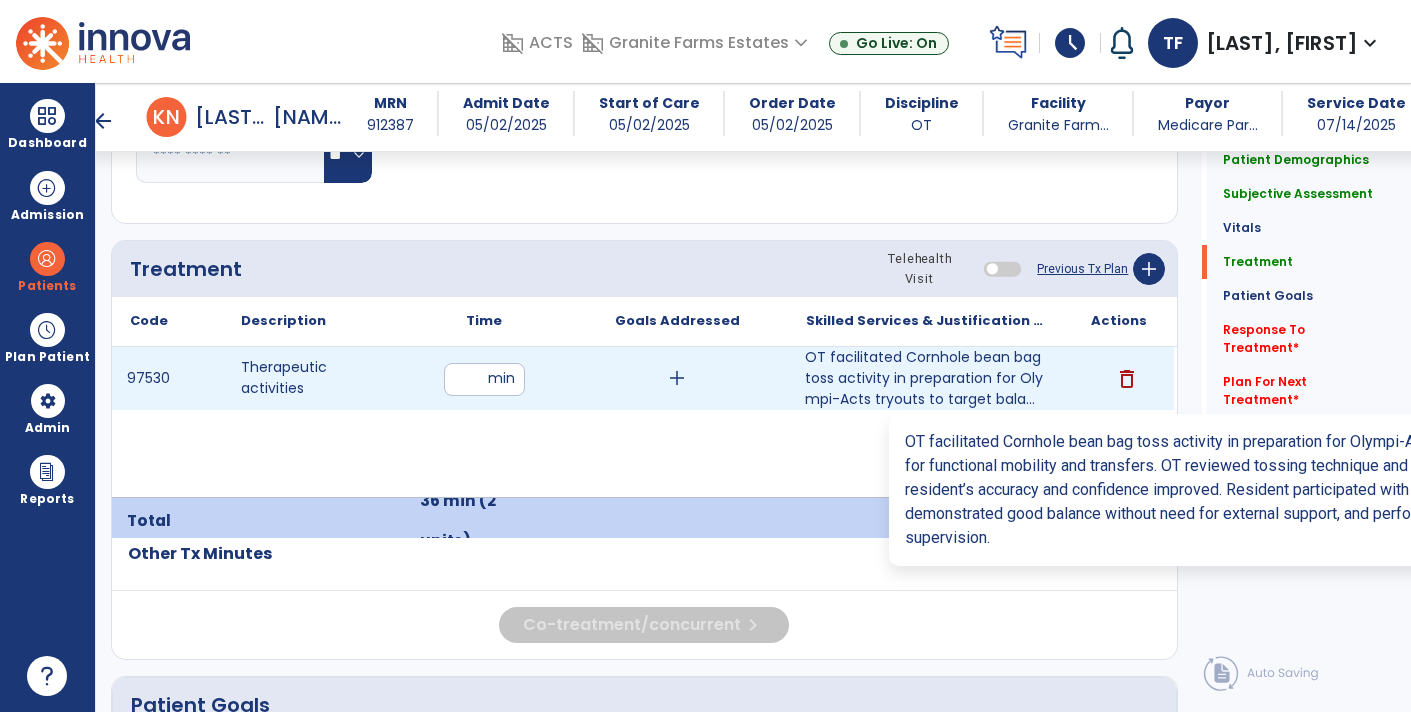click on "OT facilitated Cornhole bean bag toss activity in preparation for Olympi-Acts tryouts to target bala..." at bounding box center (926, 378) 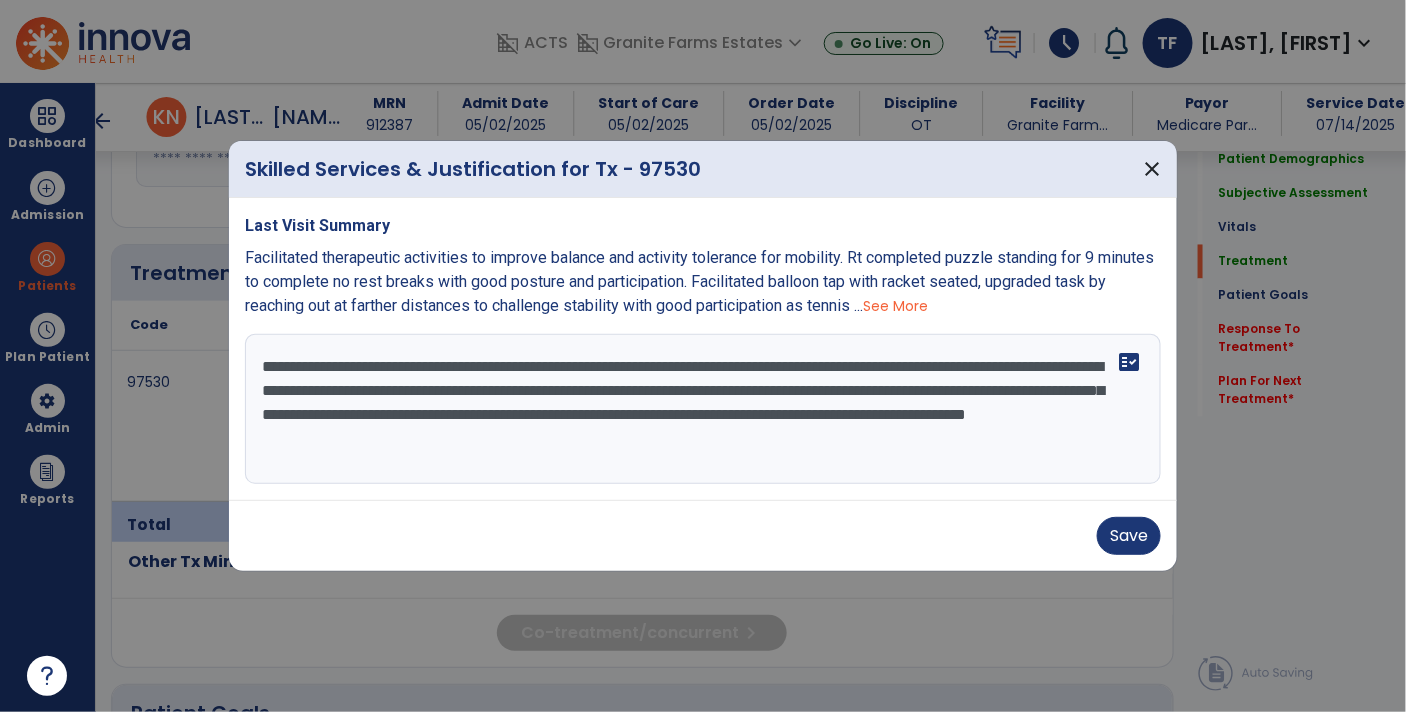 scroll, scrollTop: 1119, scrollLeft: 0, axis: vertical 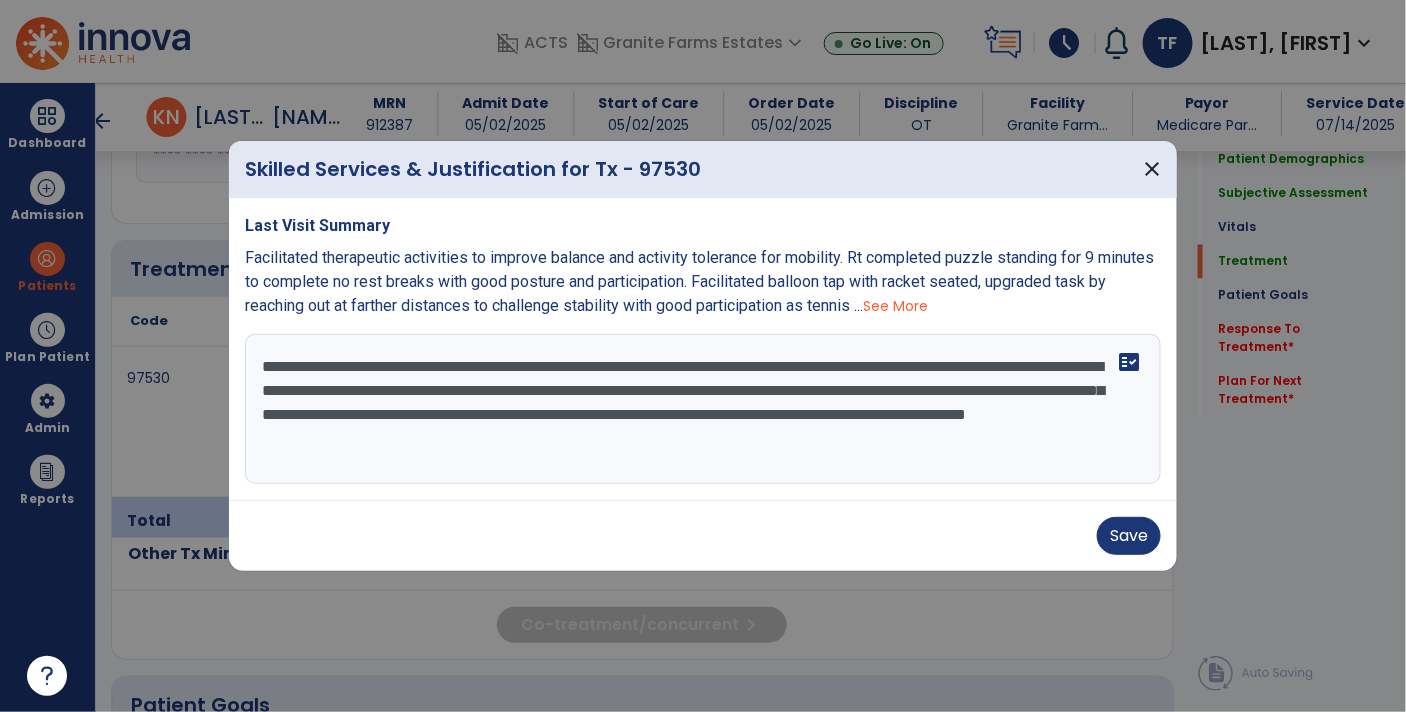 click on "**********" at bounding box center [703, 409] 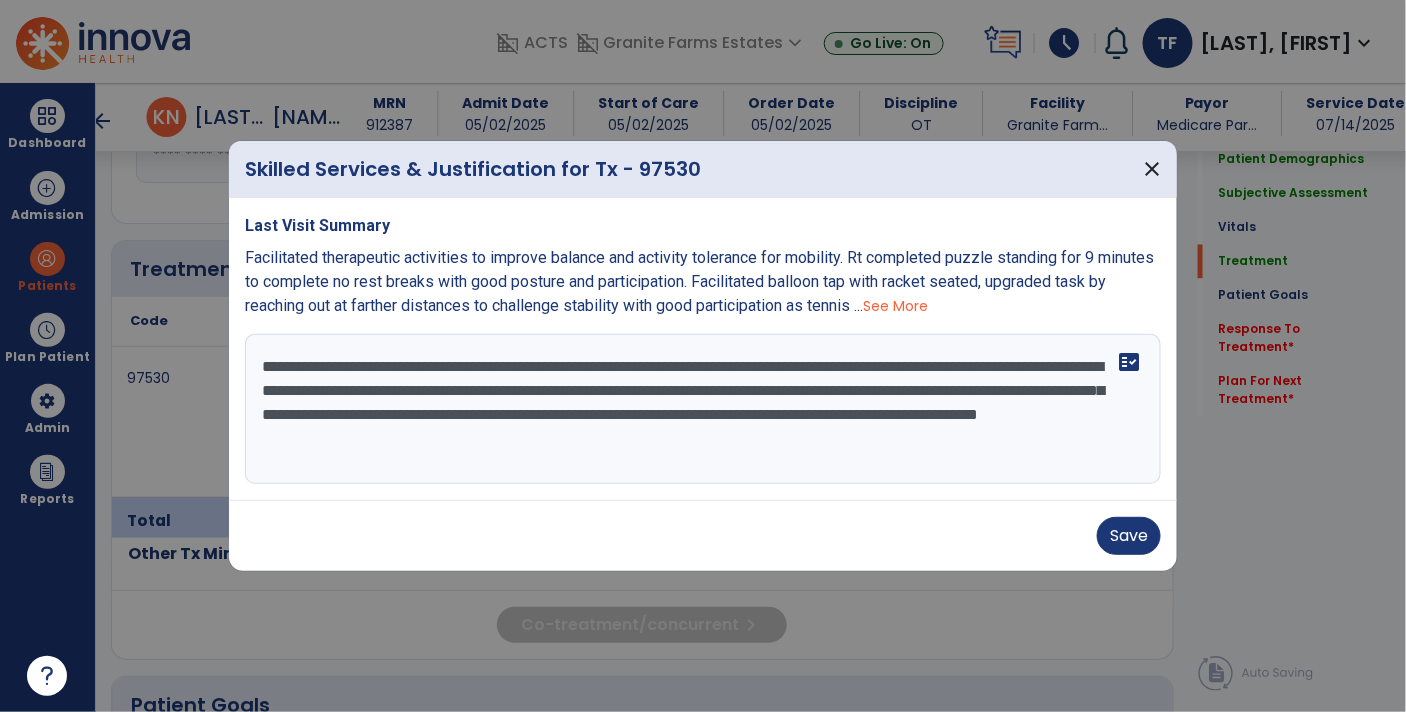 scroll, scrollTop: 14, scrollLeft: 0, axis: vertical 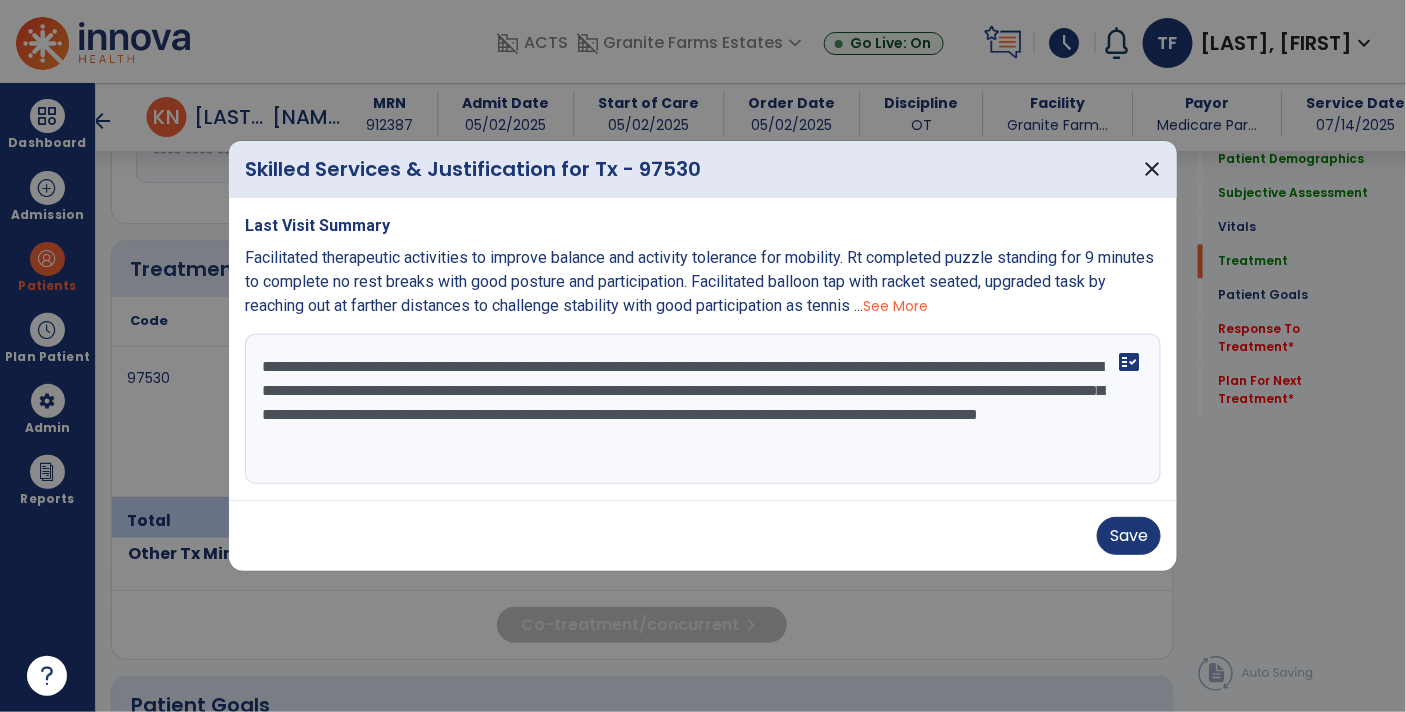 paste on "**********" 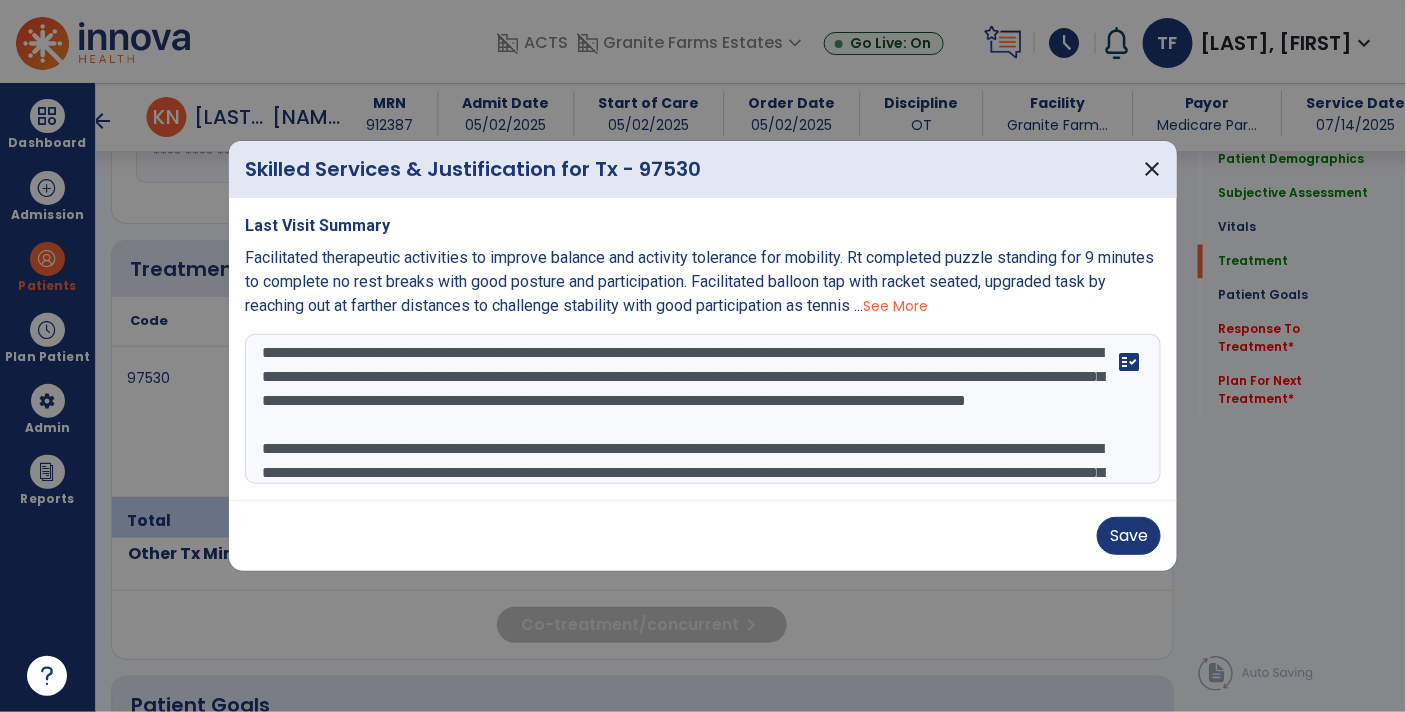 scroll, scrollTop: 110, scrollLeft: 0, axis: vertical 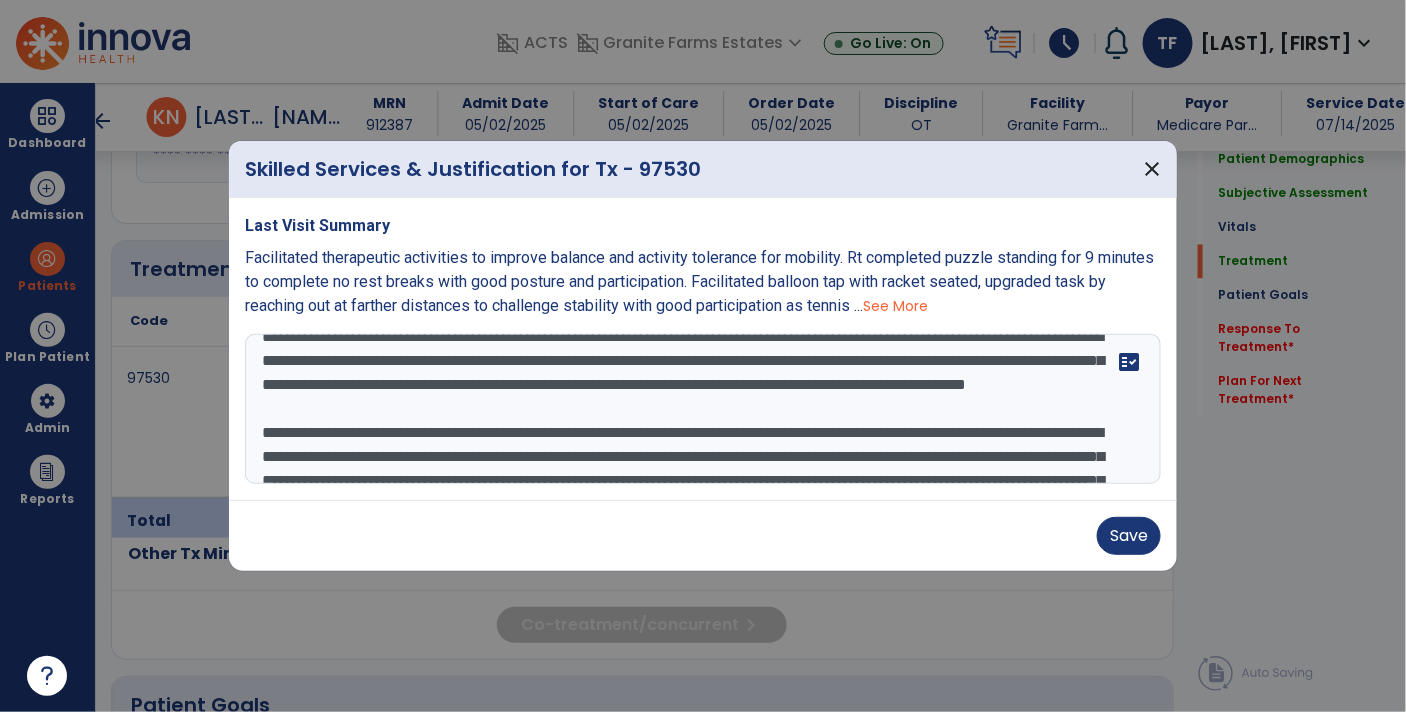 type on "**********" 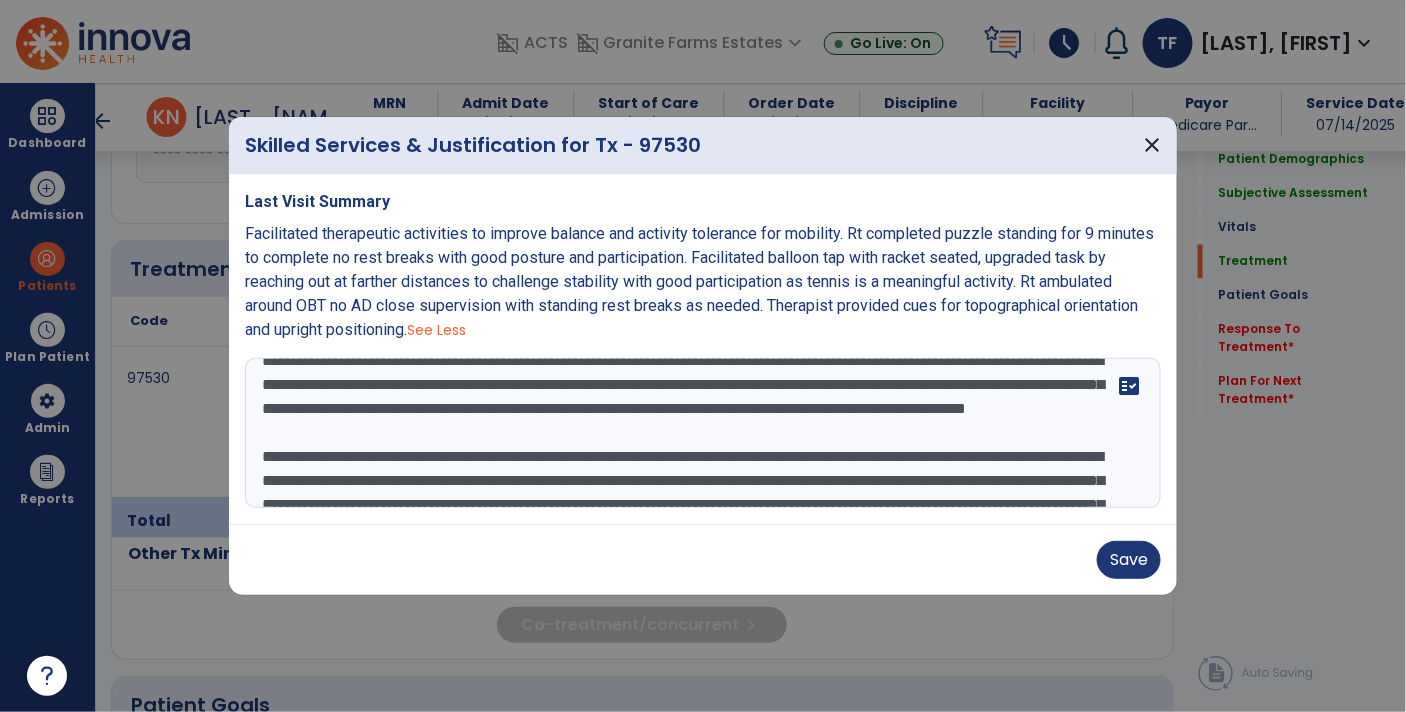 scroll, scrollTop: 49, scrollLeft: 0, axis: vertical 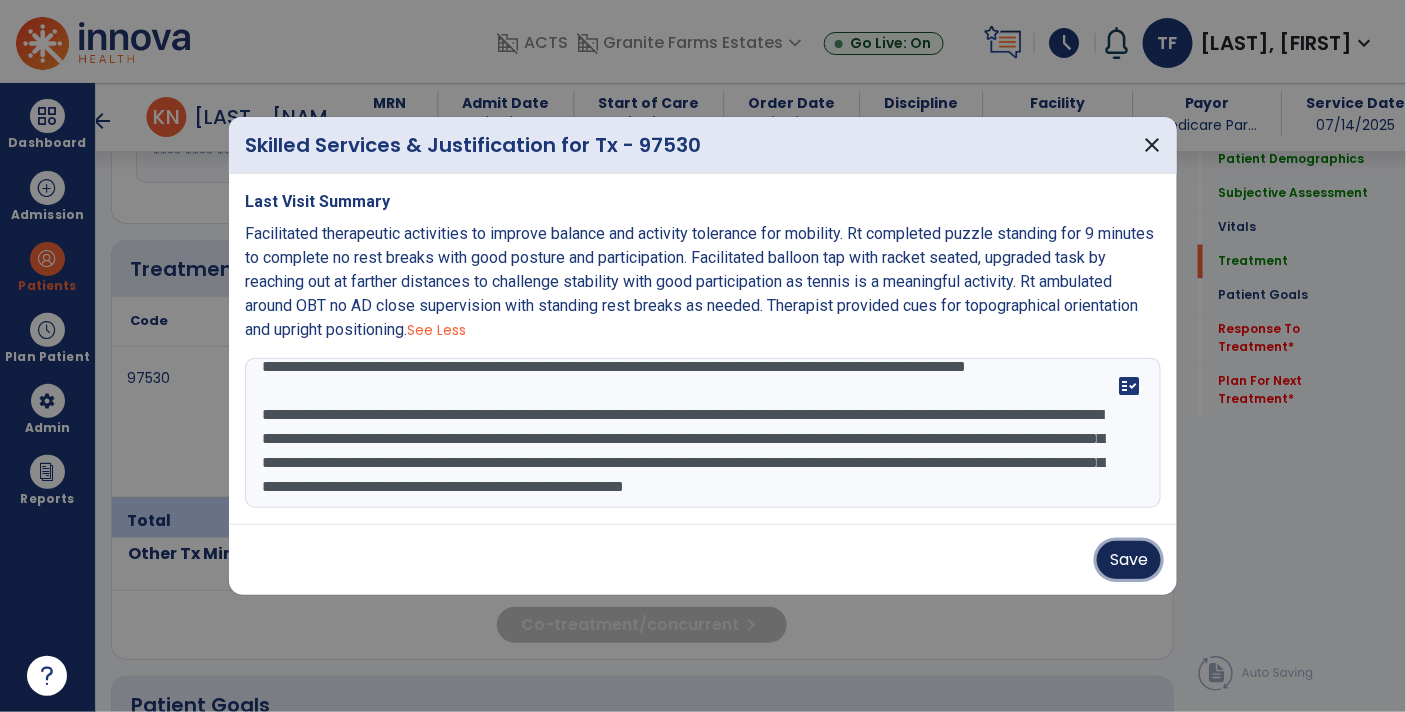 drag, startPoint x: 1111, startPoint y: 560, endPoint x: 1103, endPoint y: 541, distance: 20.615528 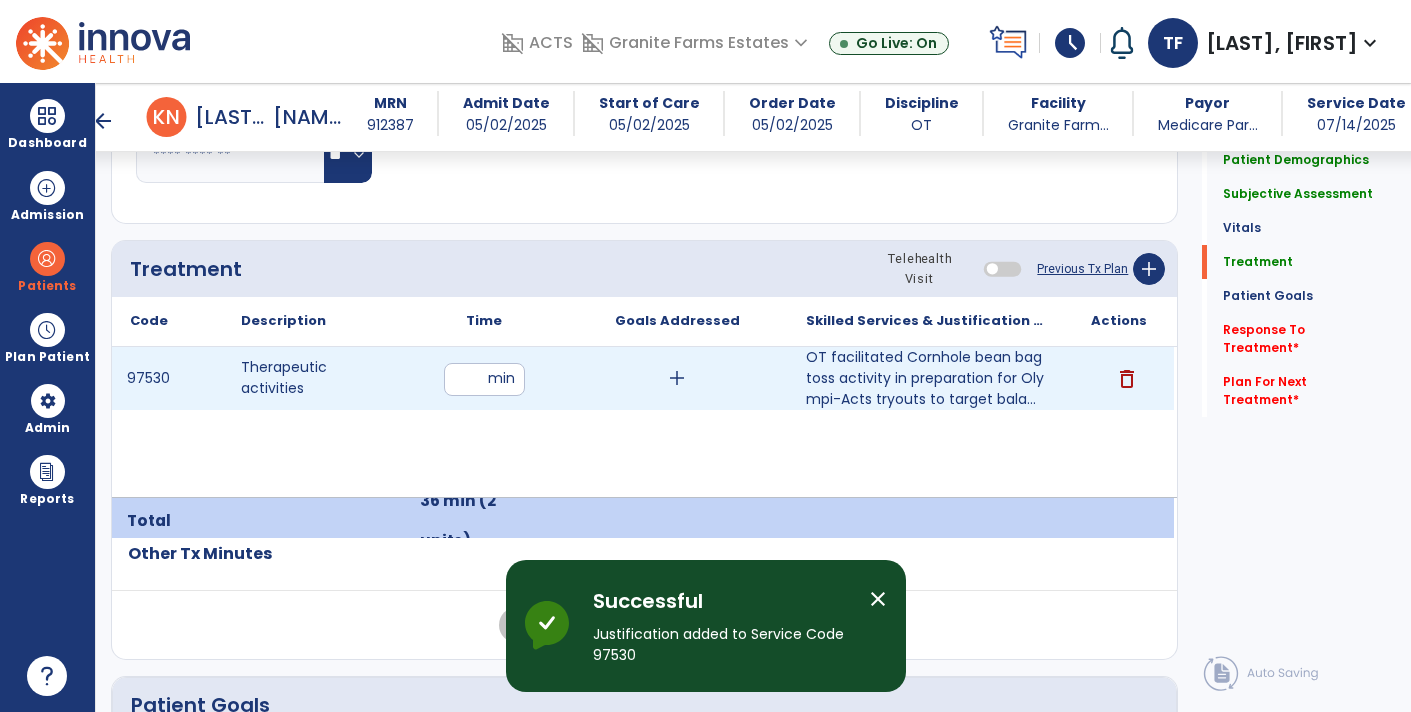 drag, startPoint x: 479, startPoint y: 374, endPoint x: 432, endPoint y: 360, distance: 49.0408 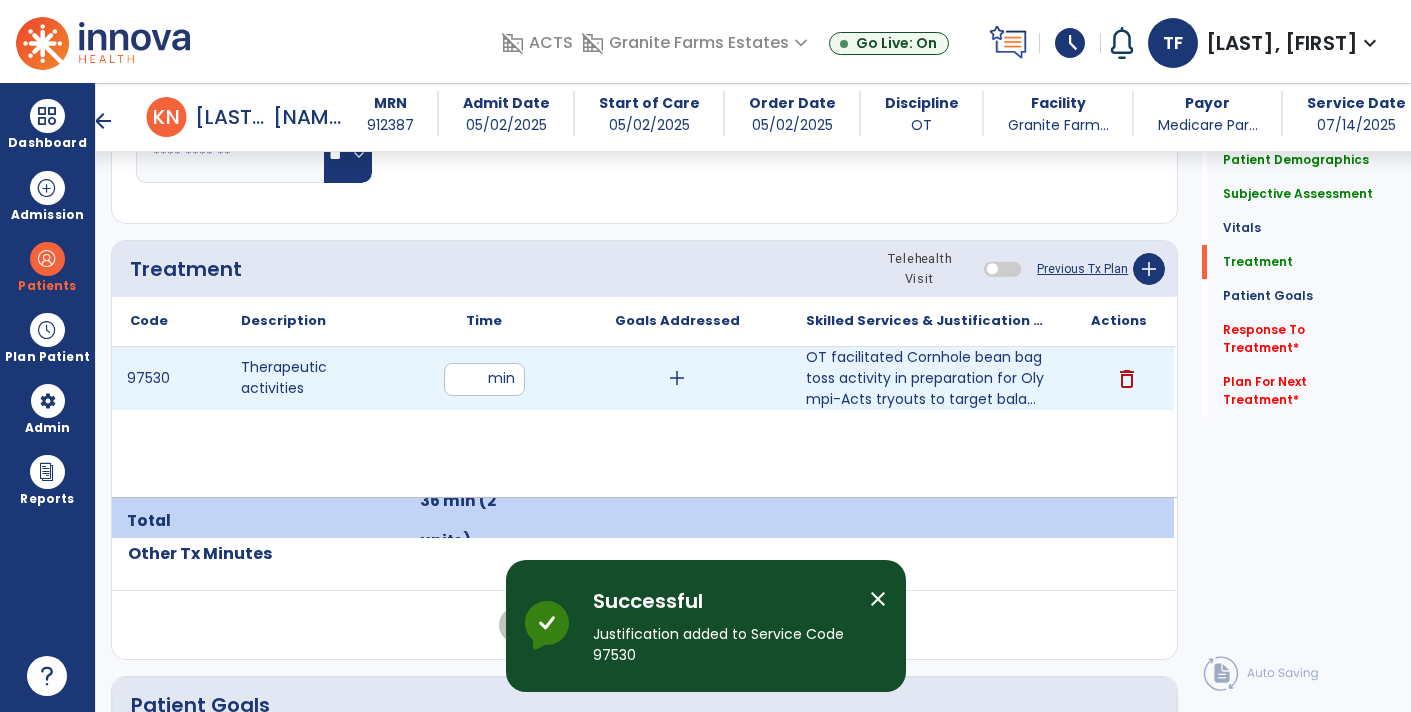 click on "** min" at bounding box center (484, 378) 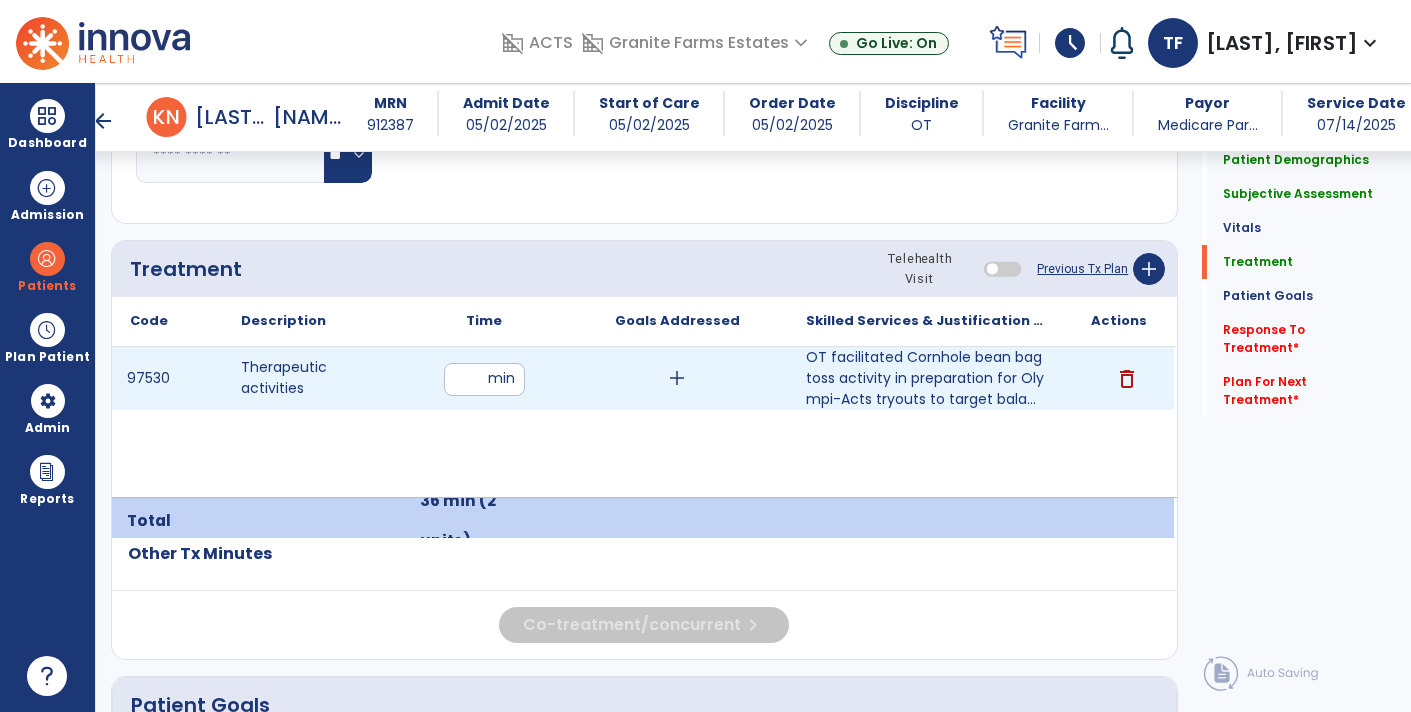 type on "**" 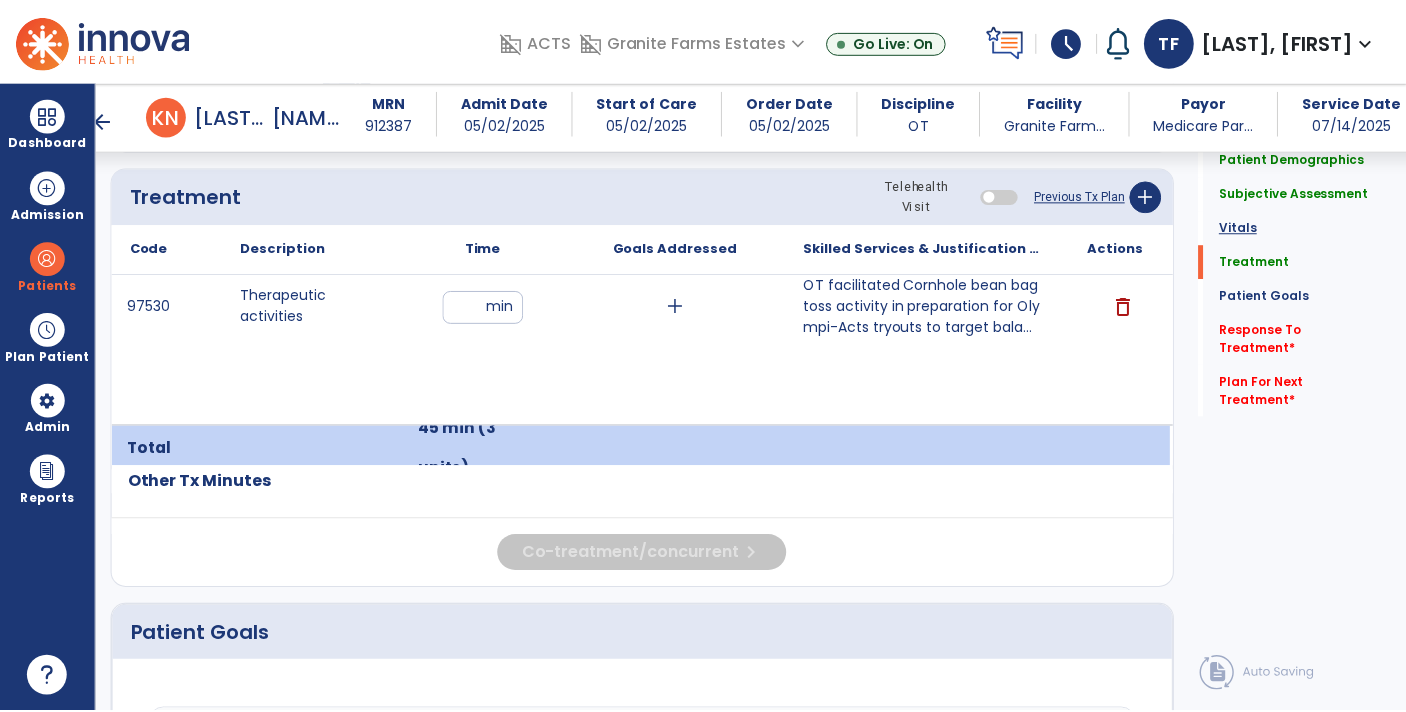 scroll, scrollTop: 1133, scrollLeft: 0, axis: vertical 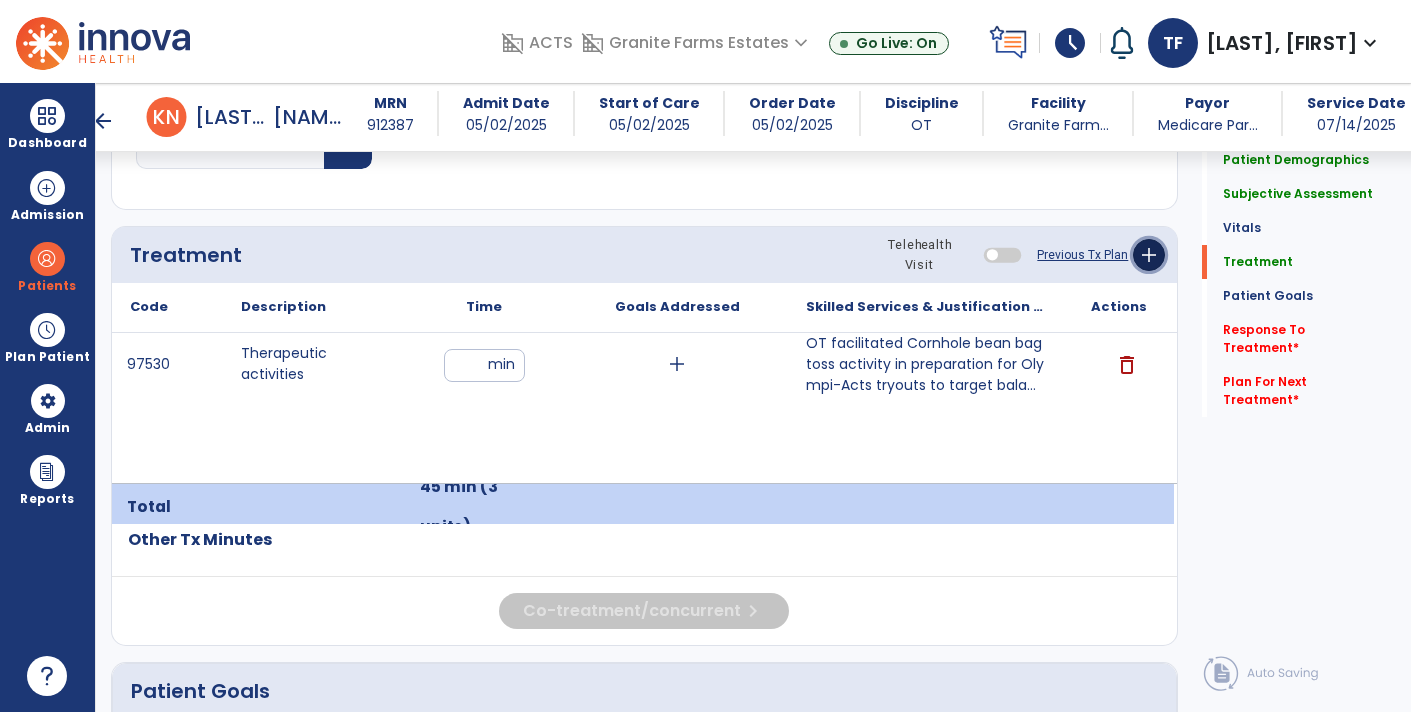 click on "add" 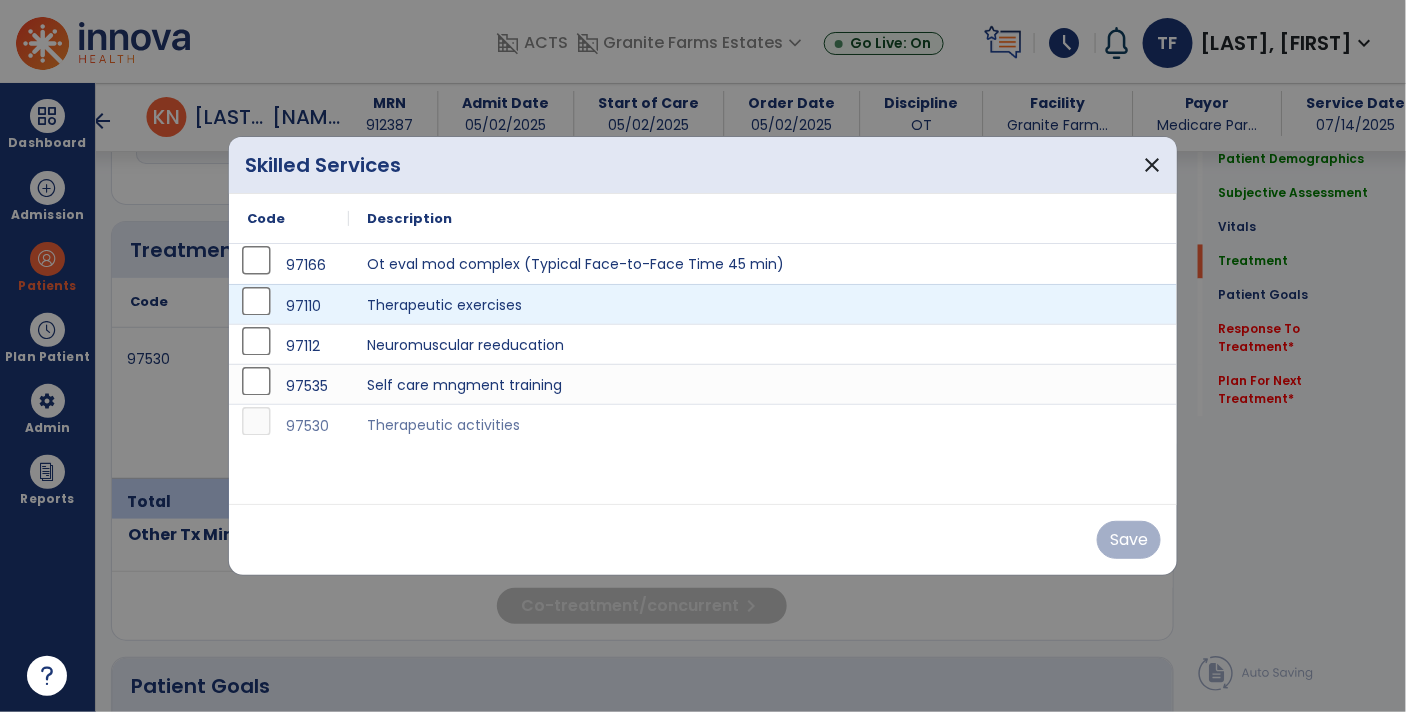 scroll, scrollTop: 1133, scrollLeft: 0, axis: vertical 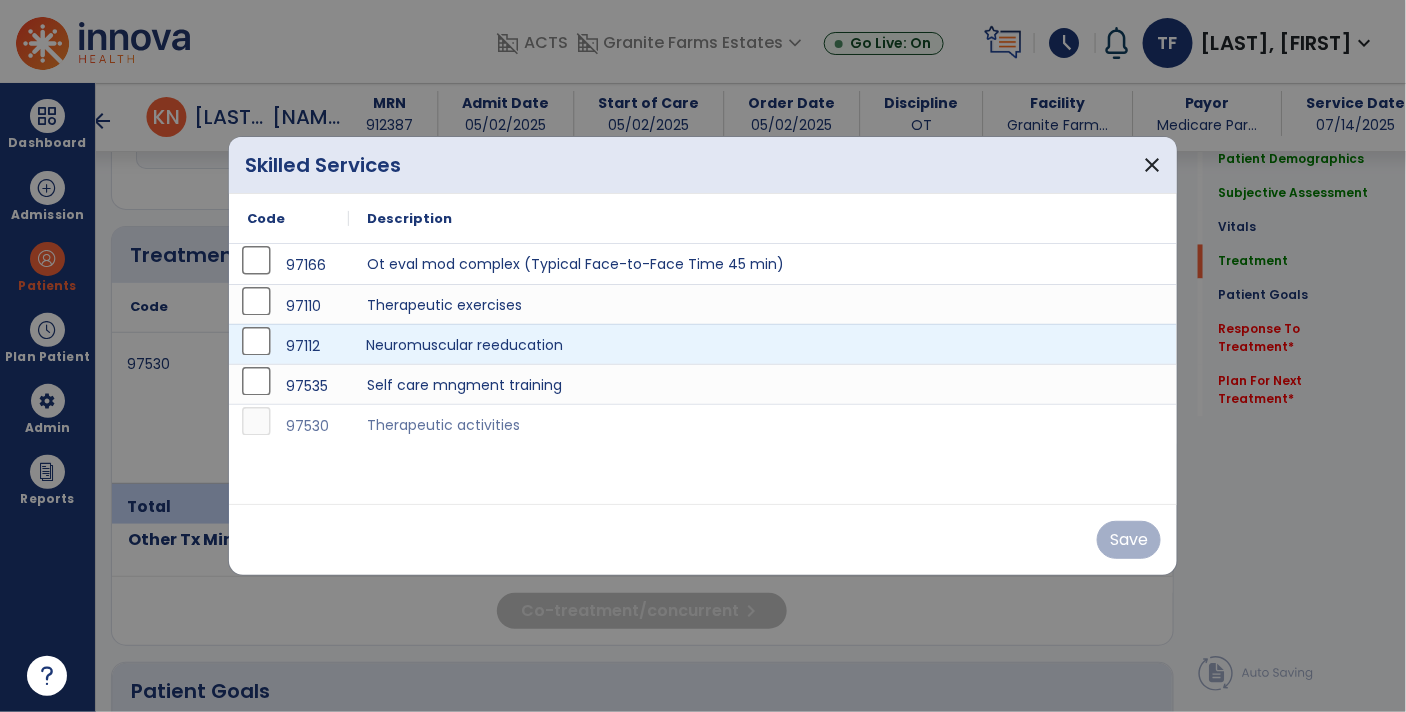 click on "Neuromuscular reeducation" at bounding box center (763, 344) 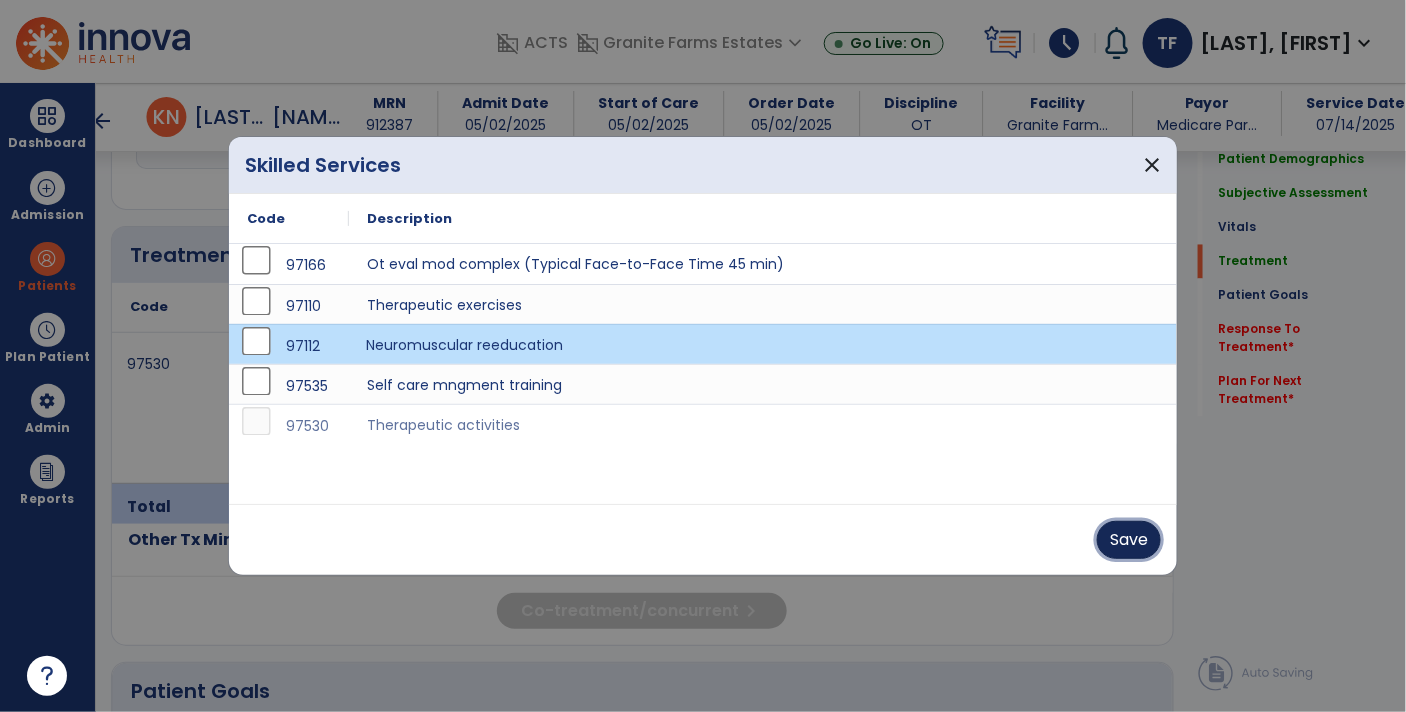click on "Save" at bounding box center [1129, 540] 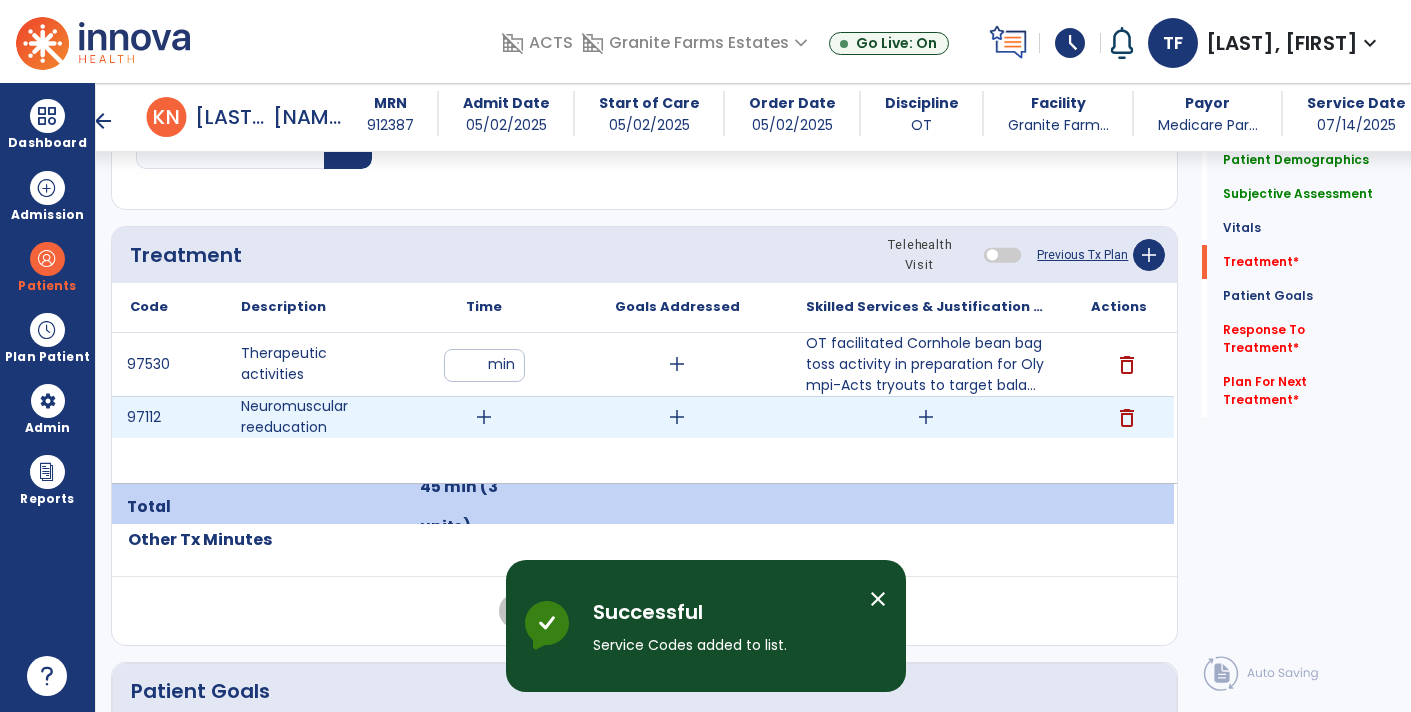 click on "add" at bounding box center (484, 417) 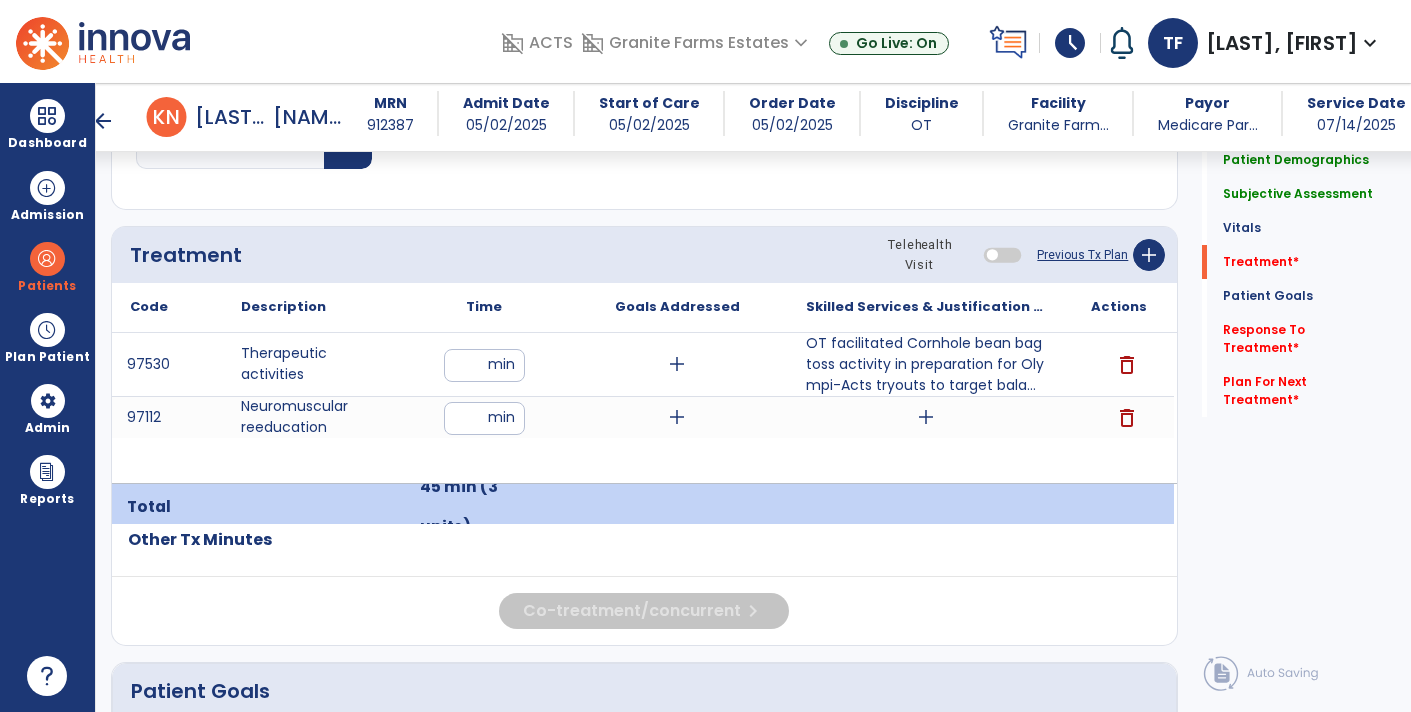 type on "**" 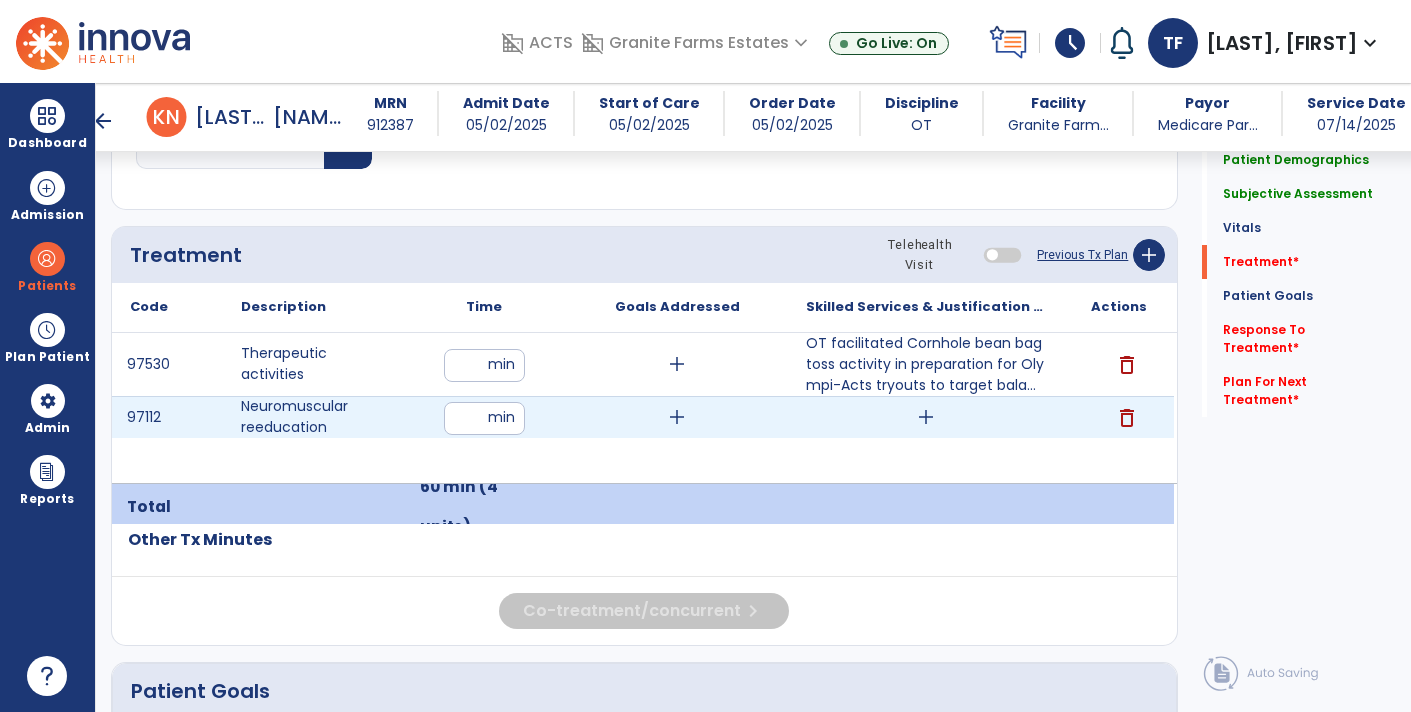 click on "add" at bounding box center [926, 417] 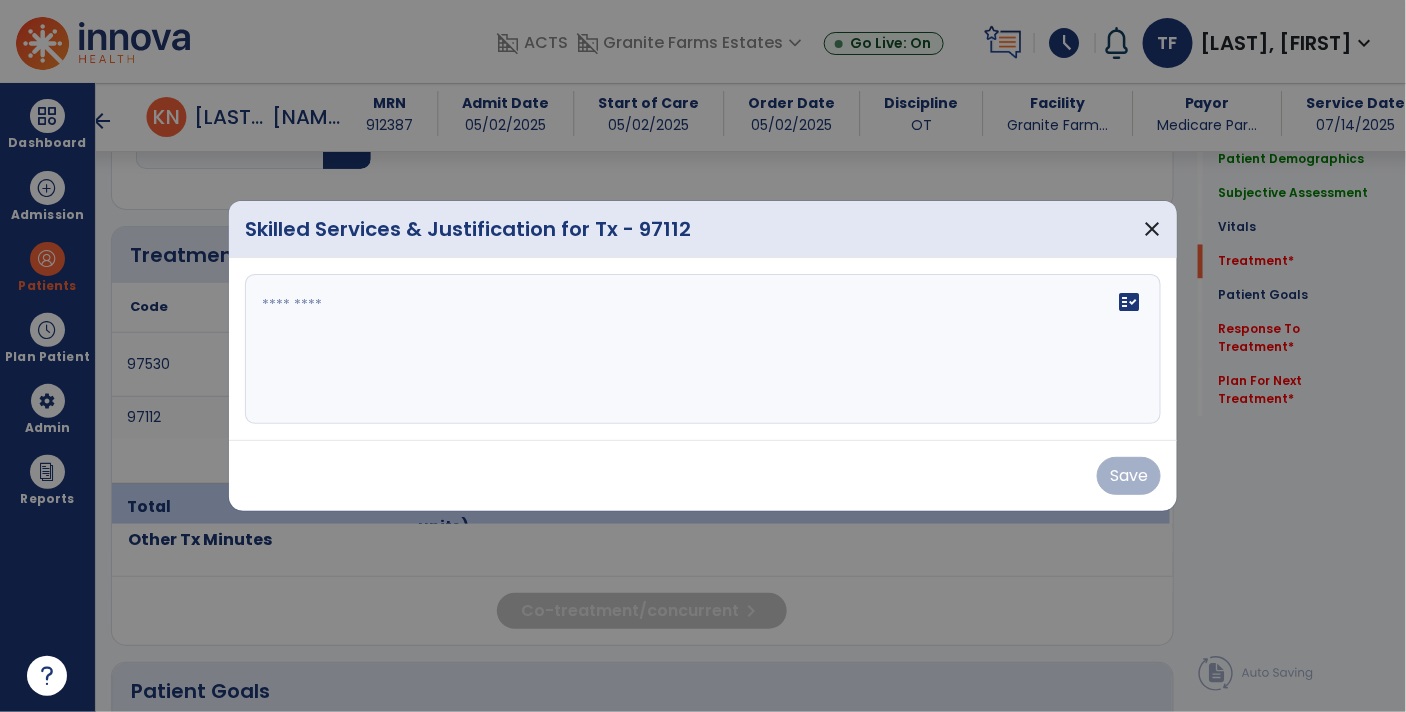 click on "fact_check" at bounding box center [703, 349] 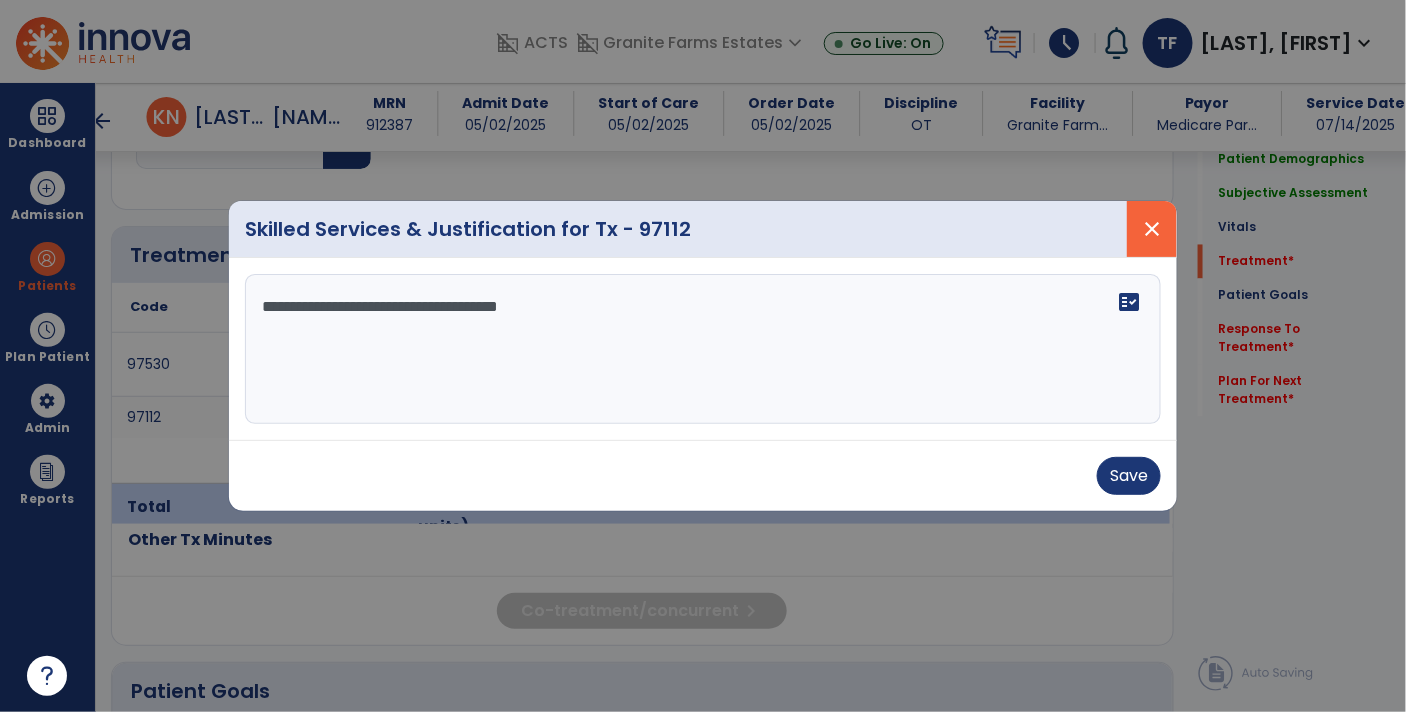 type on "**********" 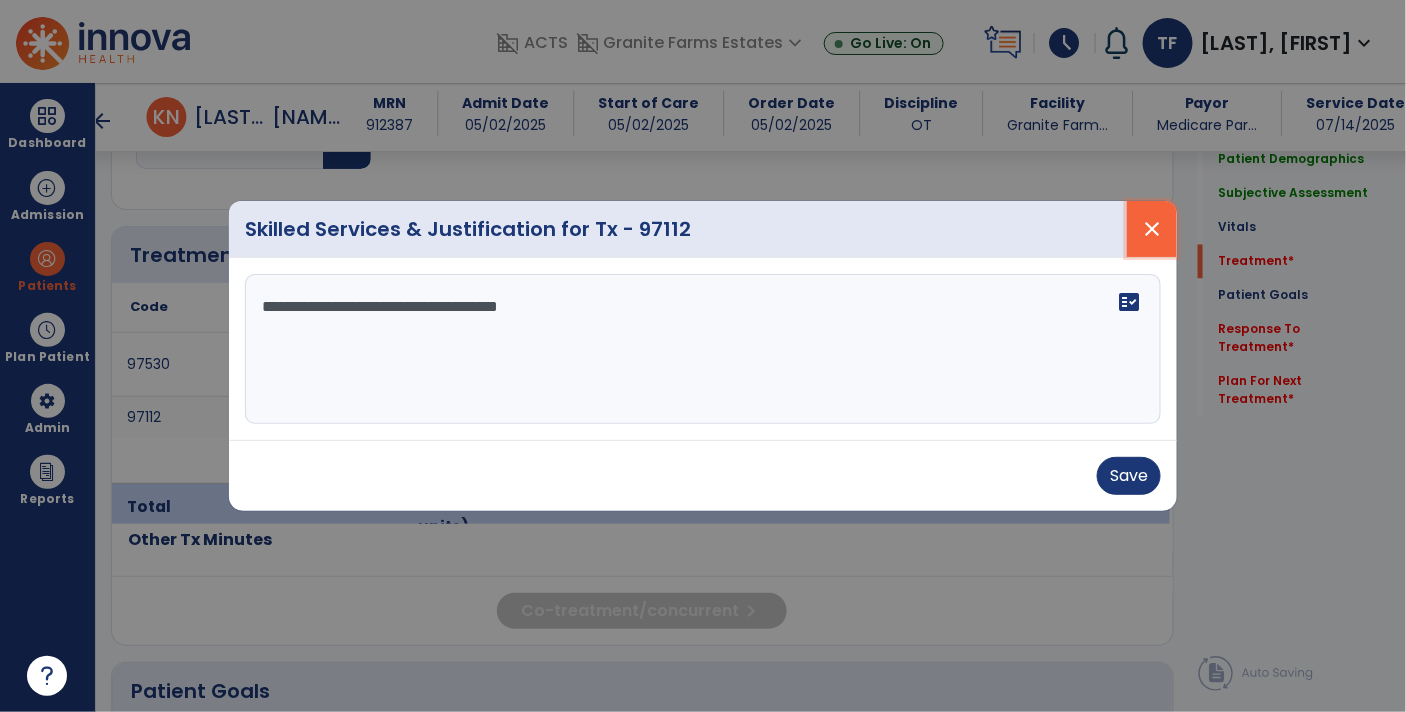 click on "close" at bounding box center [1152, 229] 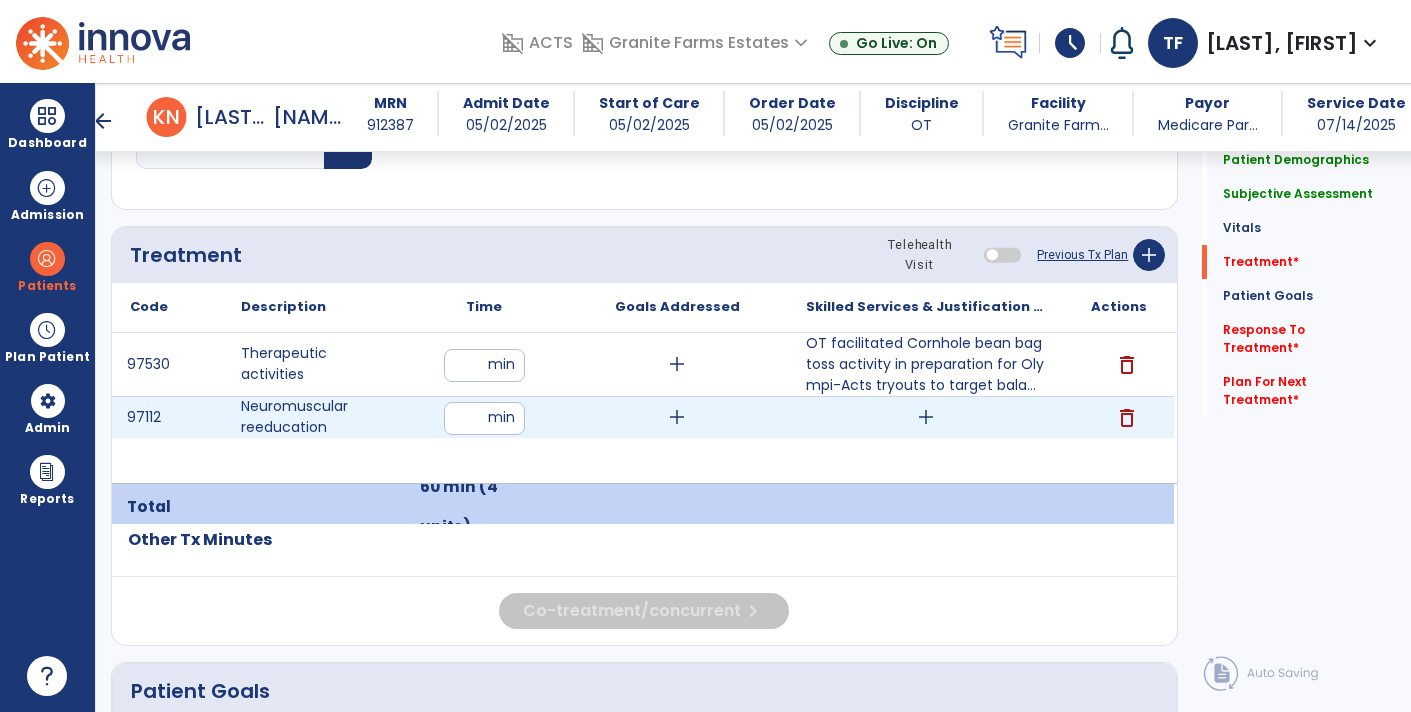 click on "delete" at bounding box center [1127, 418] 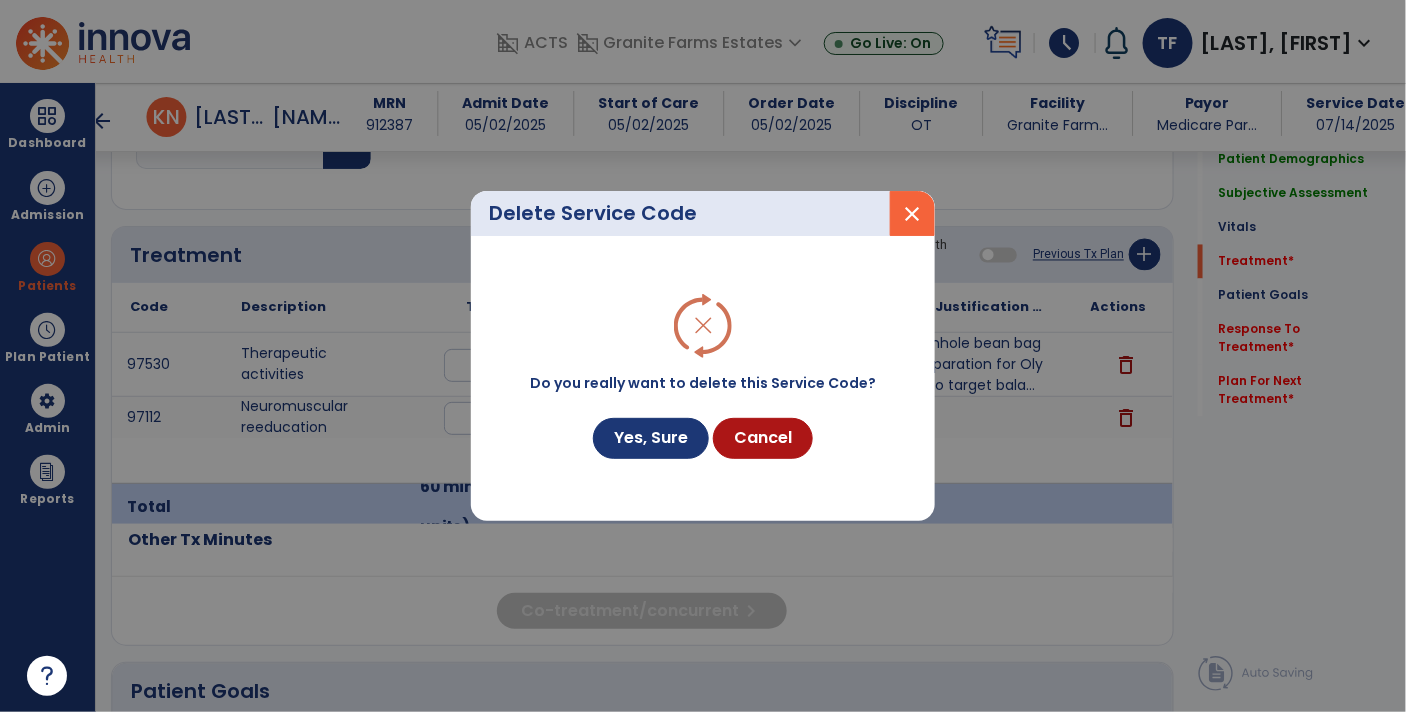 scroll, scrollTop: 1133, scrollLeft: 0, axis: vertical 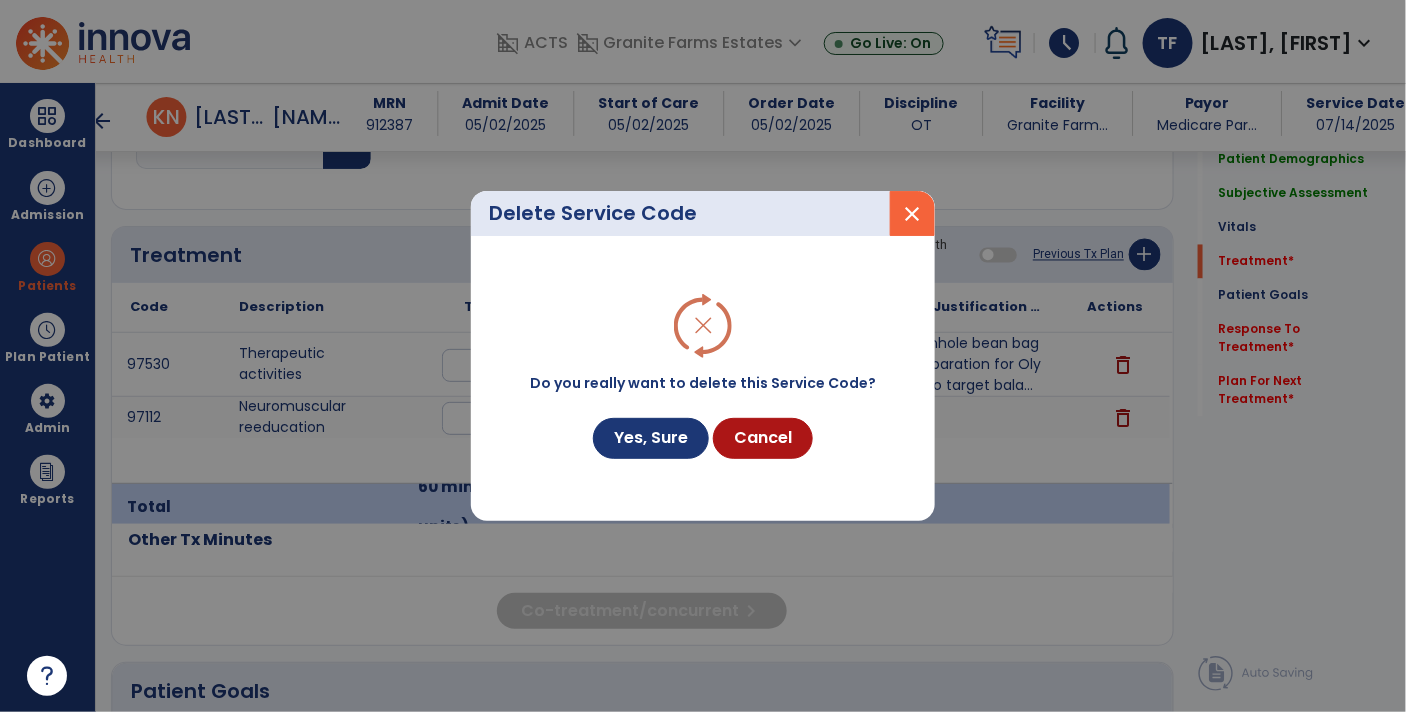 click on "Do you really want to delete this Service Code? Yes, Sure Cancel" at bounding box center (703, 378) 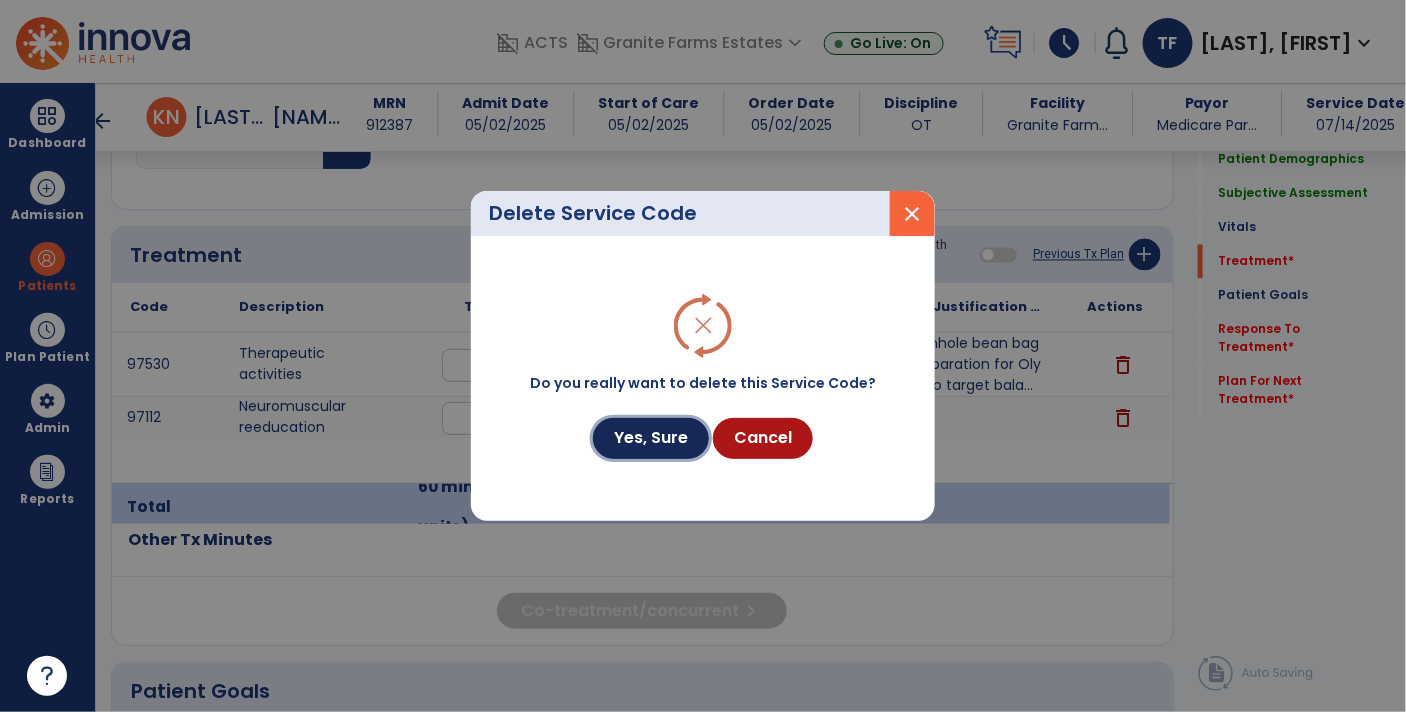 click on "Yes, Sure" at bounding box center [651, 438] 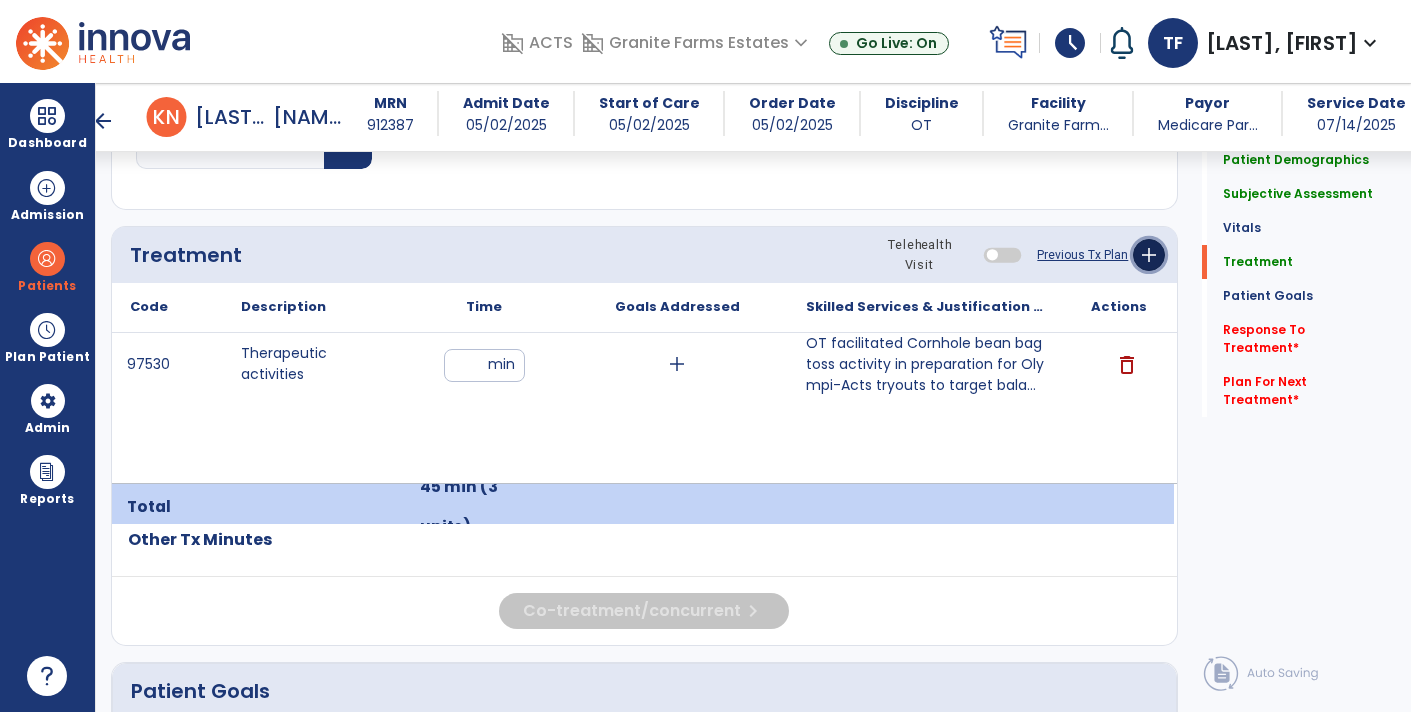click on "add" 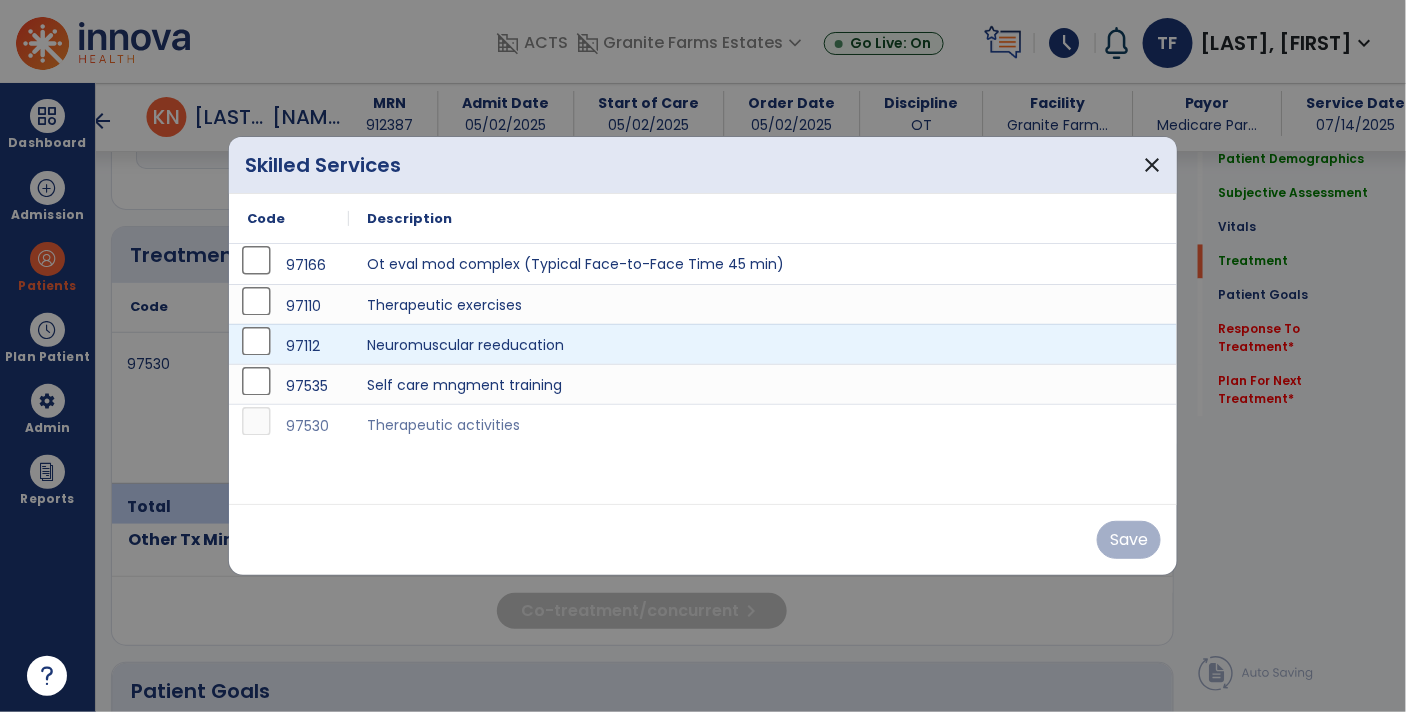 scroll, scrollTop: 1133, scrollLeft: 0, axis: vertical 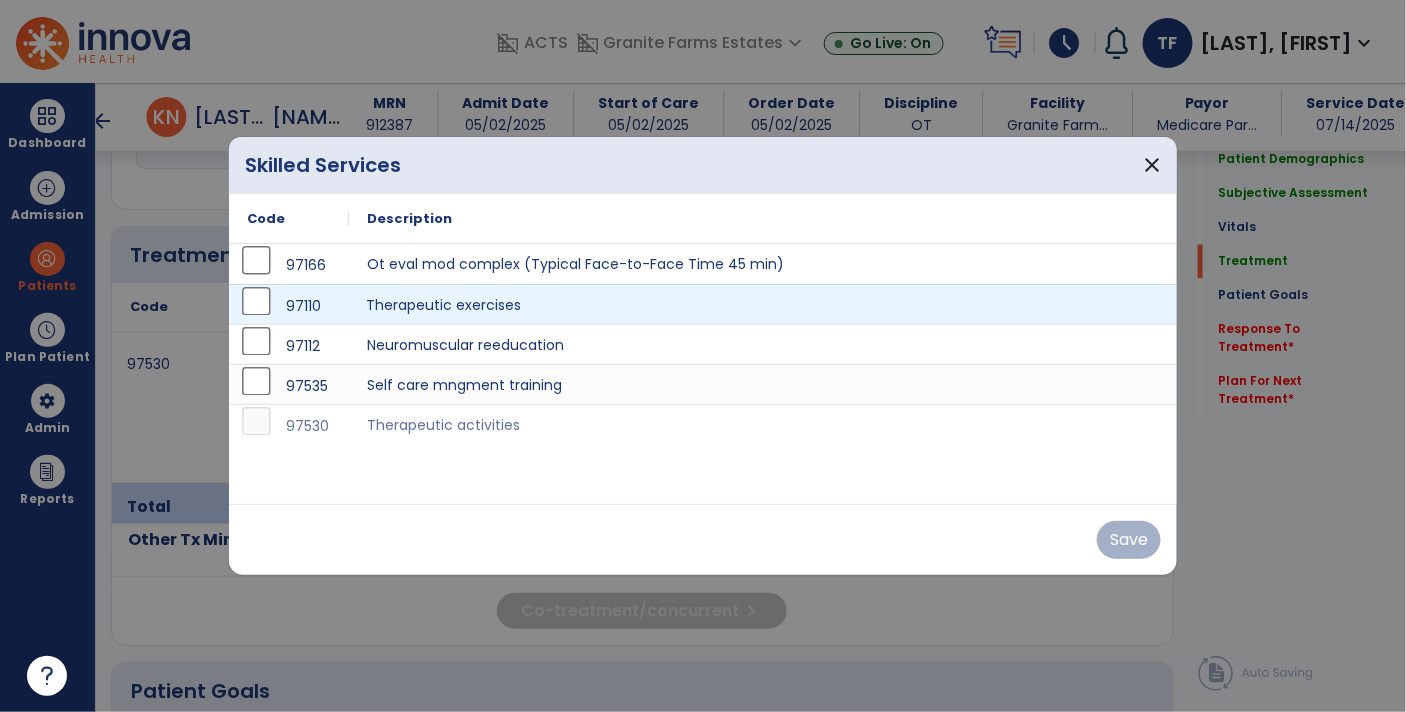 click on "Therapeutic exercises" at bounding box center (763, 304) 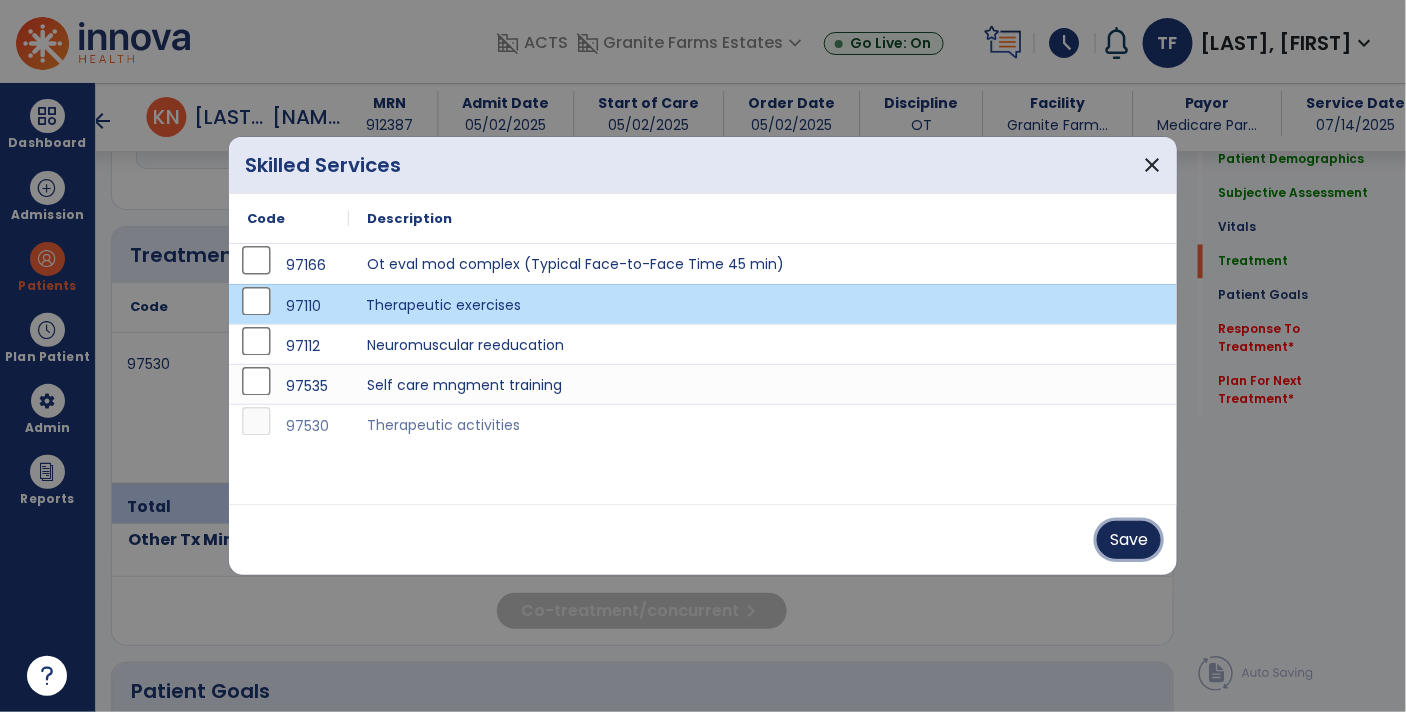 click on "Save" at bounding box center [1129, 540] 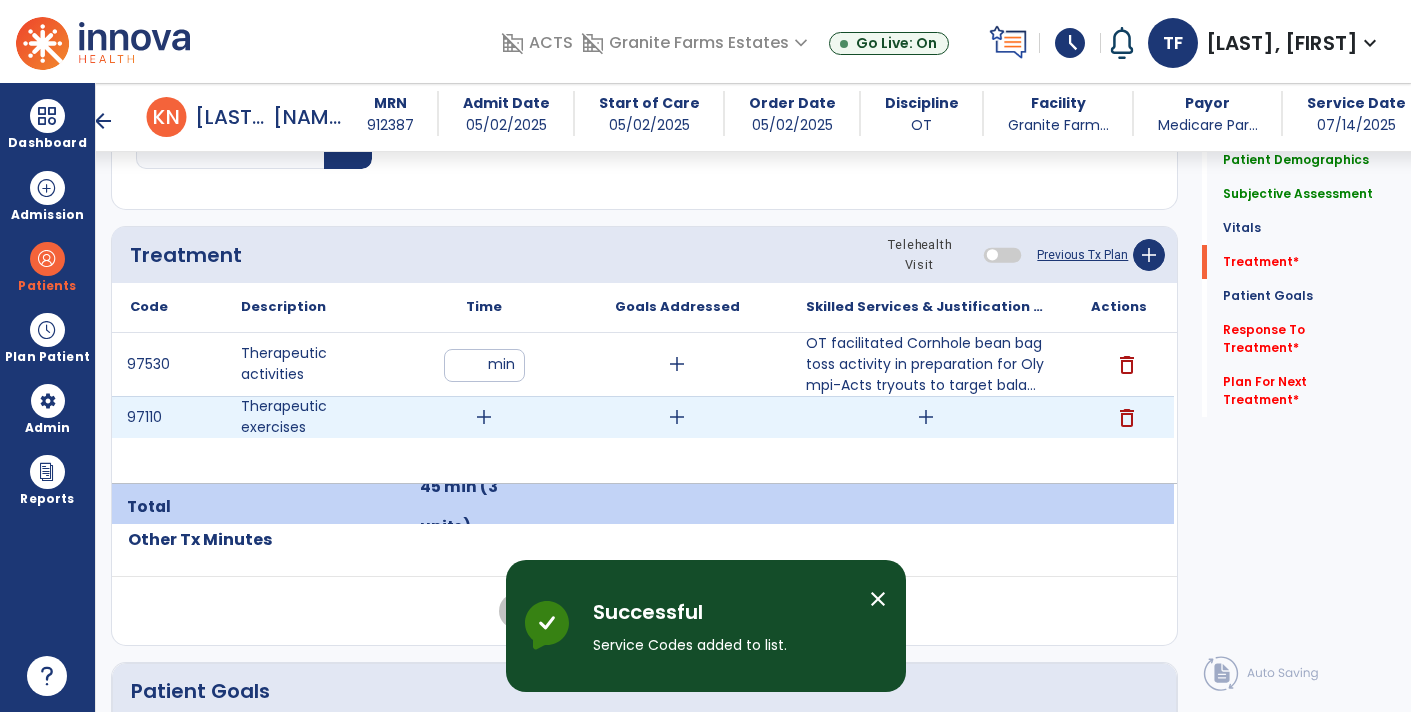 click on "add" at bounding box center [926, 417] 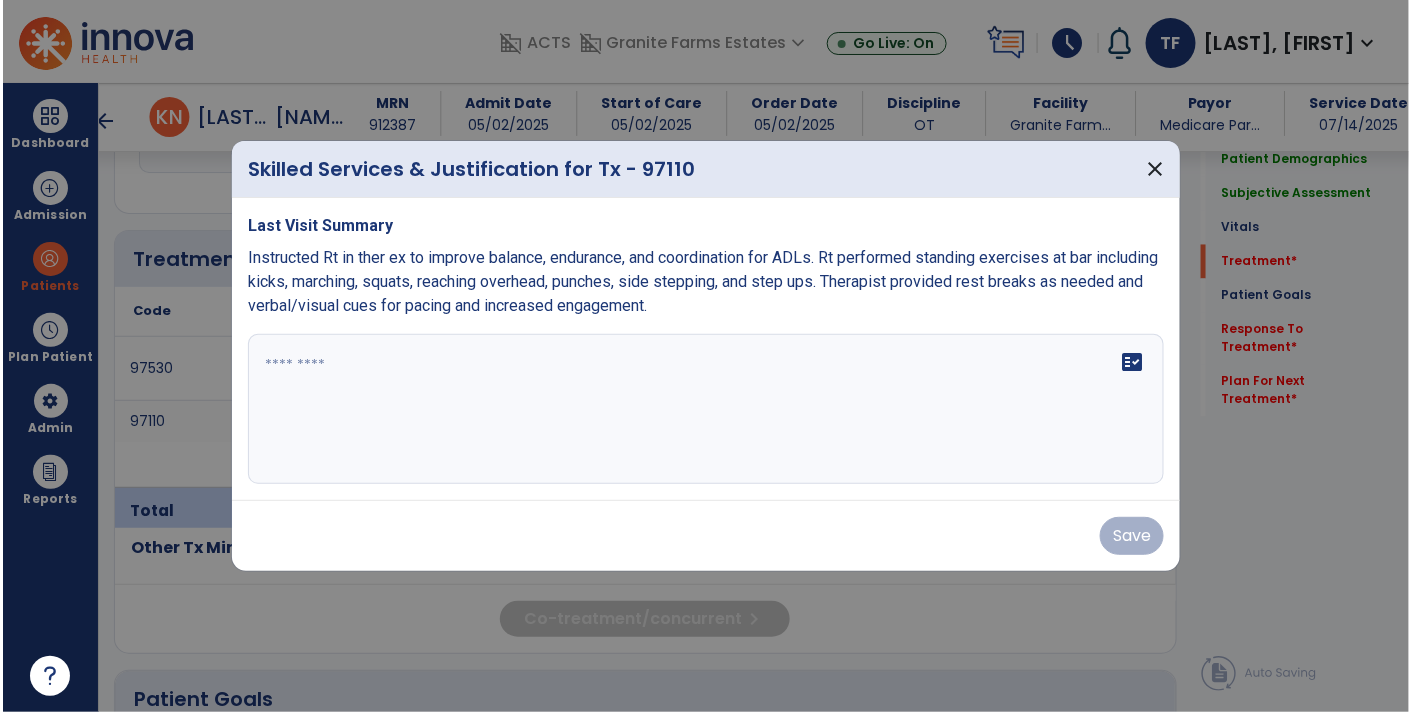 scroll, scrollTop: 1133, scrollLeft: 0, axis: vertical 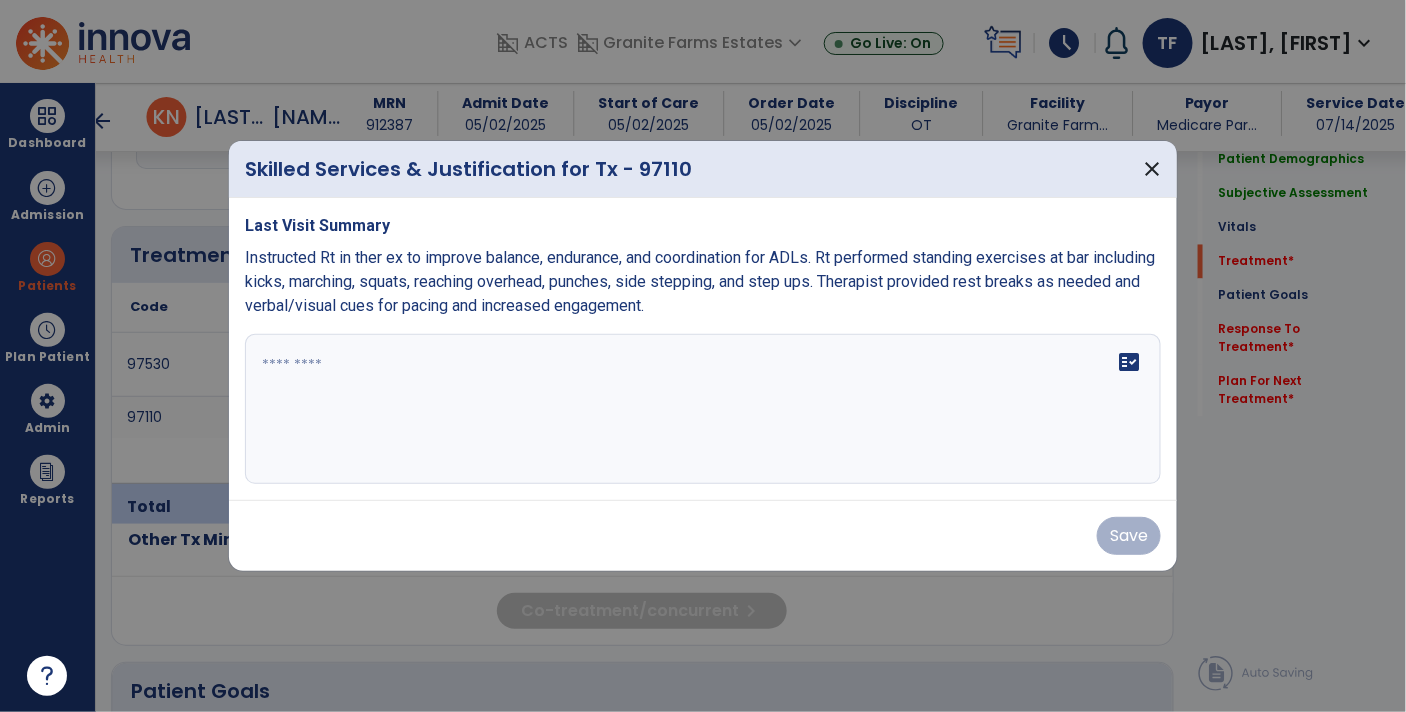 click on "fact_check" at bounding box center [703, 409] 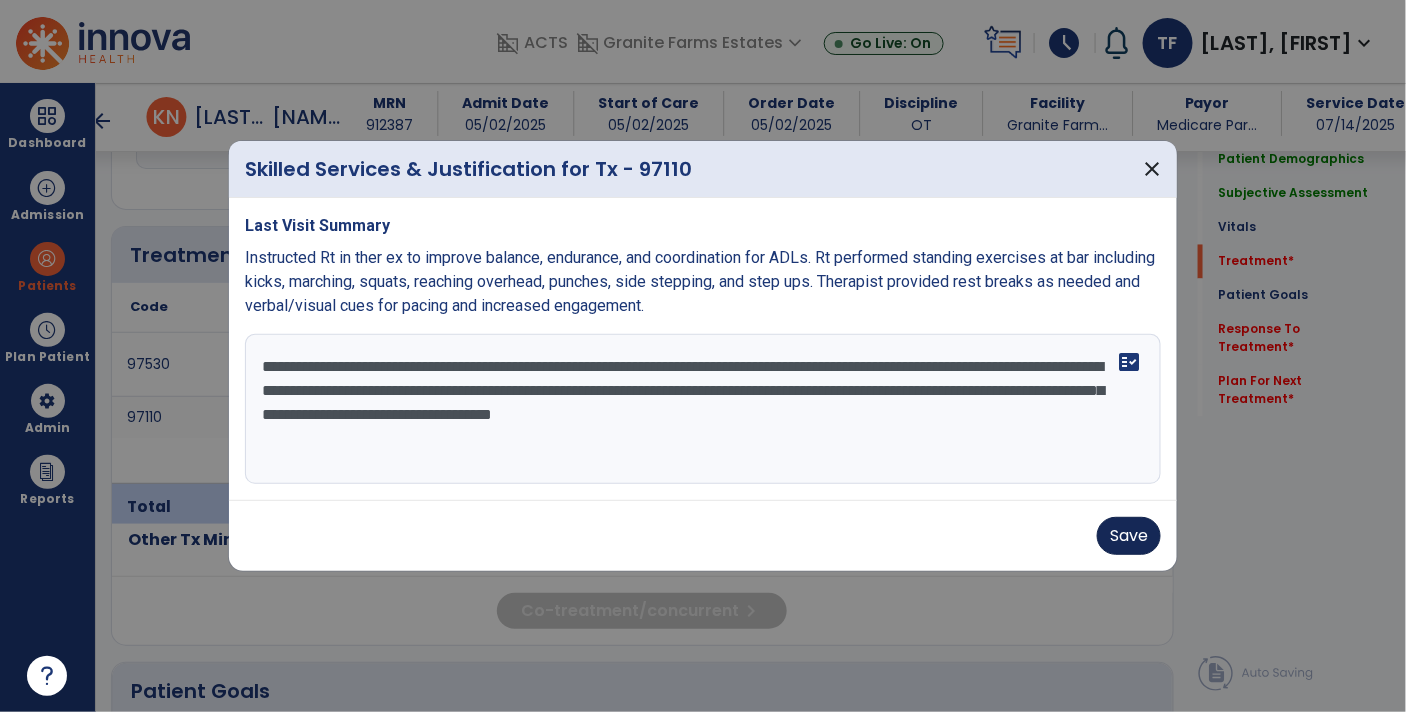 type on "**********" 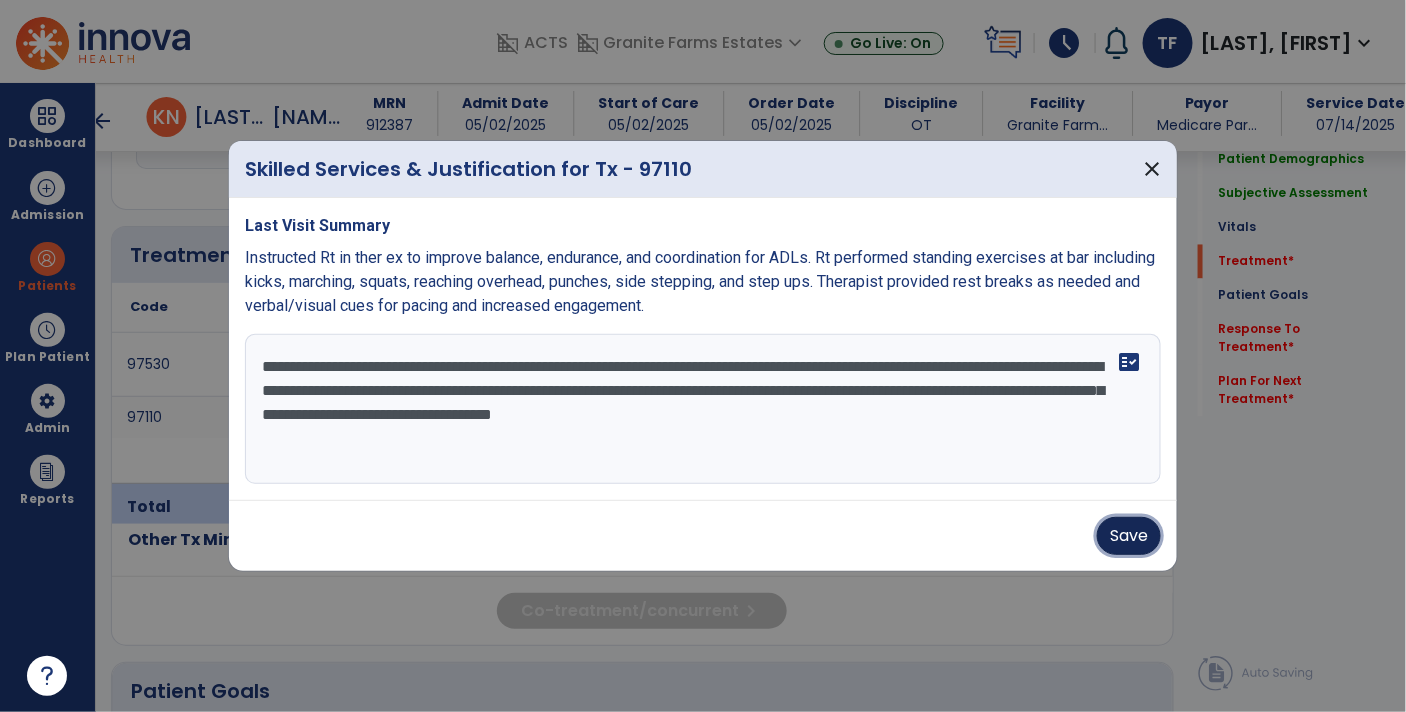 click on "Save" at bounding box center (1129, 536) 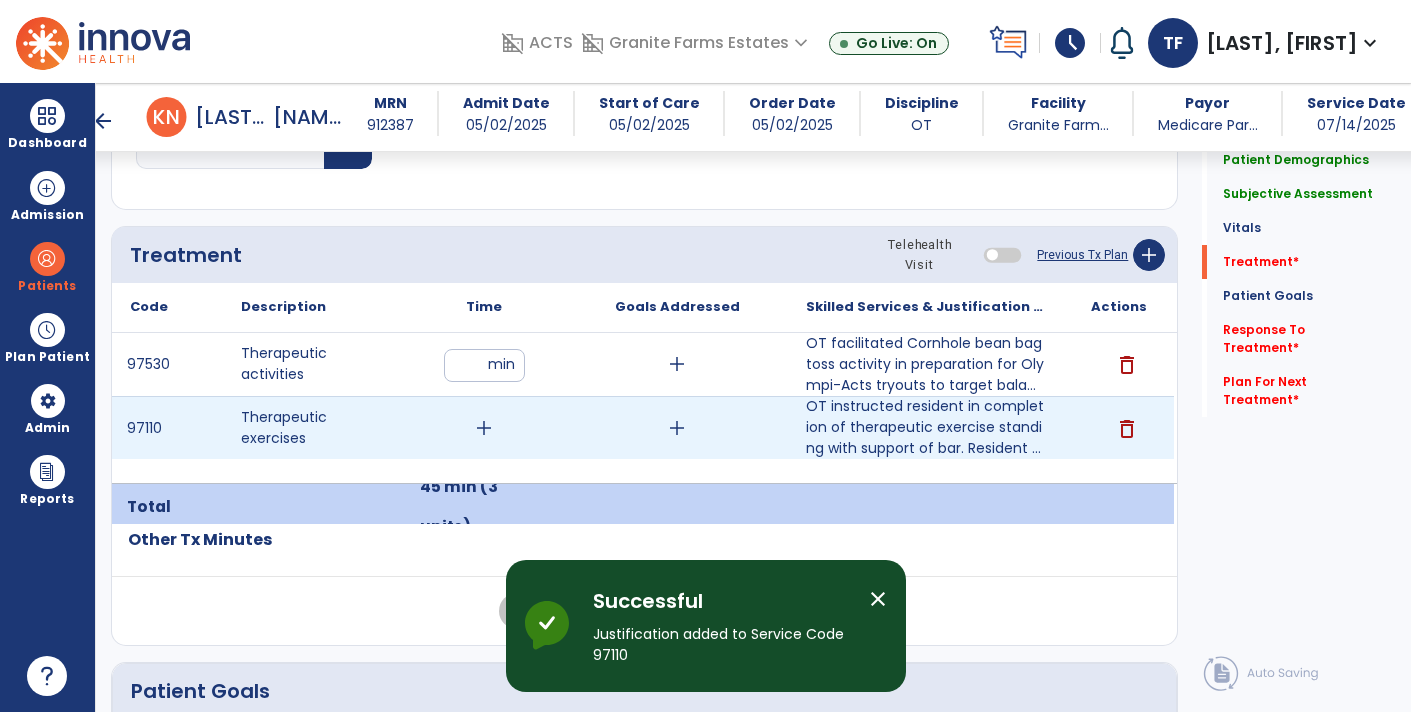 click on "add" at bounding box center [484, 428] 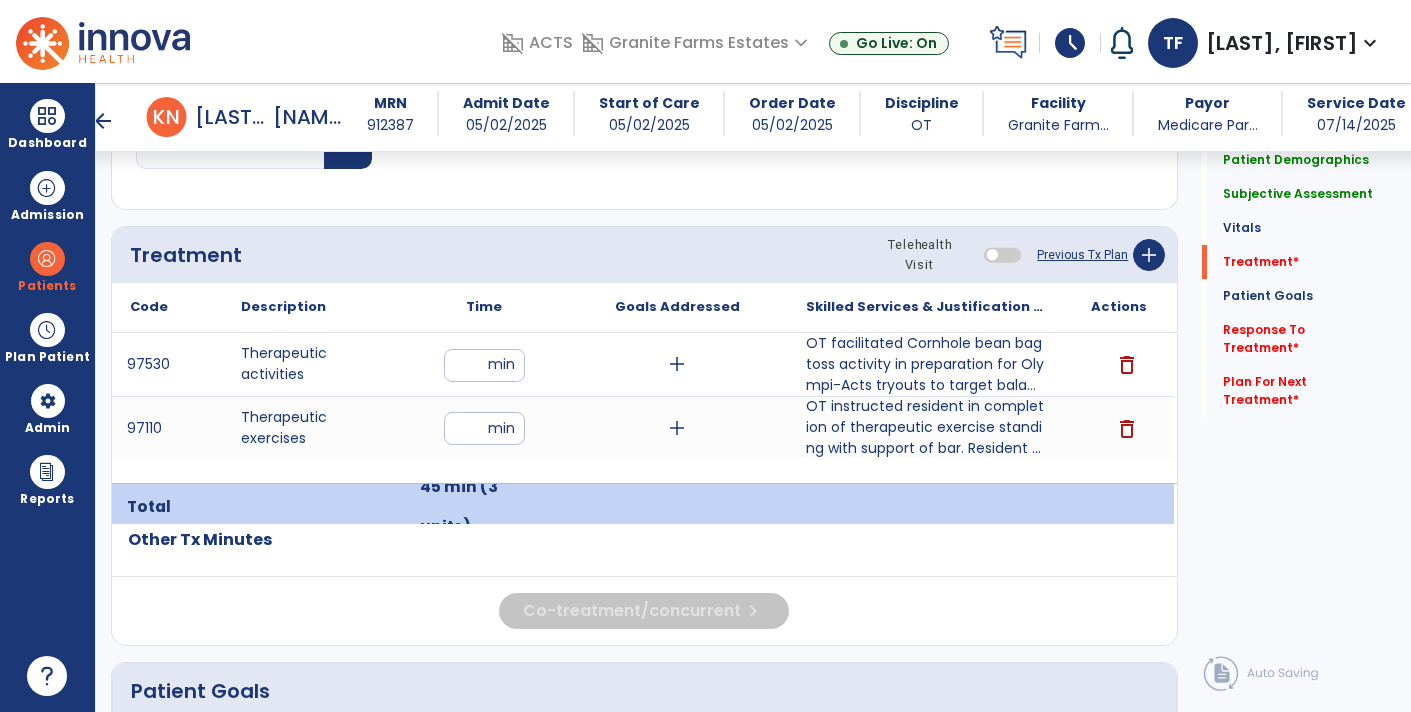 type on "**" 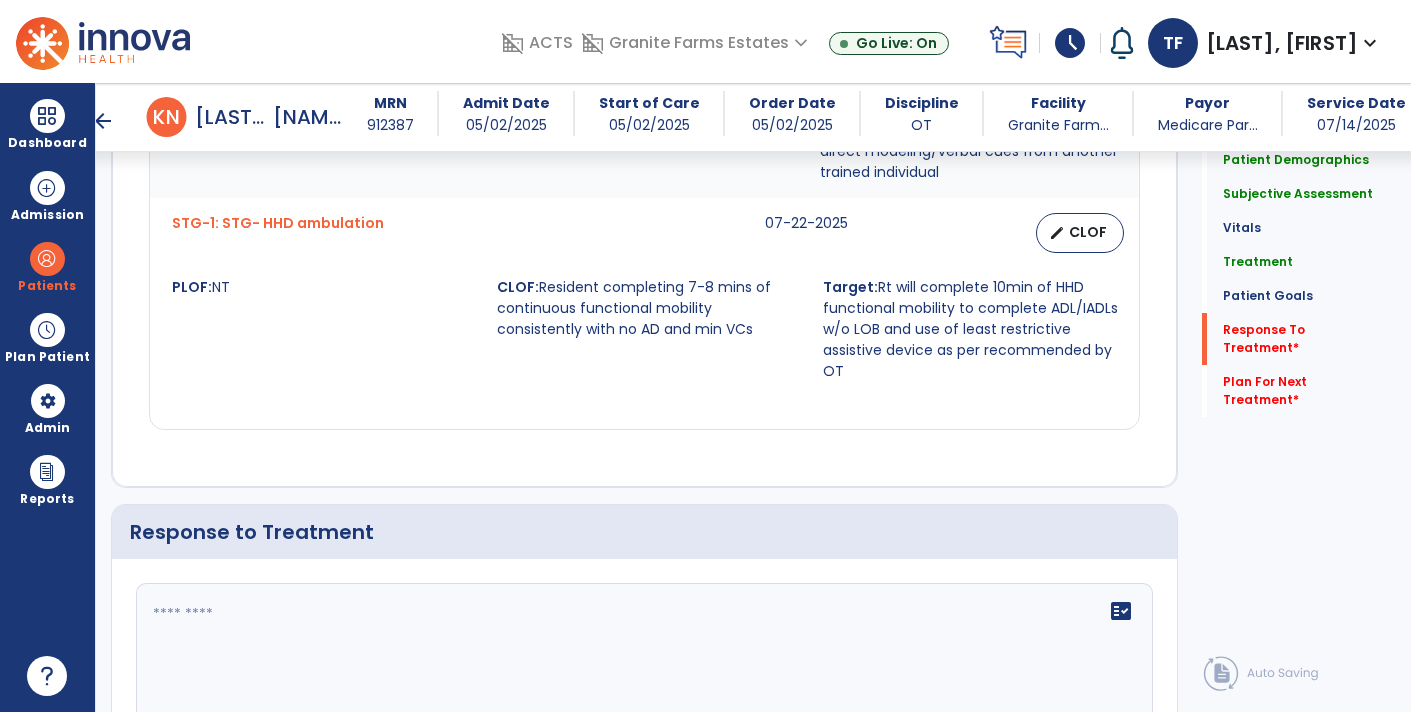 scroll, scrollTop: 2711, scrollLeft: 0, axis: vertical 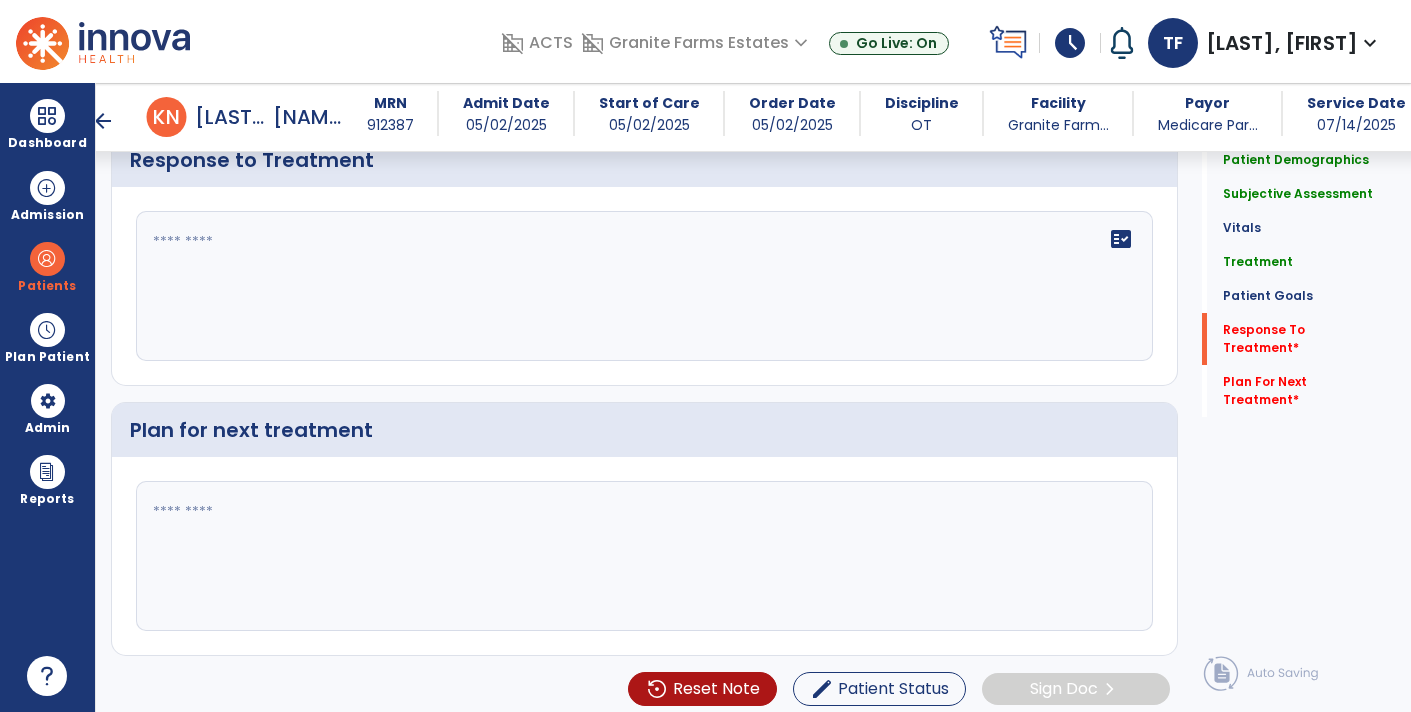 click on "fact_check" 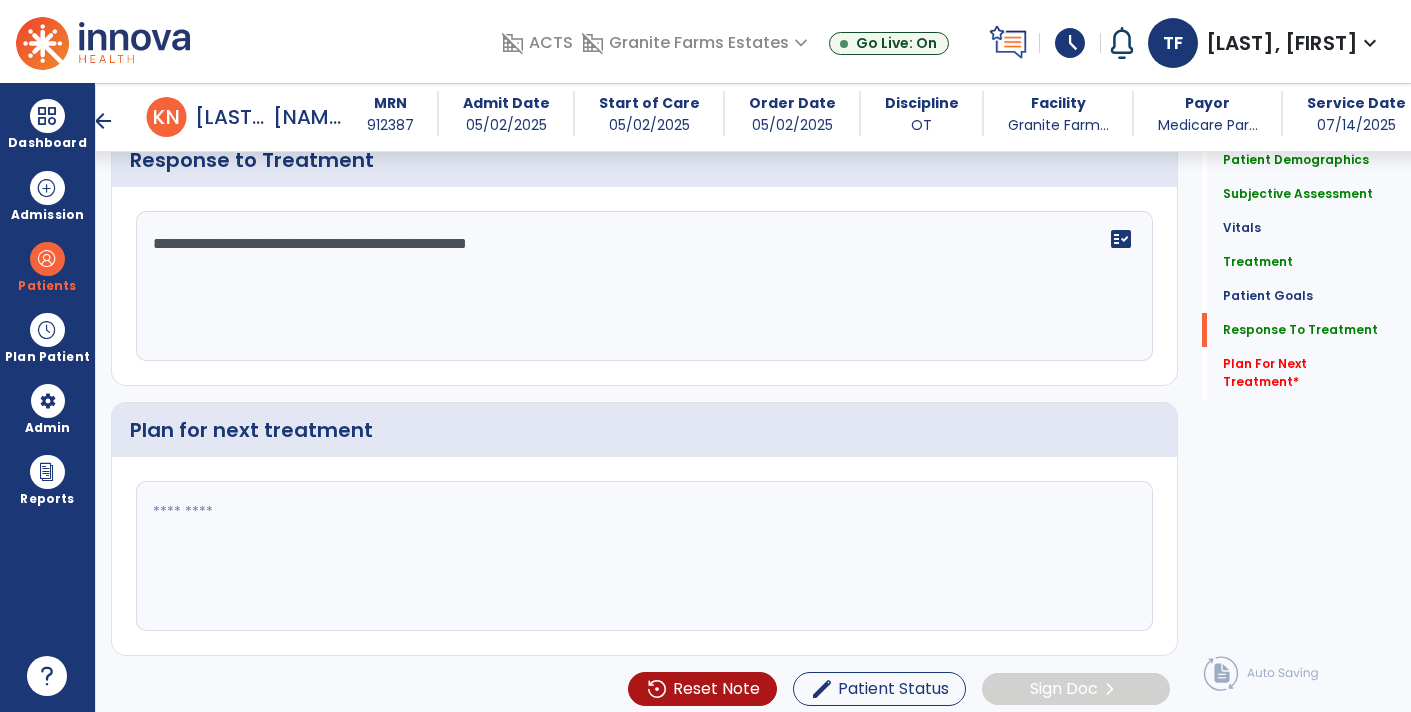 type on "**********" 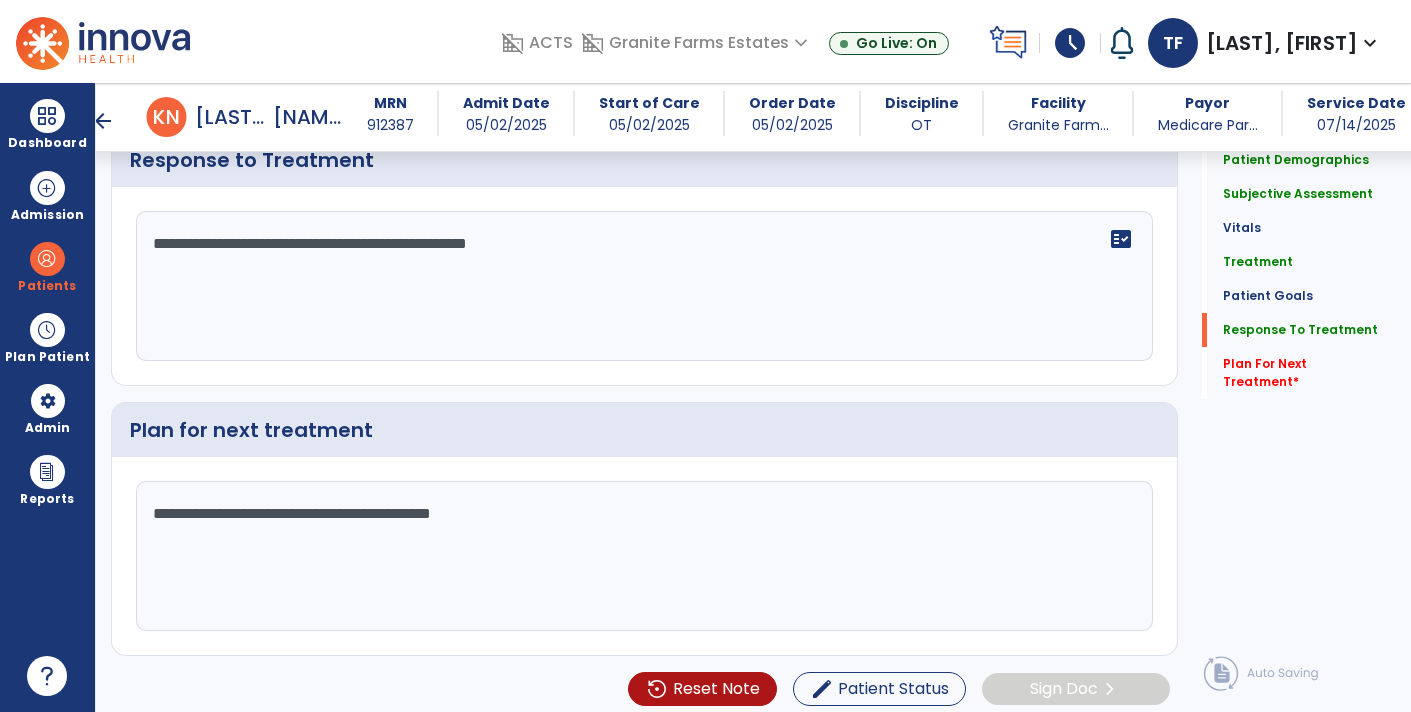 type on "**********" 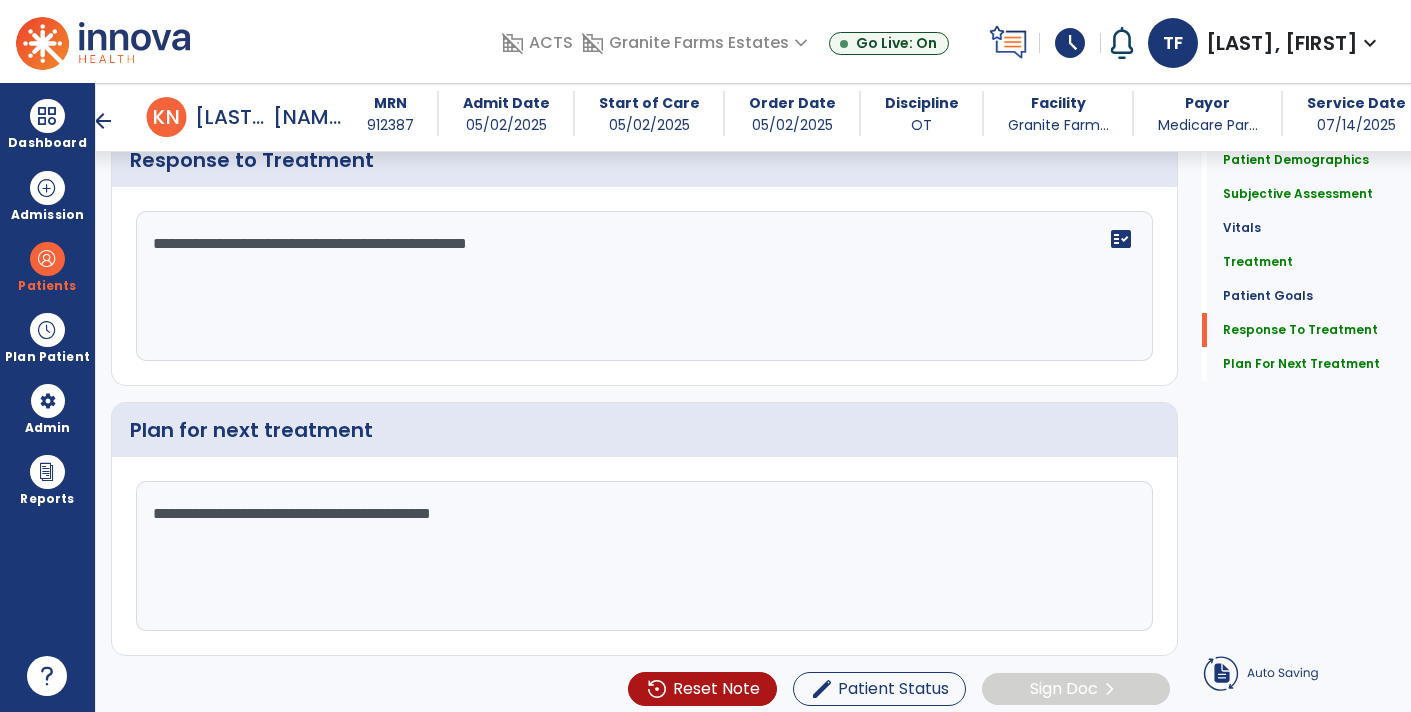 click on "arrow_back" at bounding box center (103, 121) 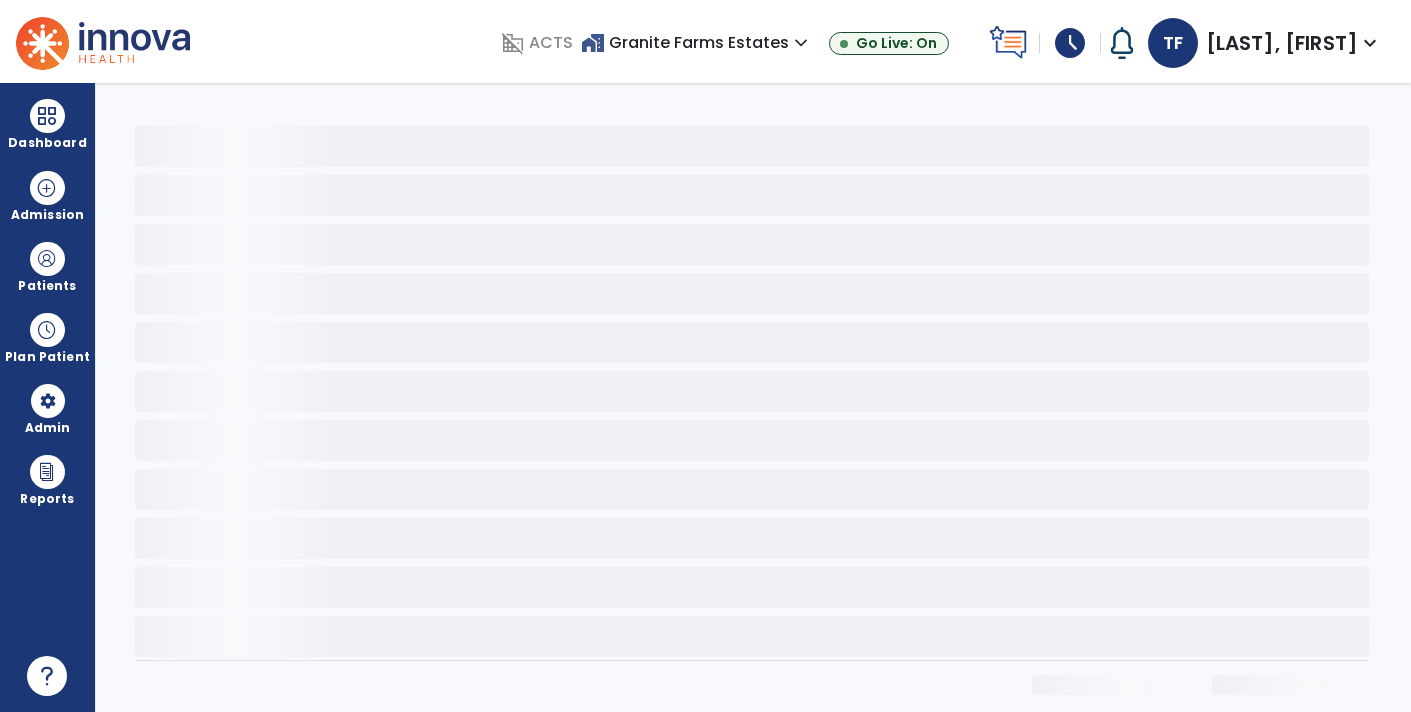 scroll, scrollTop: 0, scrollLeft: 0, axis: both 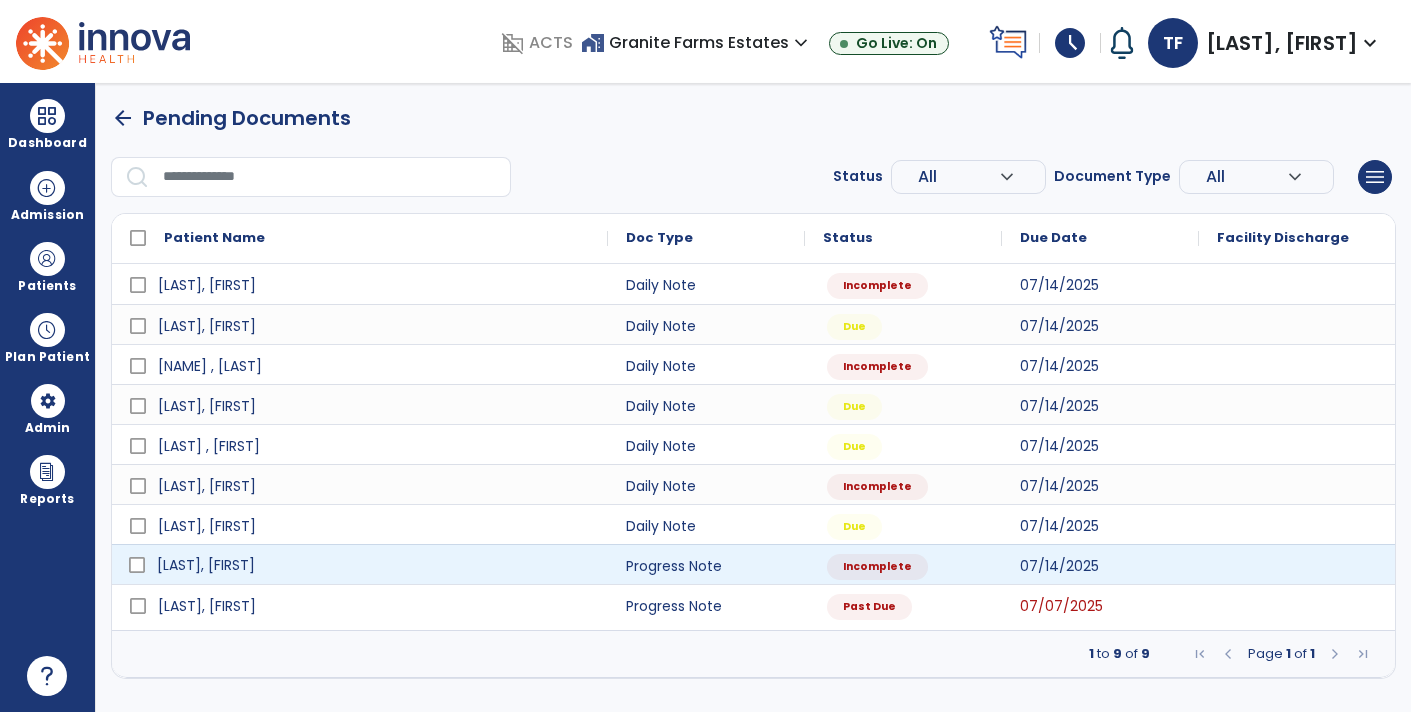 click on "[LAST], [FIRST]" at bounding box center (374, 565) 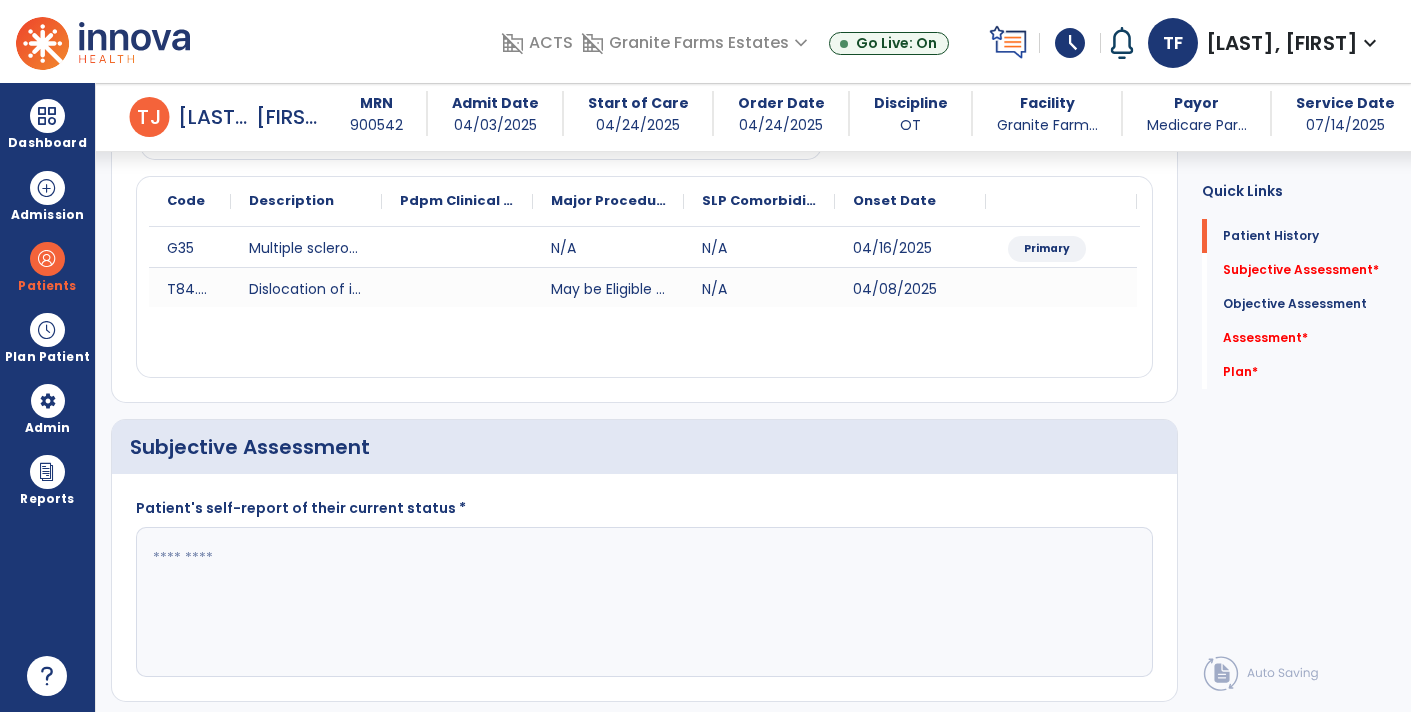 scroll, scrollTop: 299, scrollLeft: 0, axis: vertical 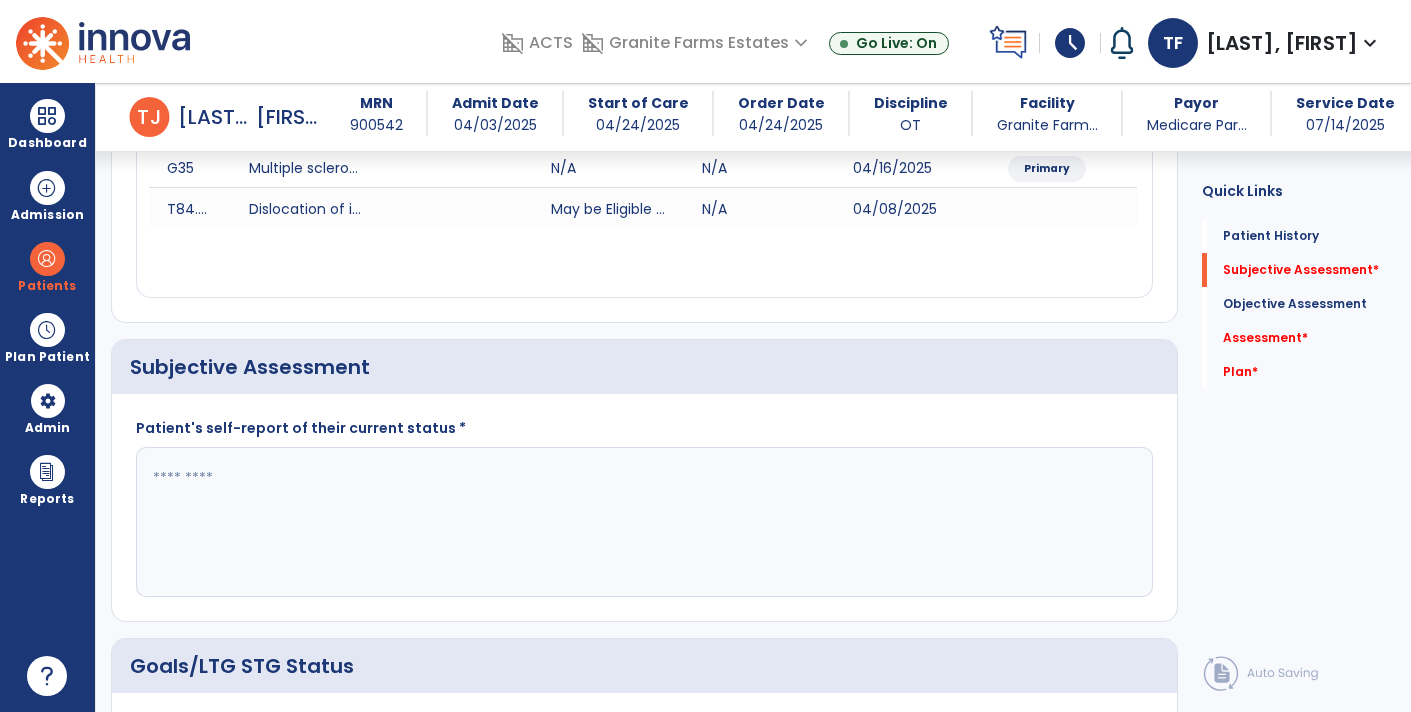 drag, startPoint x: 359, startPoint y: 482, endPoint x: 372, endPoint y: 465, distance: 21.400934 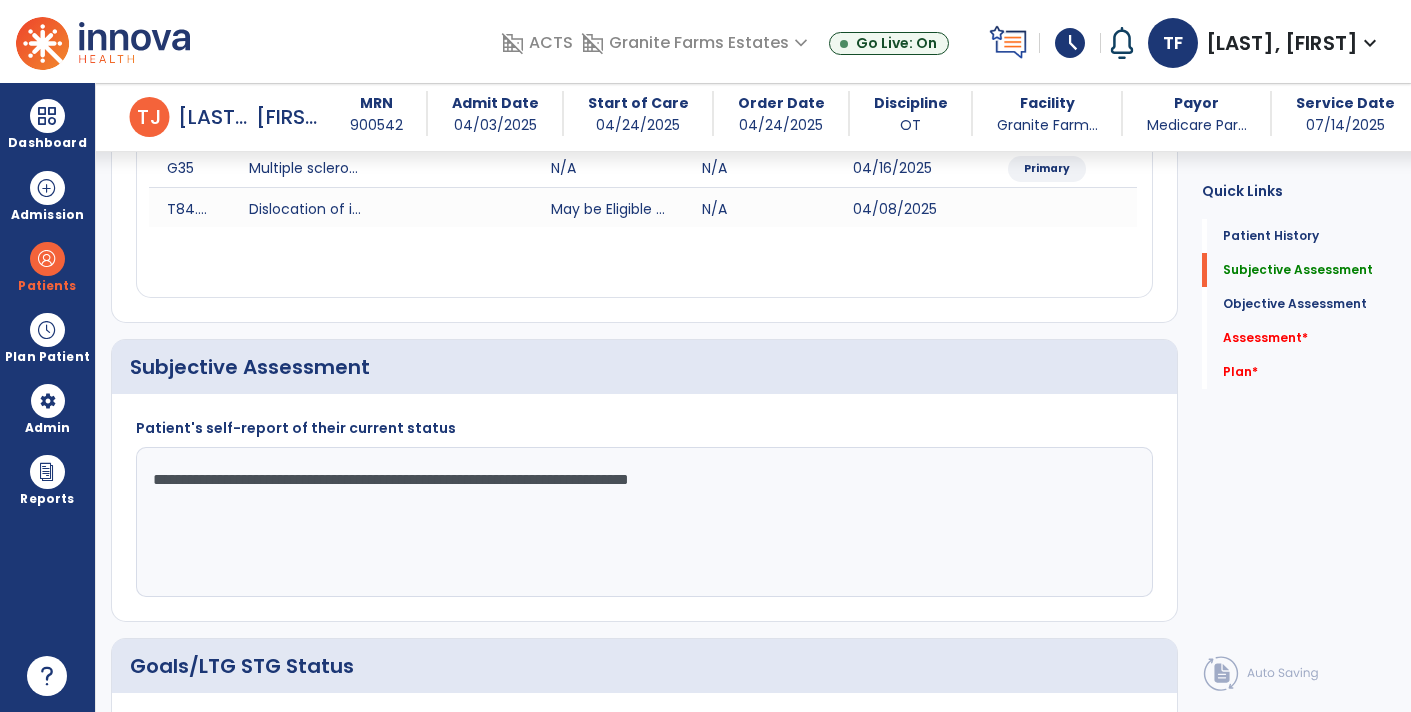 type on "**********" 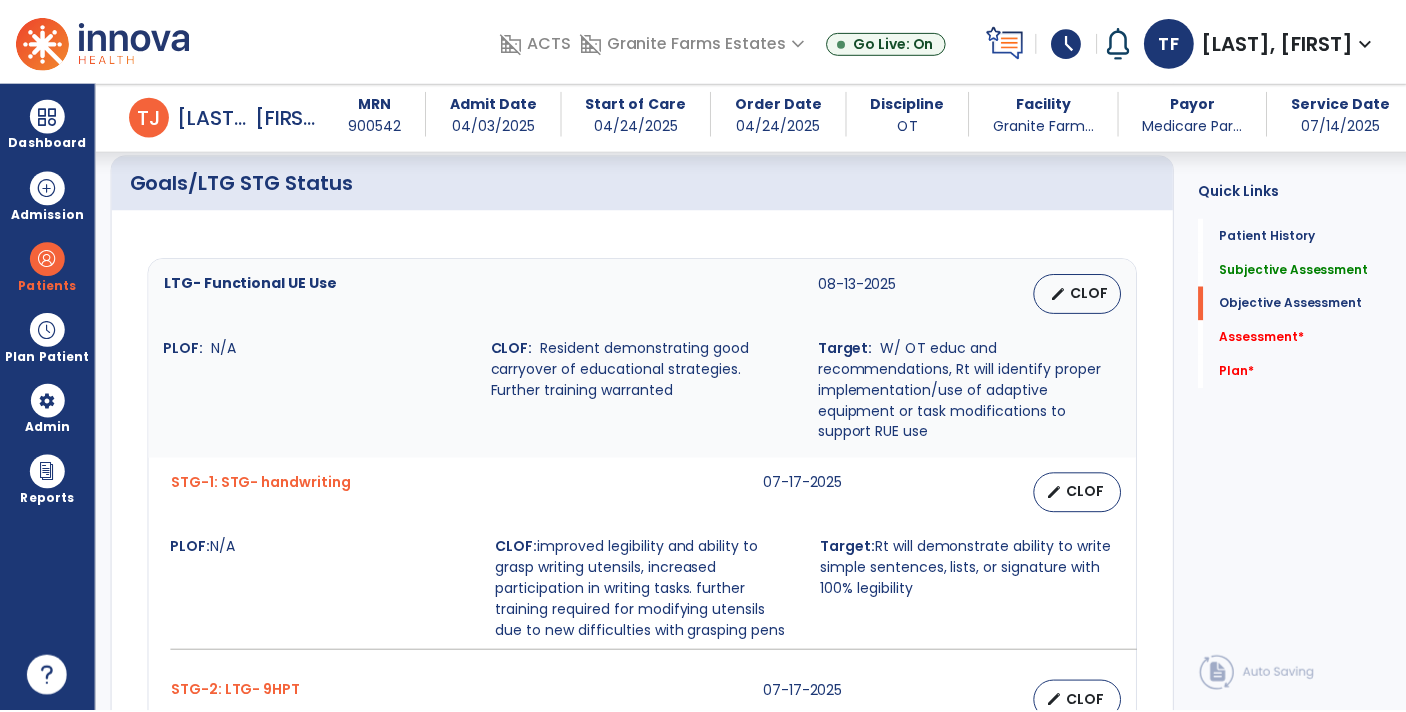 scroll, scrollTop: 784, scrollLeft: 0, axis: vertical 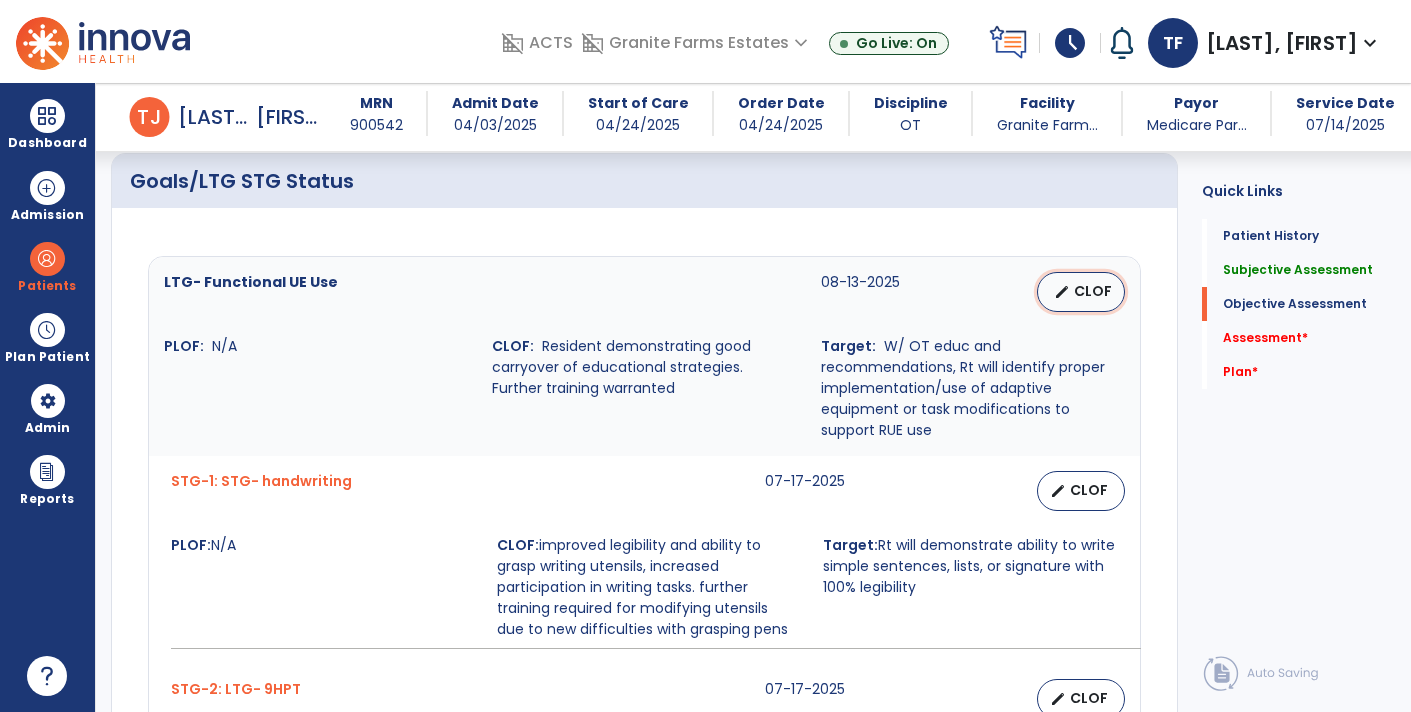 click on "CLOF" at bounding box center (1093, 291) 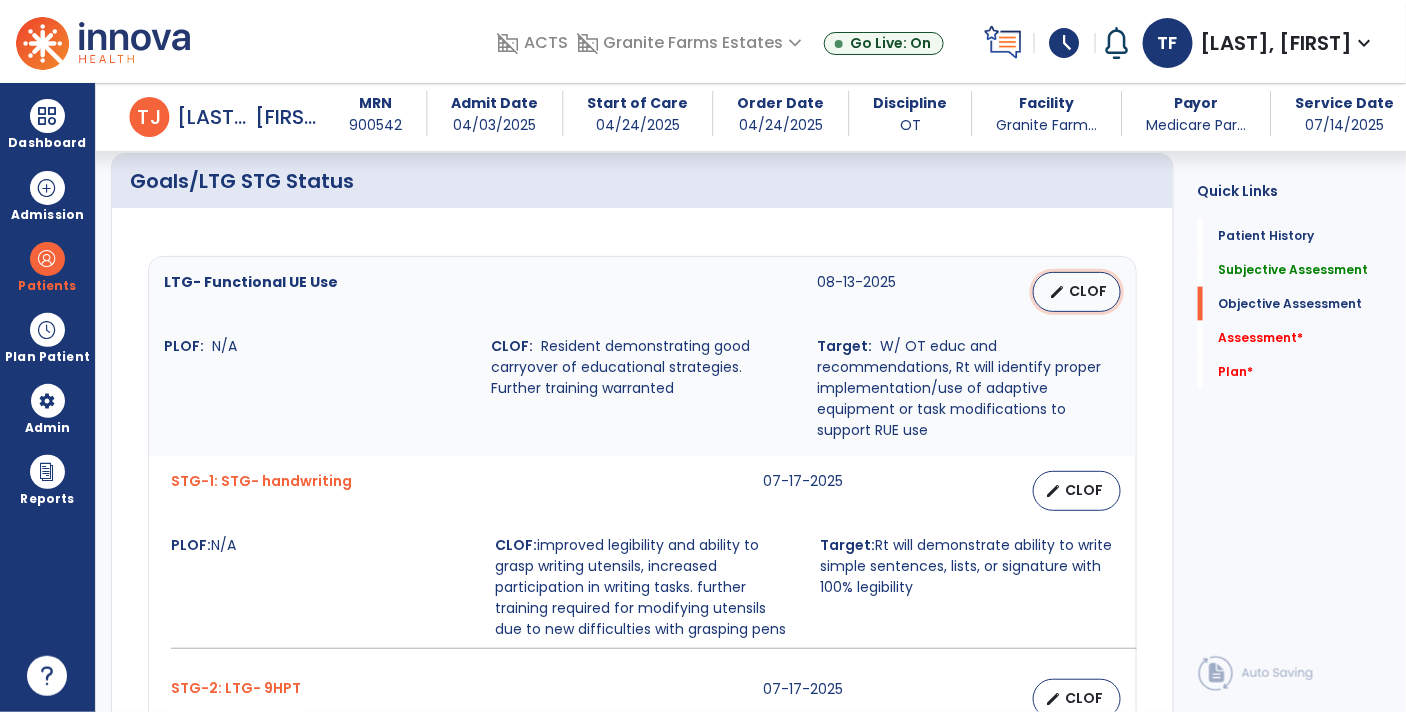 select on "********" 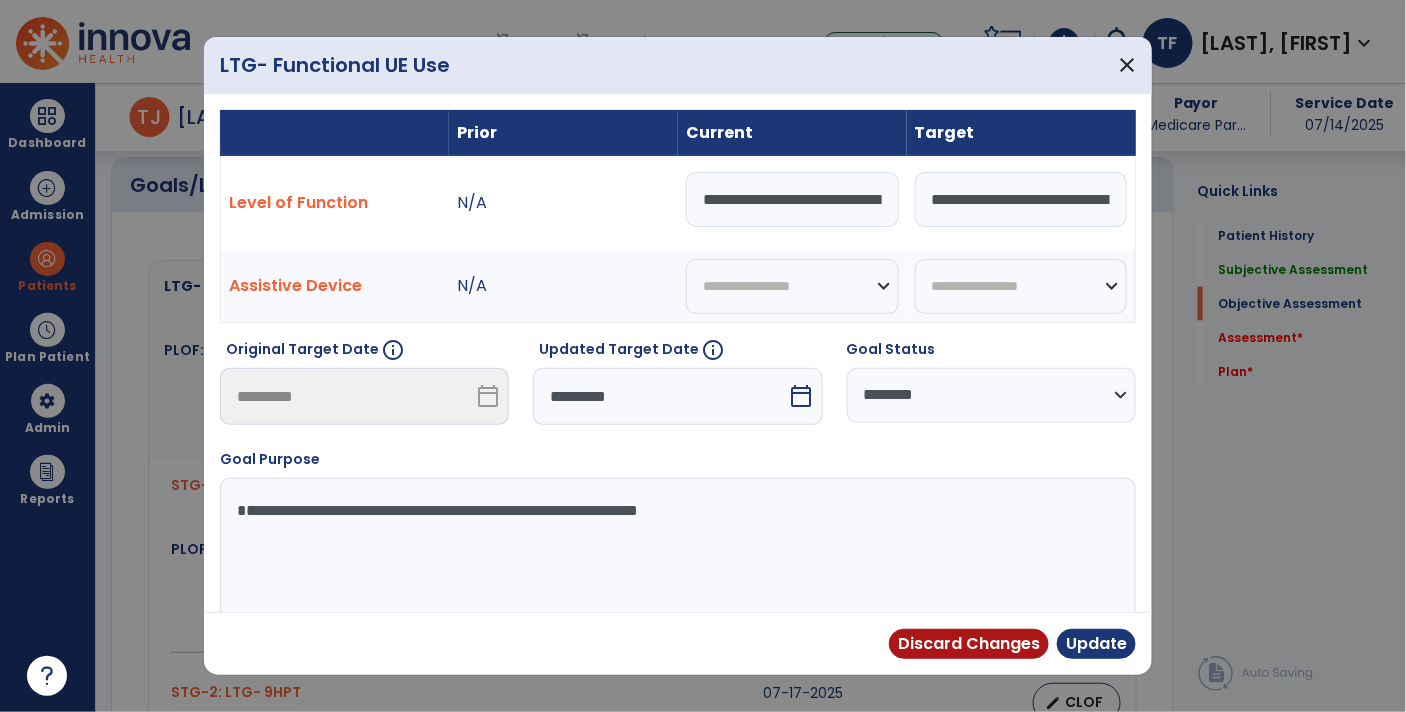 scroll, scrollTop: 784, scrollLeft: 0, axis: vertical 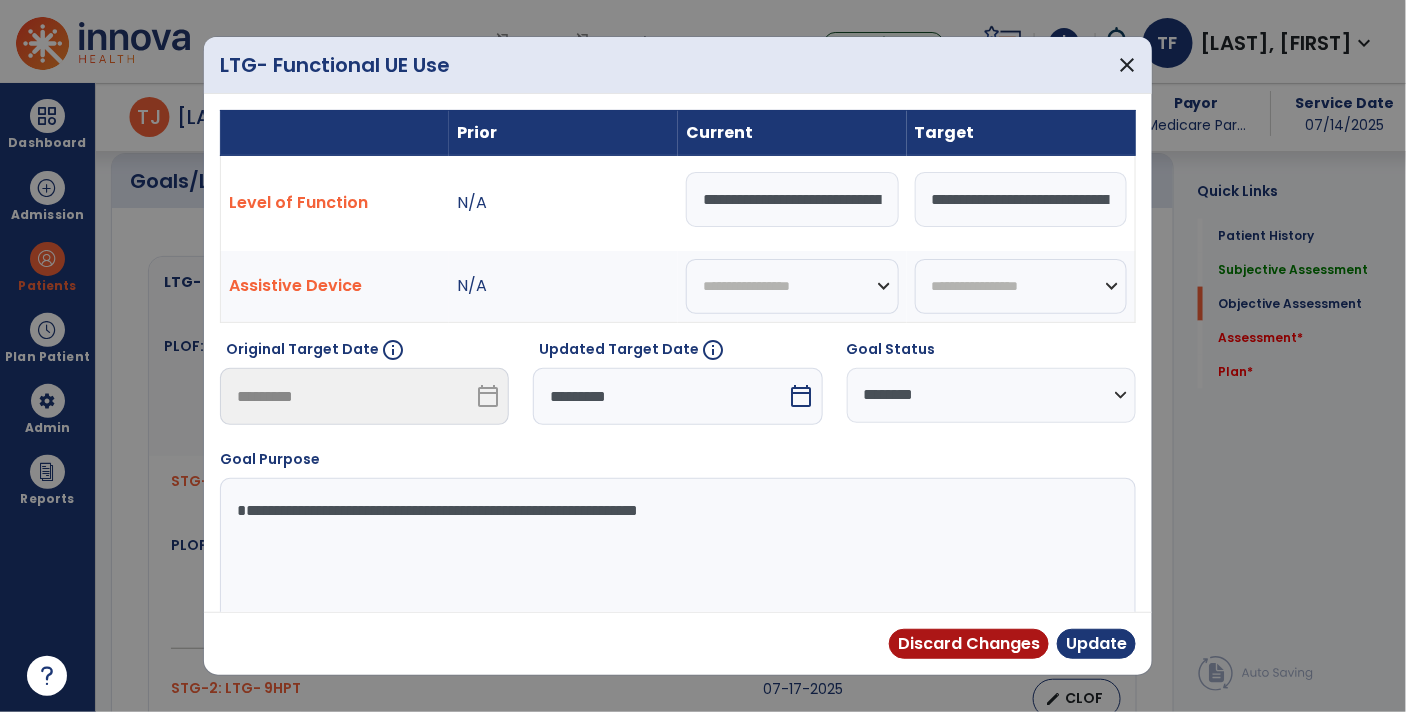 click on "**********" at bounding box center (792, 199) 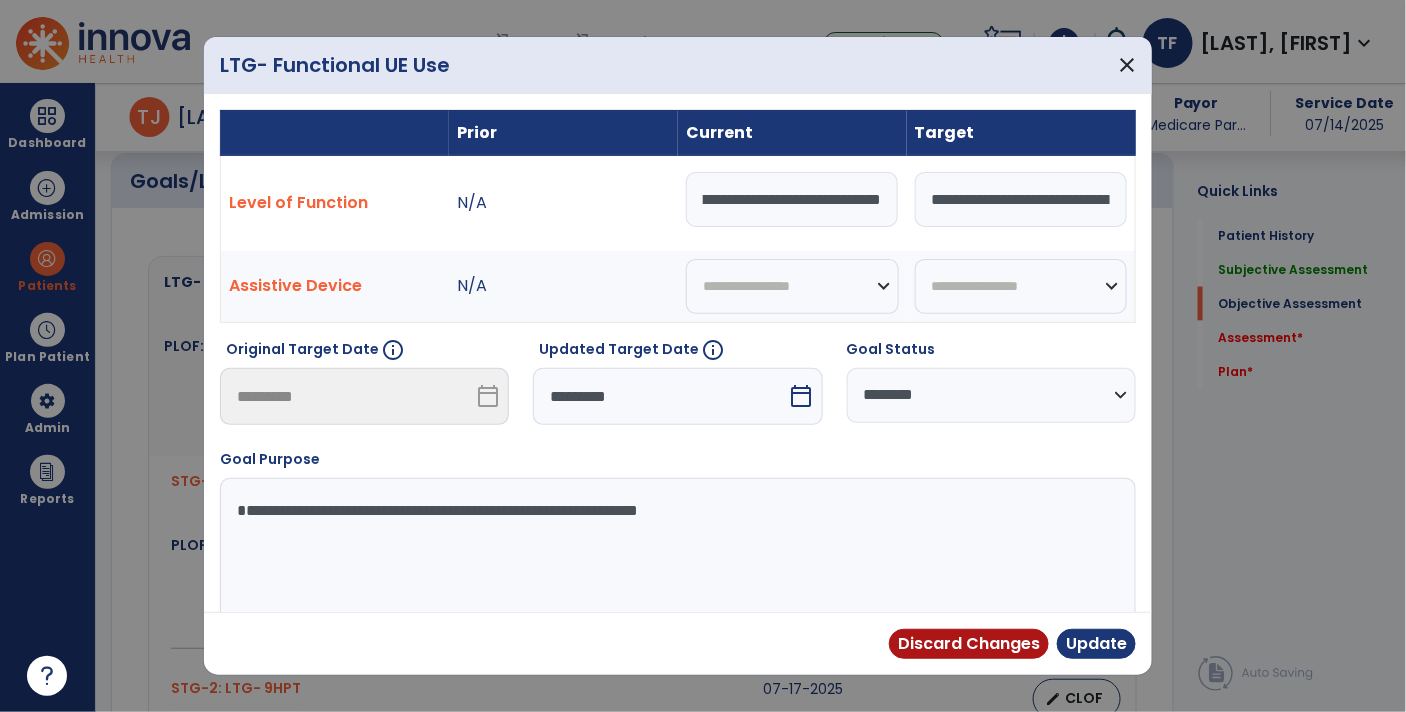 scroll, scrollTop: 0, scrollLeft: 416, axis: horizontal 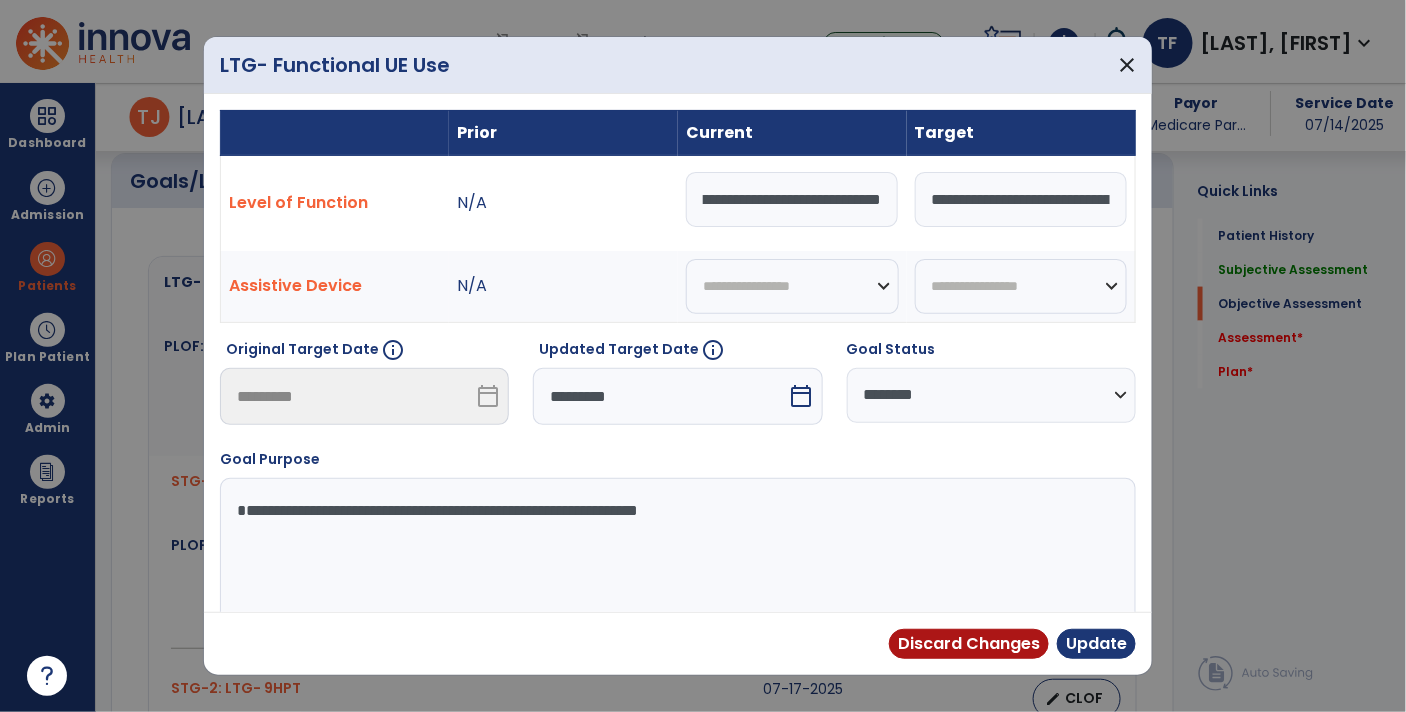 type on "**********" 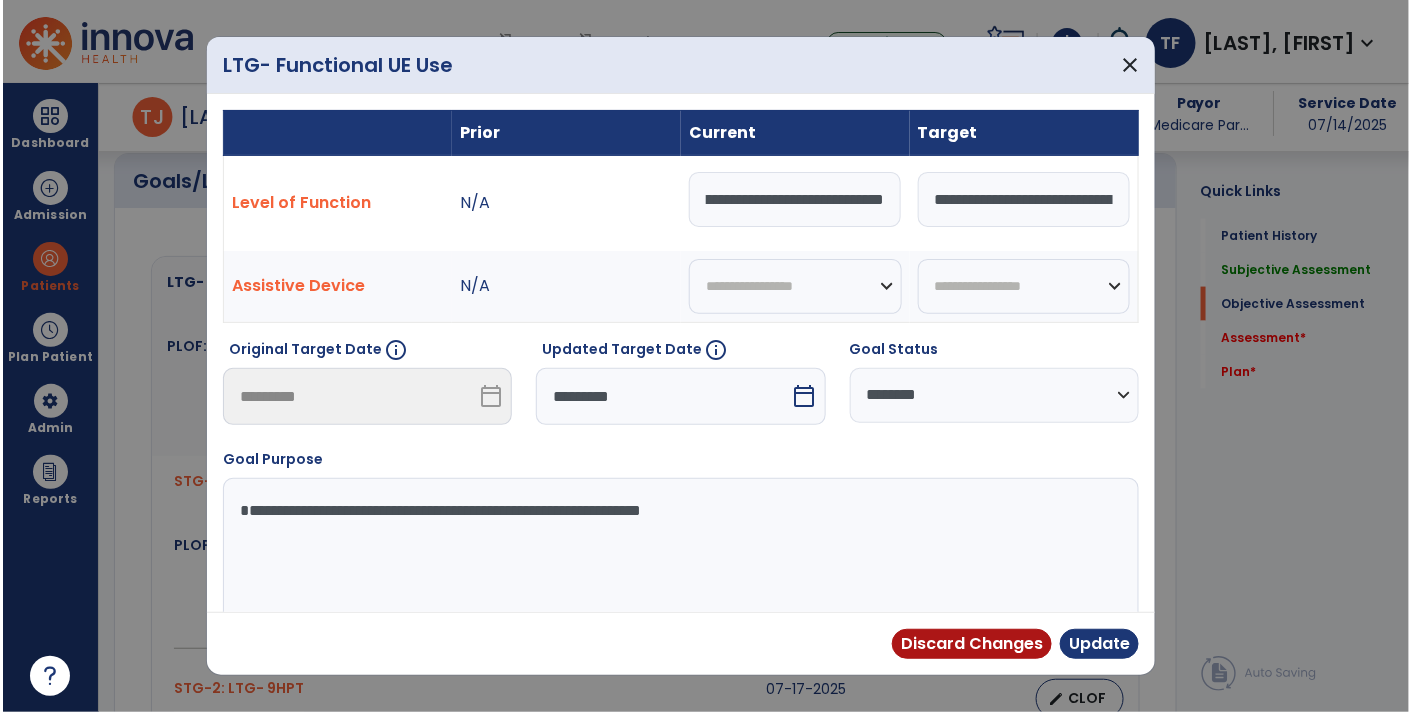 scroll, scrollTop: 0, scrollLeft: 535, axis: horizontal 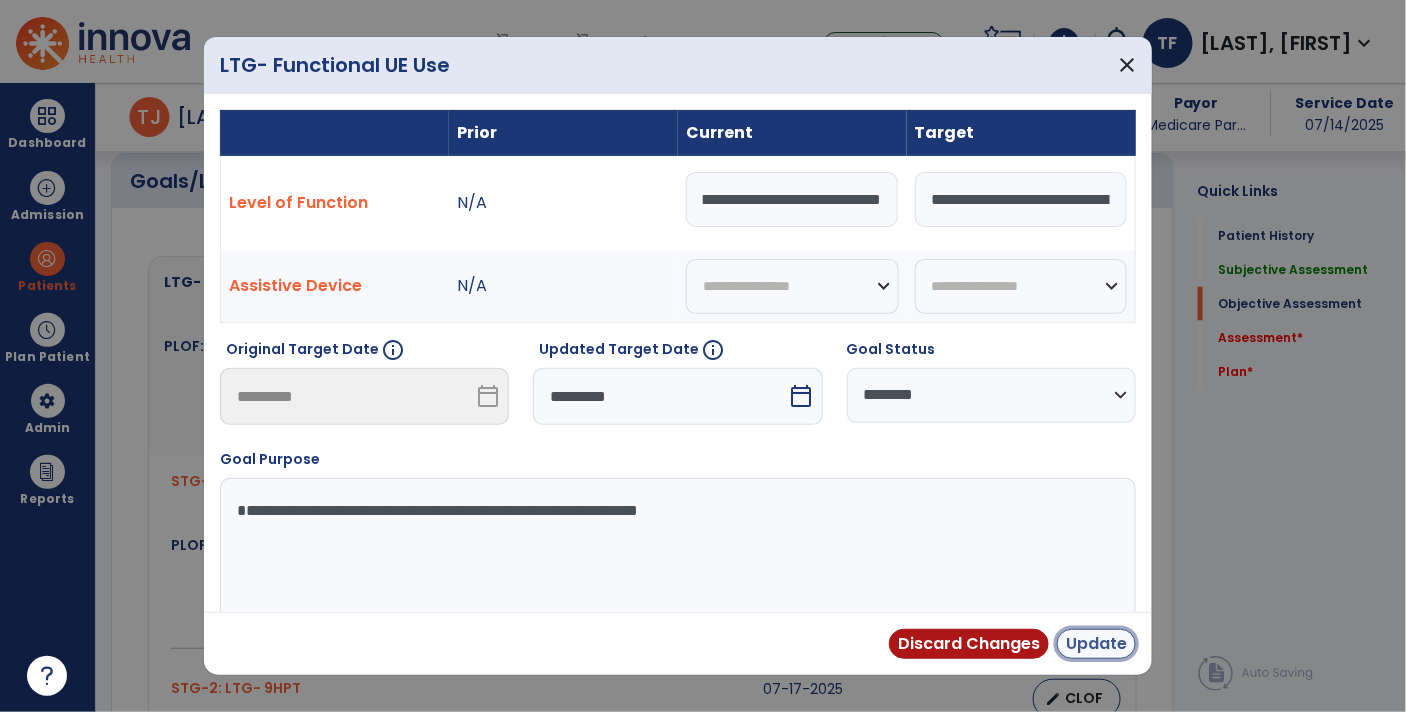 click on "Update" at bounding box center (1096, 644) 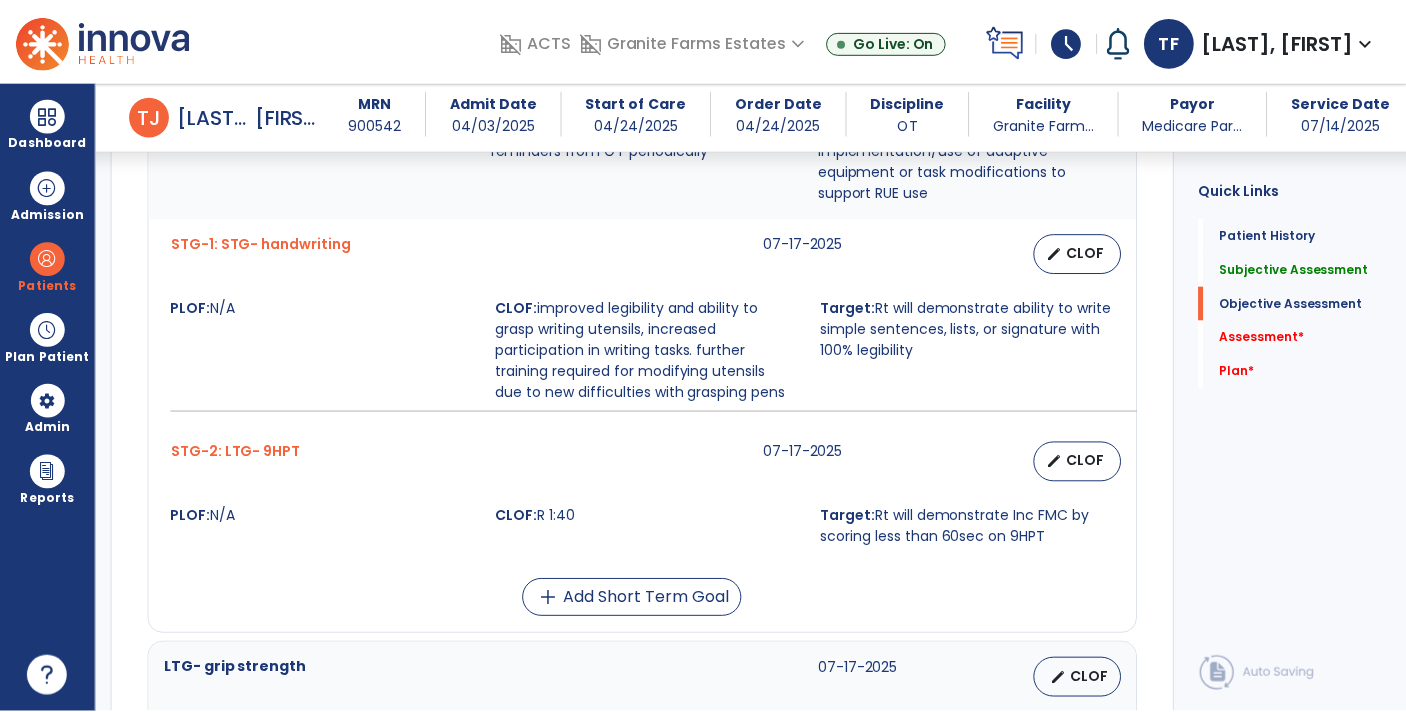scroll, scrollTop: 1023, scrollLeft: 0, axis: vertical 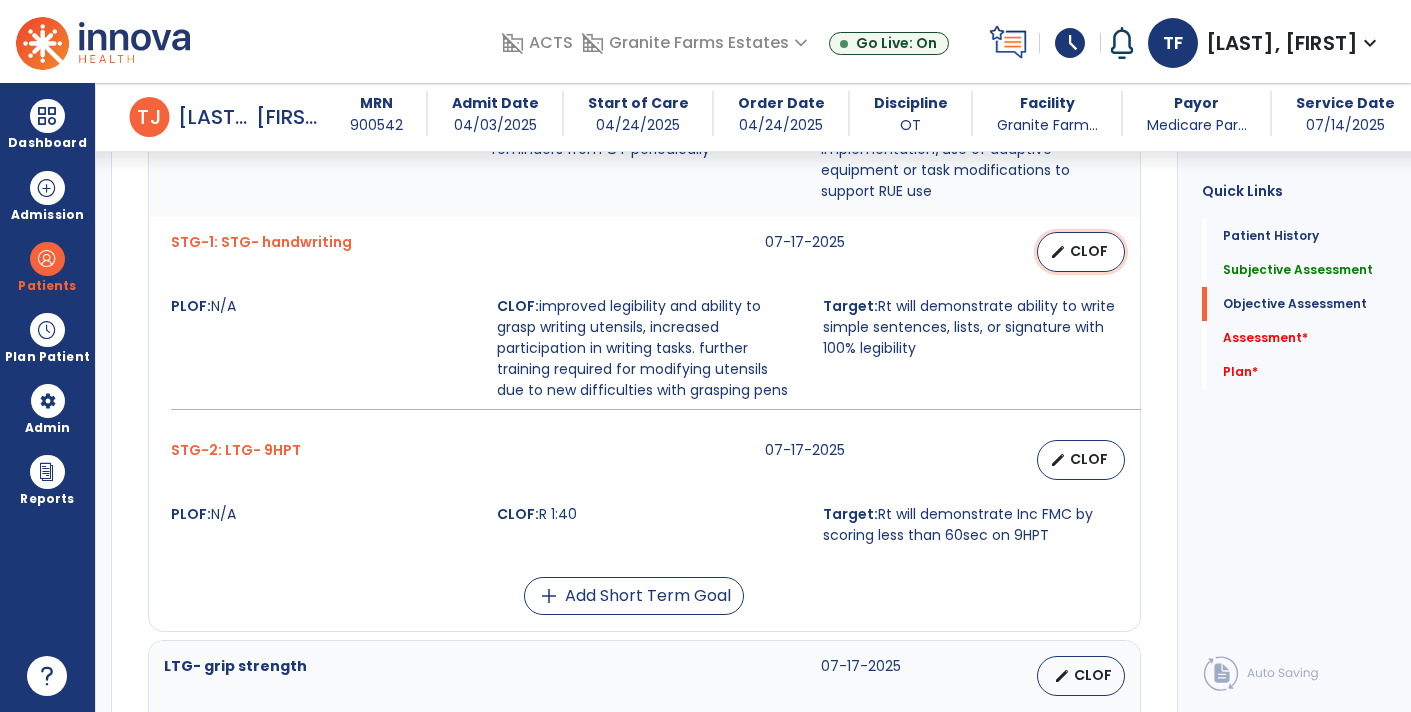 click on "edit   CLOF" at bounding box center (1081, 252) 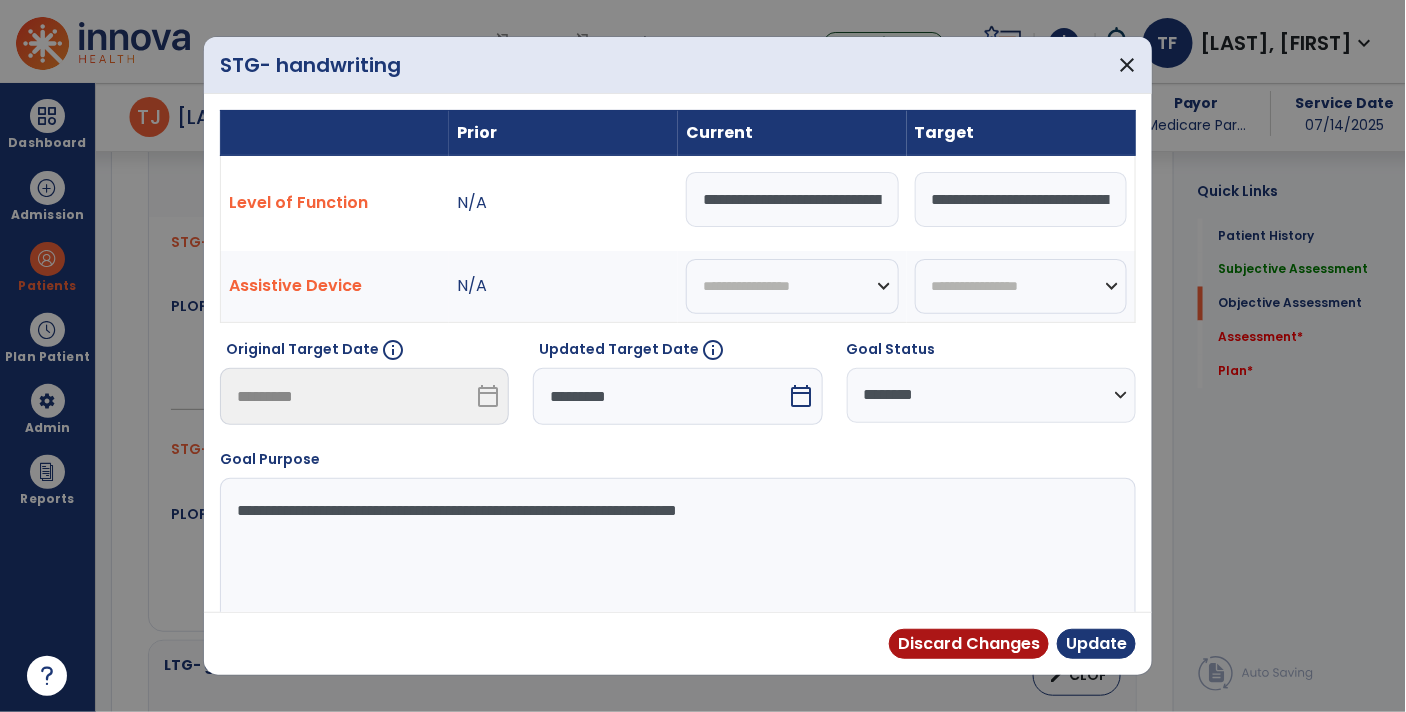 scroll, scrollTop: 1023, scrollLeft: 0, axis: vertical 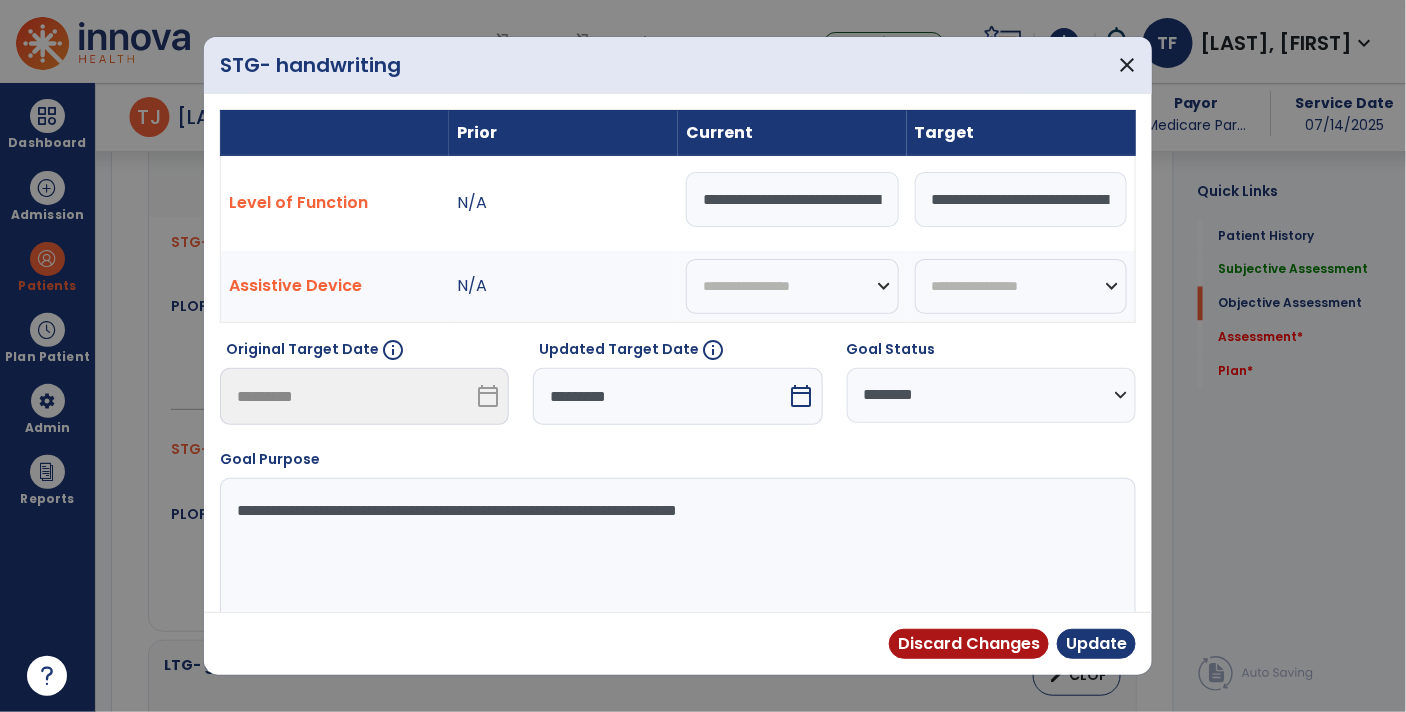 click on "**********" at bounding box center (792, 199) 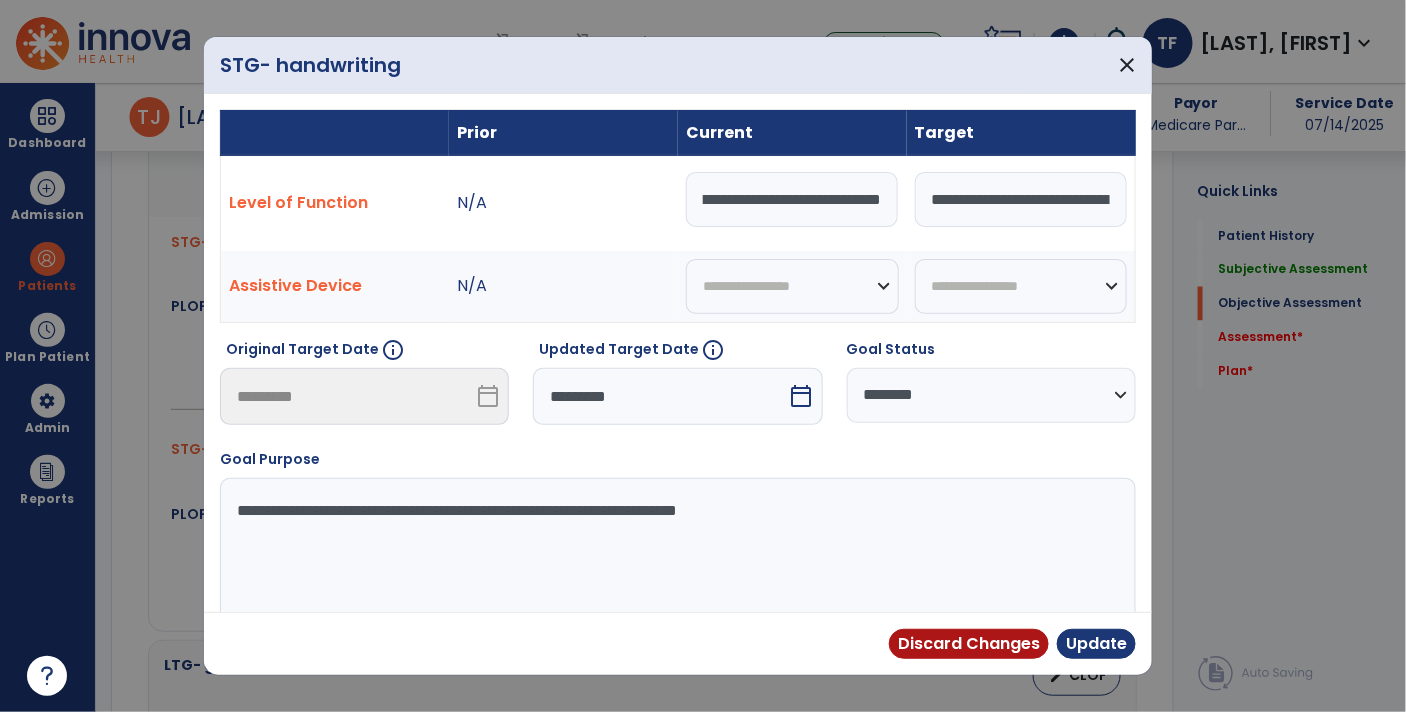 scroll, scrollTop: 0, scrollLeft: 471, axis: horizontal 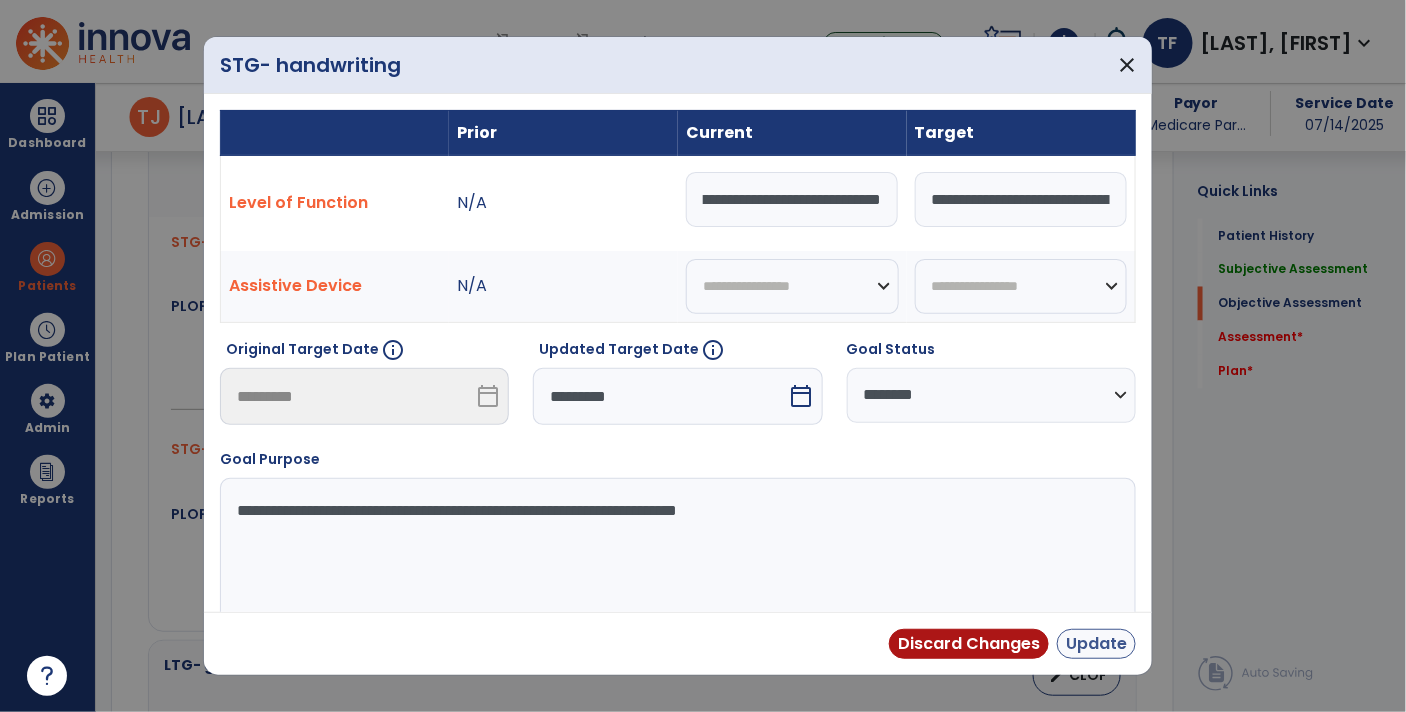 type on "**********" 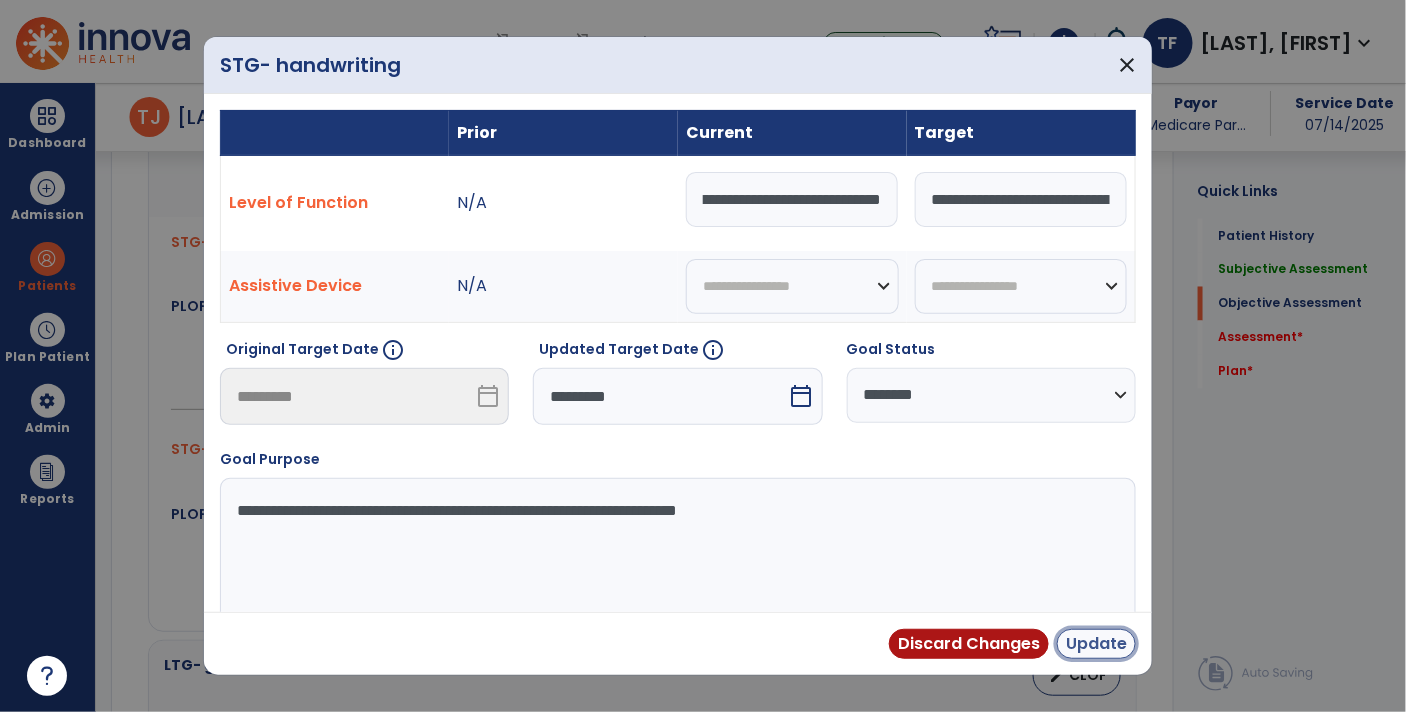 click on "Update" at bounding box center (1096, 644) 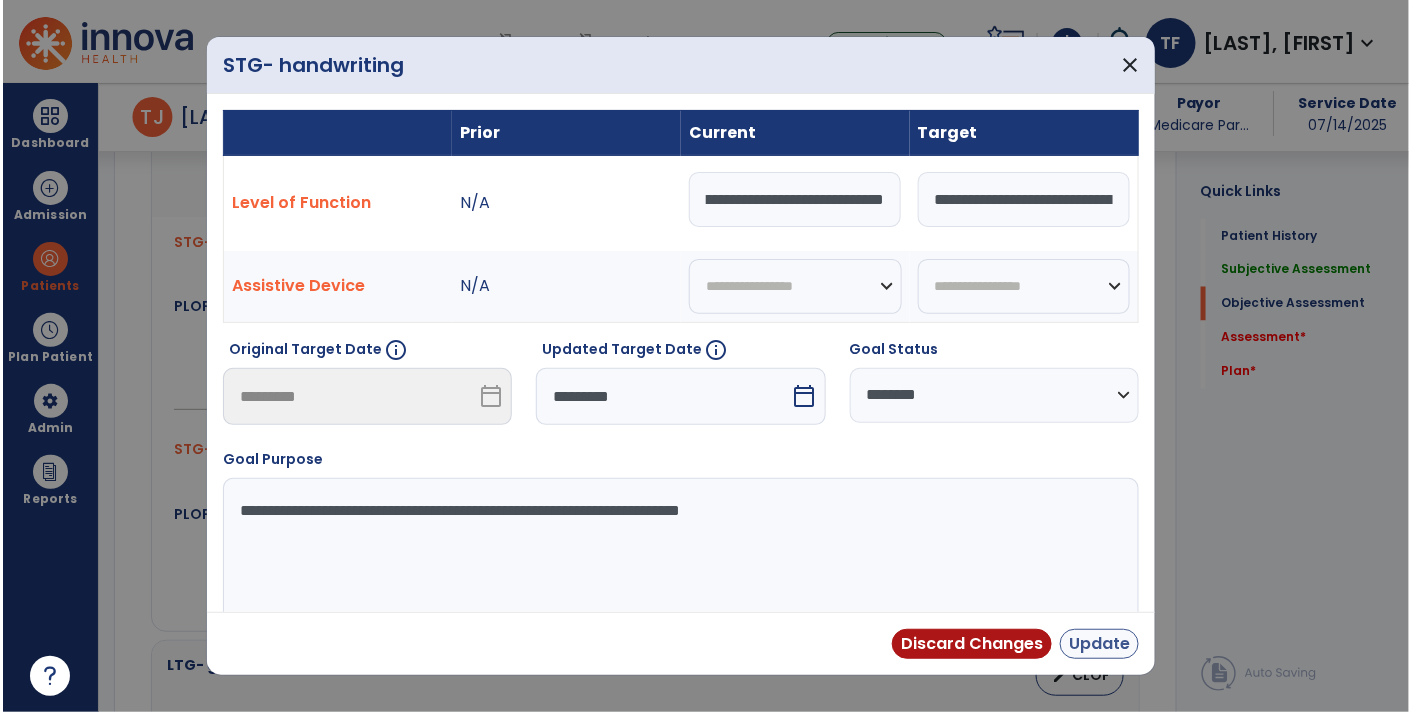 scroll, scrollTop: 0, scrollLeft: 0, axis: both 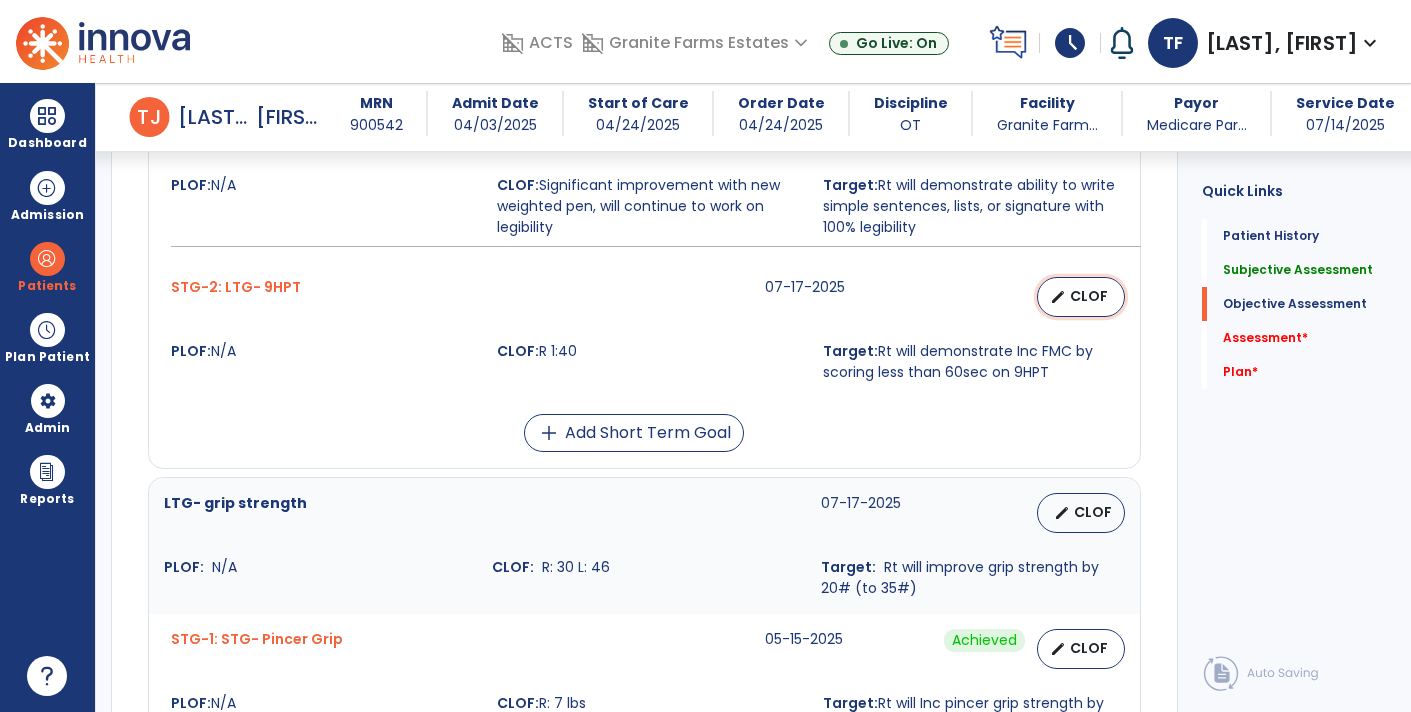 click on "CLOF" at bounding box center (1089, 296) 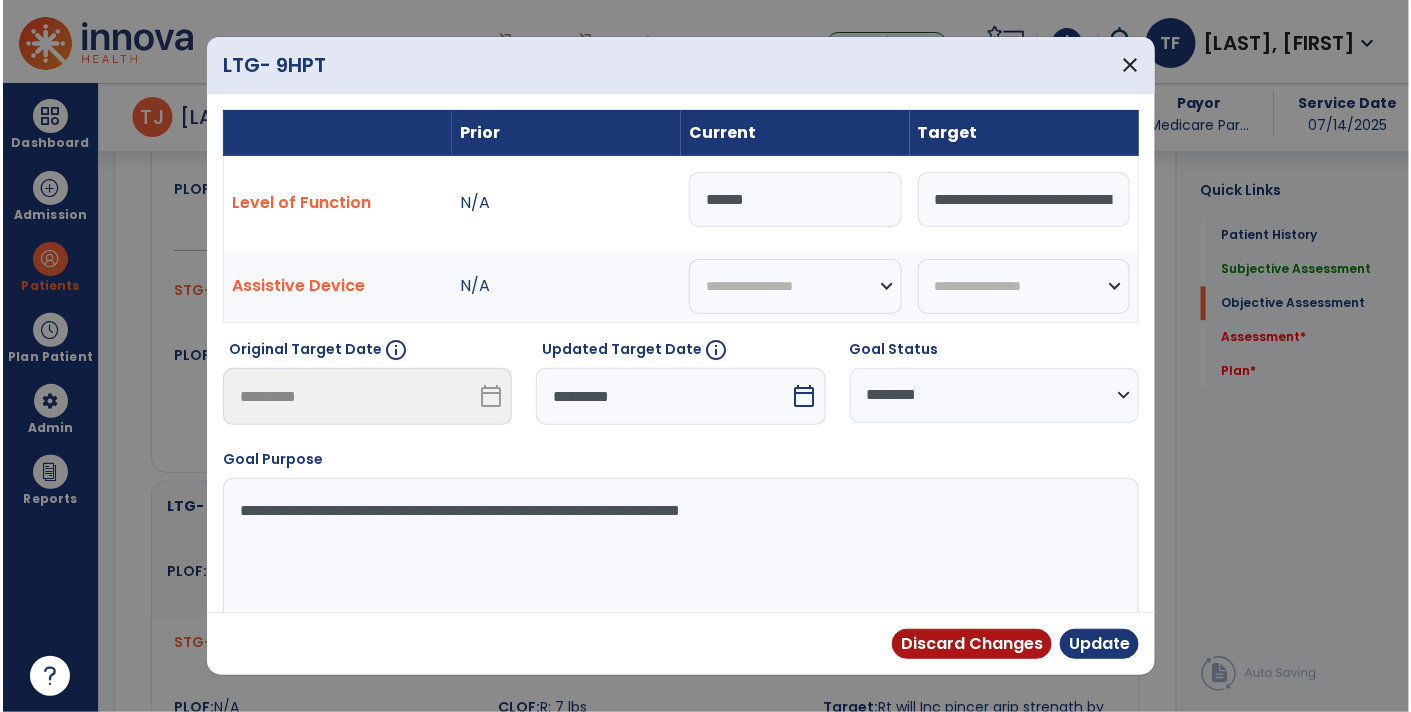 scroll, scrollTop: 1144, scrollLeft: 0, axis: vertical 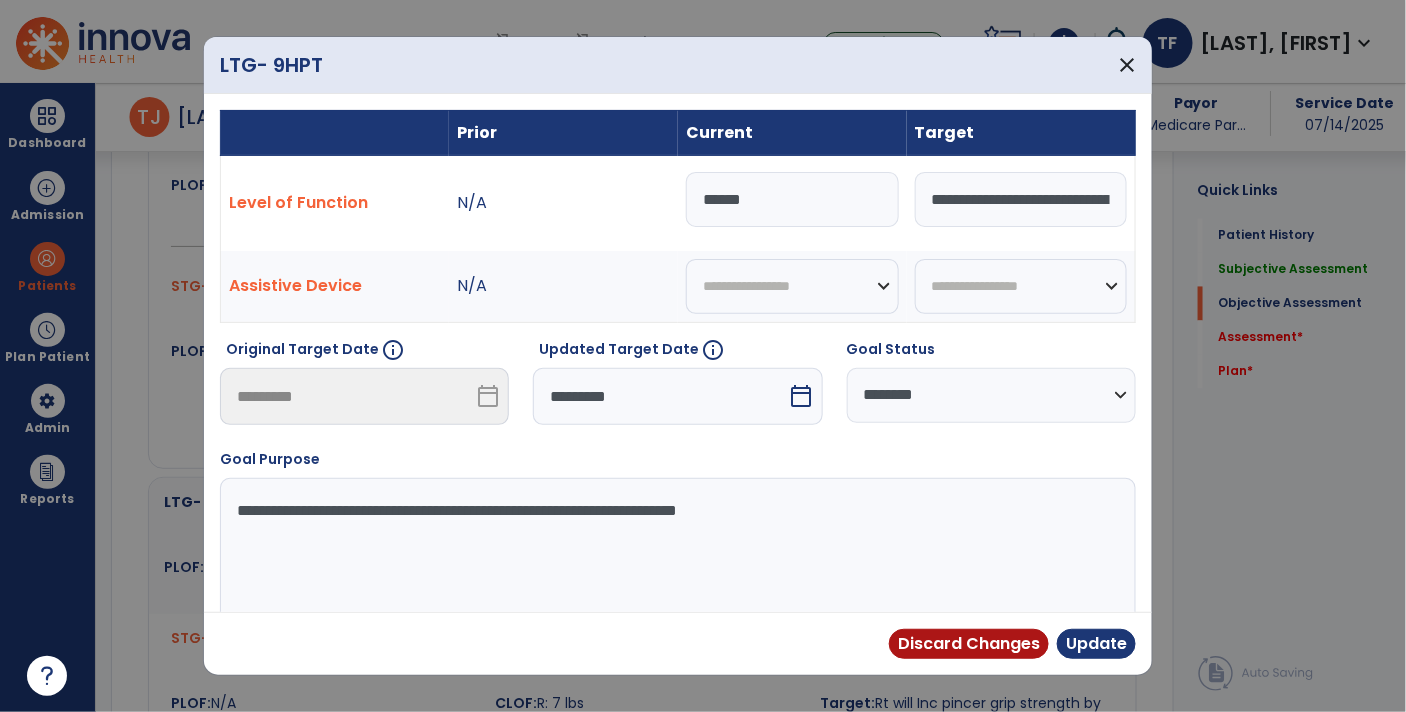 drag, startPoint x: 746, startPoint y: 196, endPoint x: 727, endPoint y: 204, distance: 20.615528 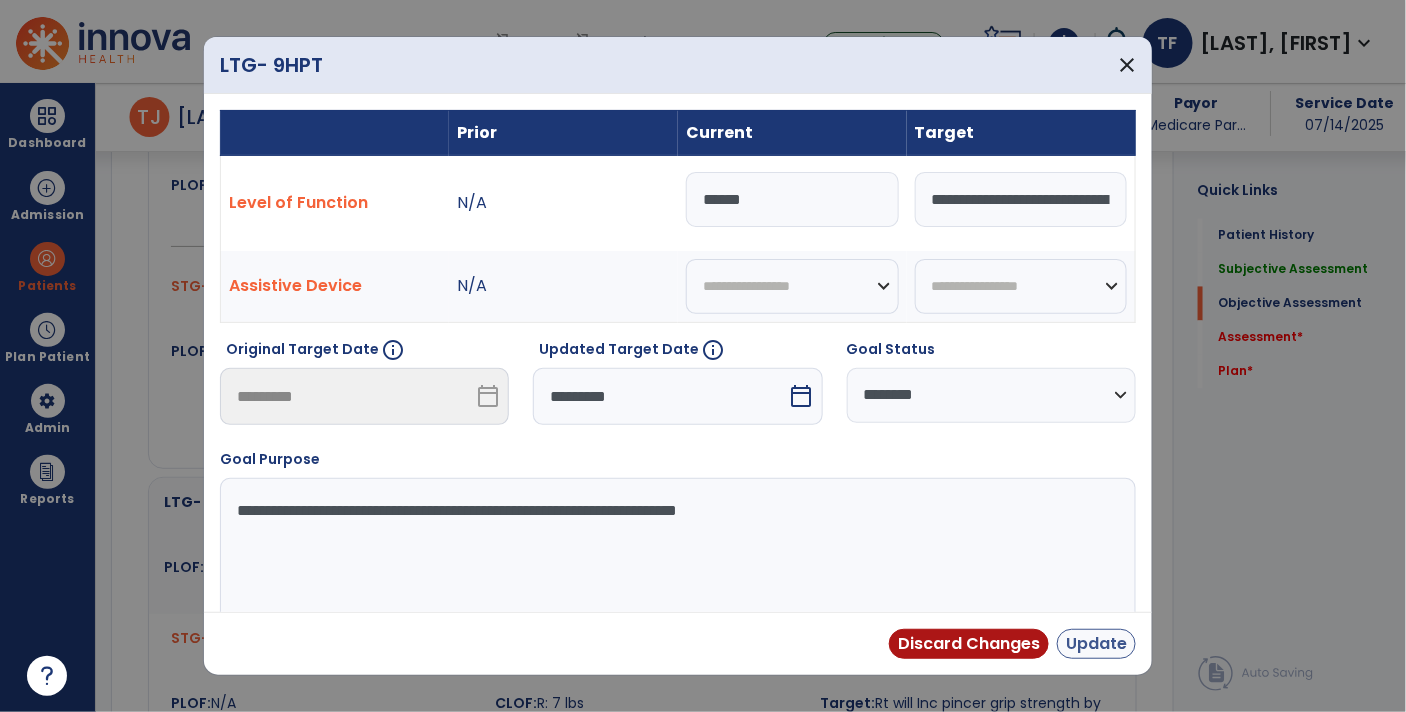 type on "******" 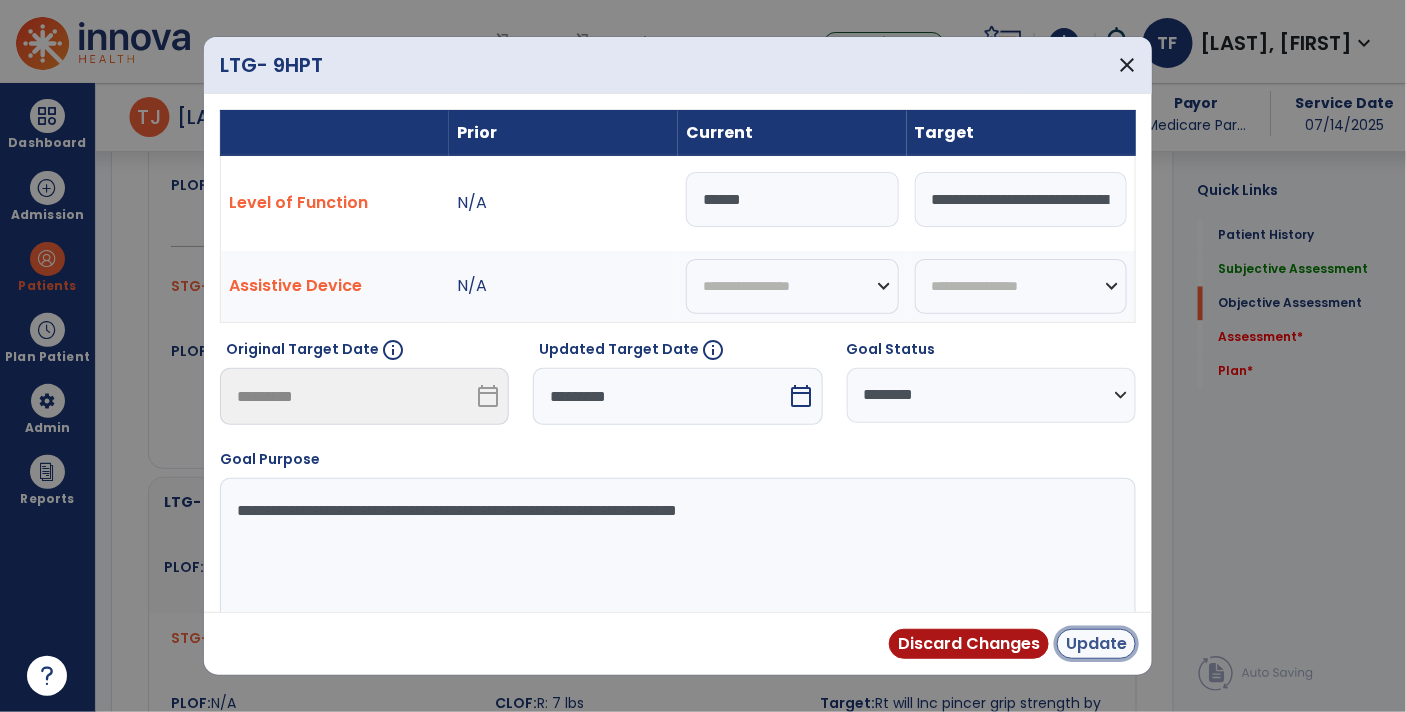 click on "Update" at bounding box center (1096, 644) 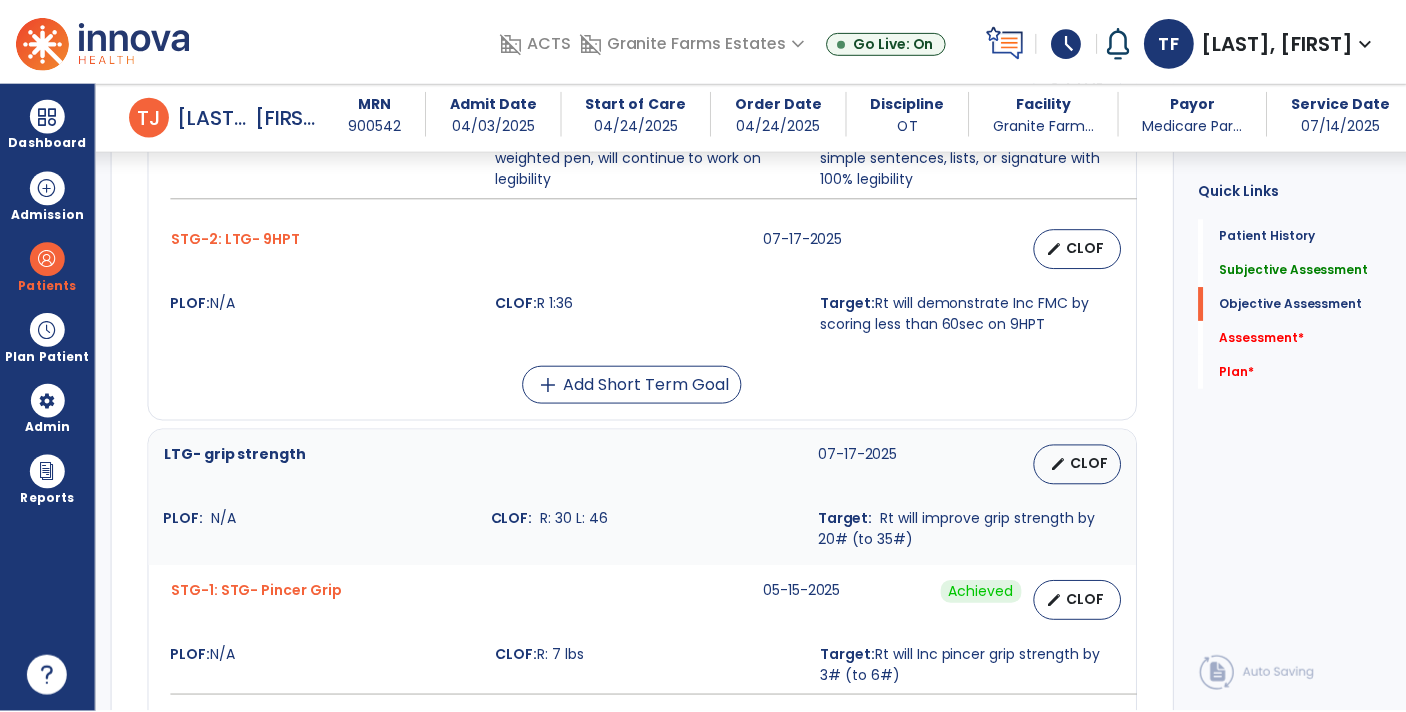 scroll, scrollTop: 1266, scrollLeft: 0, axis: vertical 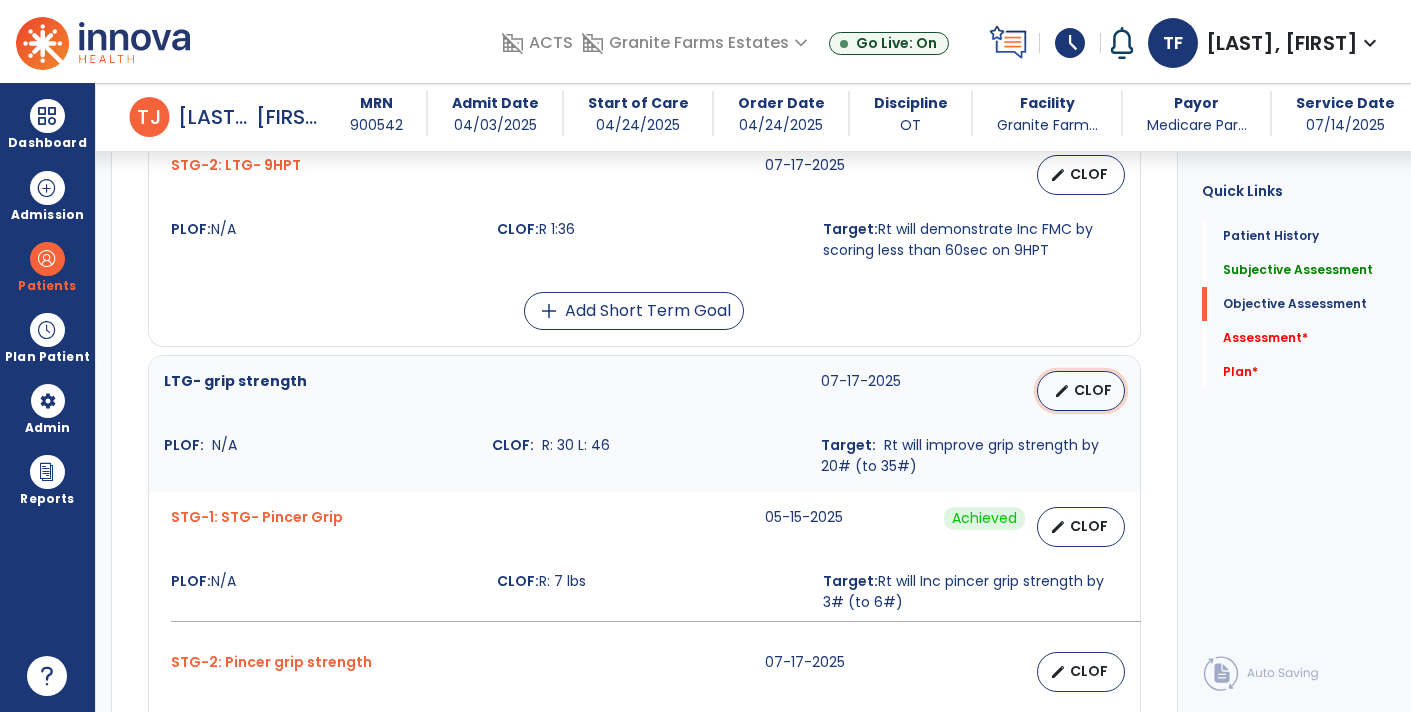 click on "CLOF" at bounding box center (1093, 390) 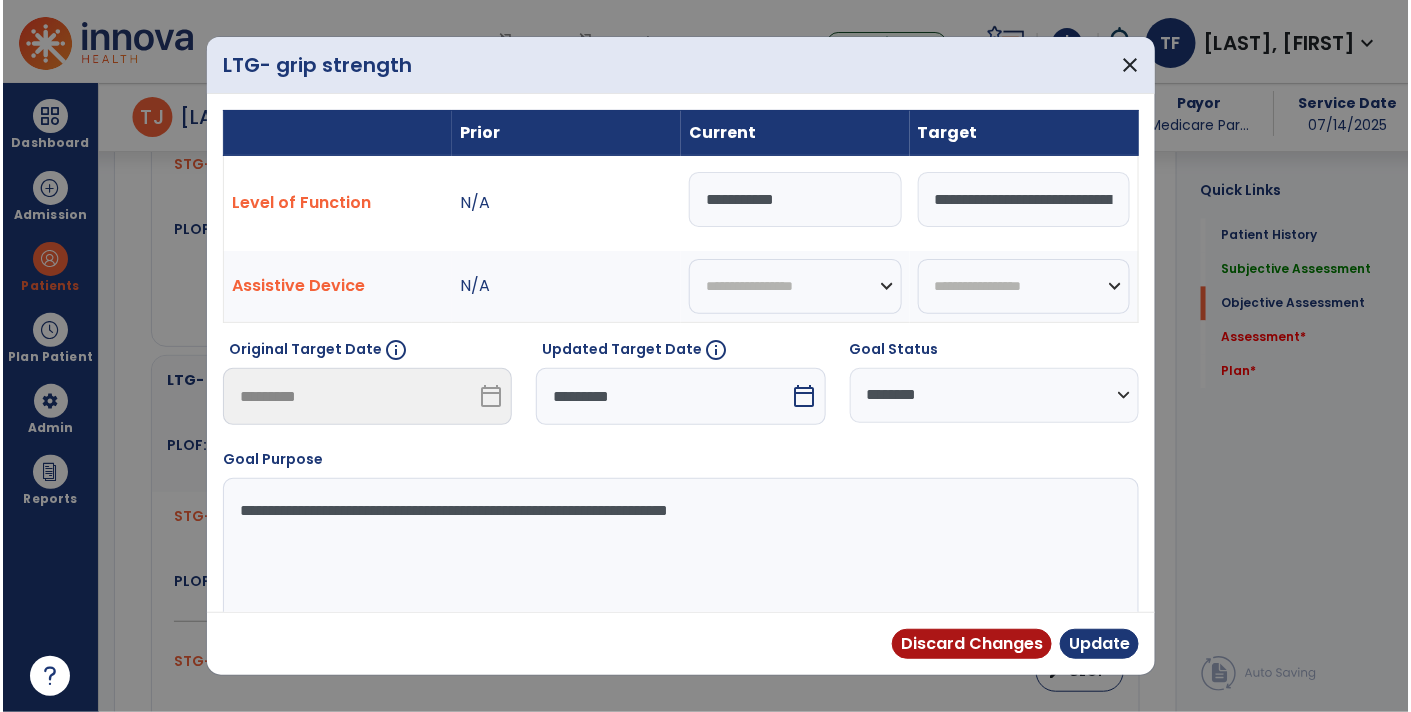 scroll, scrollTop: 1266, scrollLeft: 0, axis: vertical 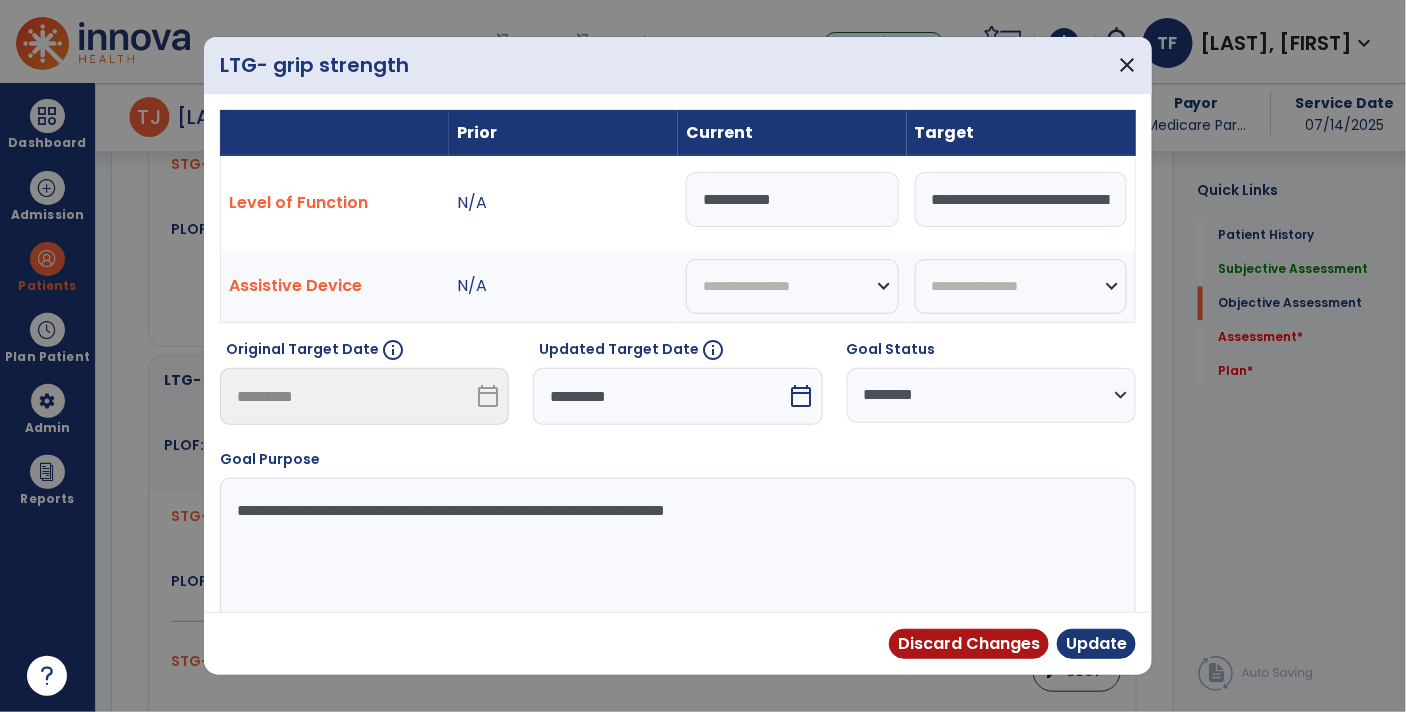 drag, startPoint x: 722, startPoint y: 196, endPoint x: 752, endPoint y: 195, distance: 30.016663 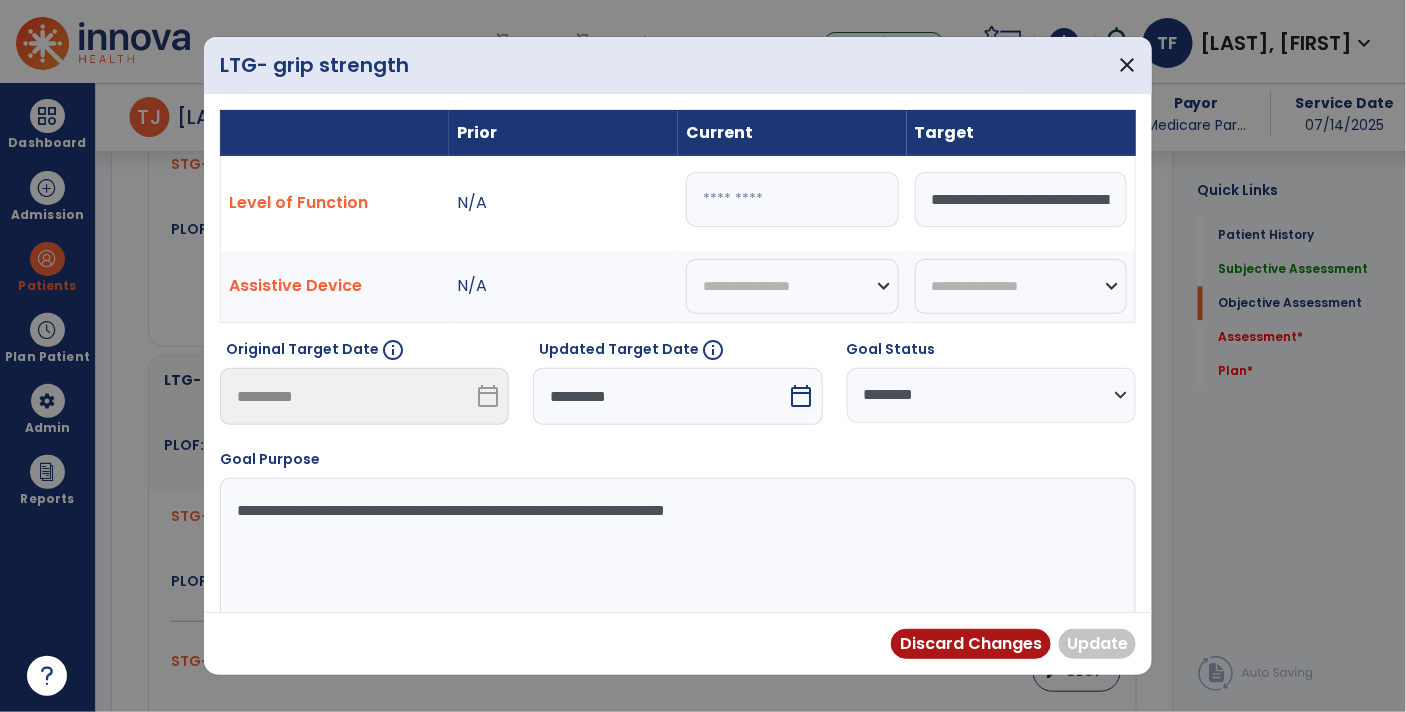 paste on "**********" 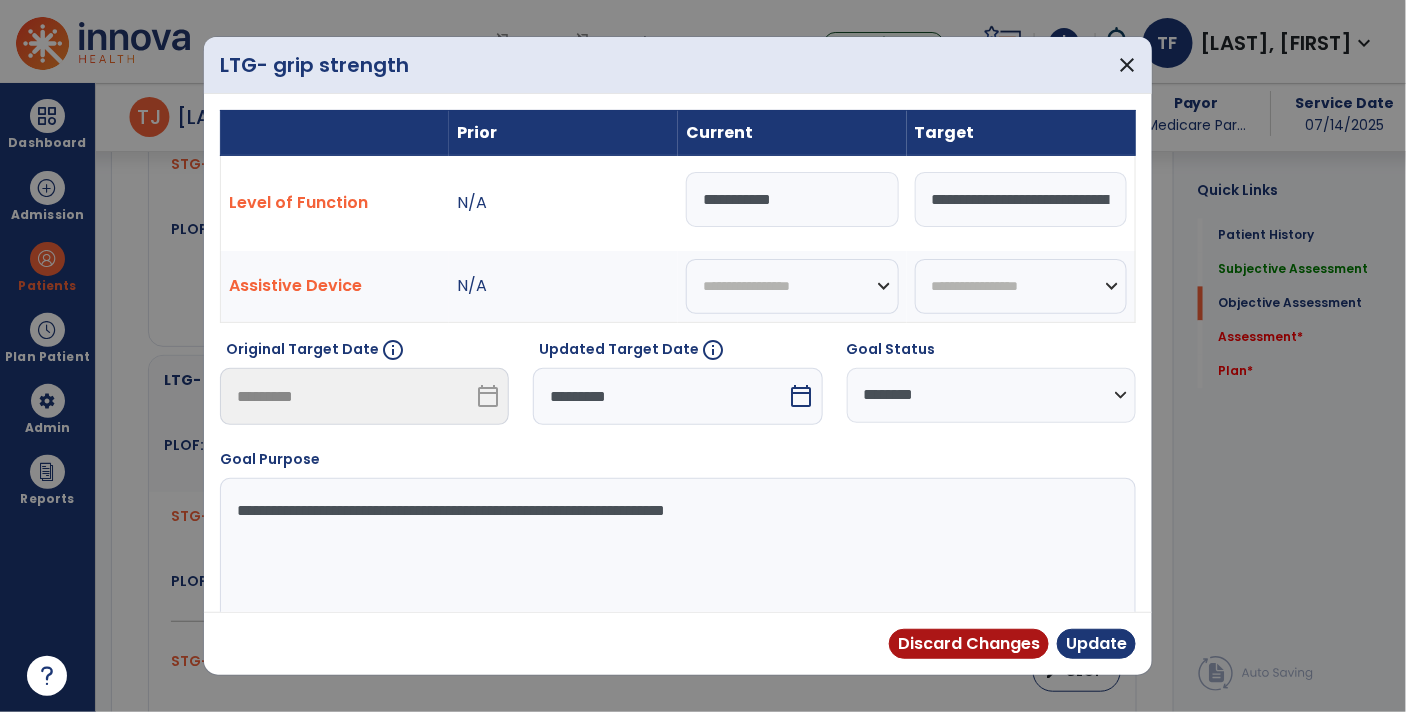 click on "**********" at bounding box center [792, 199] 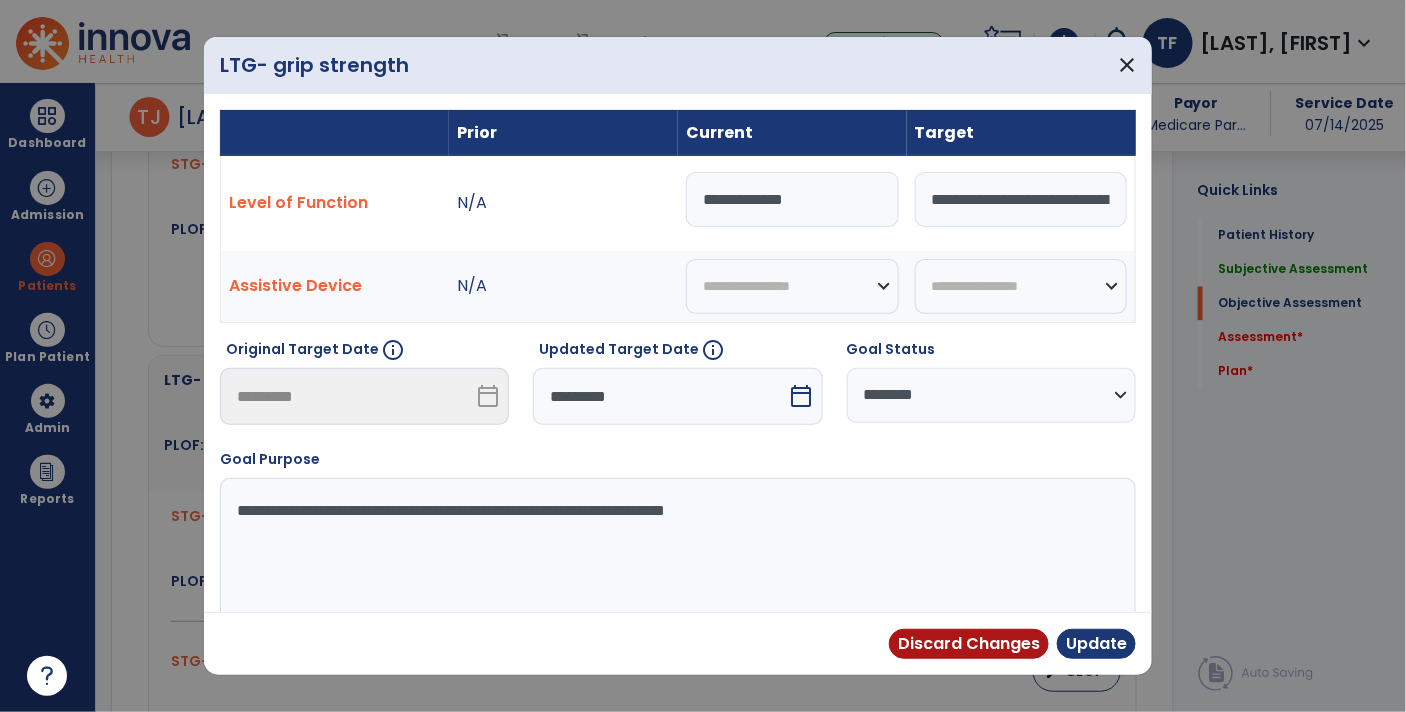 click on "**********" at bounding box center (792, 199) 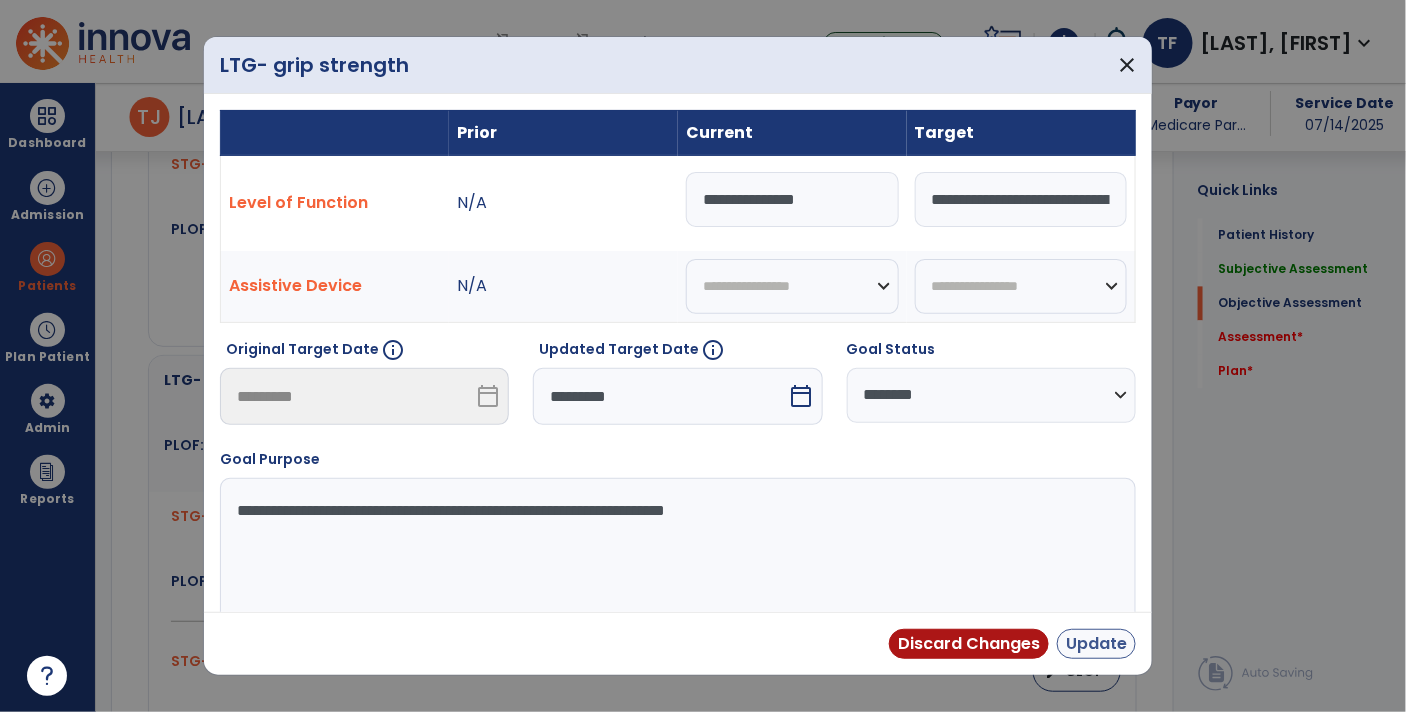 type on "**********" 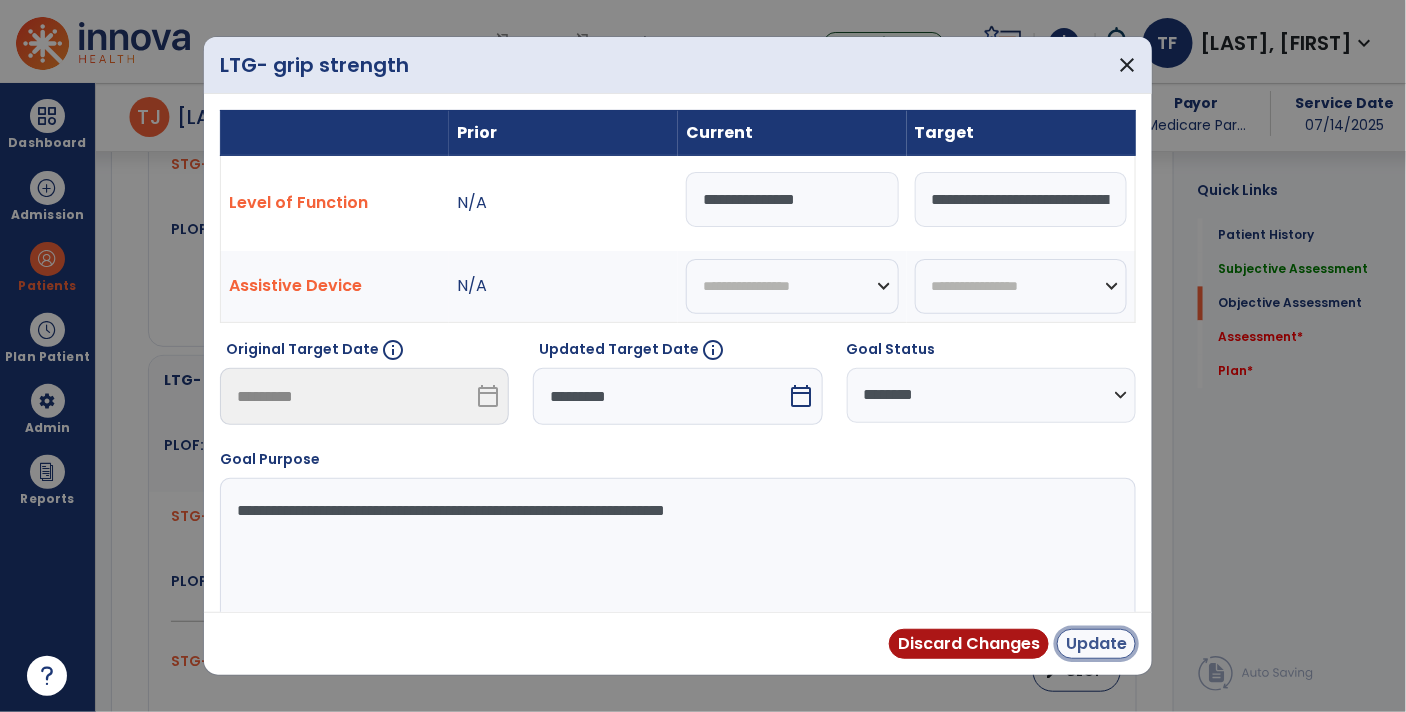 click on "Update" at bounding box center [1096, 644] 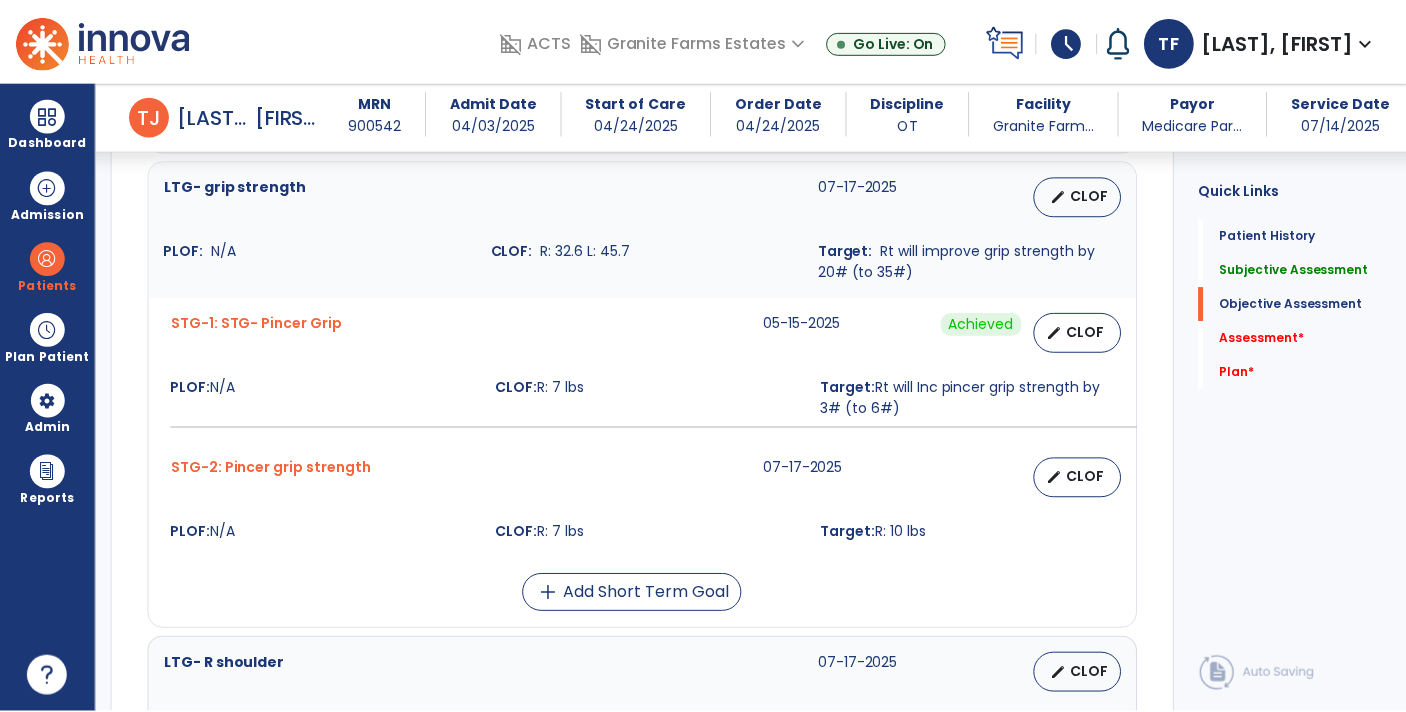 scroll, scrollTop: 1468, scrollLeft: 0, axis: vertical 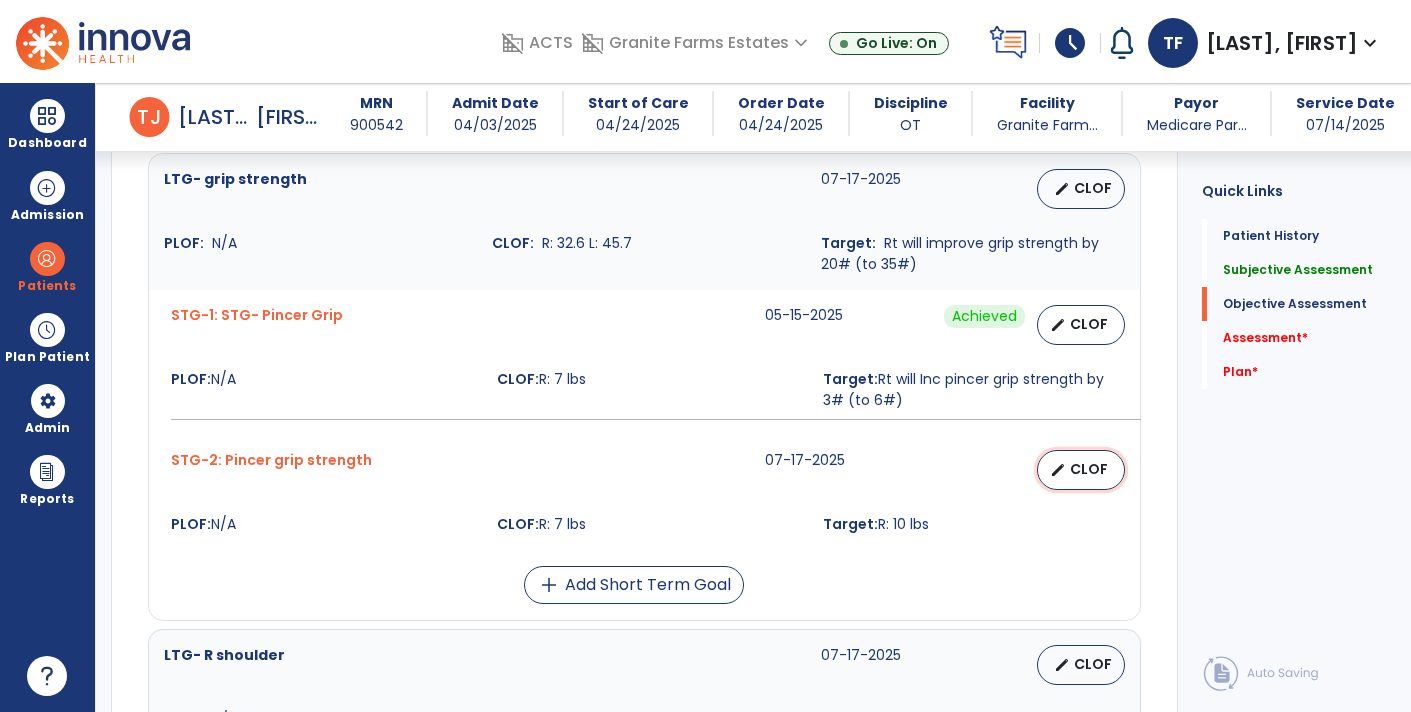 click on "CLOF" at bounding box center [1089, 469] 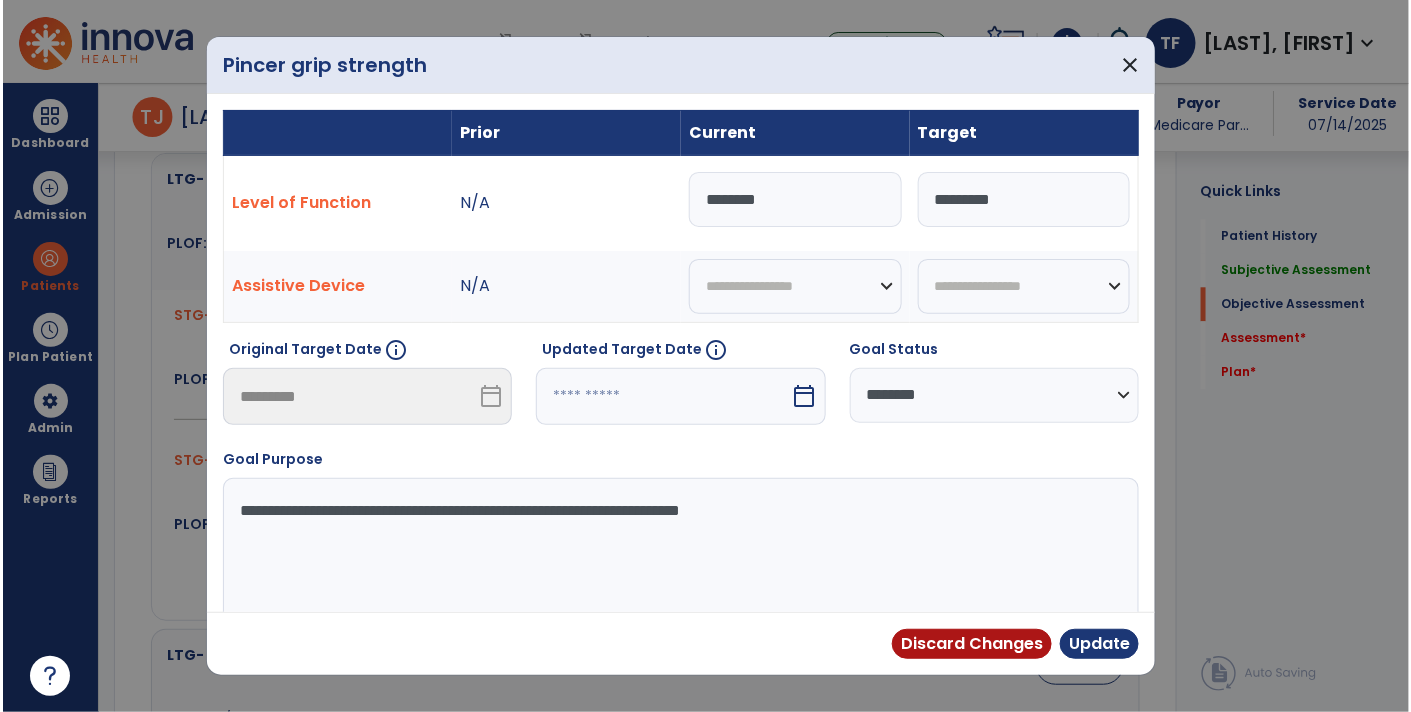 scroll, scrollTop: 1468, scrollLeft: 0, axis: vertical 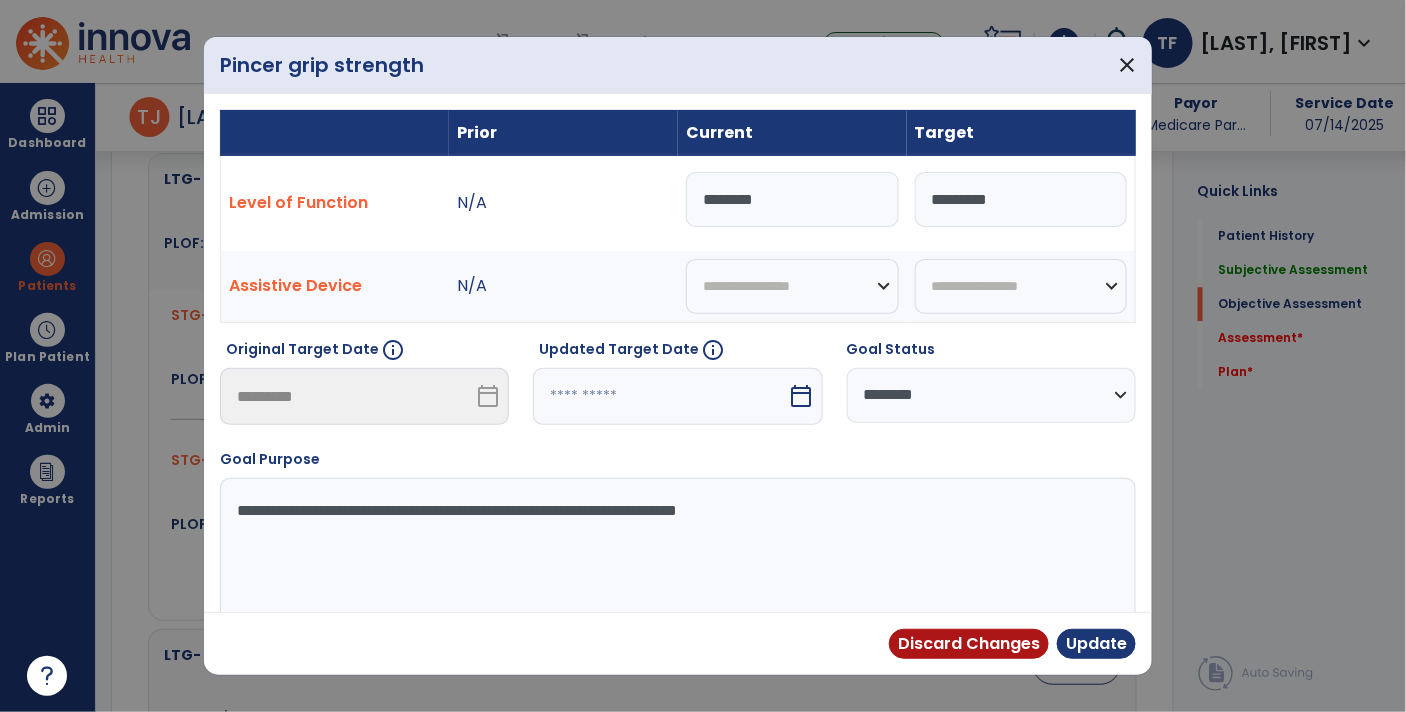 drag, startPoint x: 758, startPoint y: 204, endPoint x: 688, endPoint y: 201, distance: 70.064255 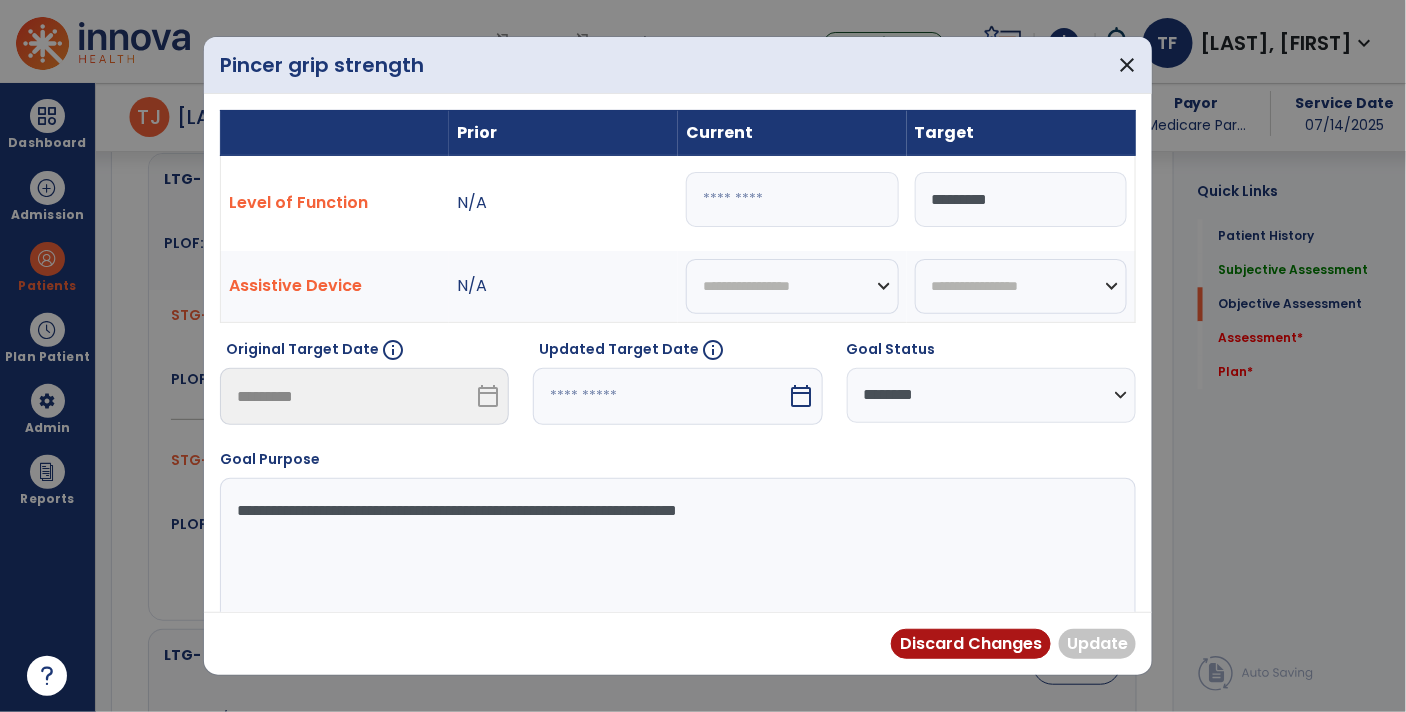 paste on "********" 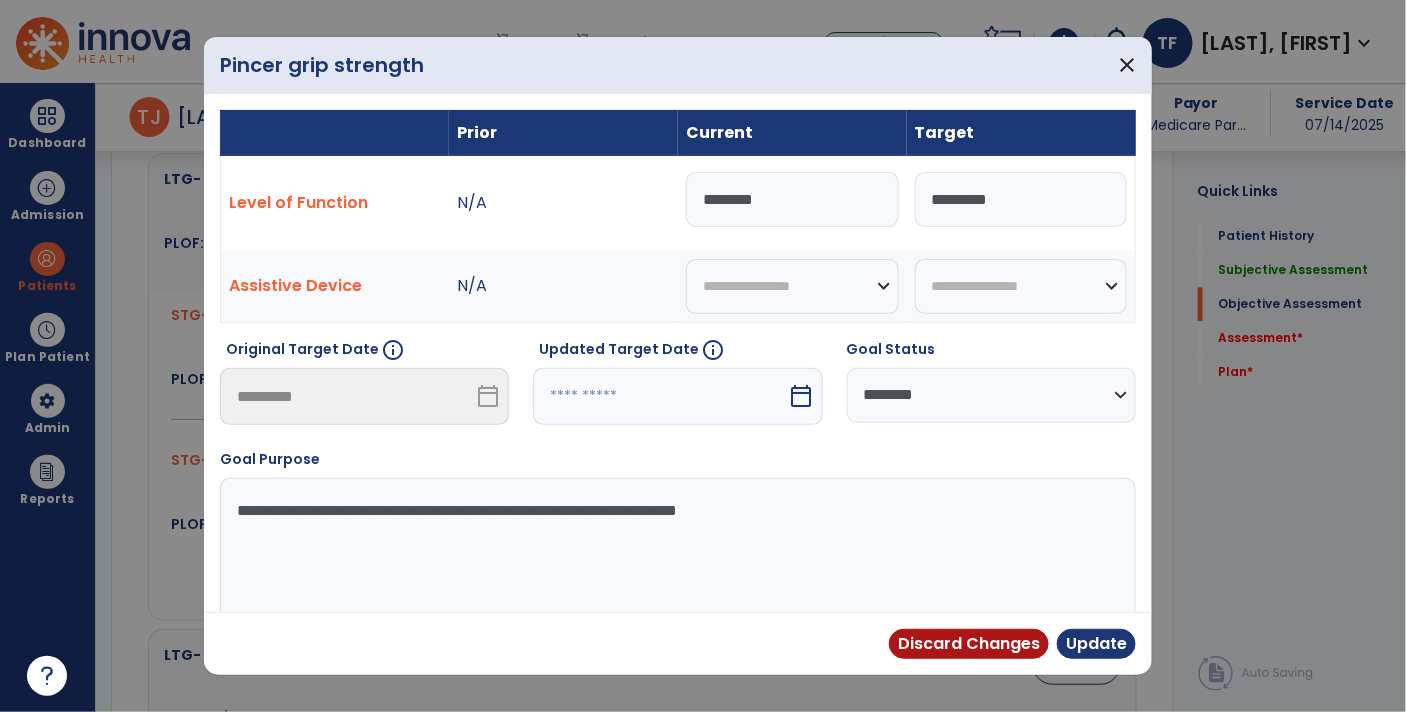 drag, startPoint x: 728, startPoint y: 197, endPoint x: 746, endPoint y: 211, distance: 22.803509 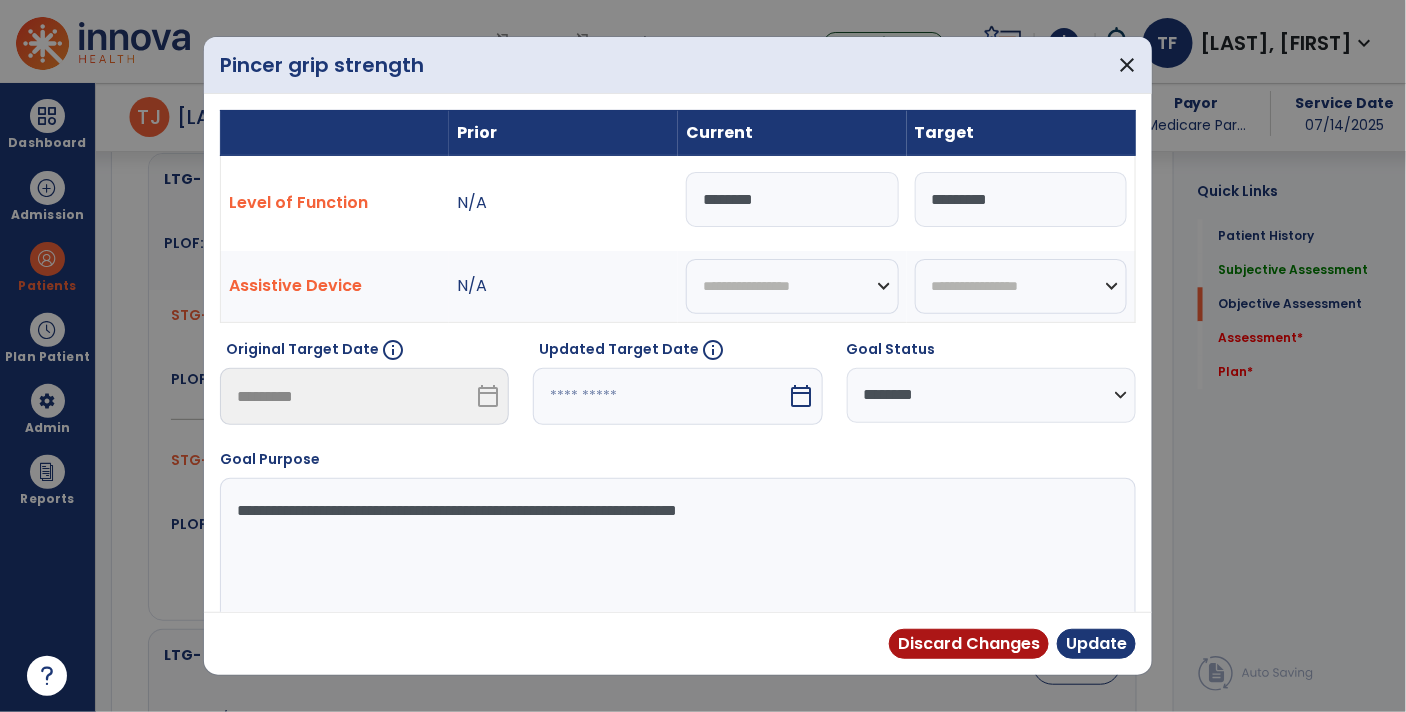 type on "********" 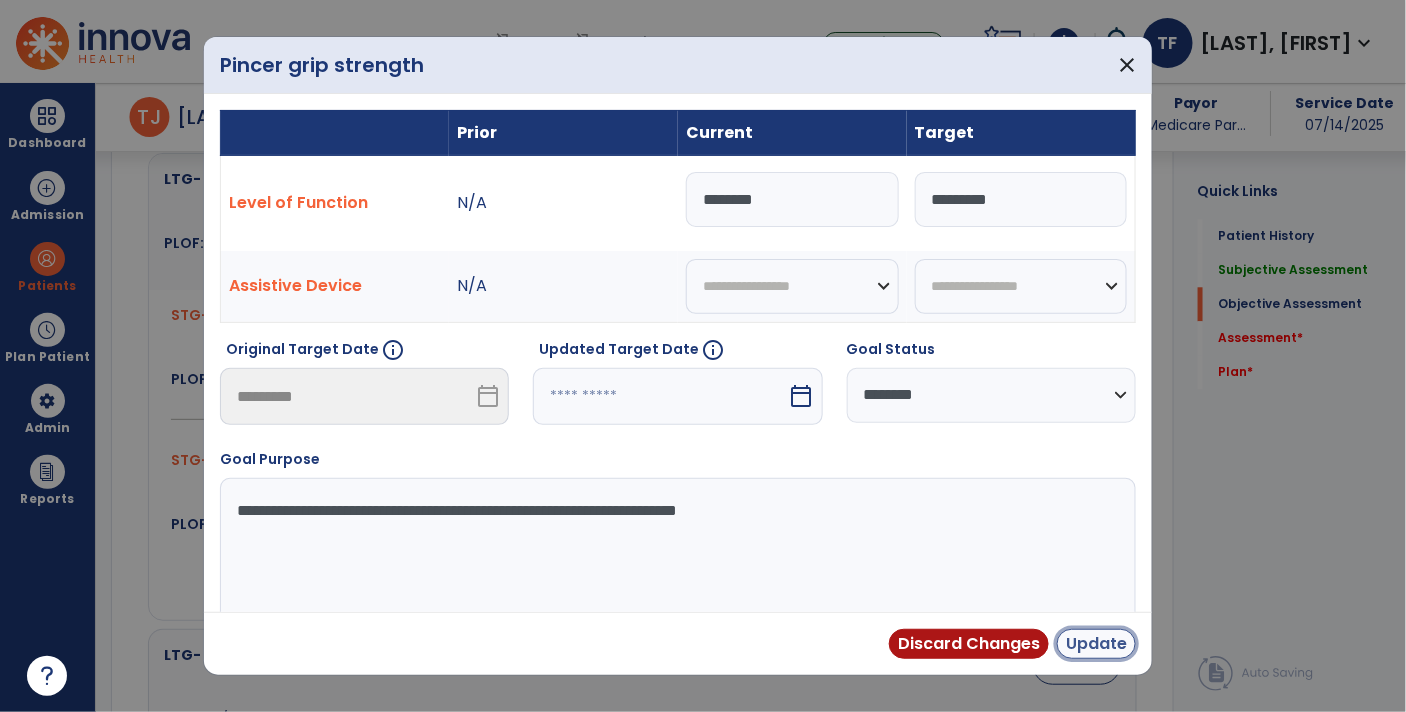 click on "Update" at bounding box center (1096, 644) 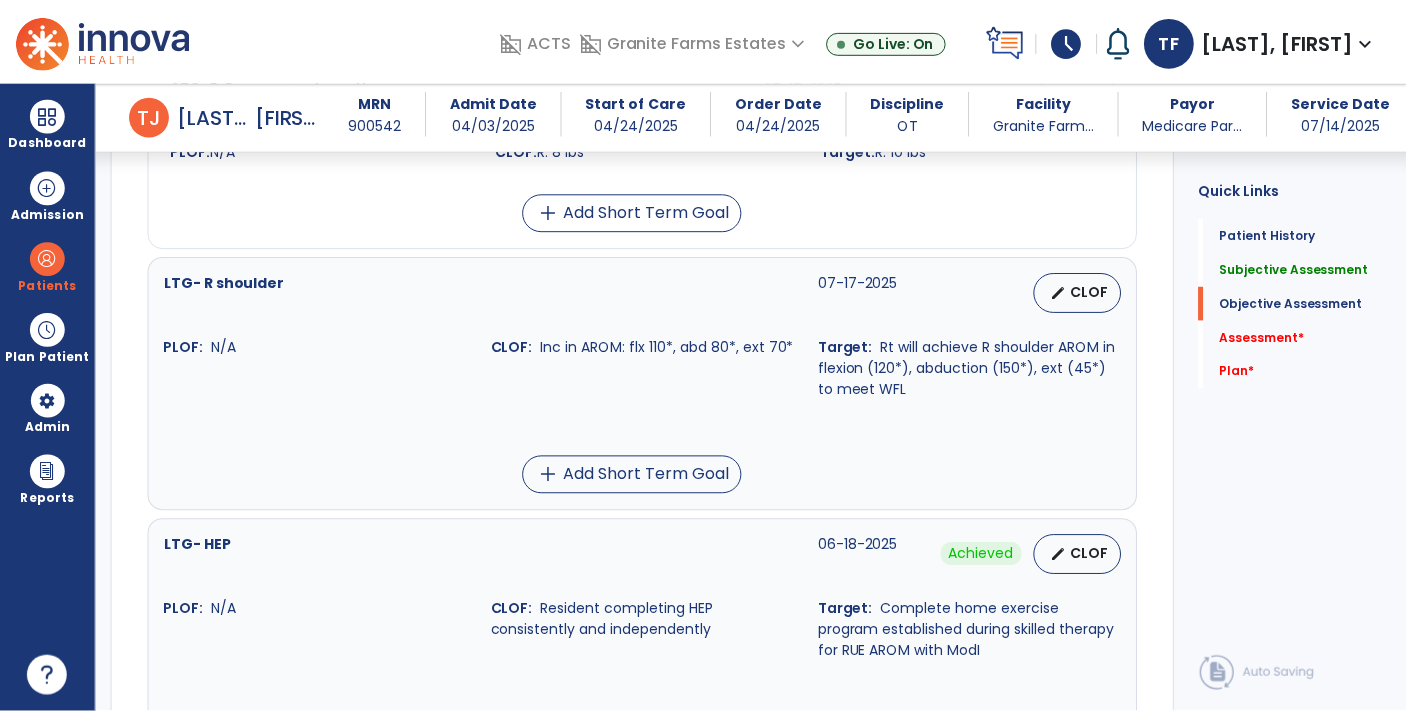 scroll, scrollTop: 1862, scrollLeft: 0, axis: vertical 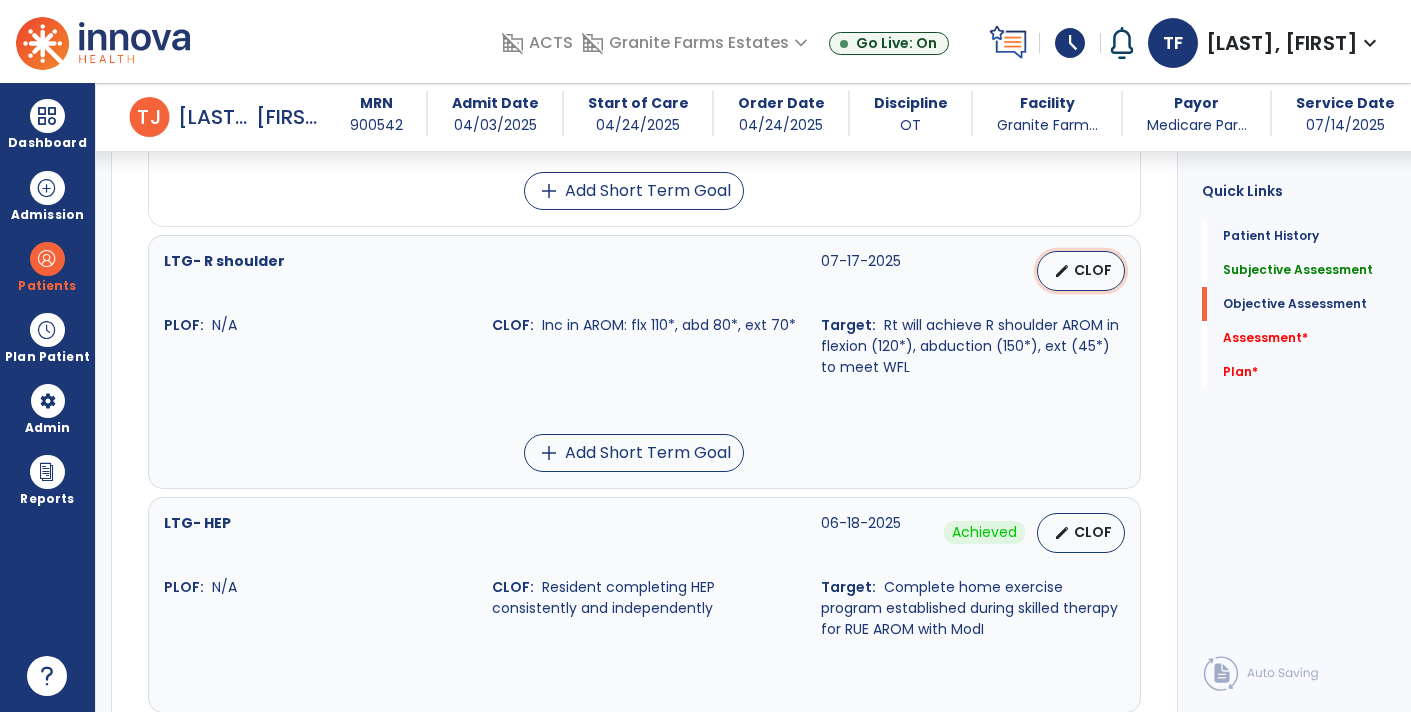 click on "CLOF" at bounding box center (1093, 270) 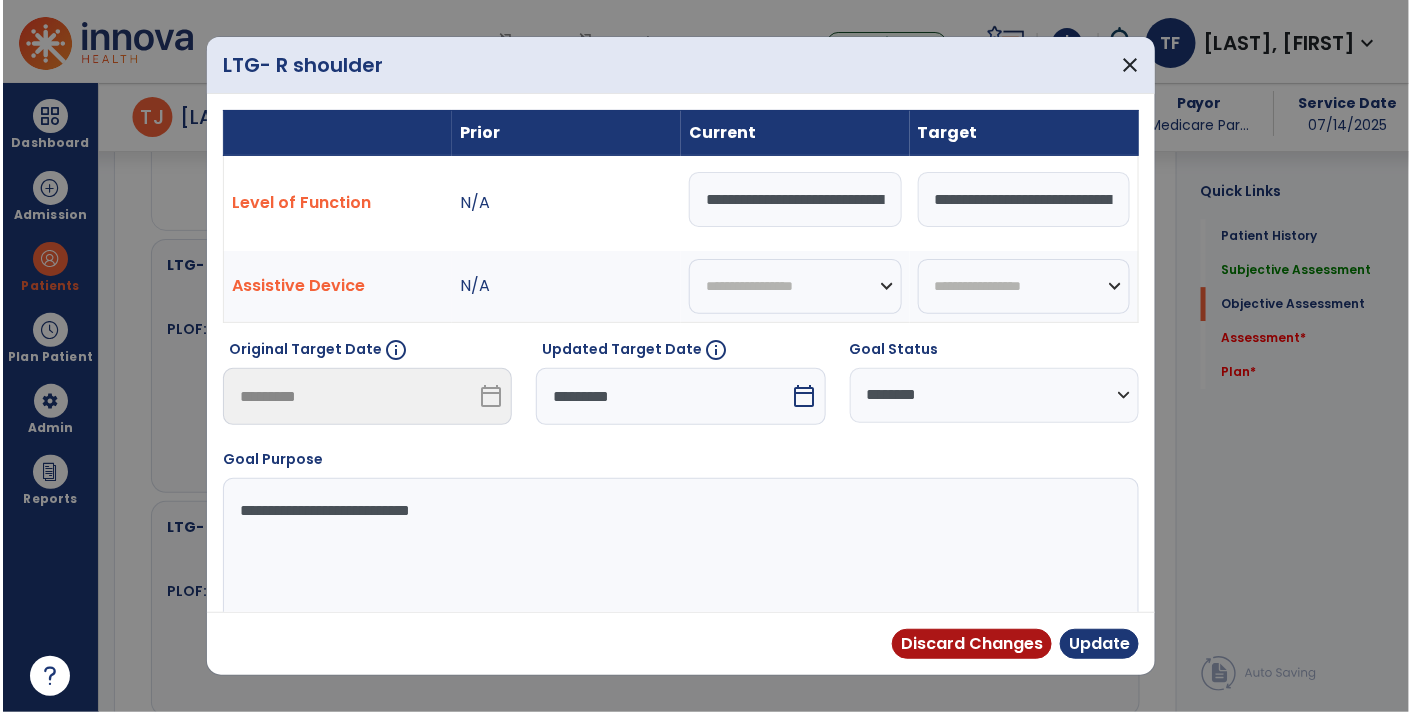 scroll, scrollTop: 1862, scrollLeft: 0, axis: vertical 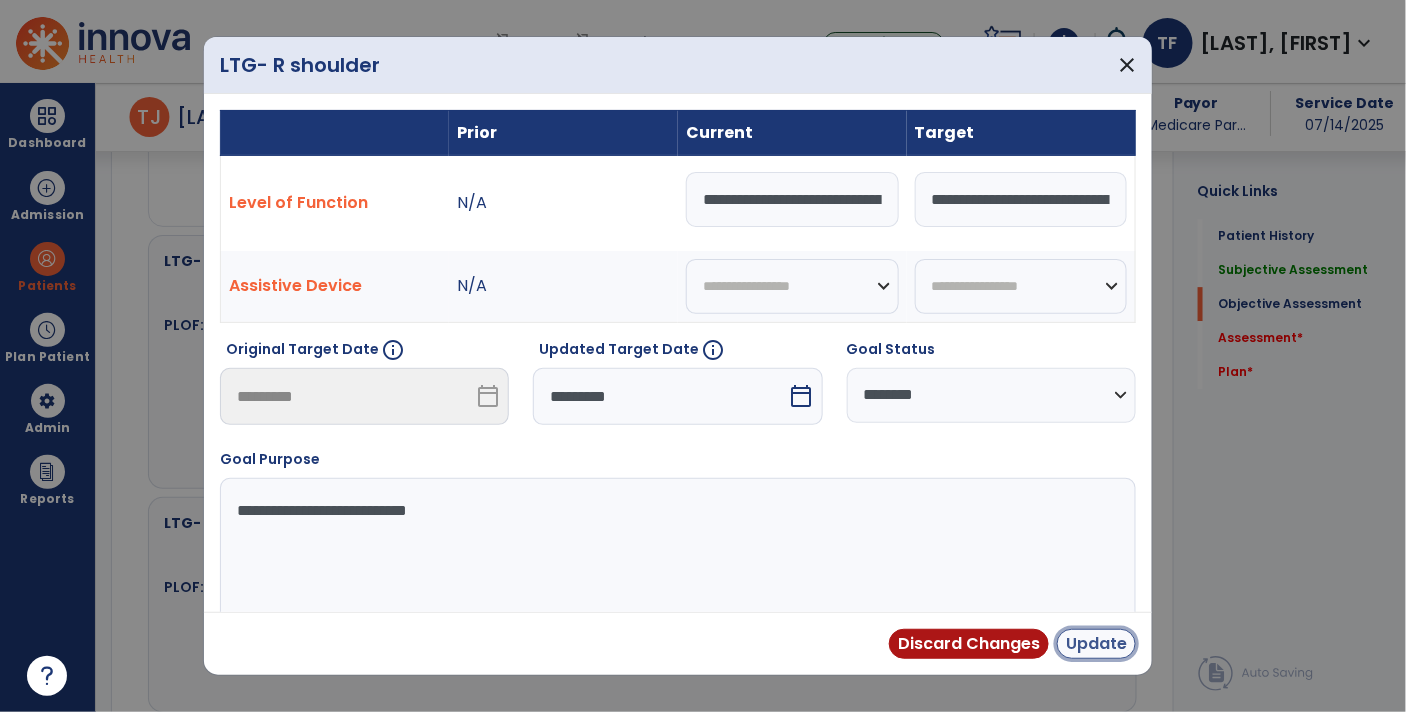 click on "Update" at bounding box center (1096, 644) 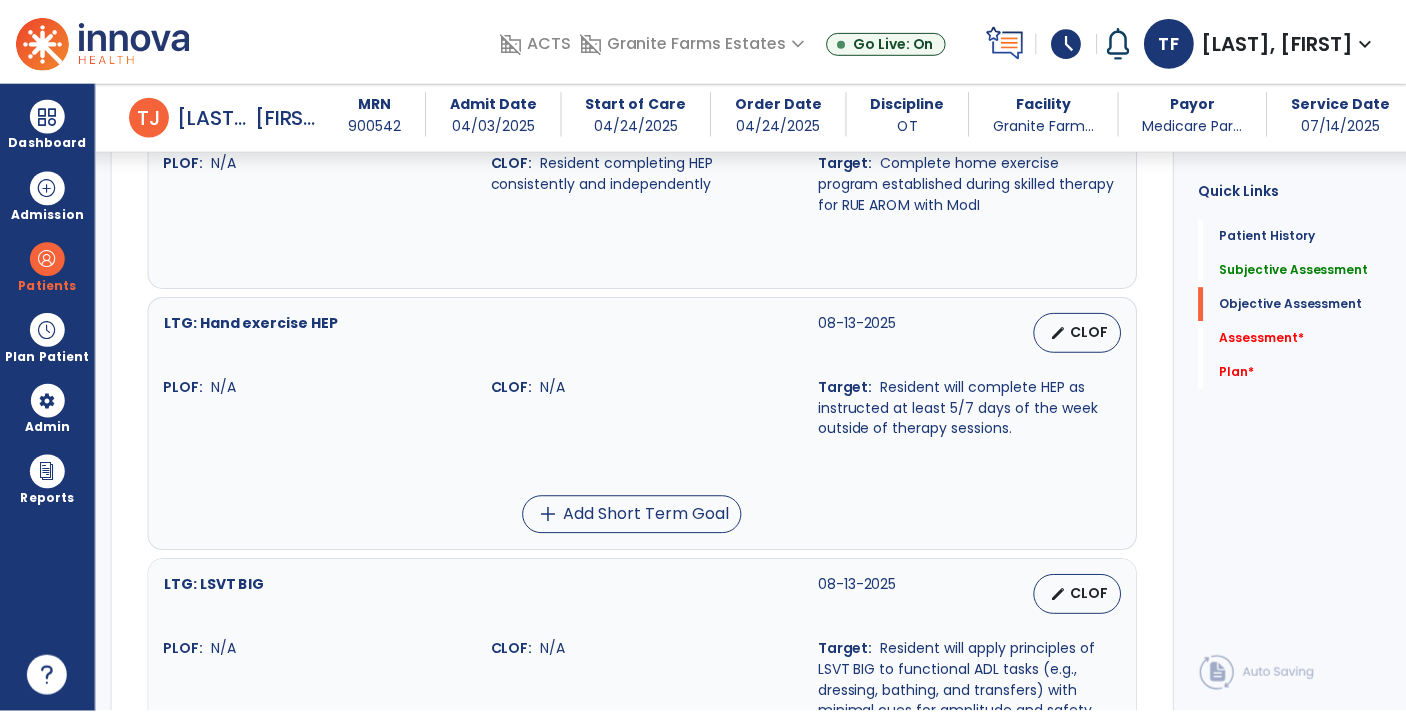 scroll, scrollTop: 2289, scrollLeft: 0, axis: vertical 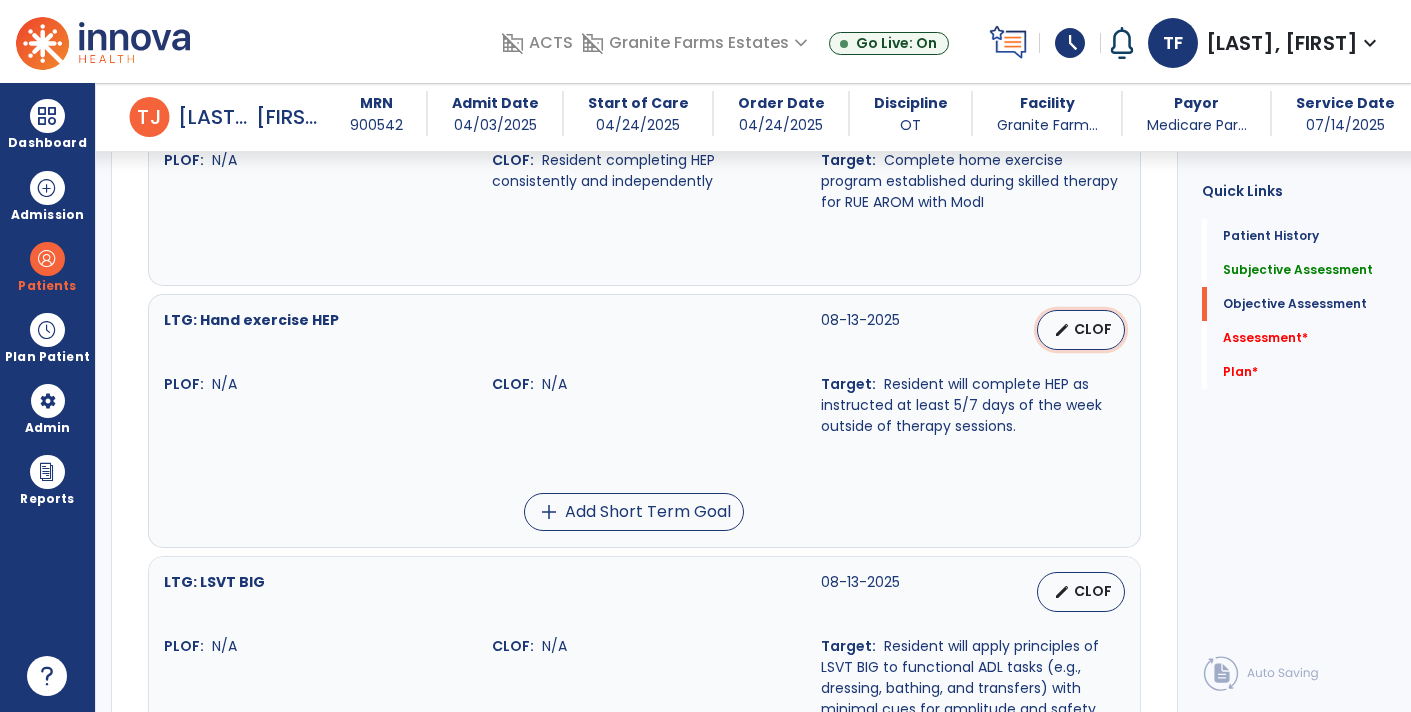 click on "CLOF" at bounding box center [1093, 329] 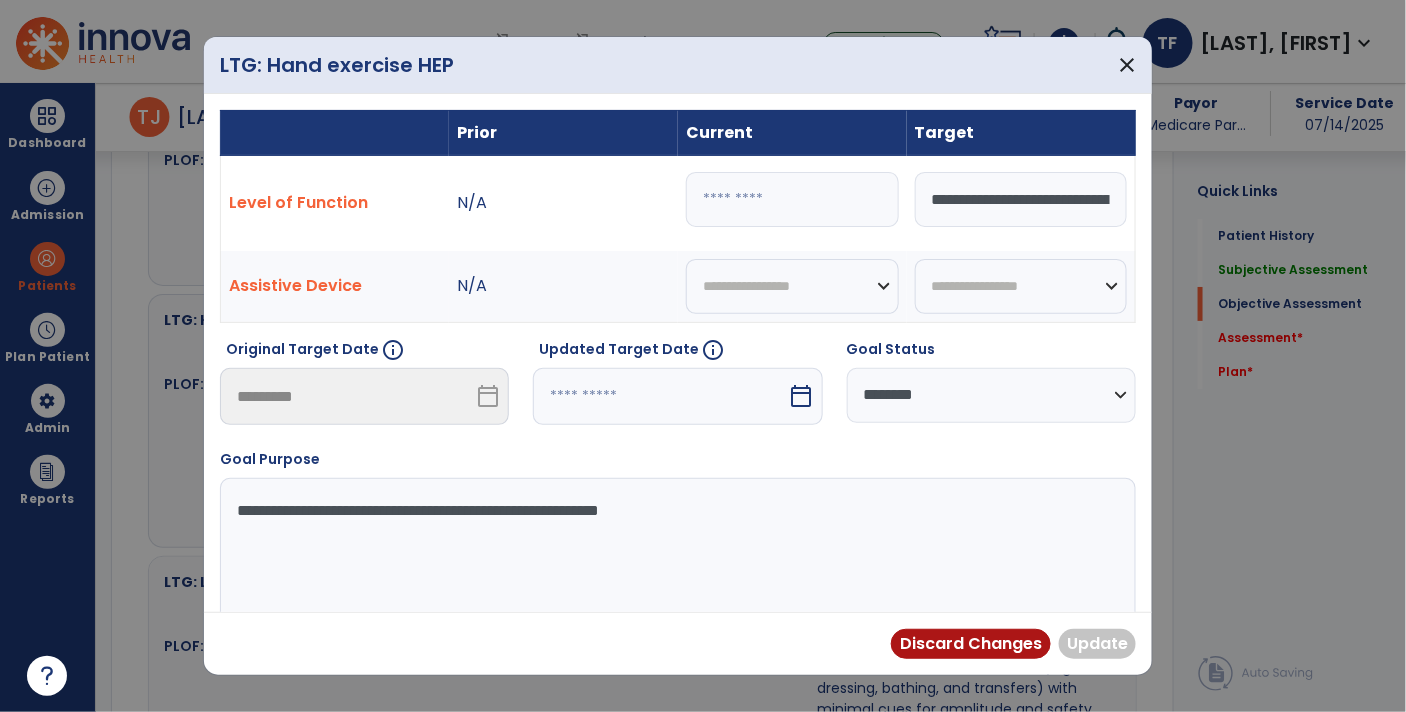scroll, scrollTop: 2289, scrollLeft: 0, axis: vertical 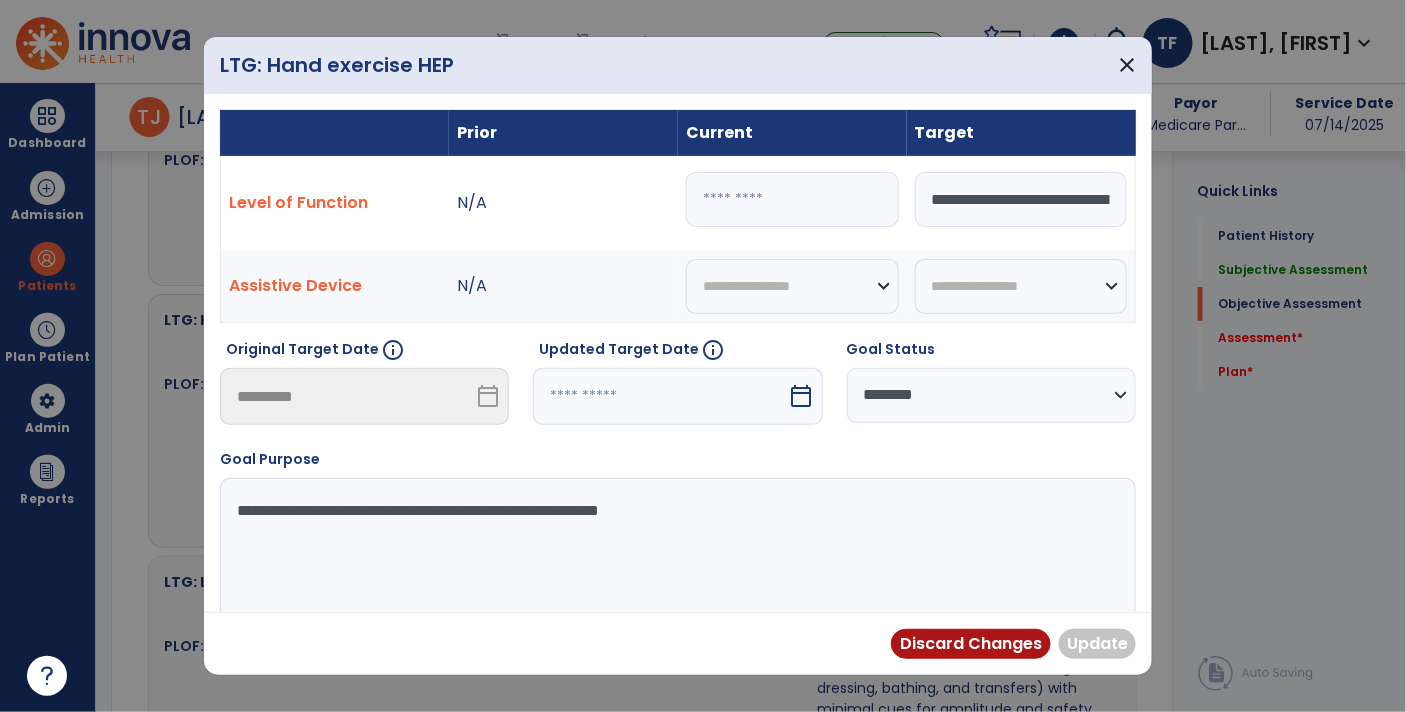 click at bounding box center [792, 199] 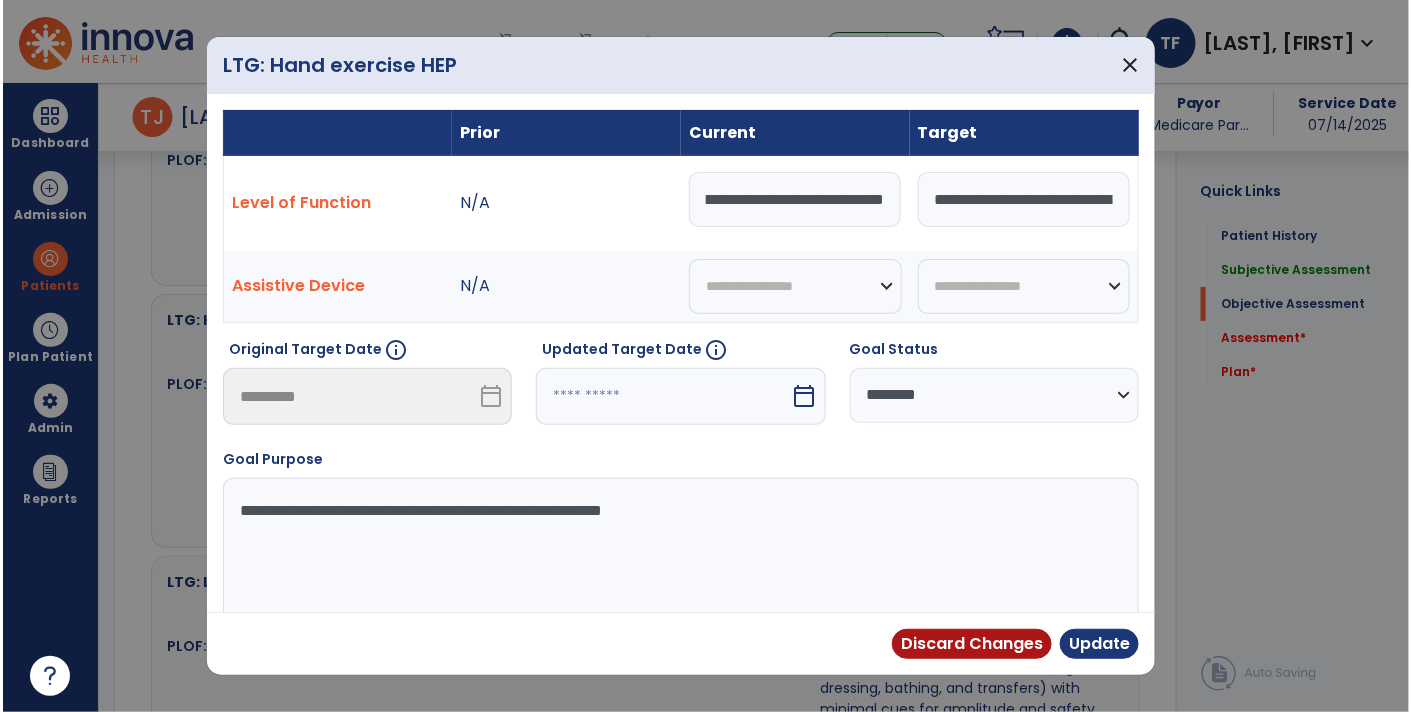 scroll, scrollTop: 0, scrollLeft: 269, axis: horizontal 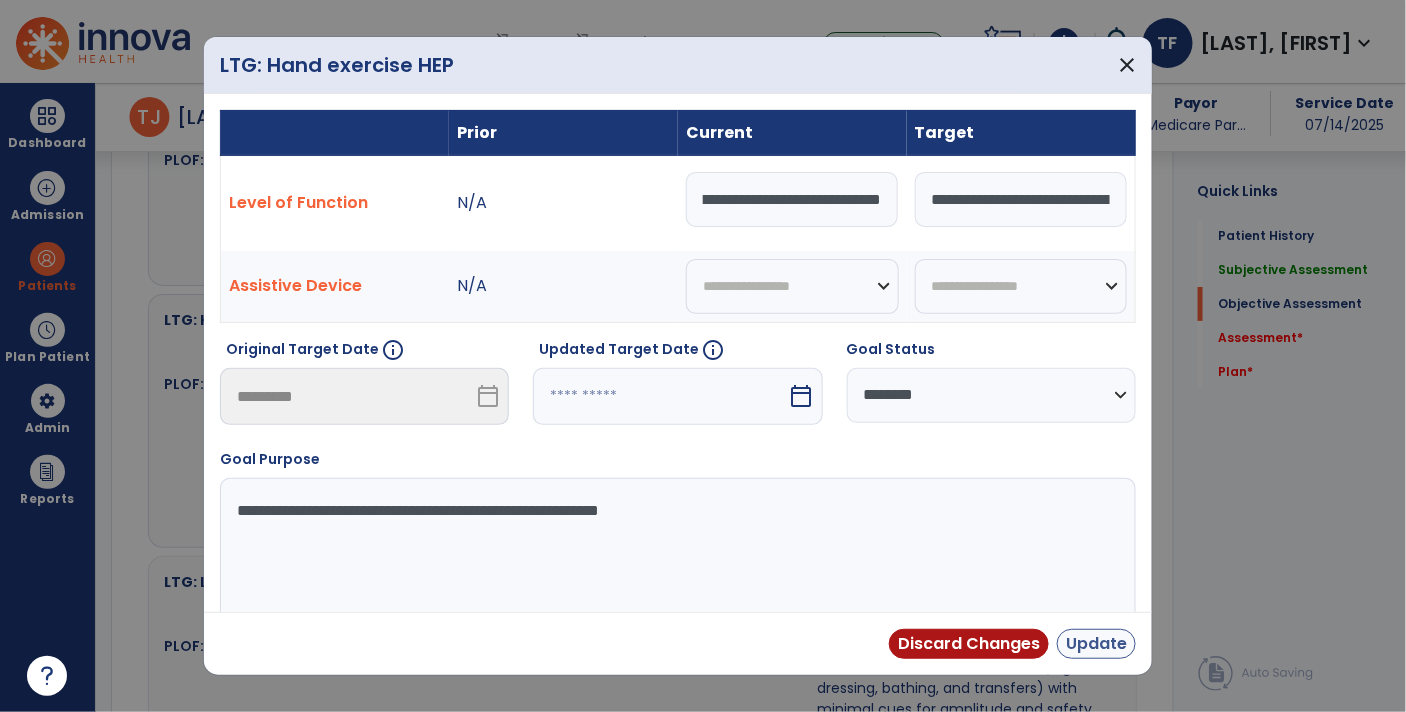 type on "**********" 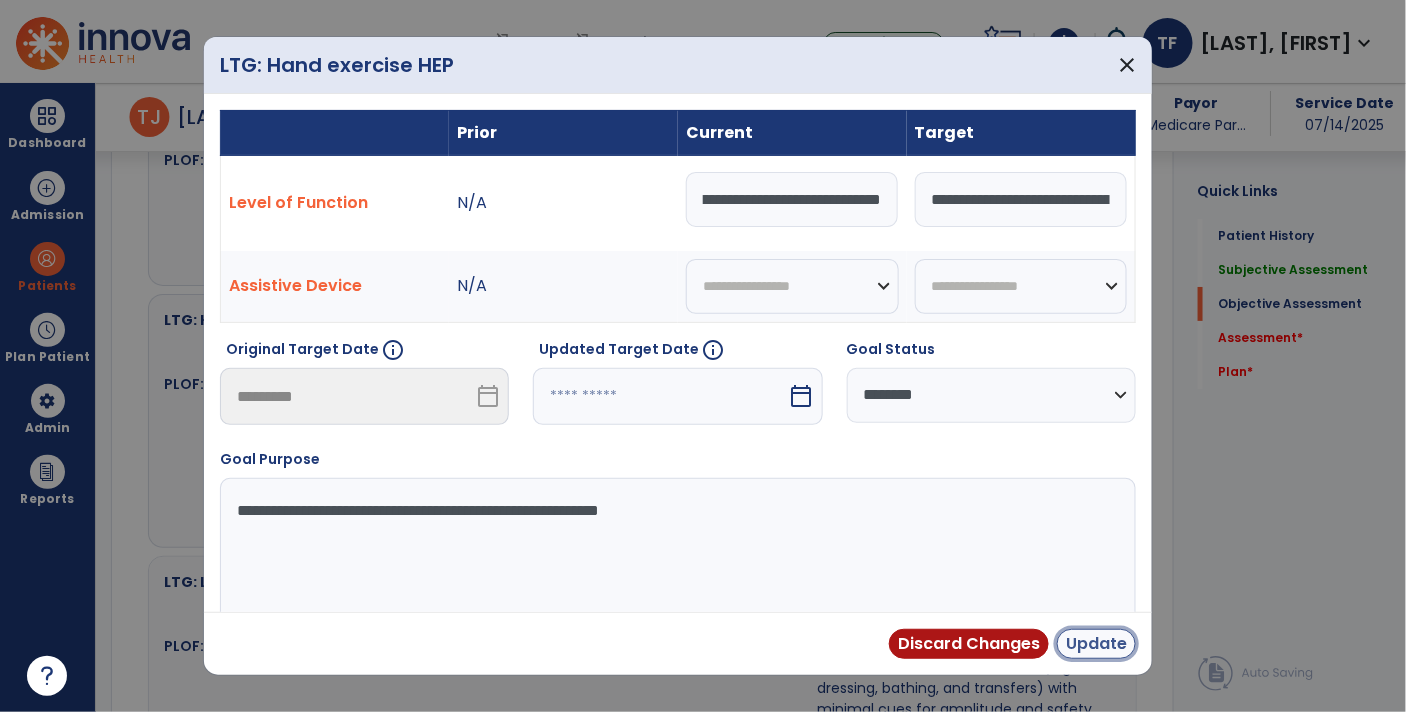 click on "Update" at bounding box center (1096, 644) 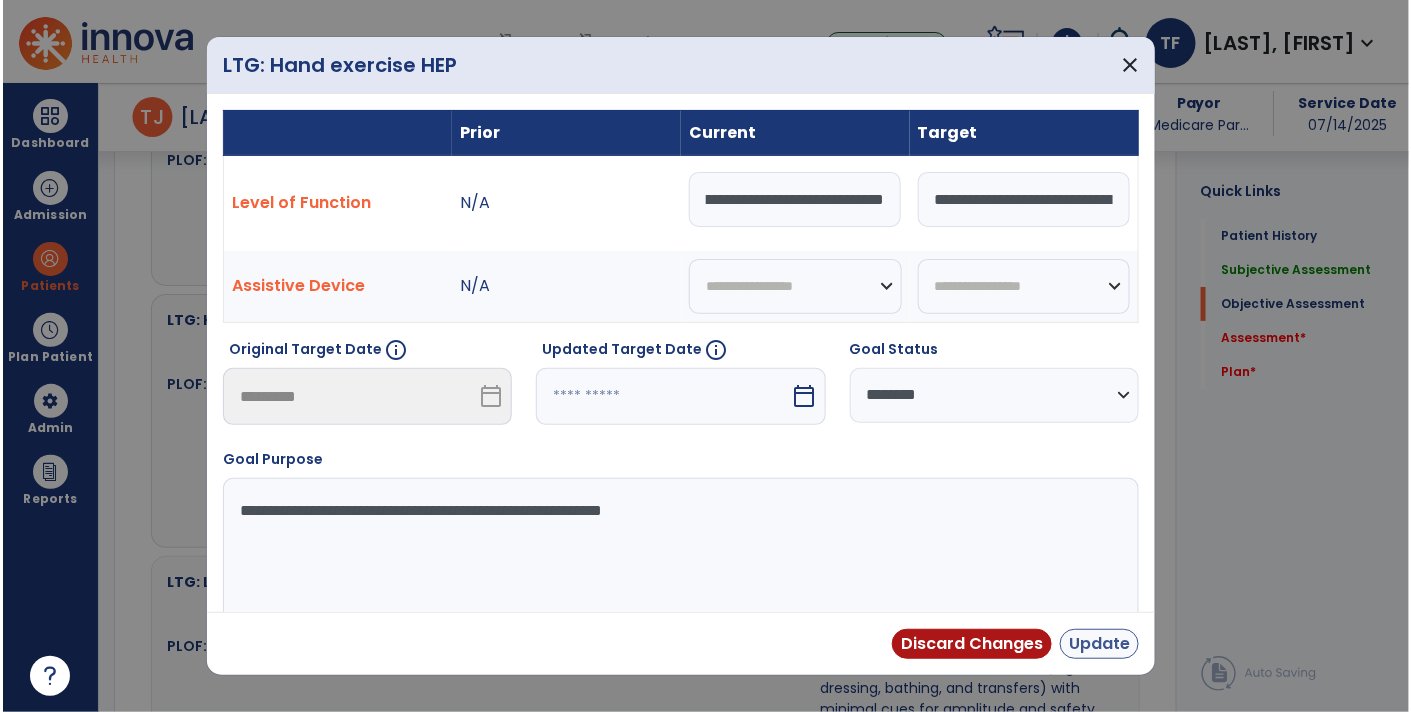 scroll, scrollTop: 0, scrollLeft: 0, axis: both 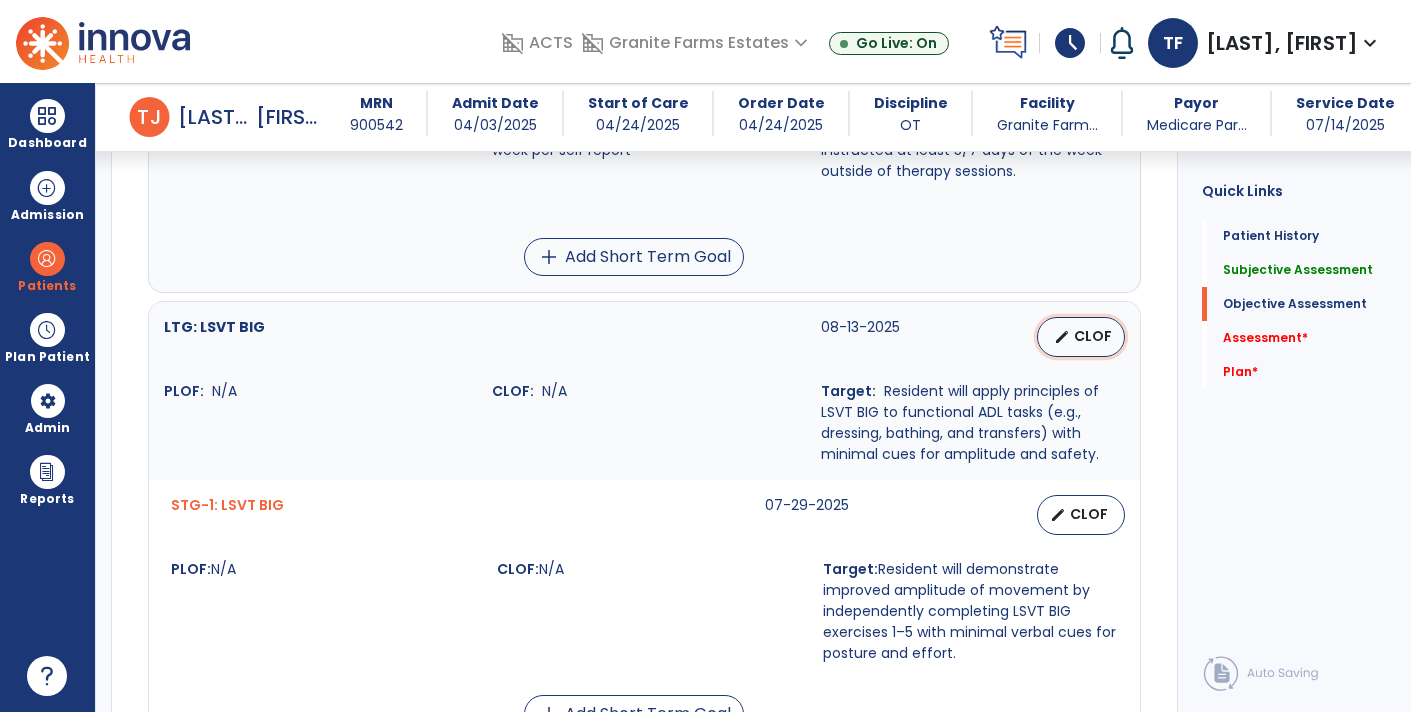 click on "edit   CLOF" at bounding box center (1081, 337) 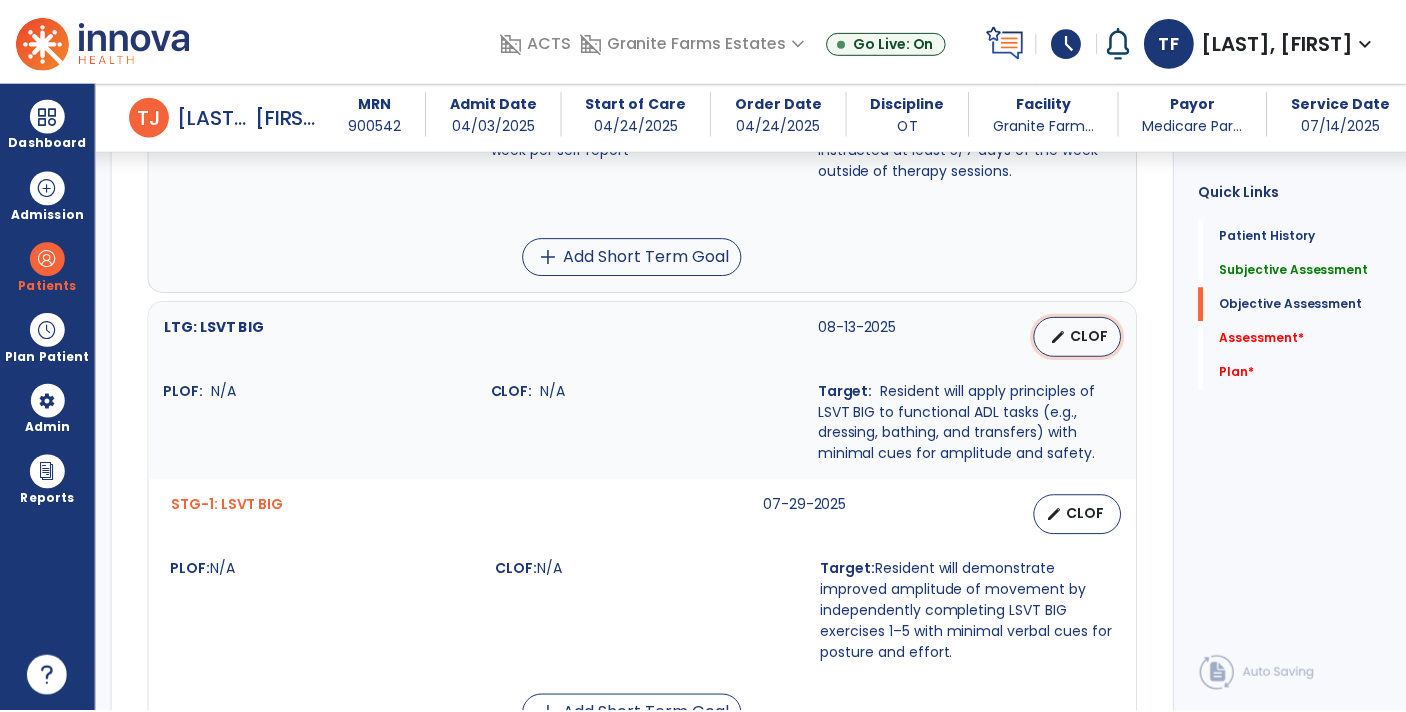 select on "********" 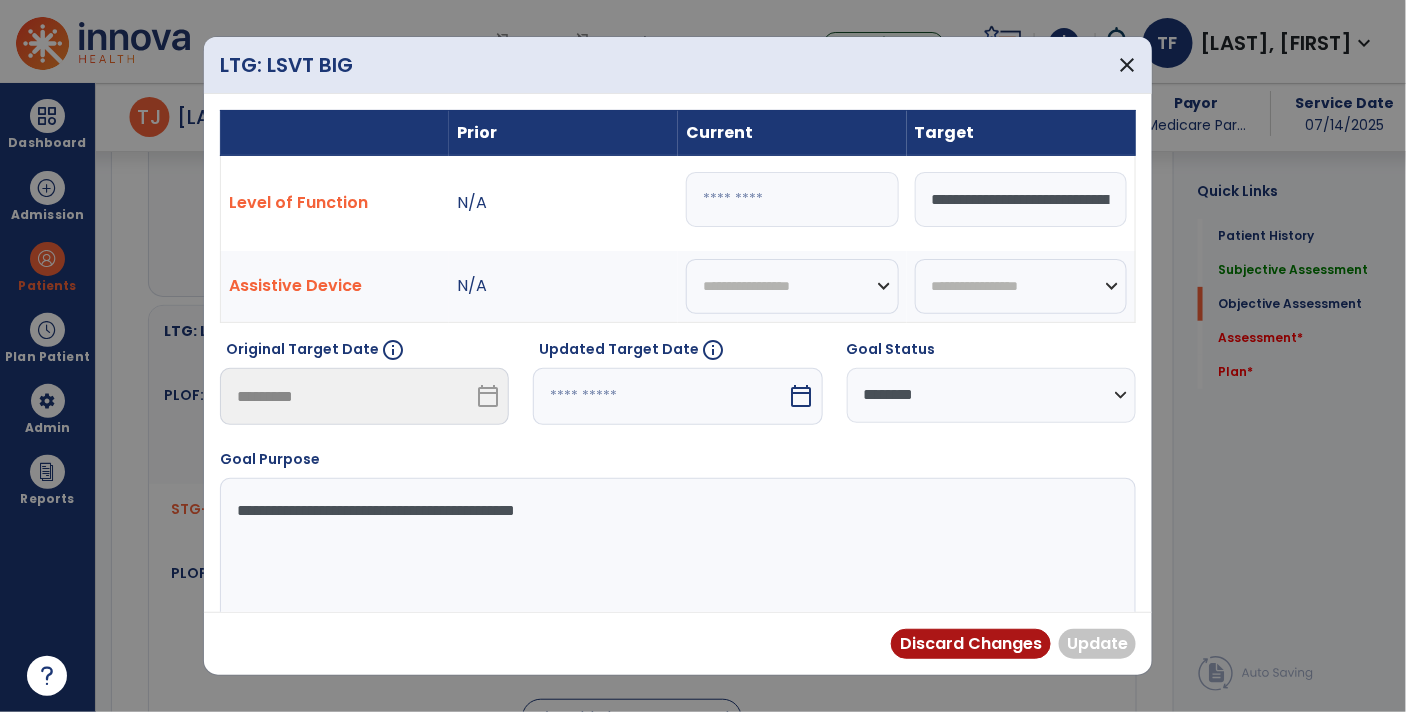 scroll, scrollTop: 2544, scrollLeft: 0, axis: vertical 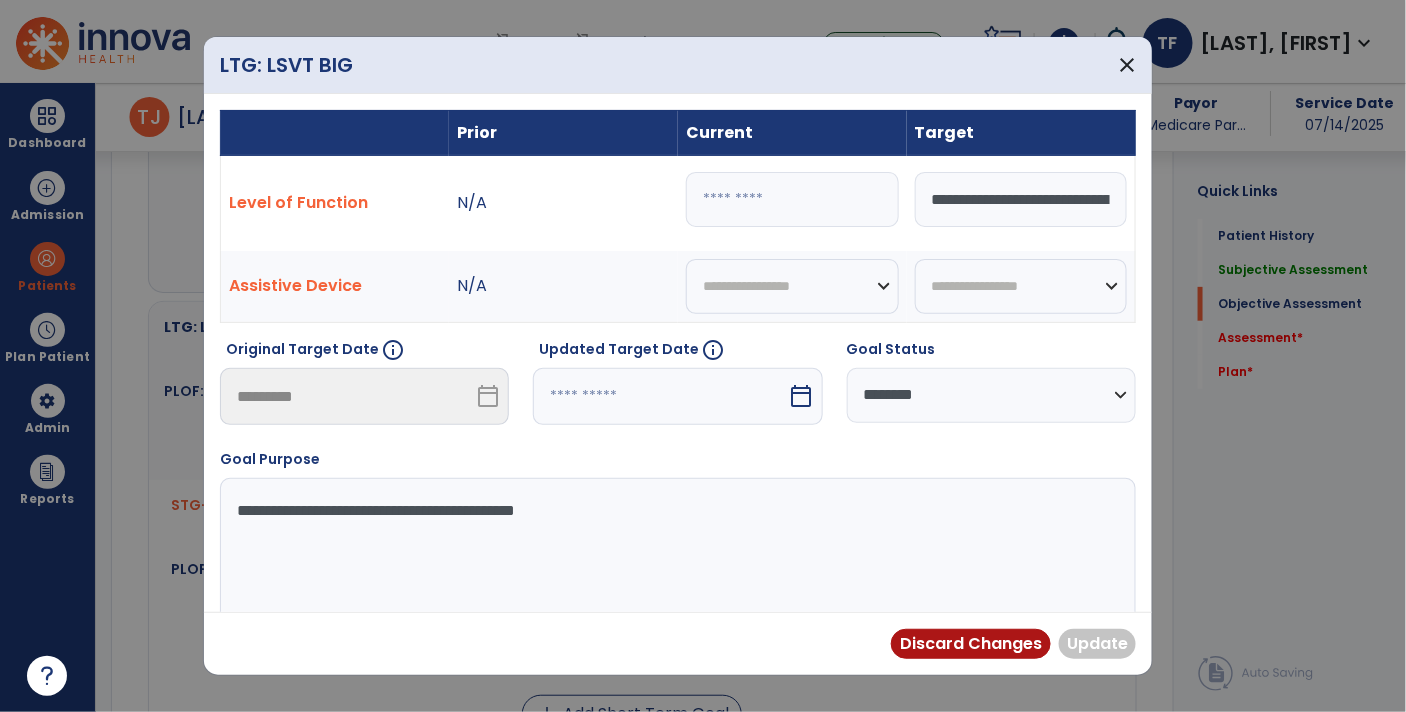 click at bounding box center (792, 199) 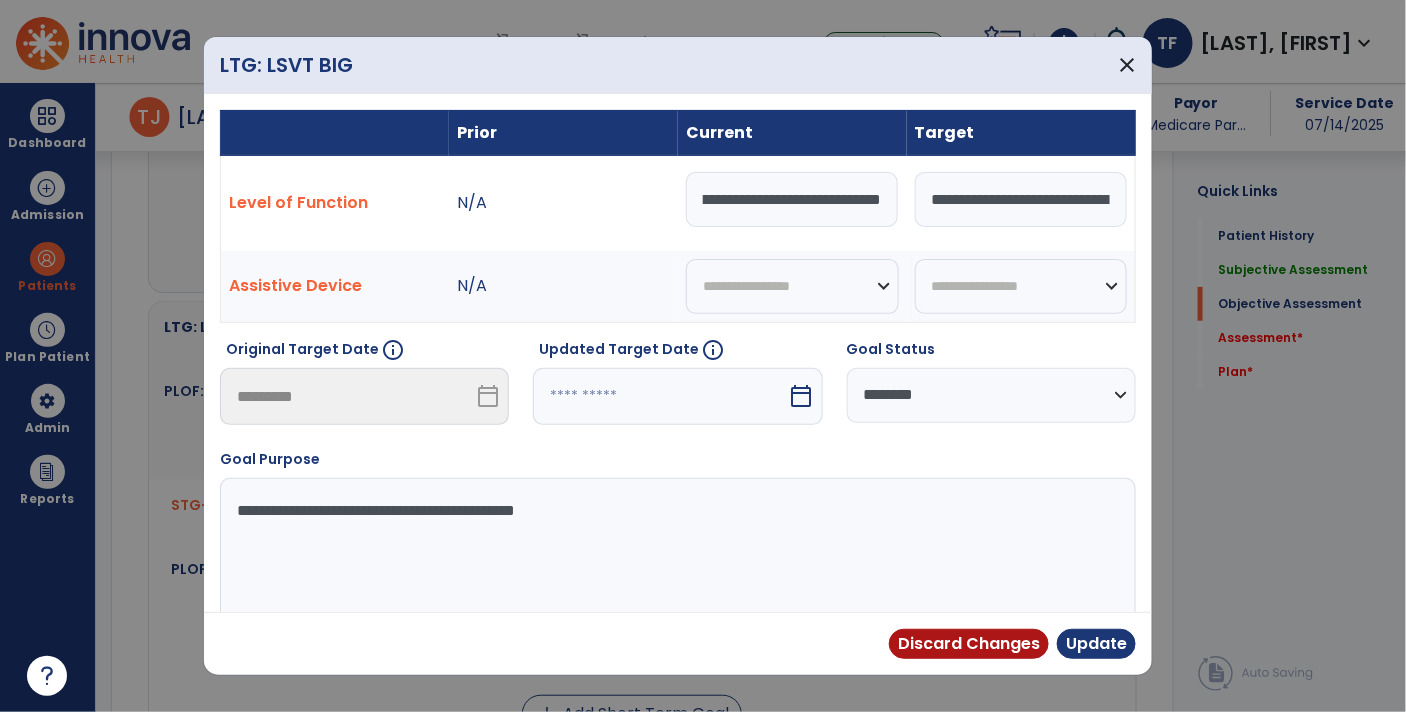 type on "**********" 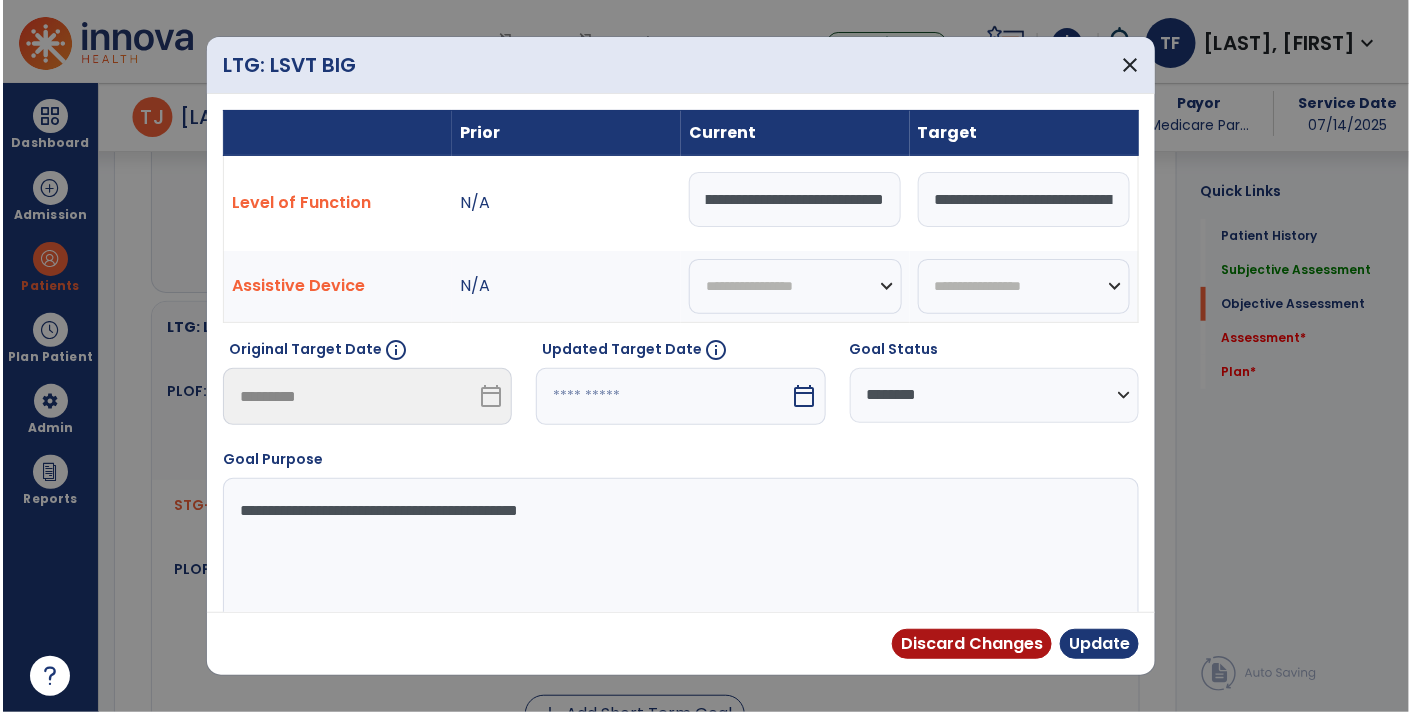 scroll, scrollTop: 0, scrollLeft: 321, axis: horizontal 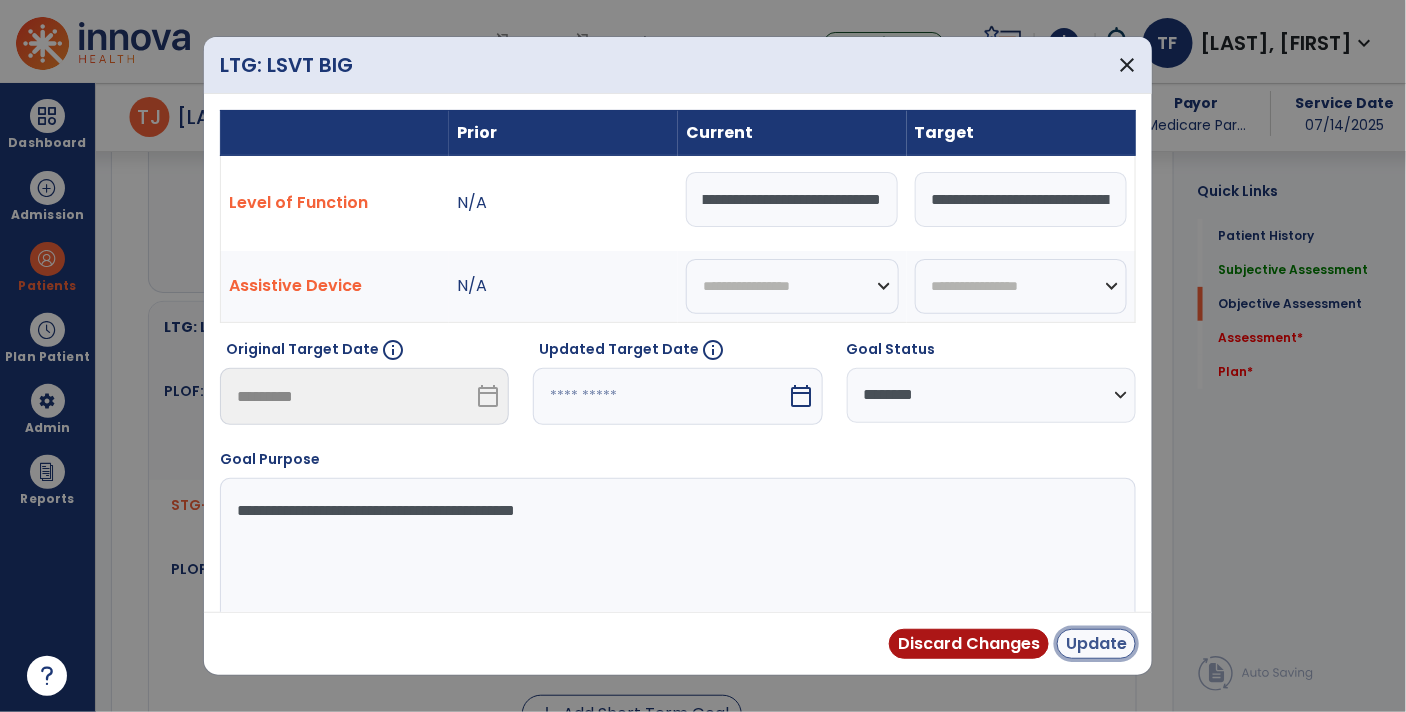 click on "Update" at bounding box center [1096, 644] 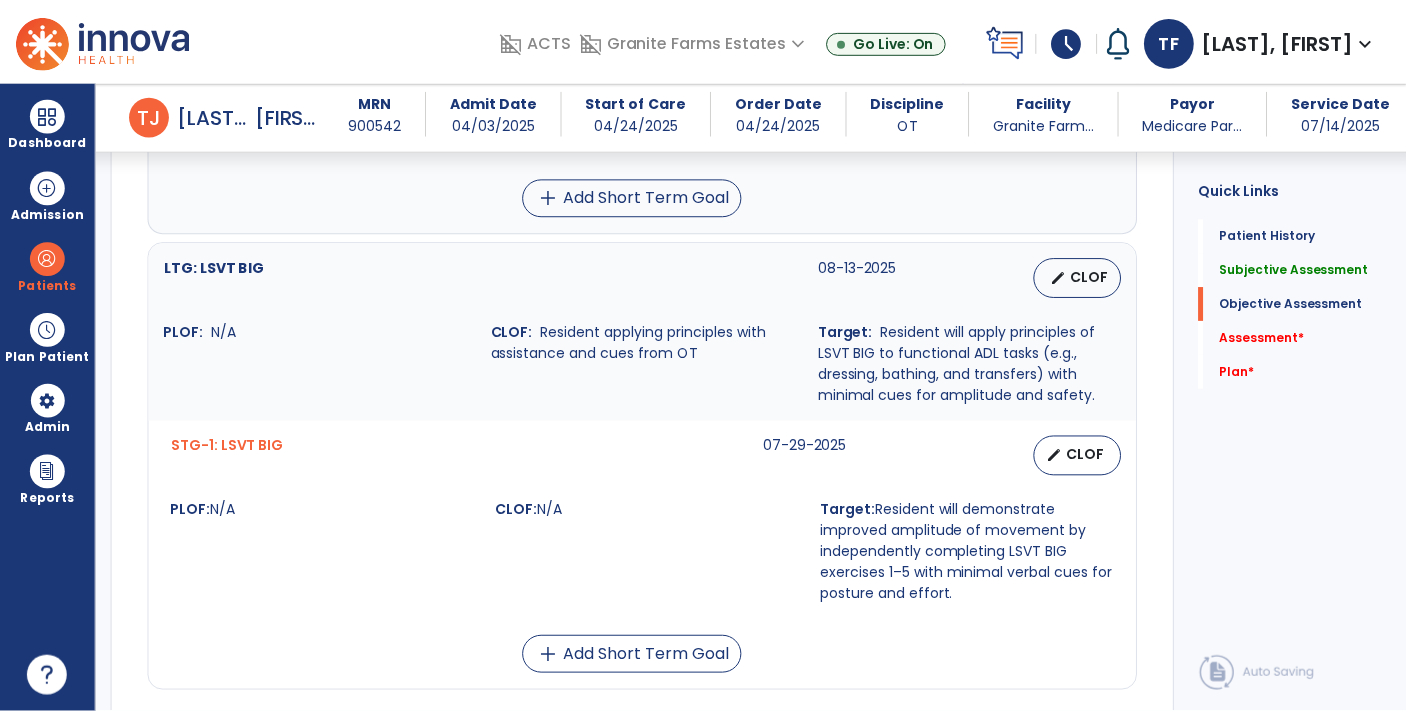 scroll, scrollTop: 2622, scrollLeft: 0, axis: vertical 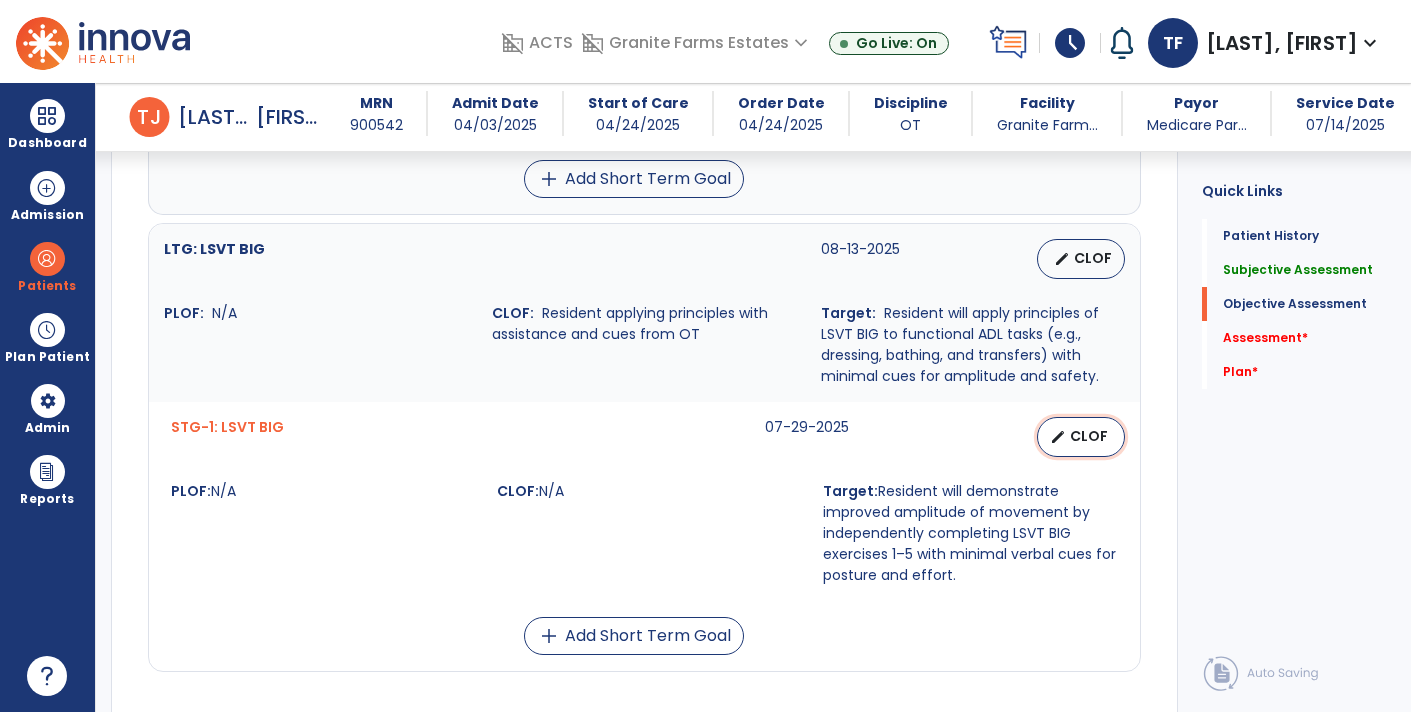 click on "edit   CLOF" at bounding box center [1081, 437] 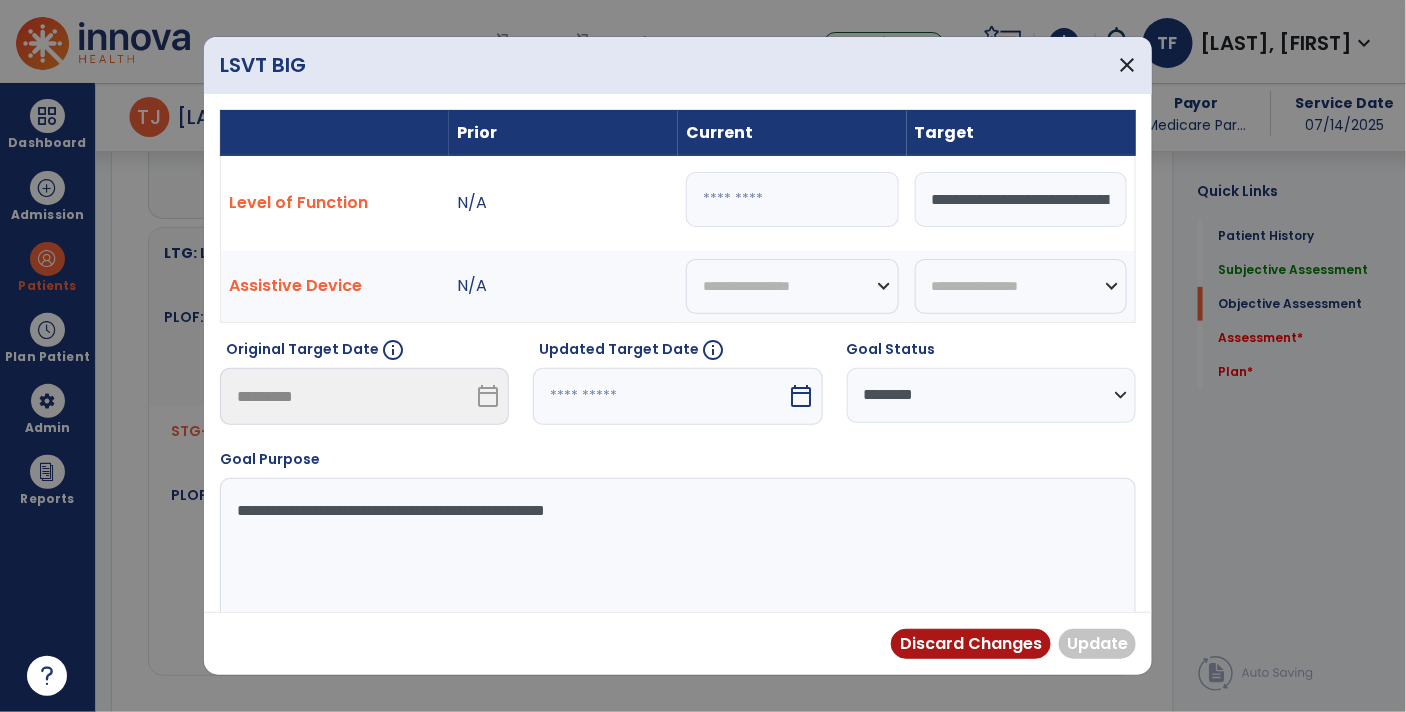 scroll, scrollTop: 2622, scrollLeft: 0, axis: vertical 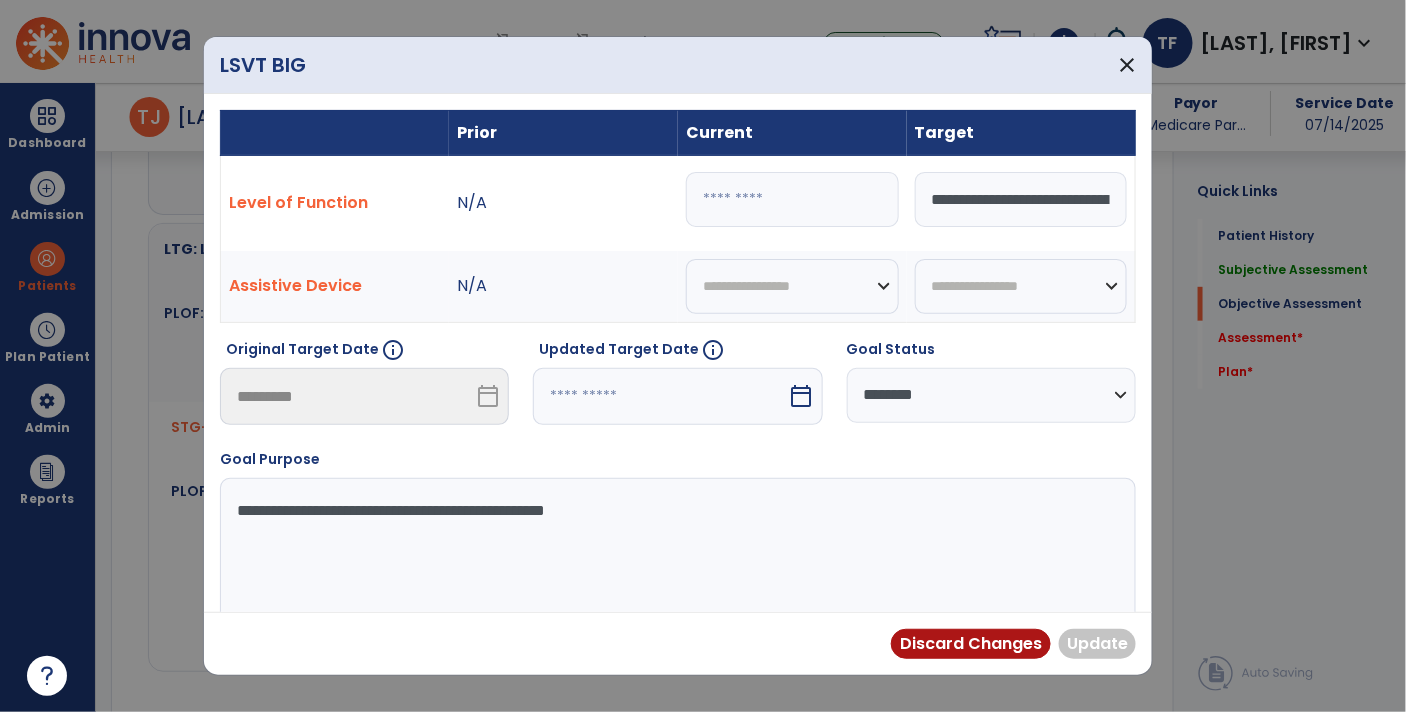 click at bounding box center (792, 199) 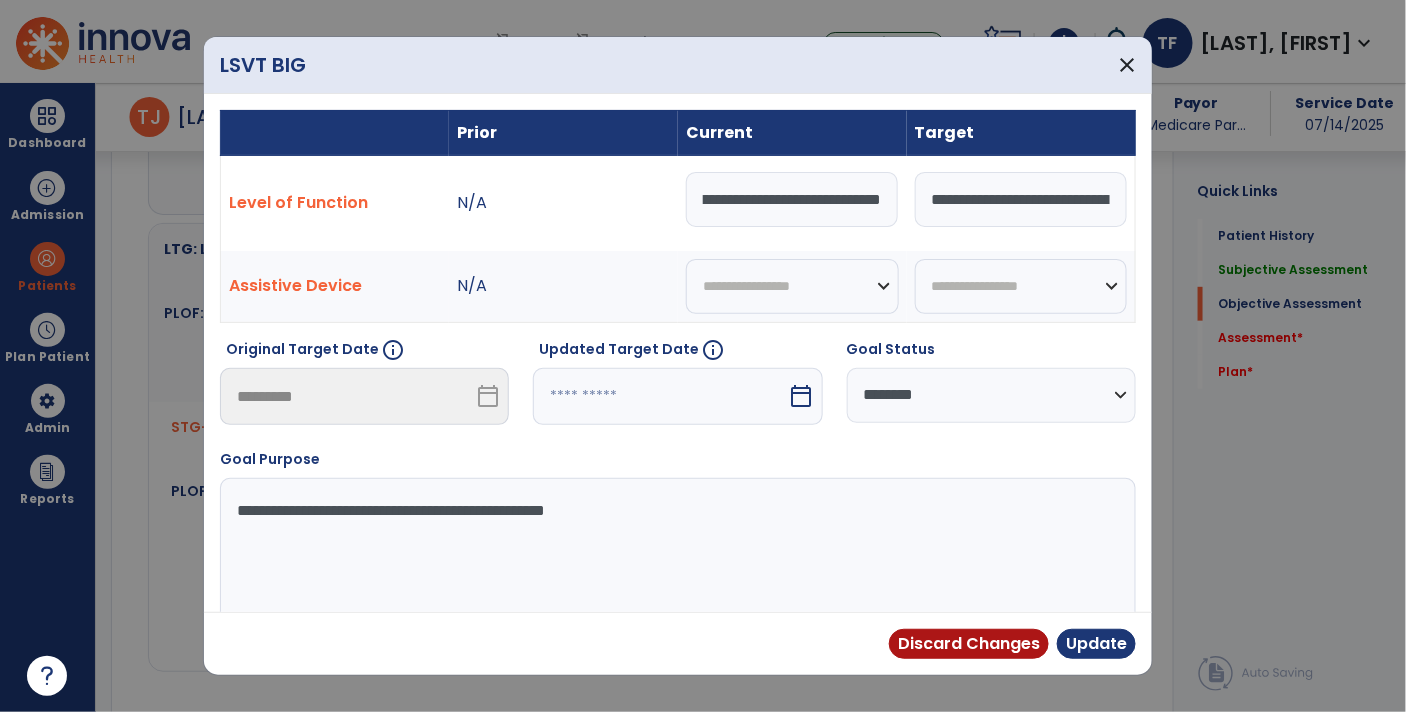 scroll, scrollTop: 0, scrollLeft: 287, axis: horizontal 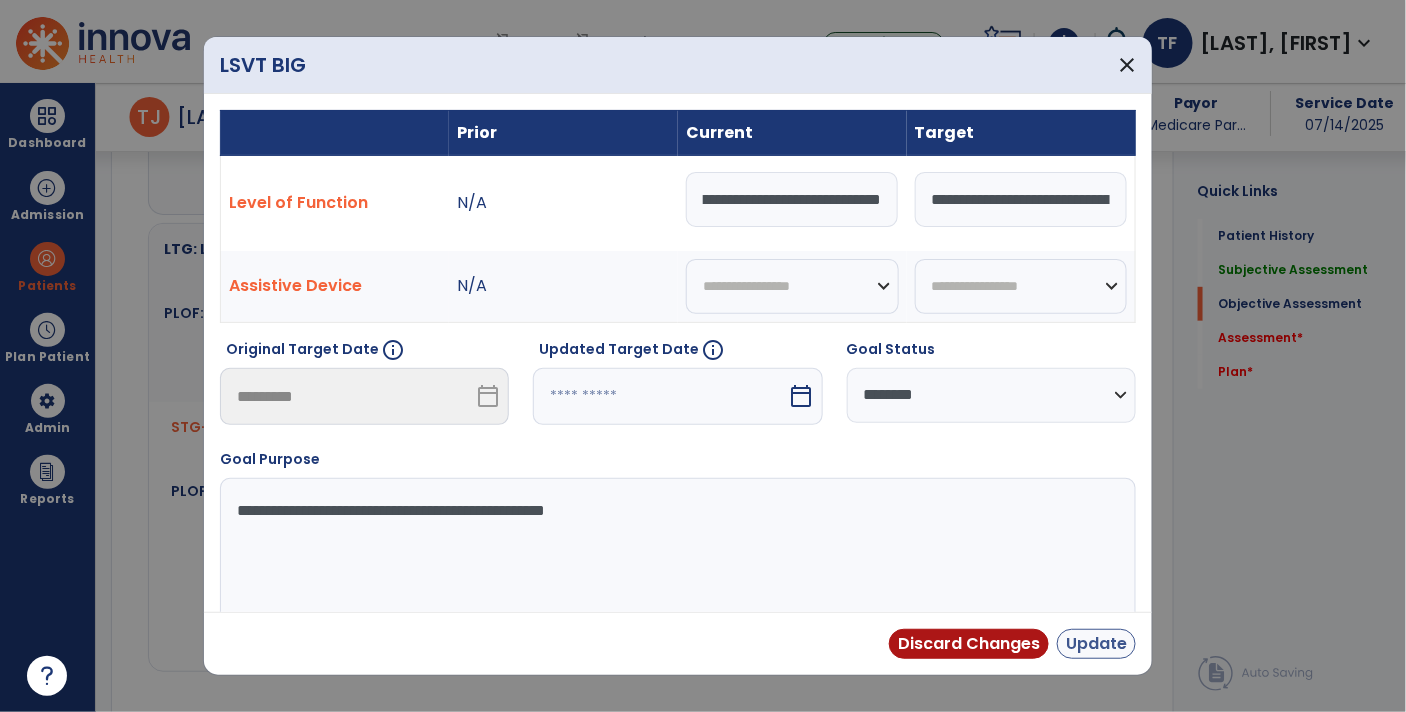 type on "**********" 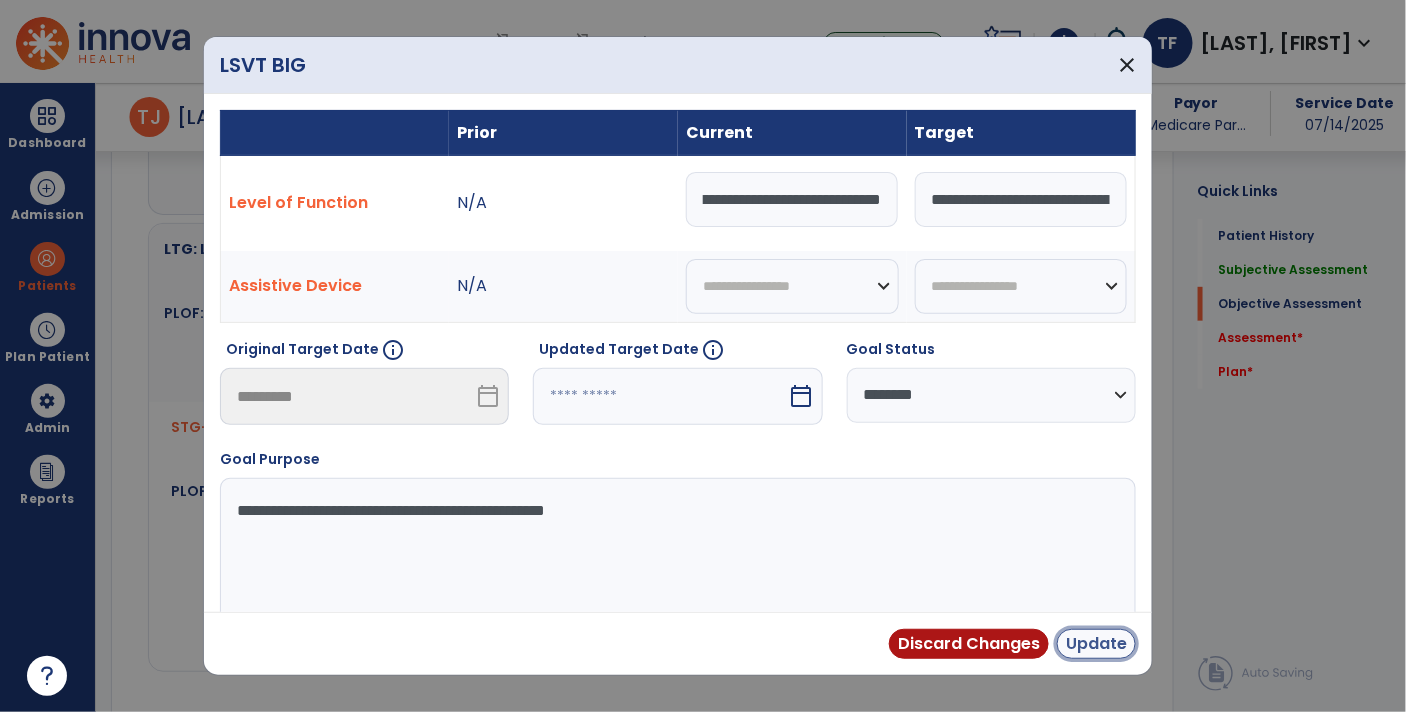 click on "Update" at bounding box center [1096, 644] 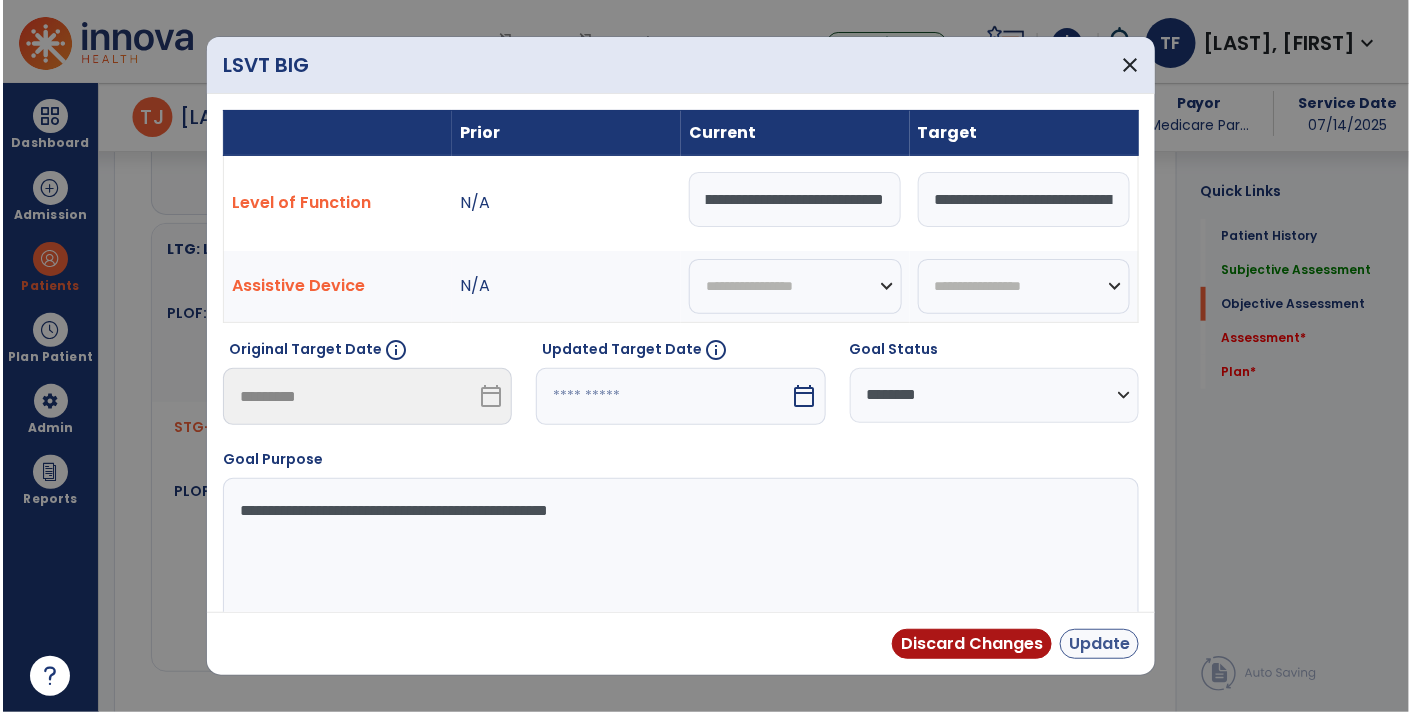 scroll, scrollTop: 0, scrollLeft: 0, axis: both 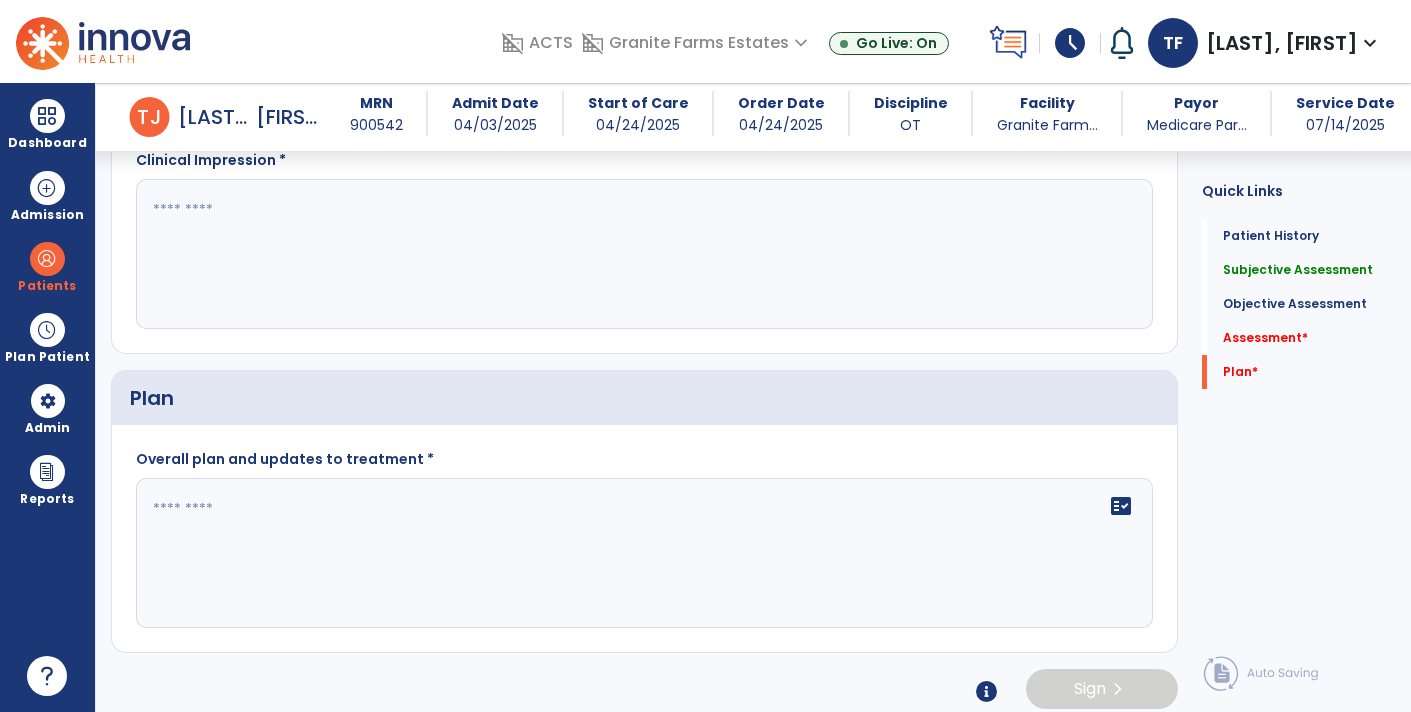 click 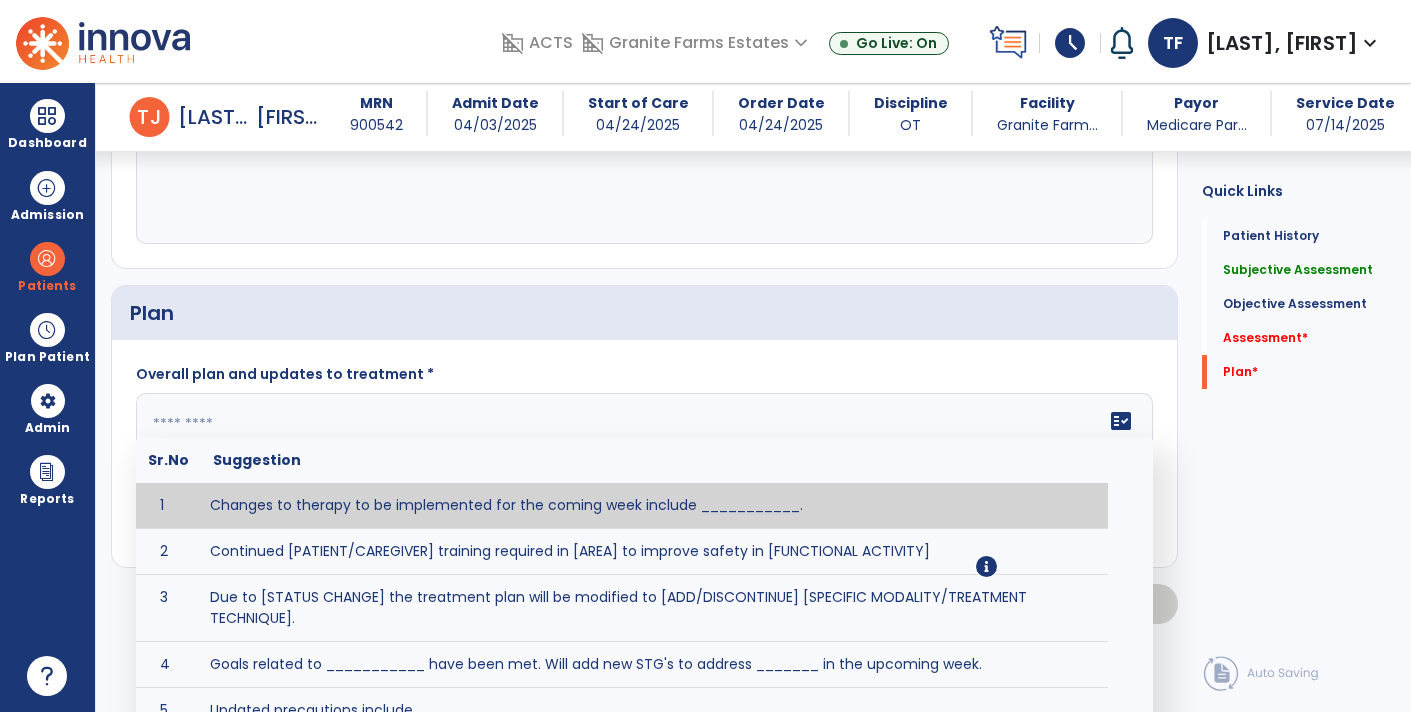 scroll, scrollTop: 3406, scrollLeft: 0, axis: vertical 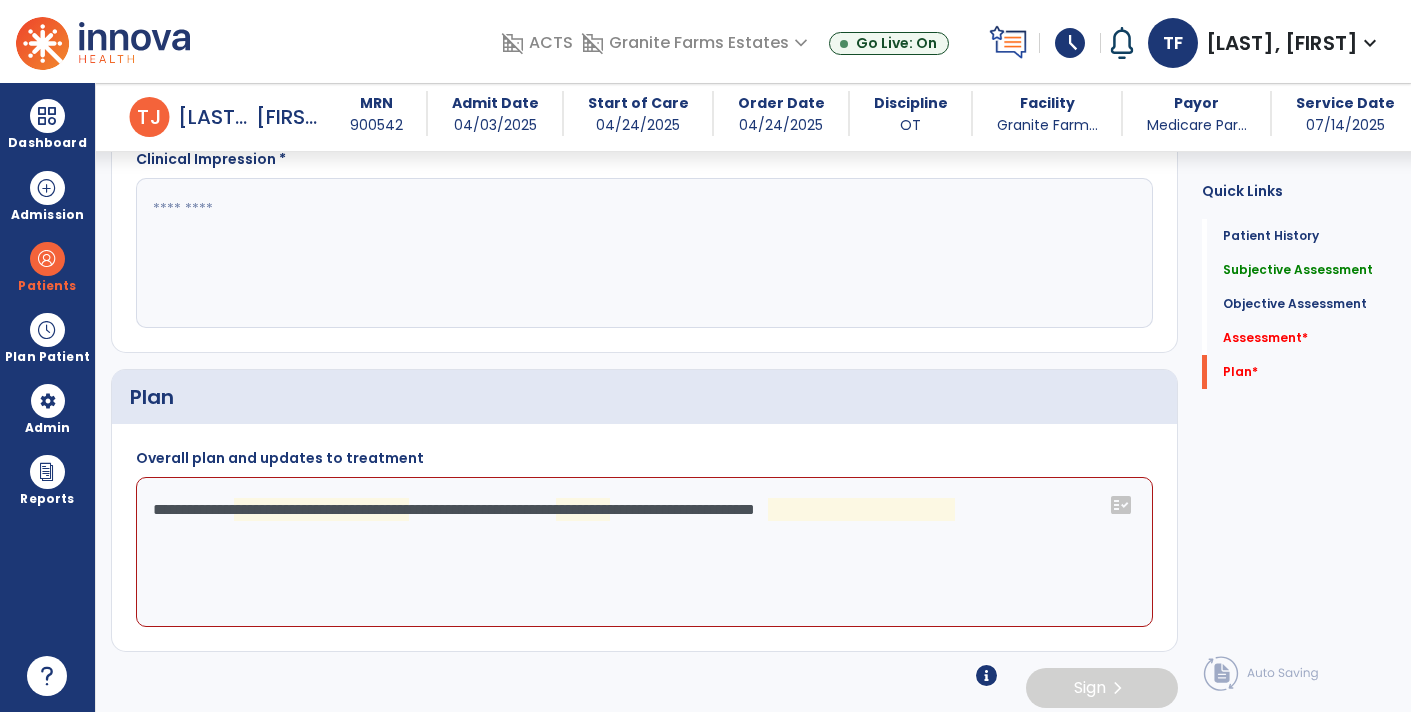 click on "**********" 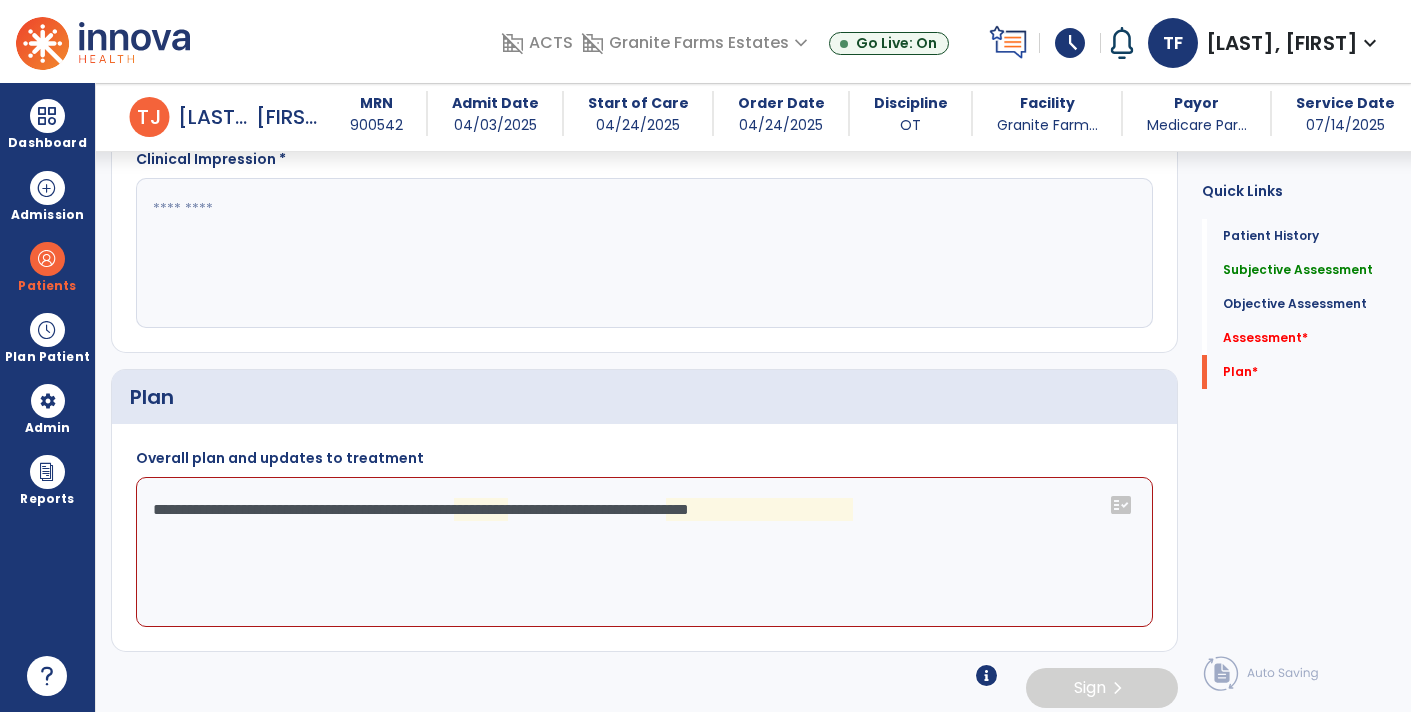 click on "**********" 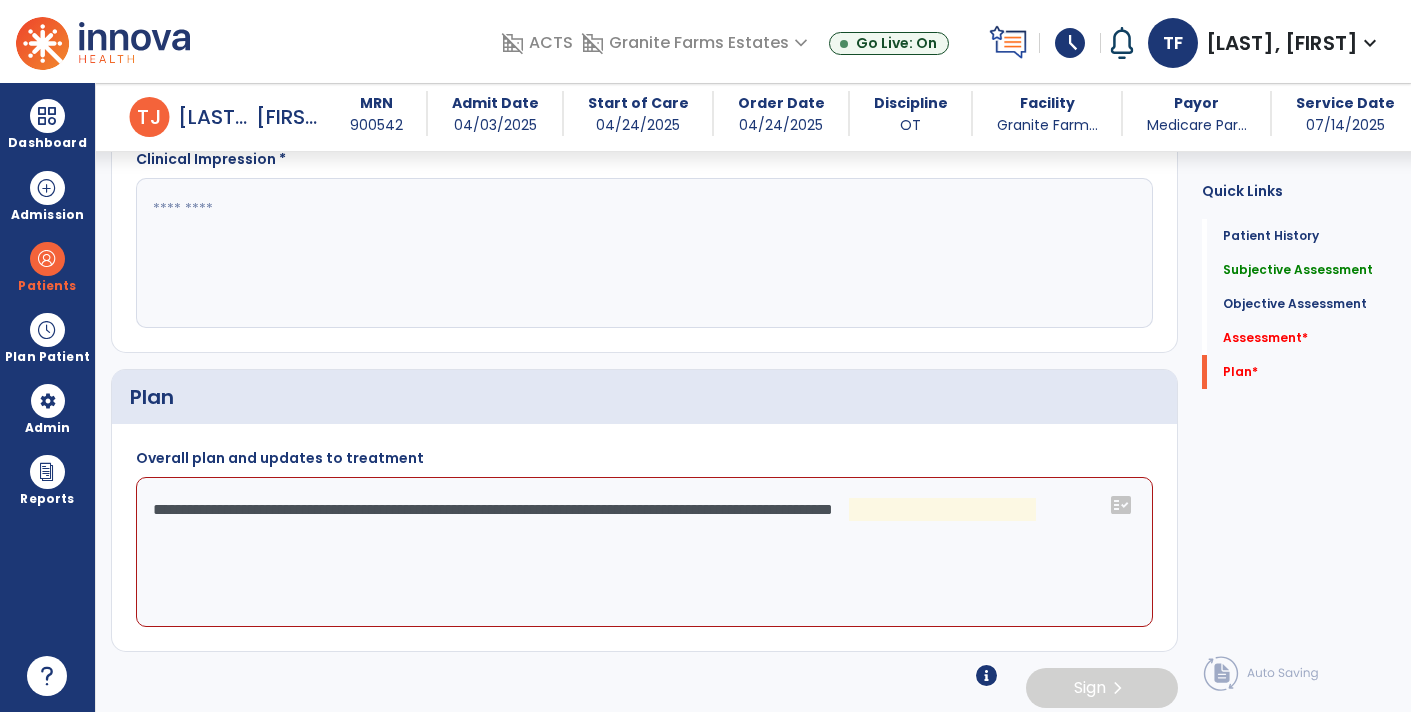 click on "**********" 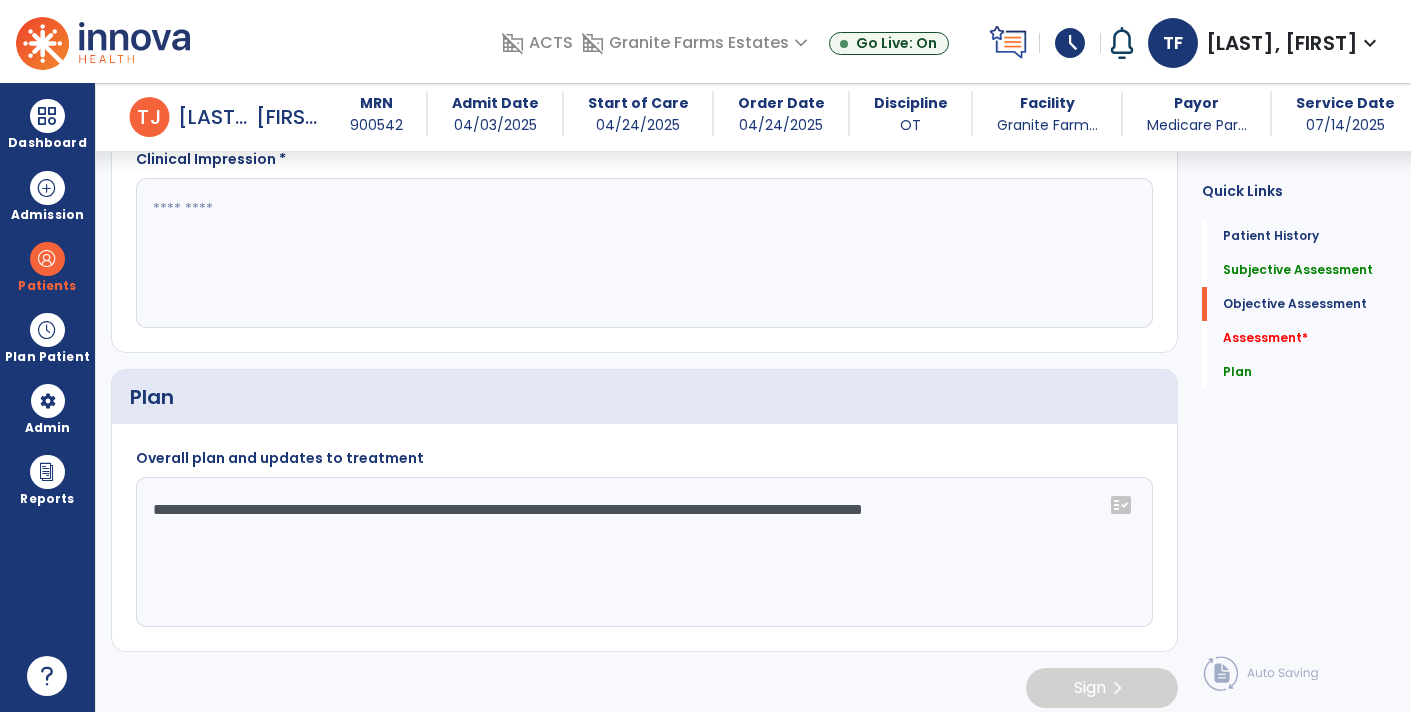 scroll, scrollTop: 0, scrollLeft: 0, axis: both 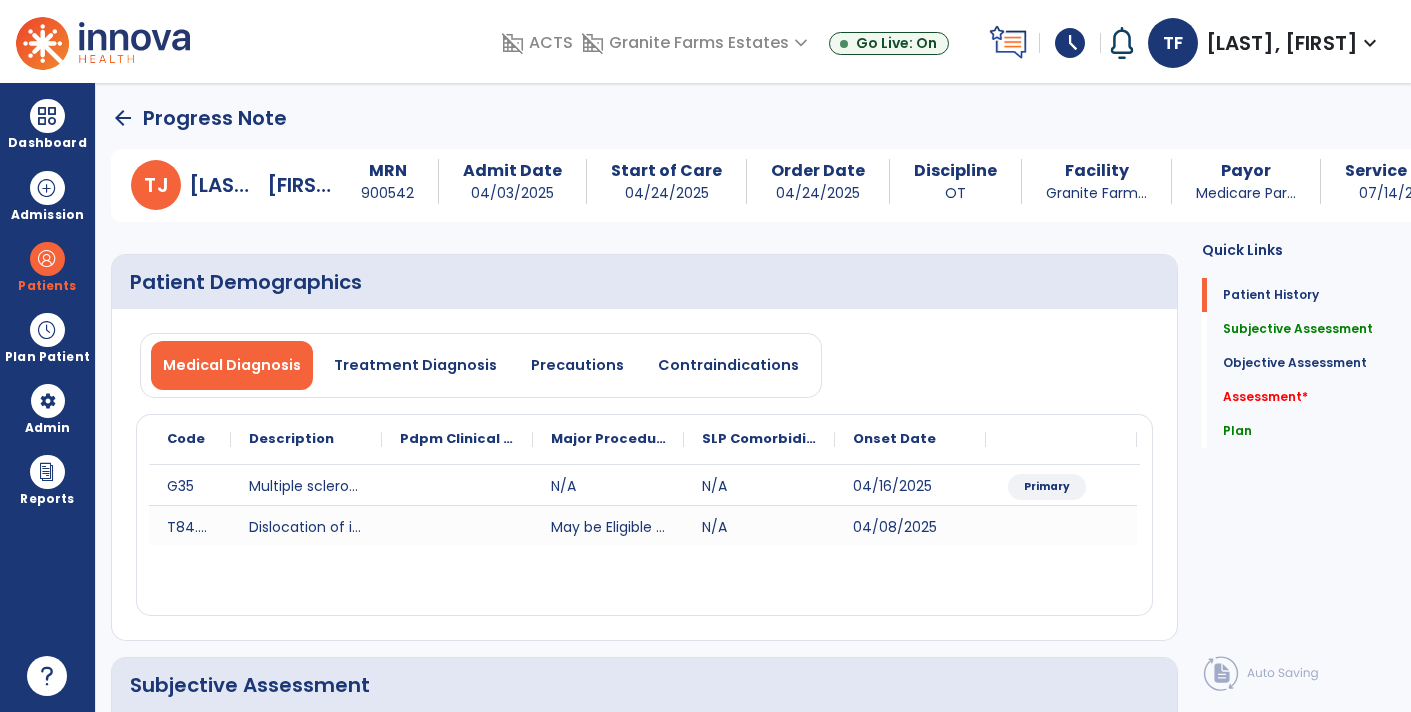 type on "**********" 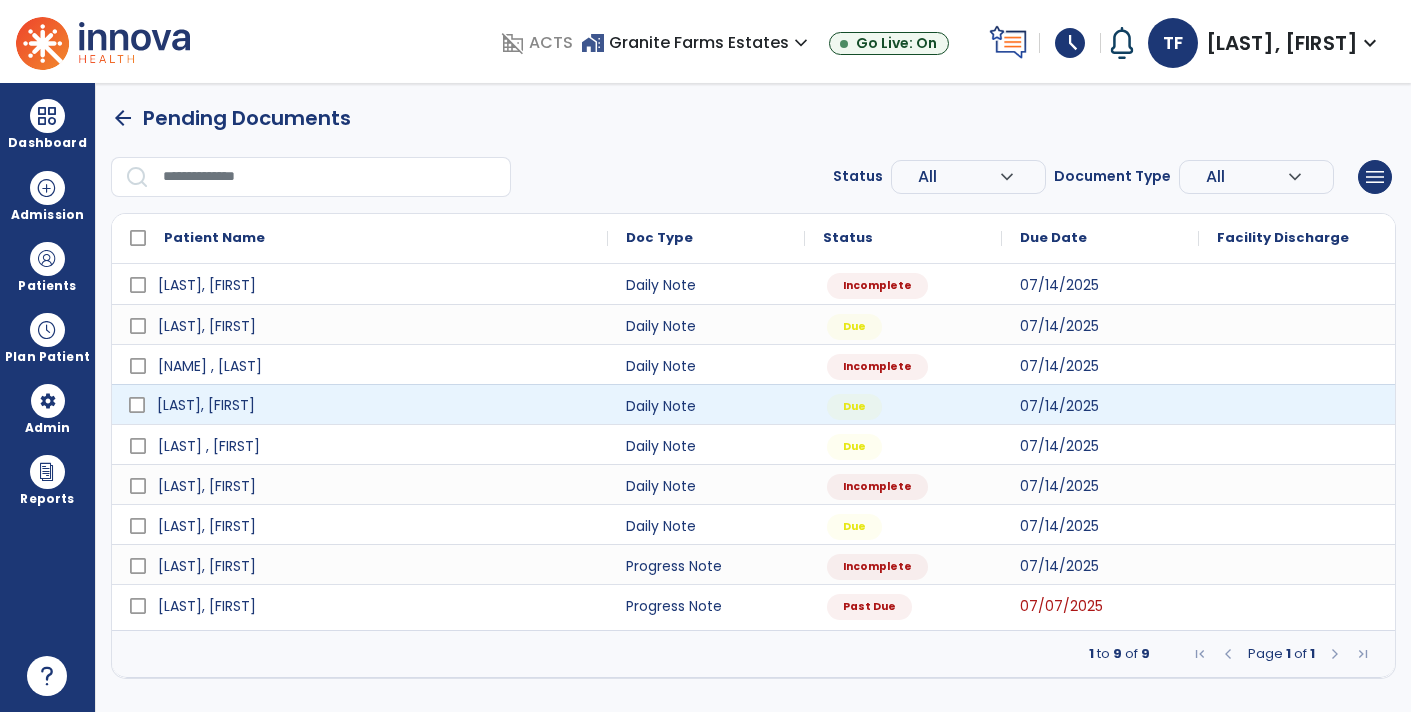 click on "[LAST], [FIRST]" at bounding box center [374, 405] 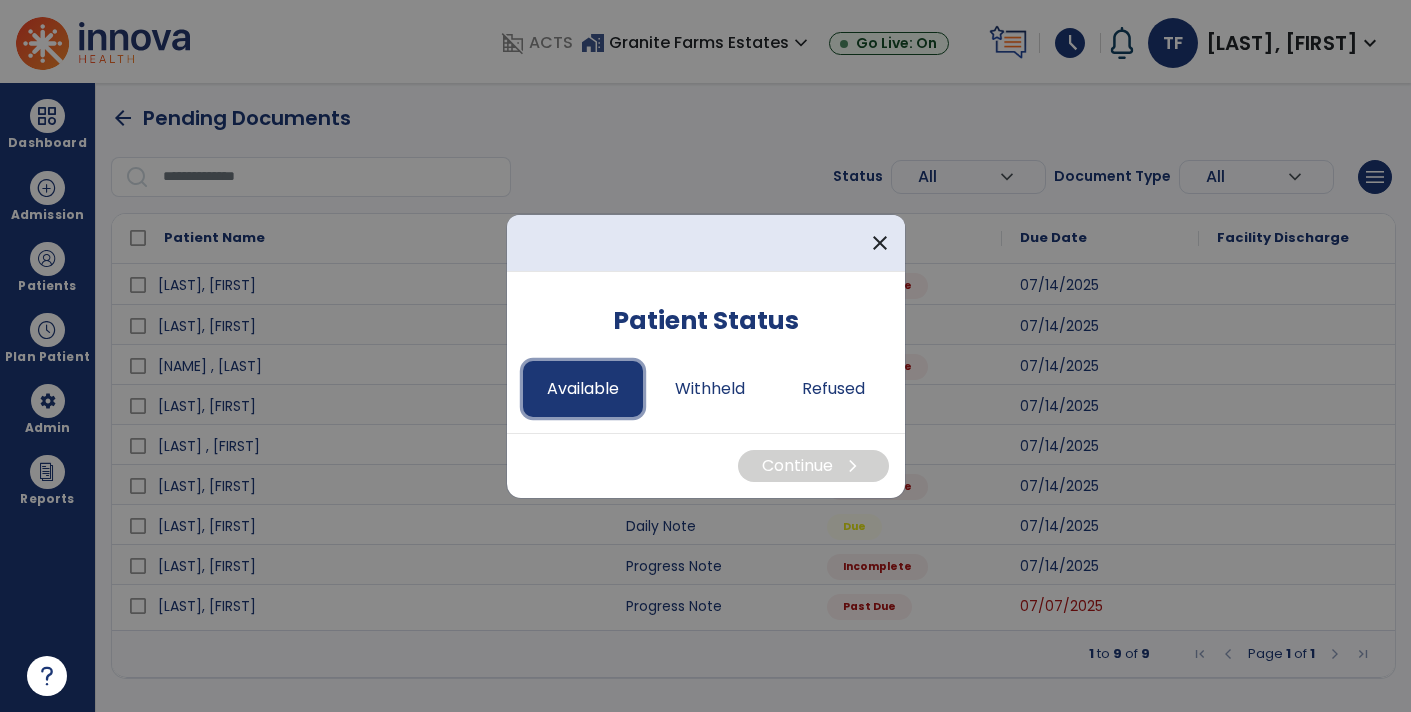 click on "Available" at bounding box center (583, 389) 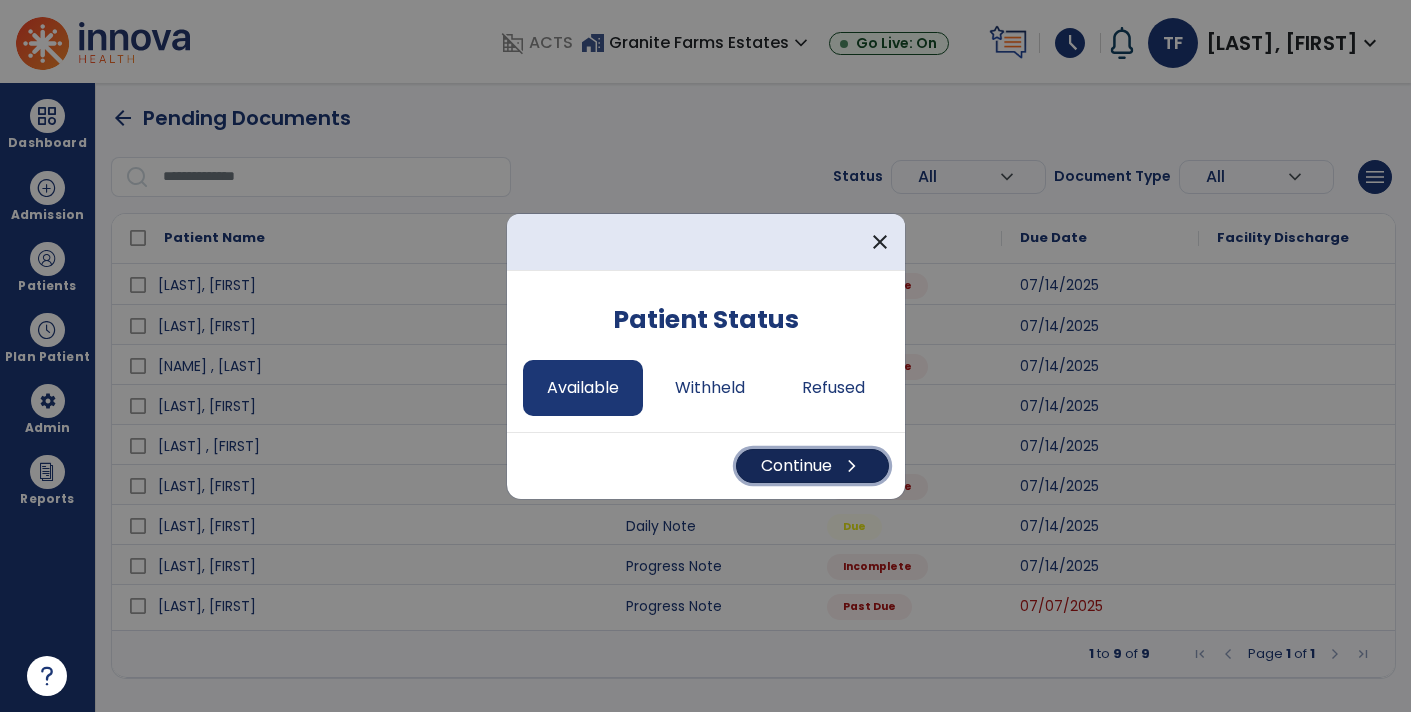 click on "Continue   chevron_right" at bounding box center (812, 466) 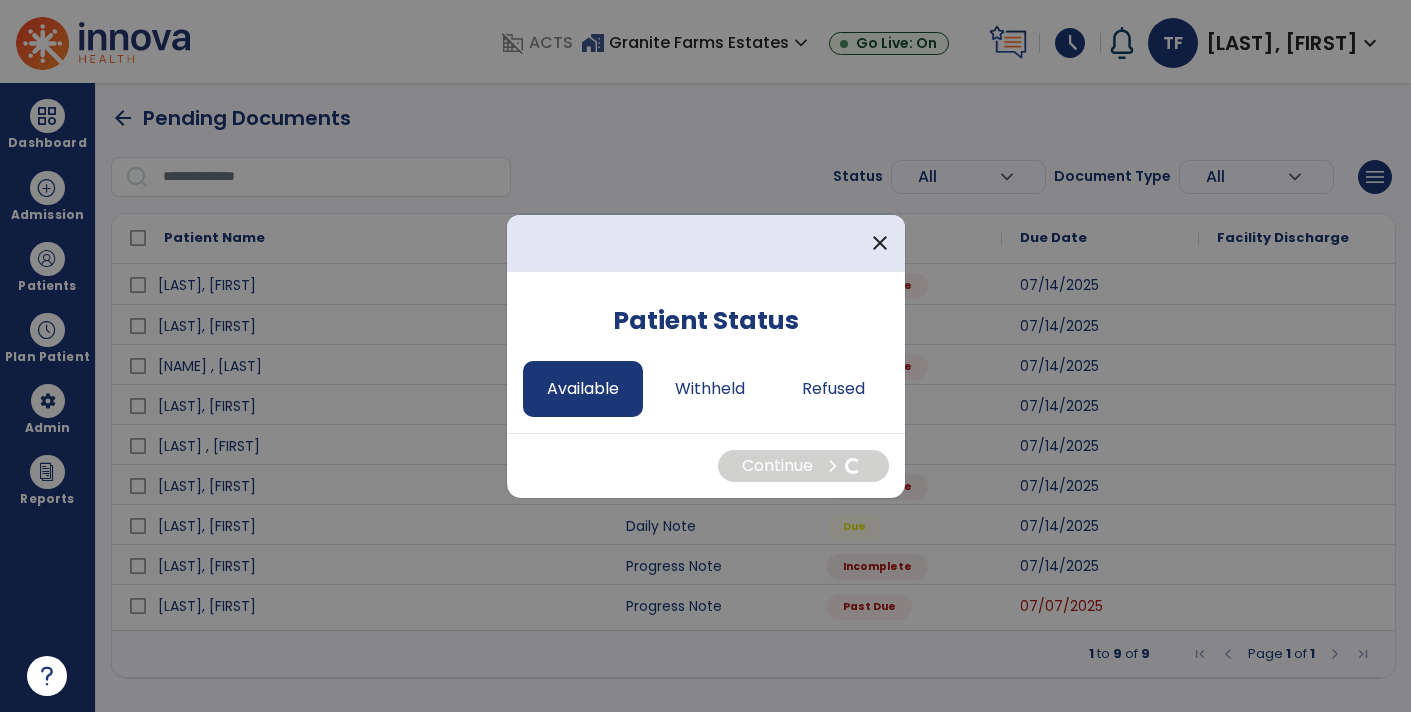 select on "*" 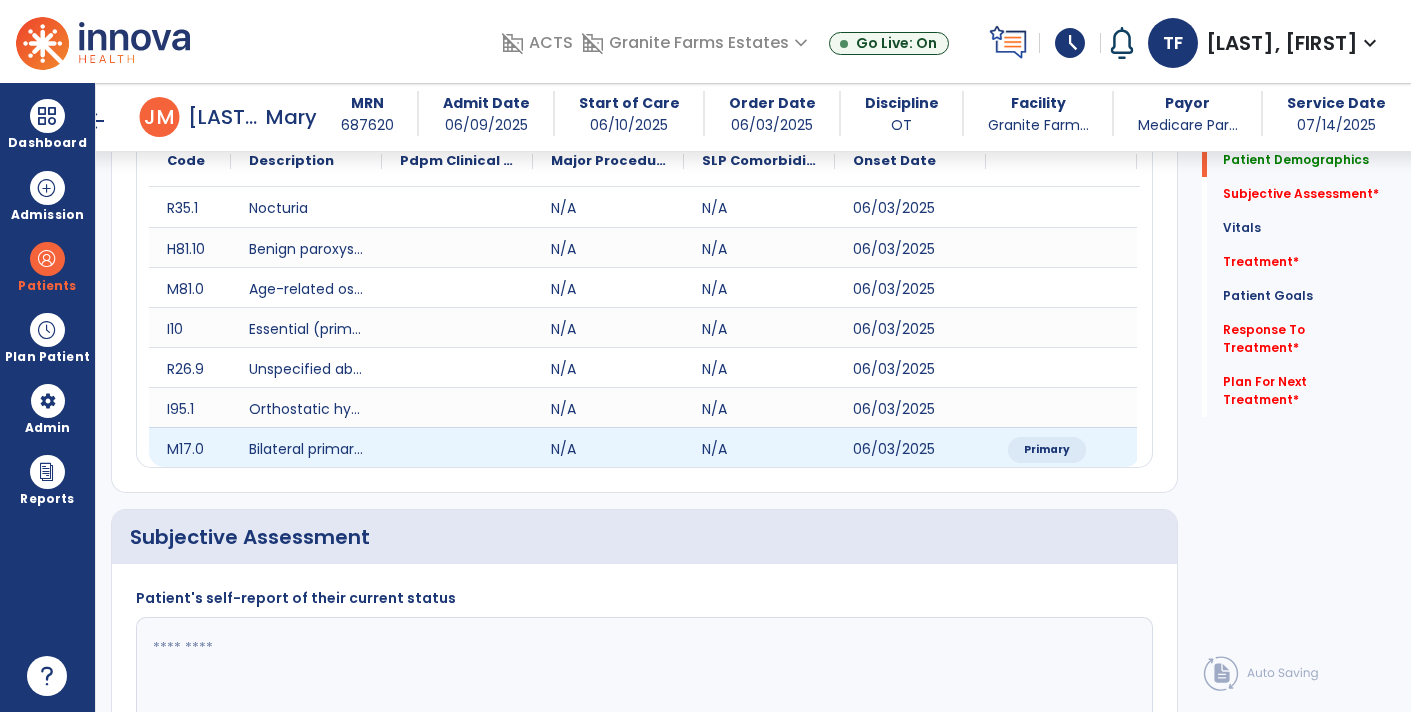 scroll, scrollTop: 348, scrollLeft: 0, axis: vertical 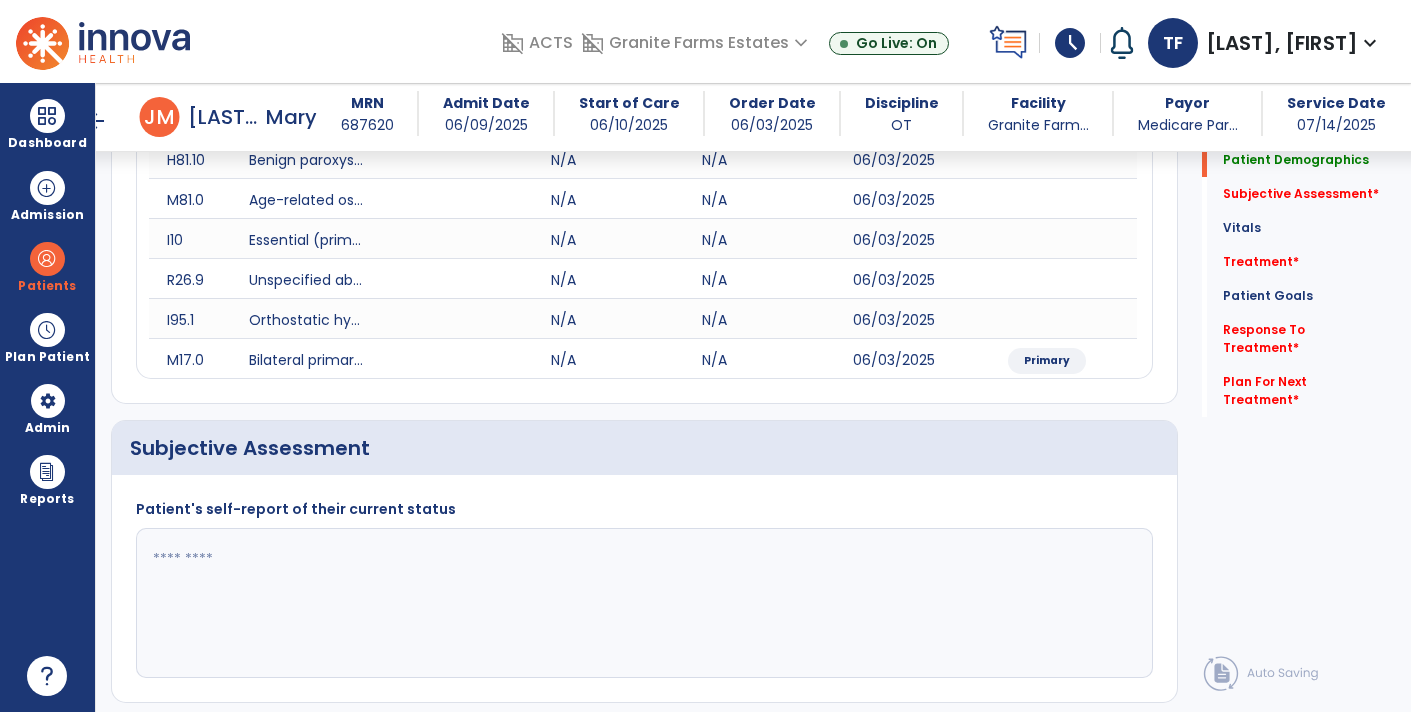 click 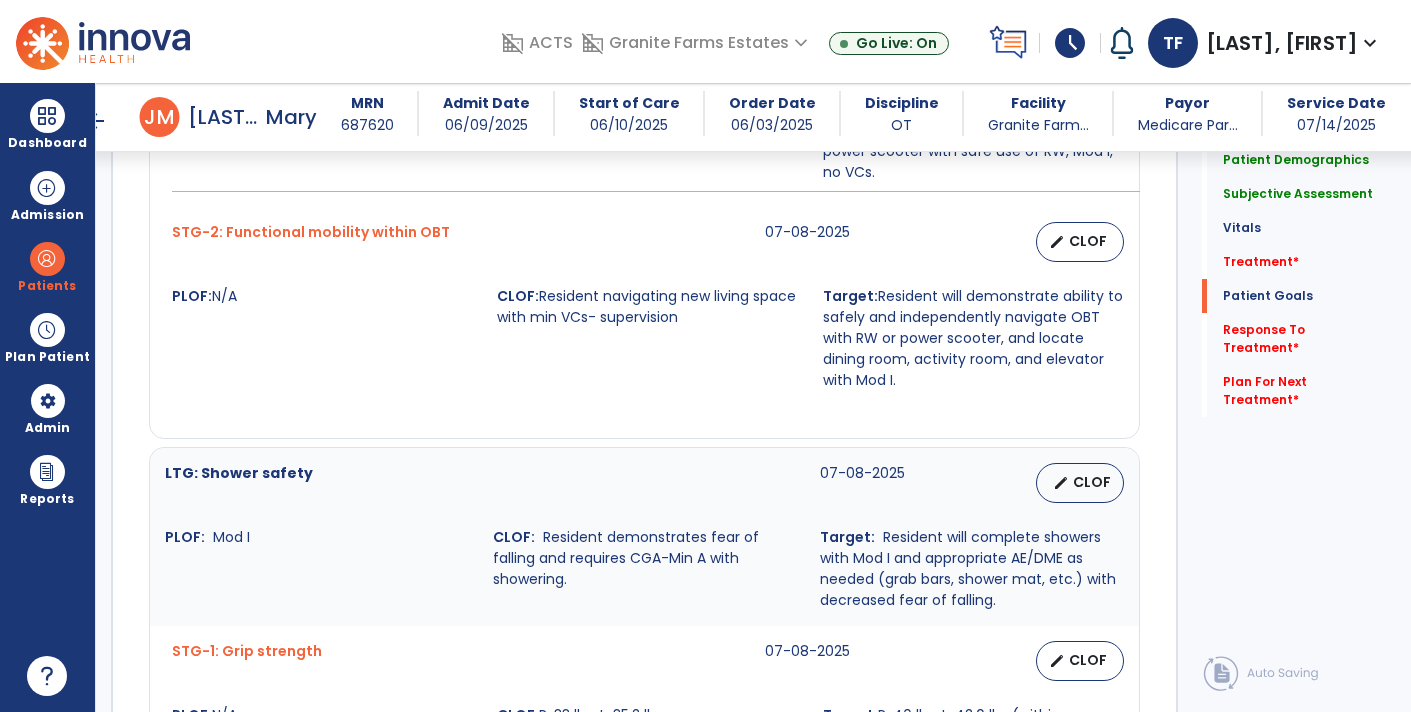 scroll, scrollTop: 2619, scrollLeft: 0, axis: vertical 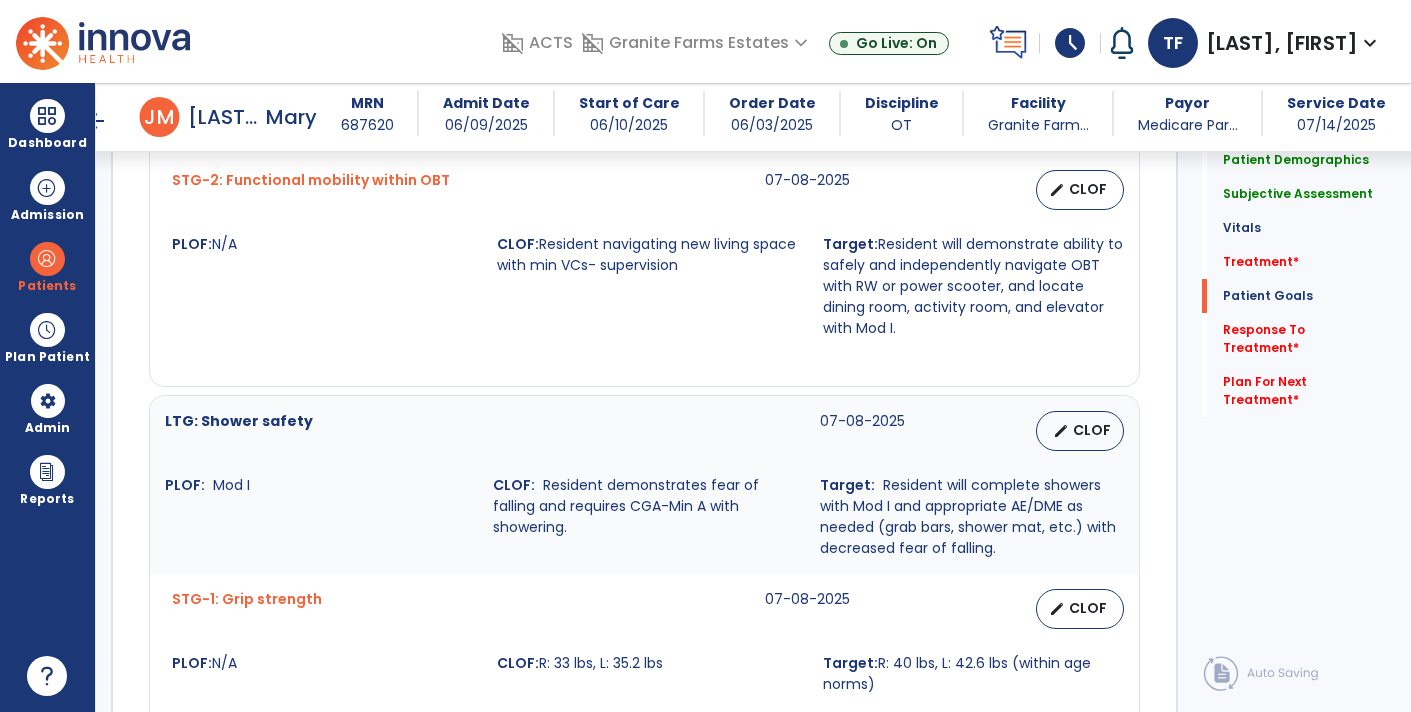 type on "**********" 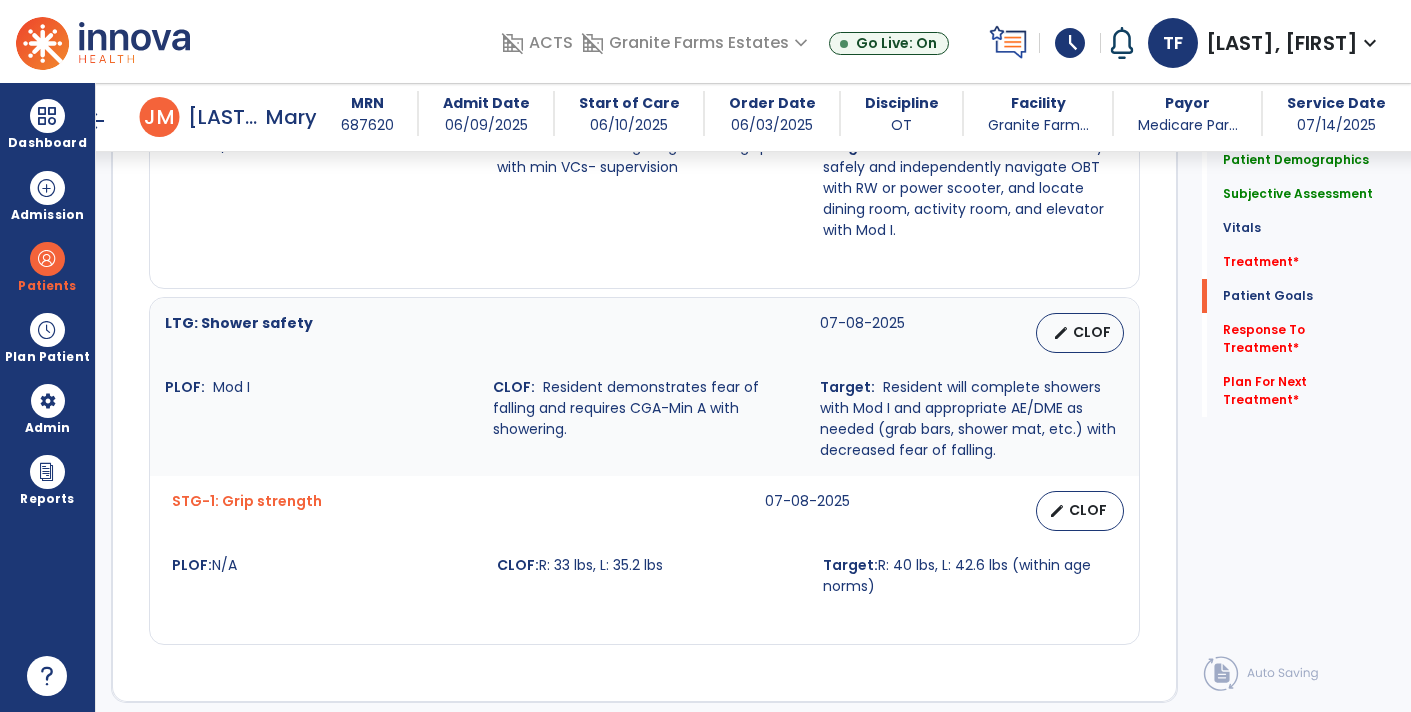 scroll, scrollTop: 2721, scrollLeft: 0, axis: vertical 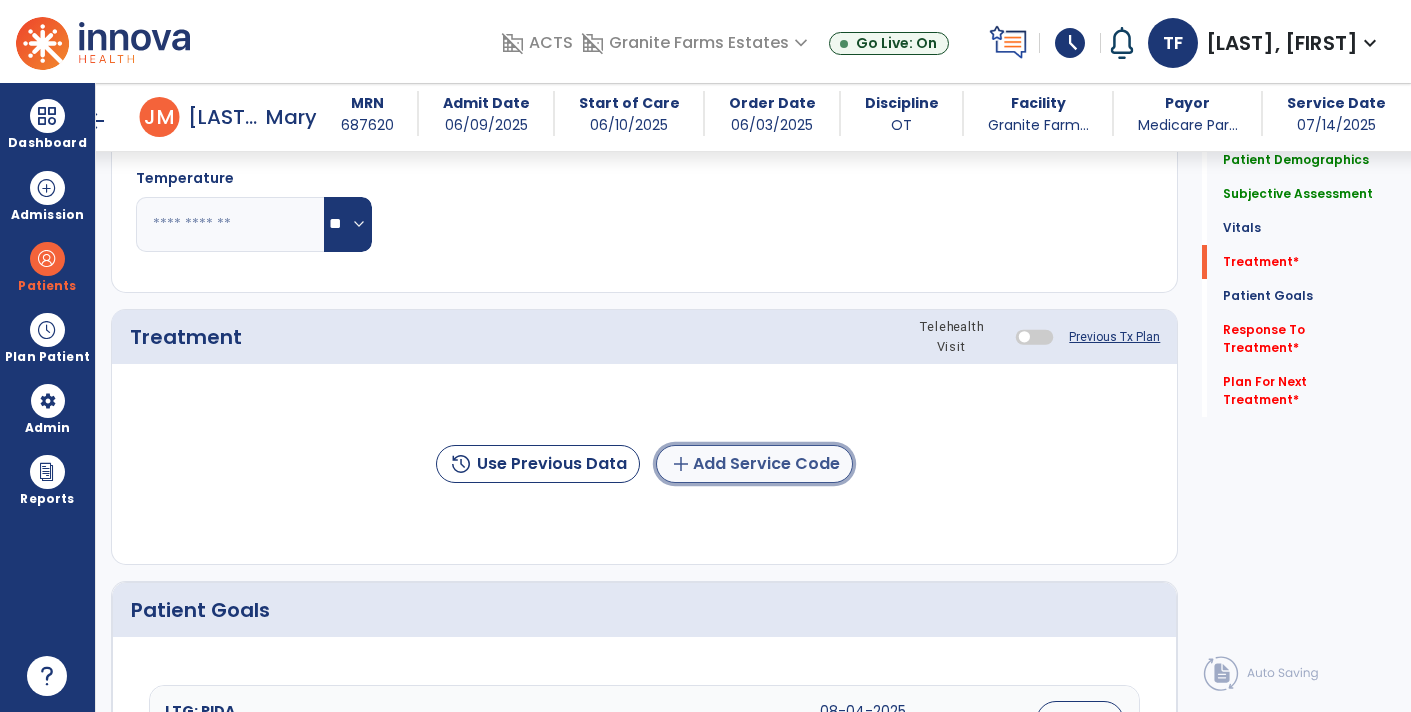 click on "add  Add Service Code" 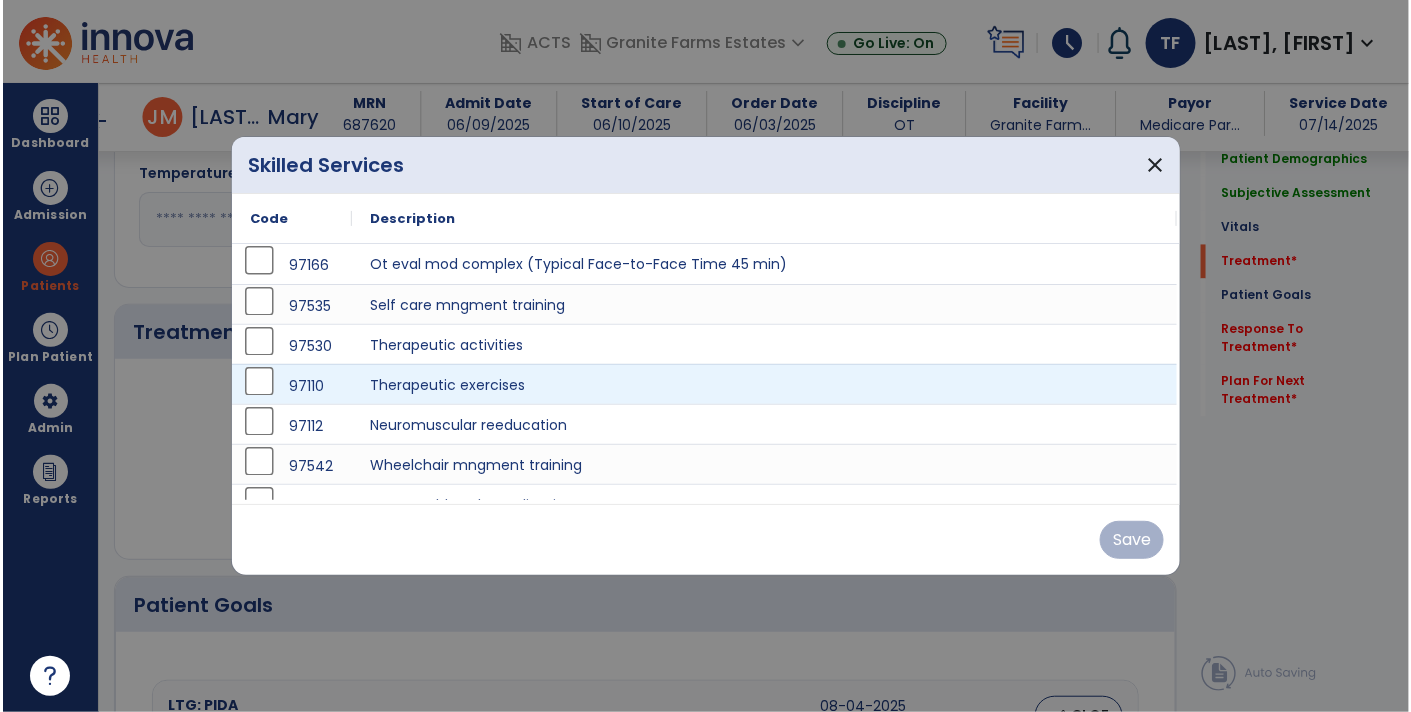scroll, scrollTop: 1180, scrollLeft: 0, axis: vertical 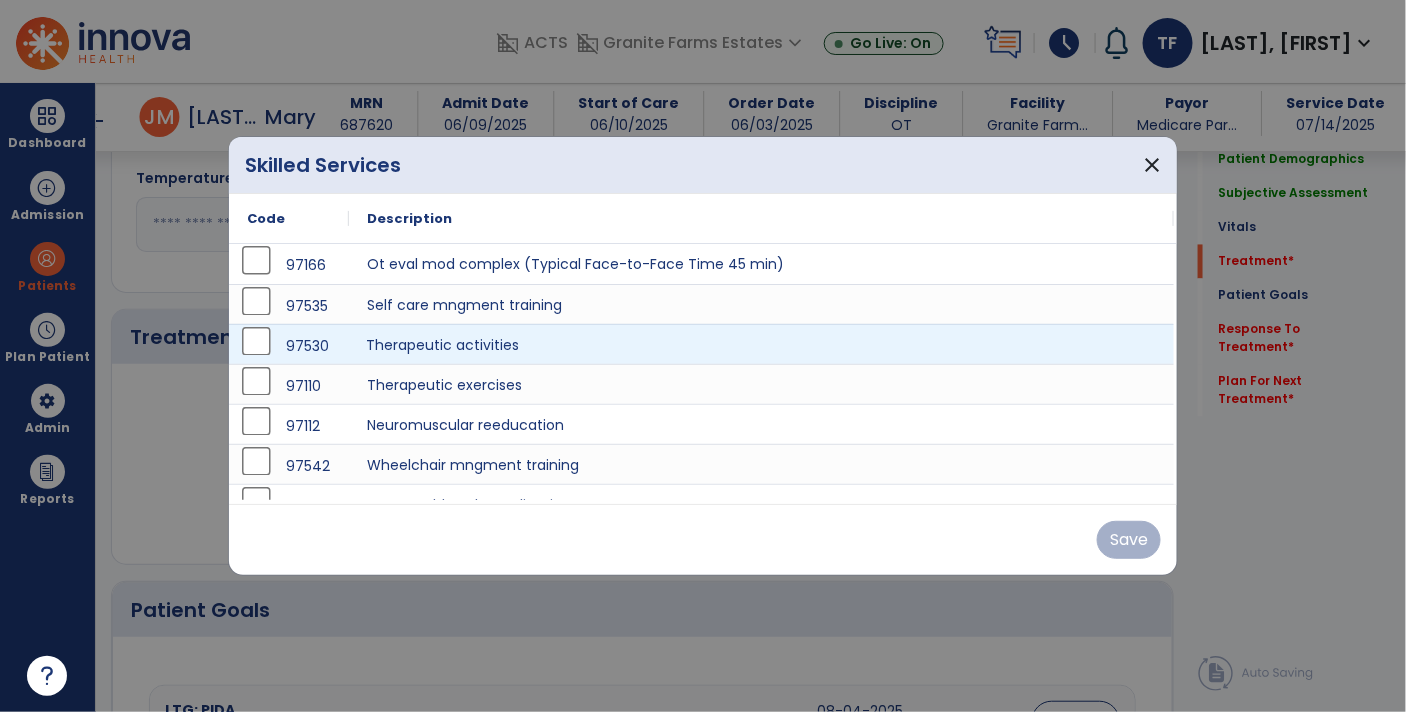 click on "Therapeutic activities" at bounding box center [761, 344] 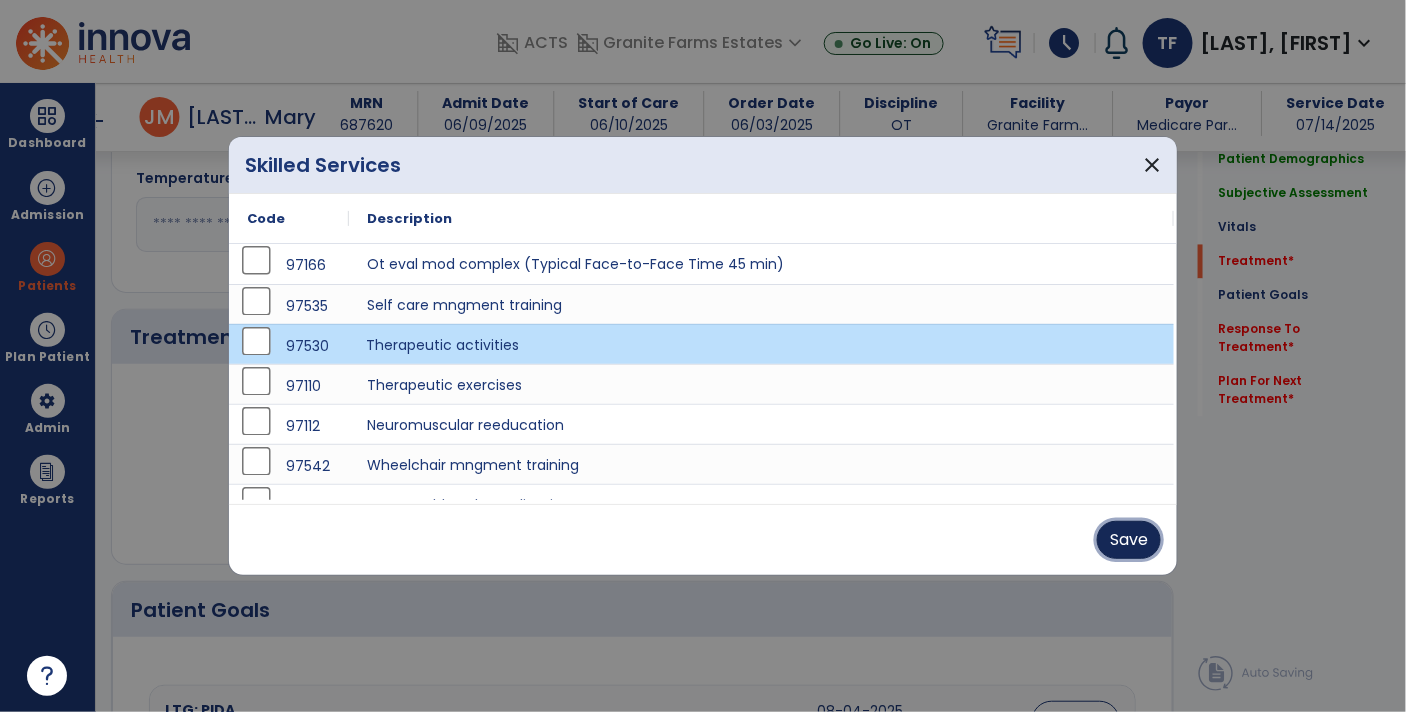 click on "Save" at bounding box center [1129, 540] 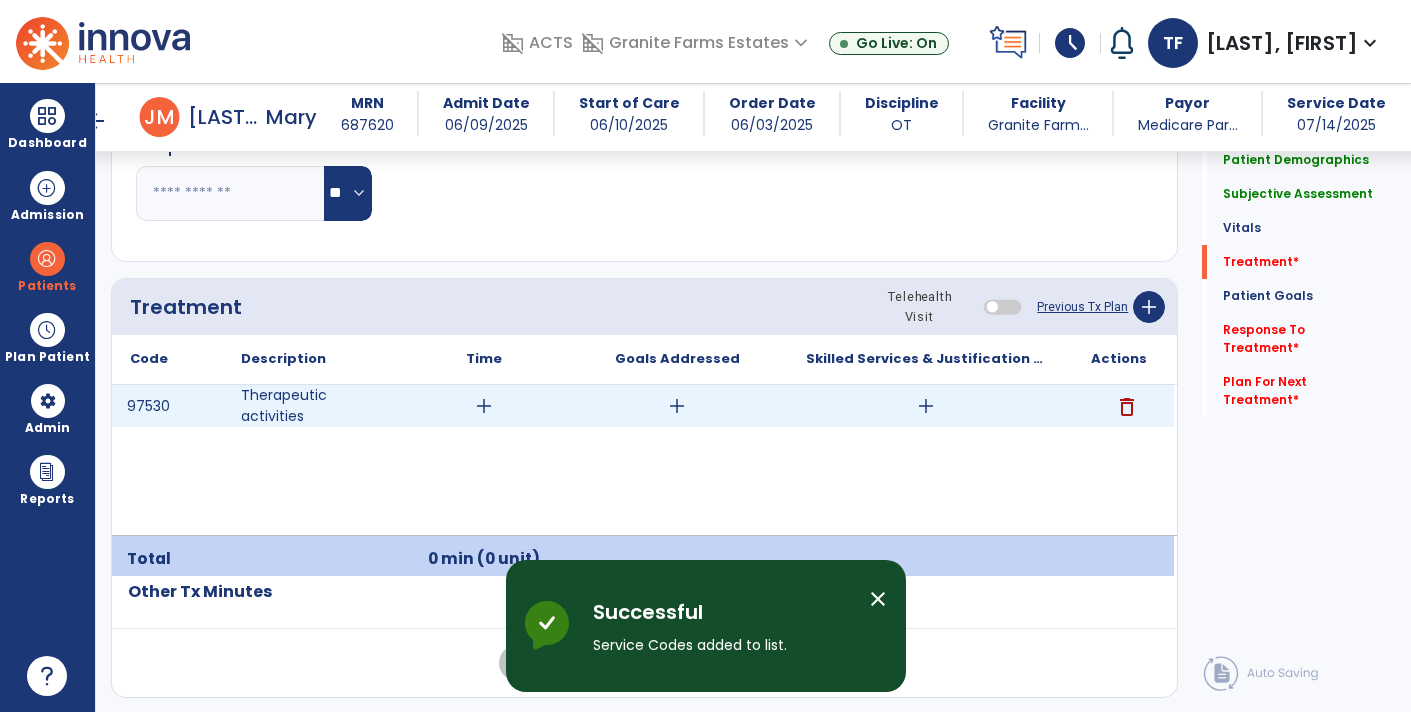 click on "add" at bounding box center [926, 406] 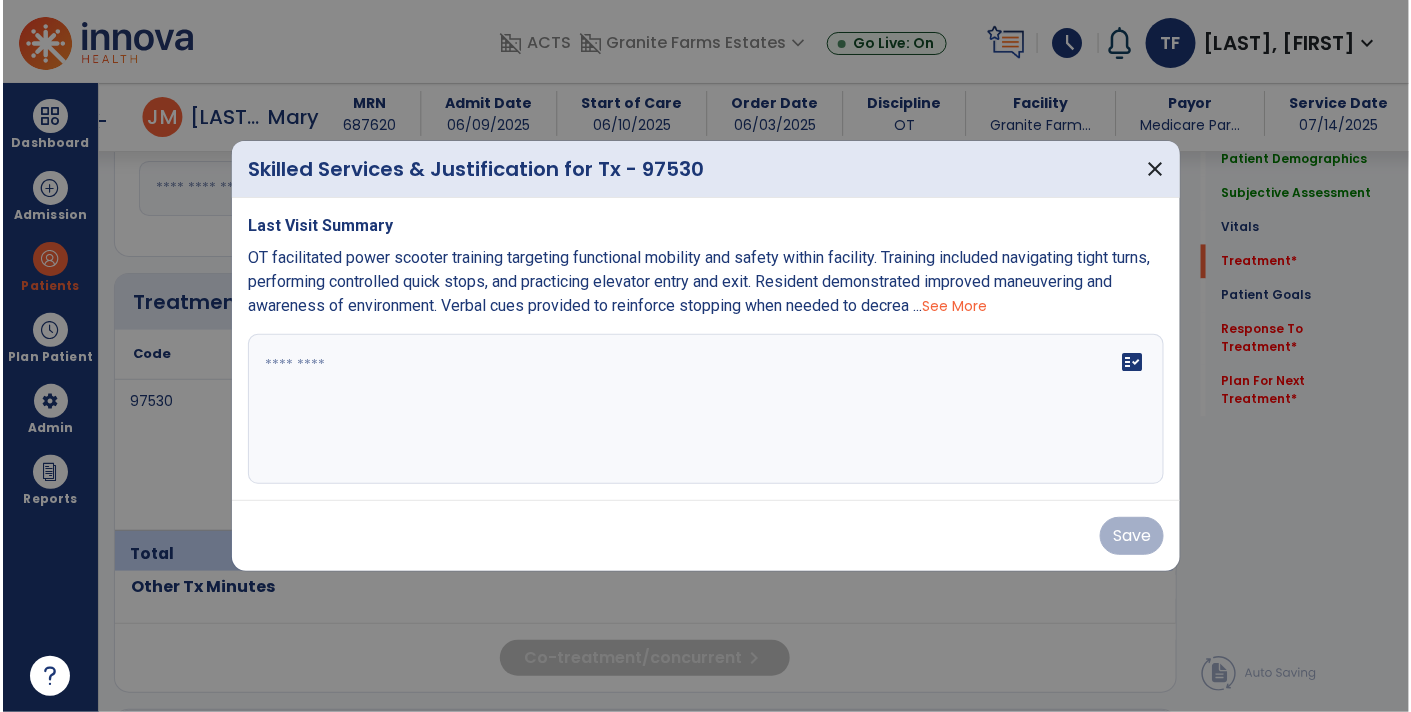 scroll, scrollTop: 1211, scrollLeft: 0, axis: vertical 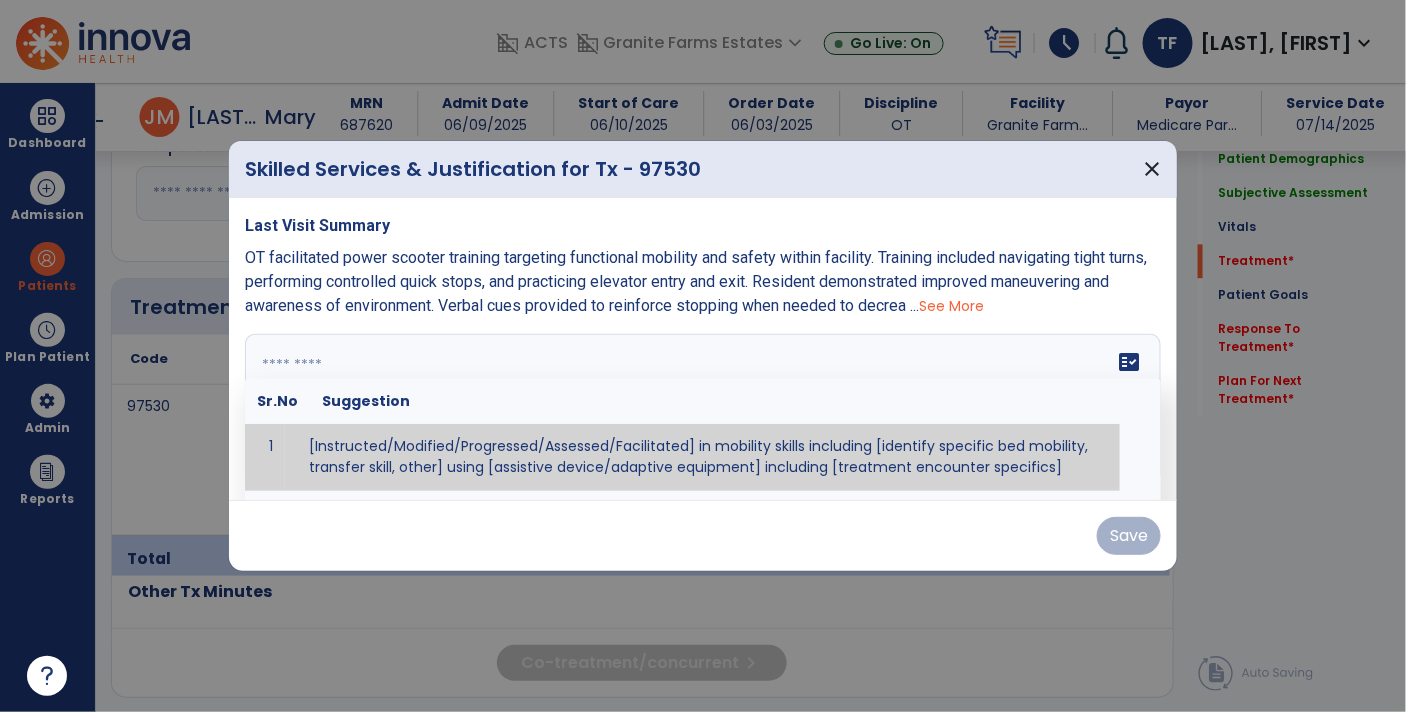 click on "fact_check  Sr.No Suggestion 1 [Instructed/Modified/Progressed/Assessed/Facilitated] in mobility skills including [identify specific bed mobility, transfer skill, other] using [assistive device/adaptive equipment] including [treatment encounter specifics]" at bounding box center [703, 409] 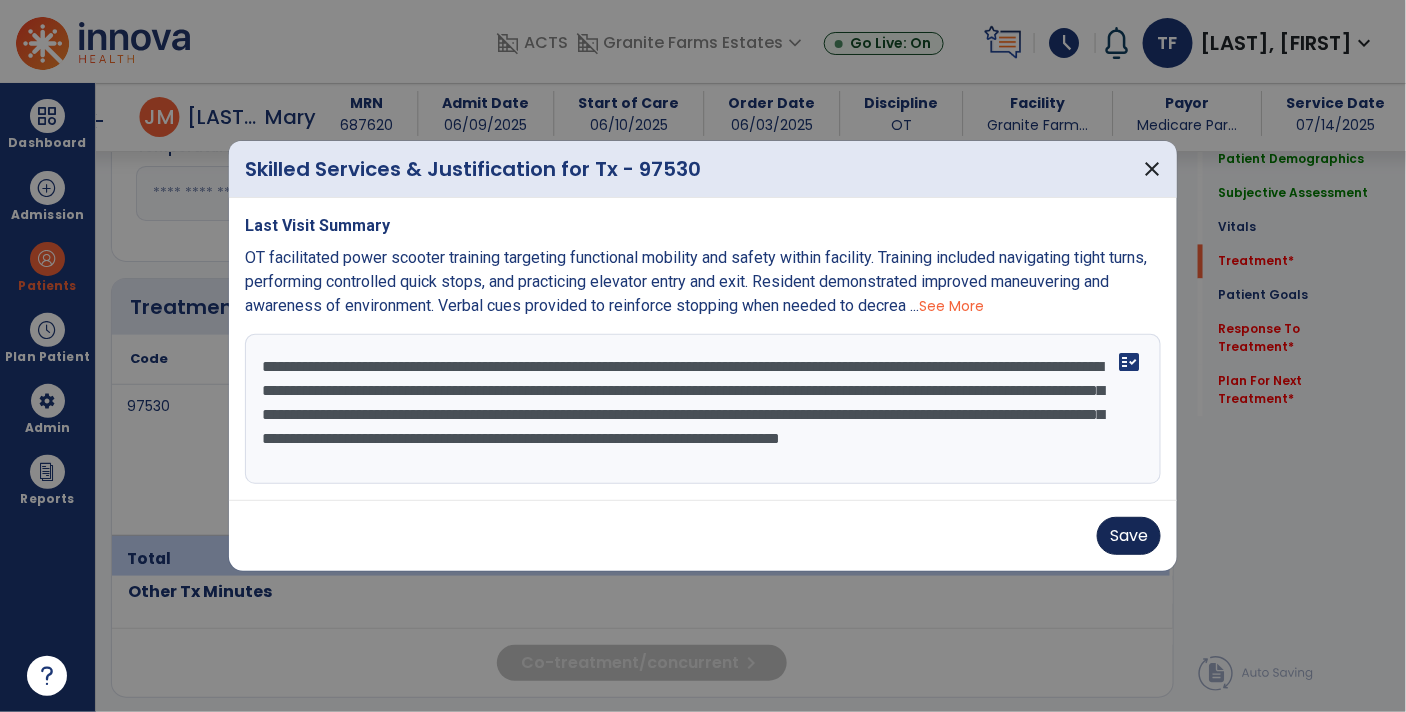 type on "**********" 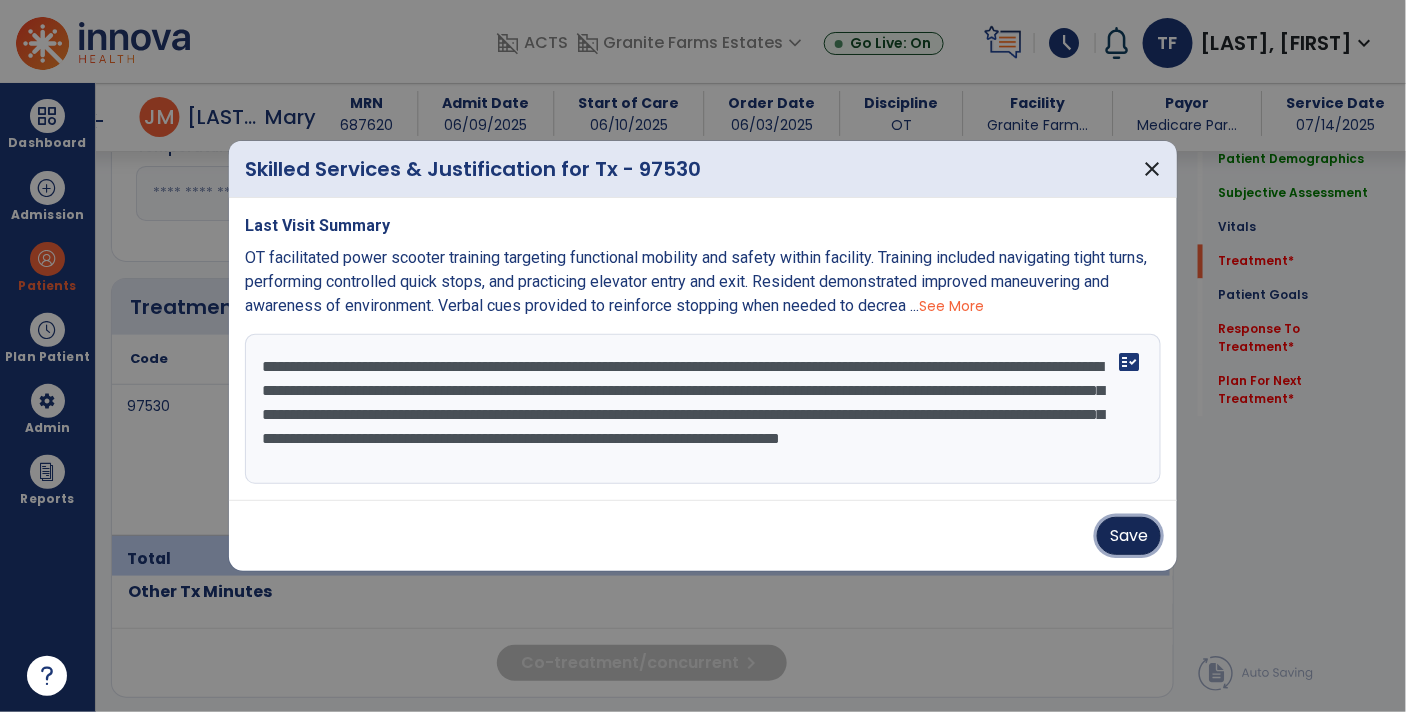 click on "Save" at bounding box center [1129, 536] 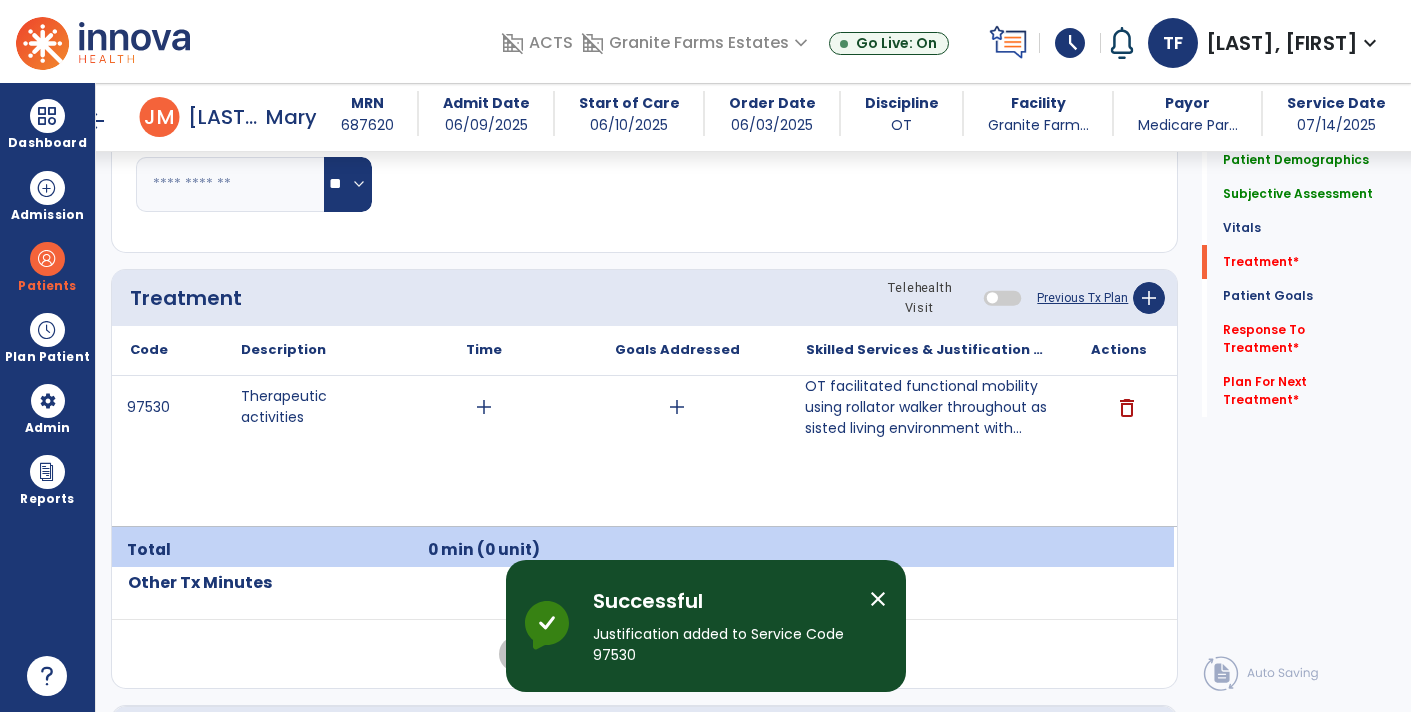 scroll, scrollTop: 1222, scrollLeft: 0, axis: vertical 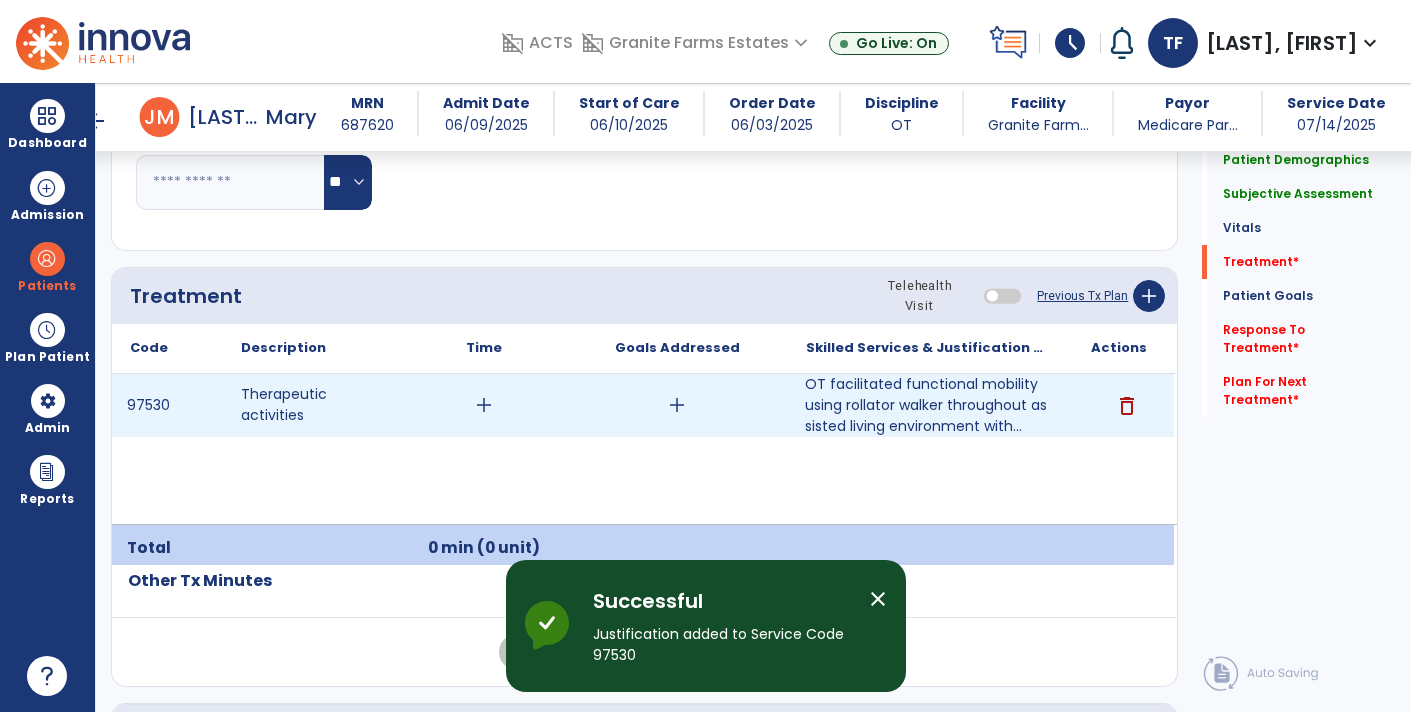 click on "add" at bounding box center [484, 405] 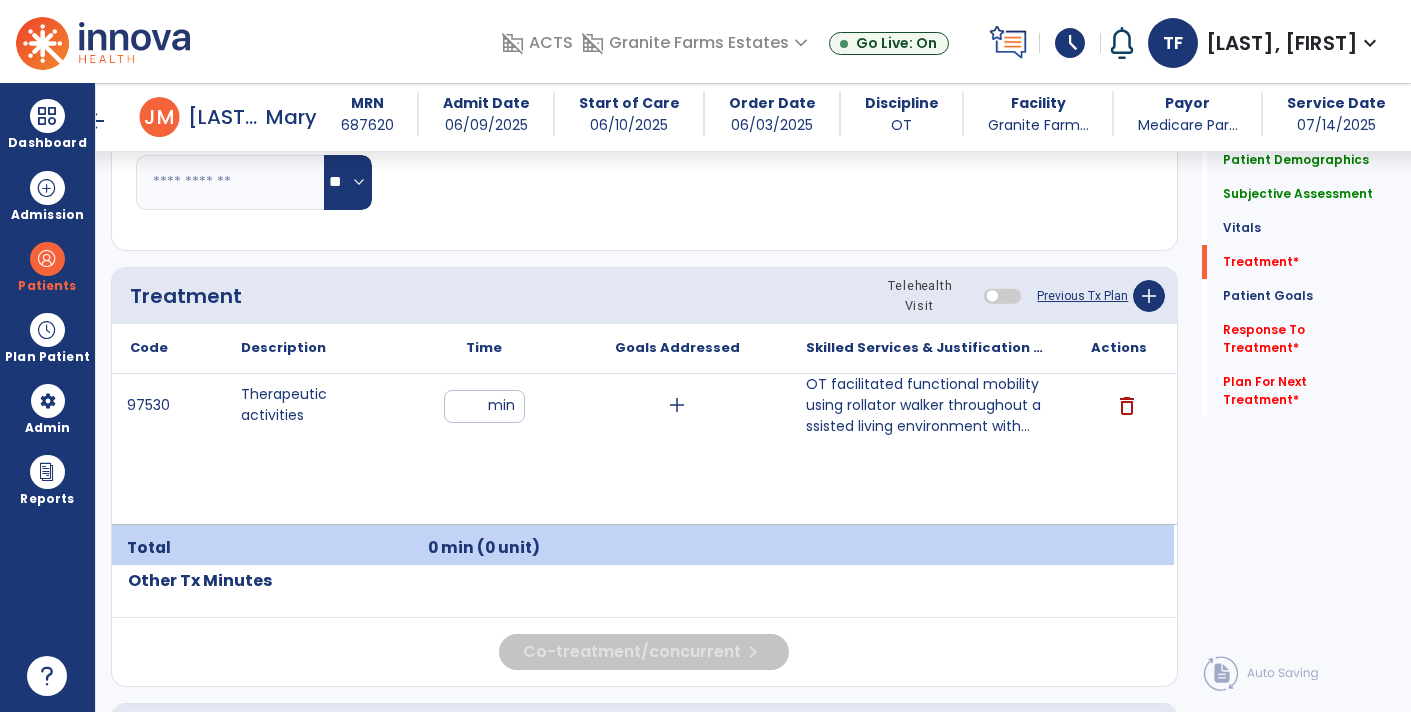 type on "**" 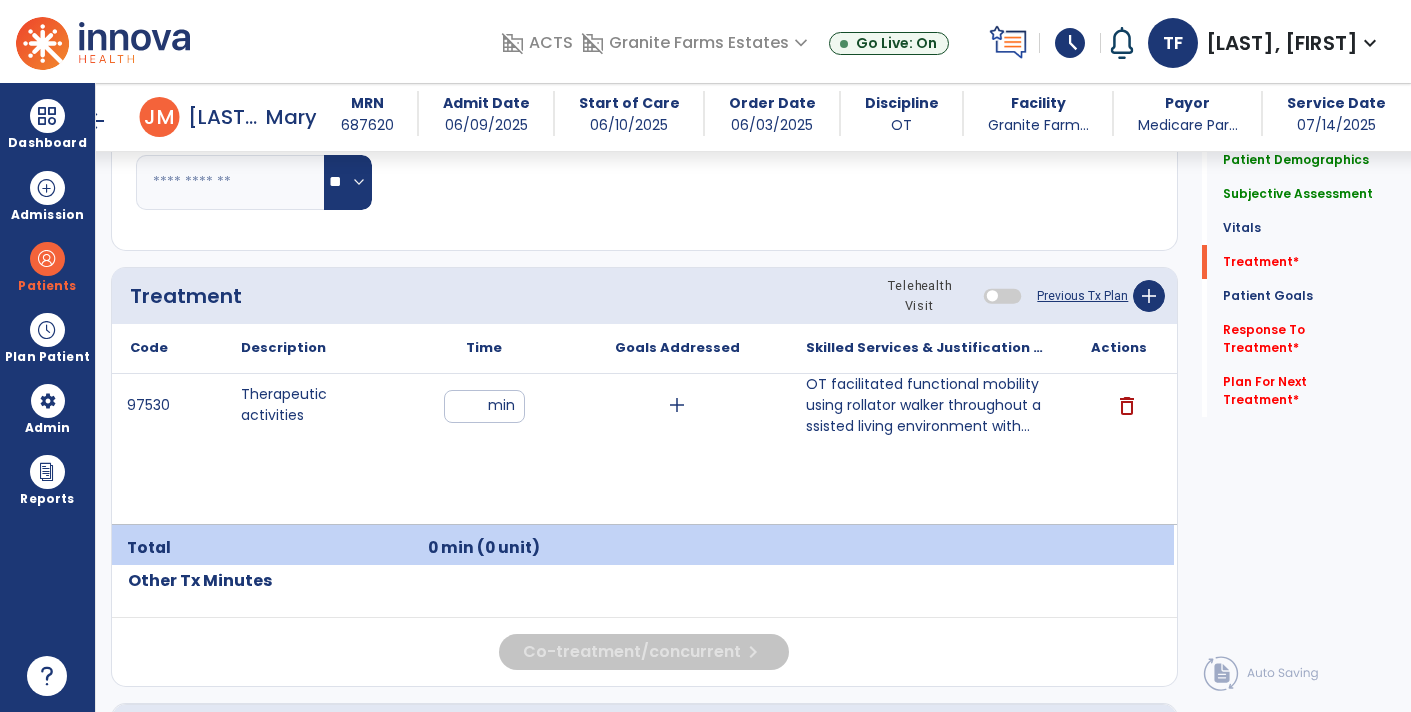 click on "Patient Demographics  Medical Diagnosis   Treatment Diagnosis   Precautions   Contraindications
Code
Description
Pdpm Clinical Category
R35.1 to" 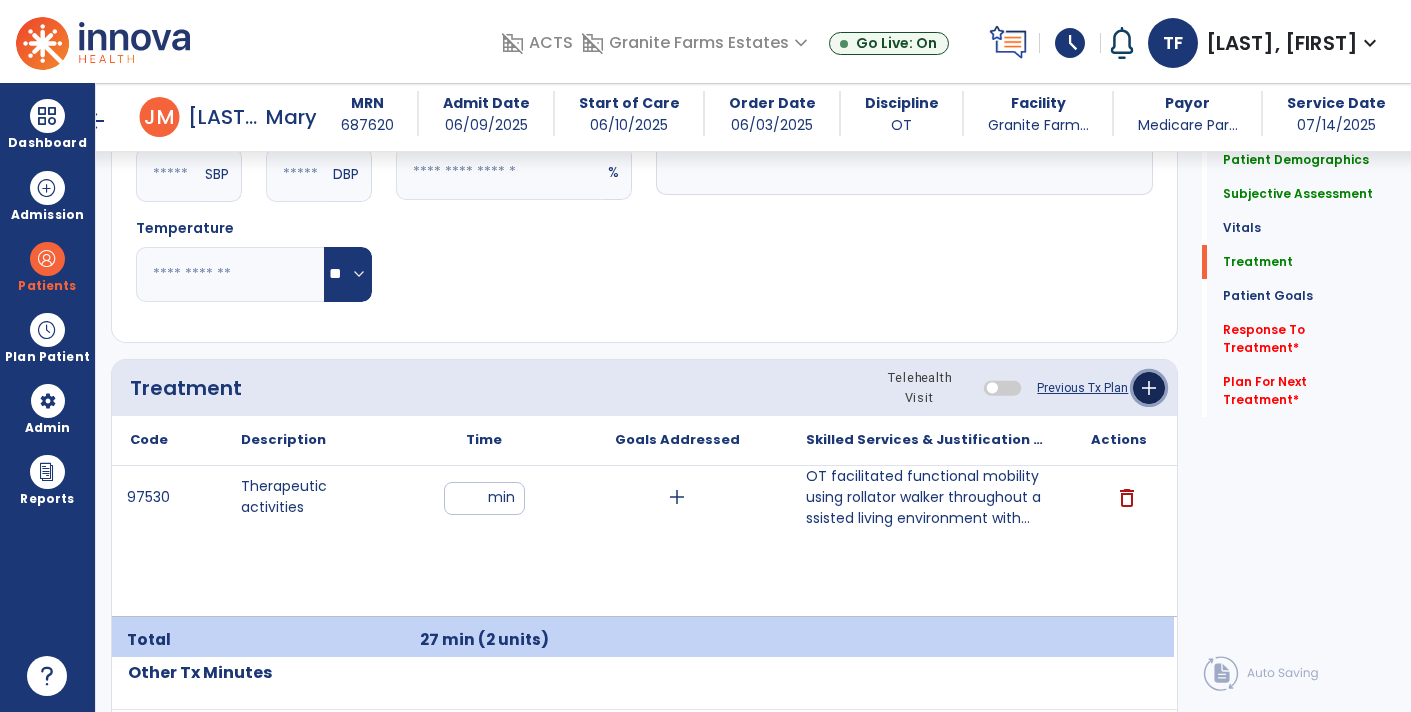 click on "add" 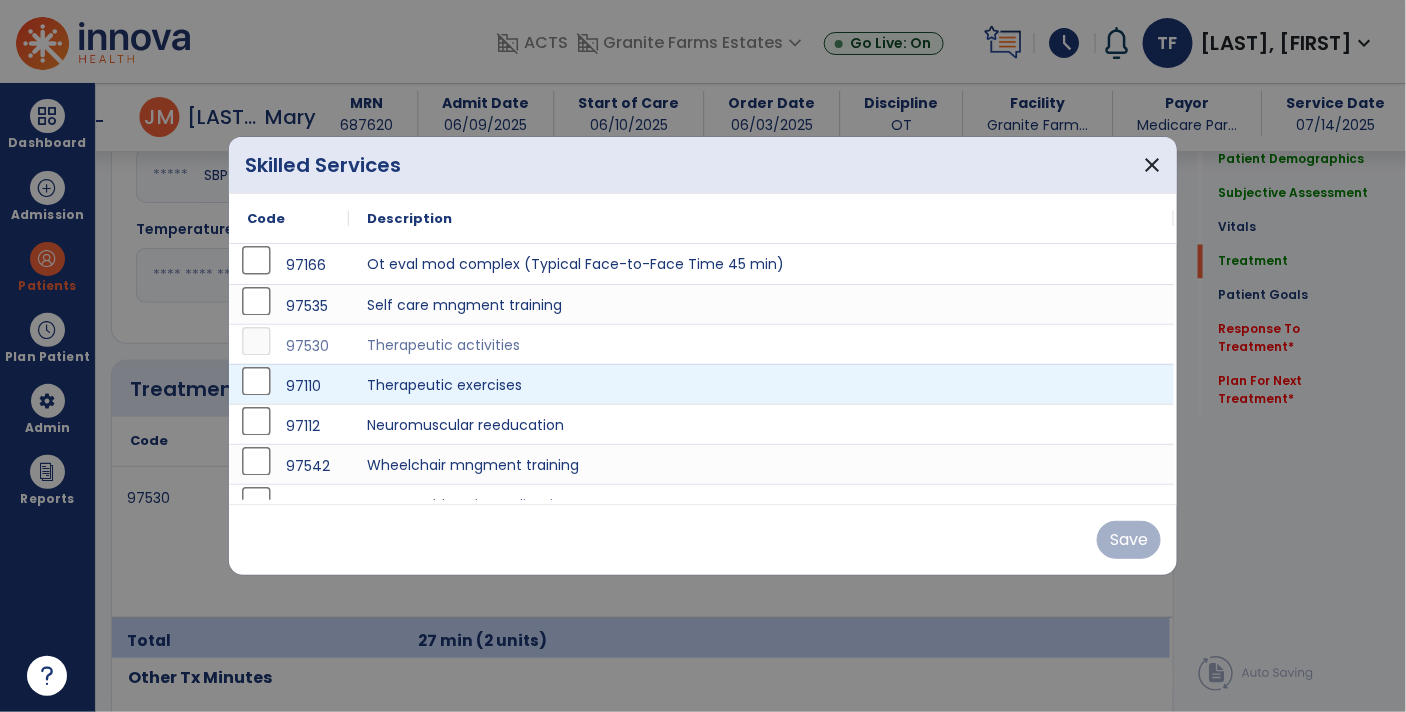 scroll, scrollTop: 1130, scrollLeft: 0, axis: vertical 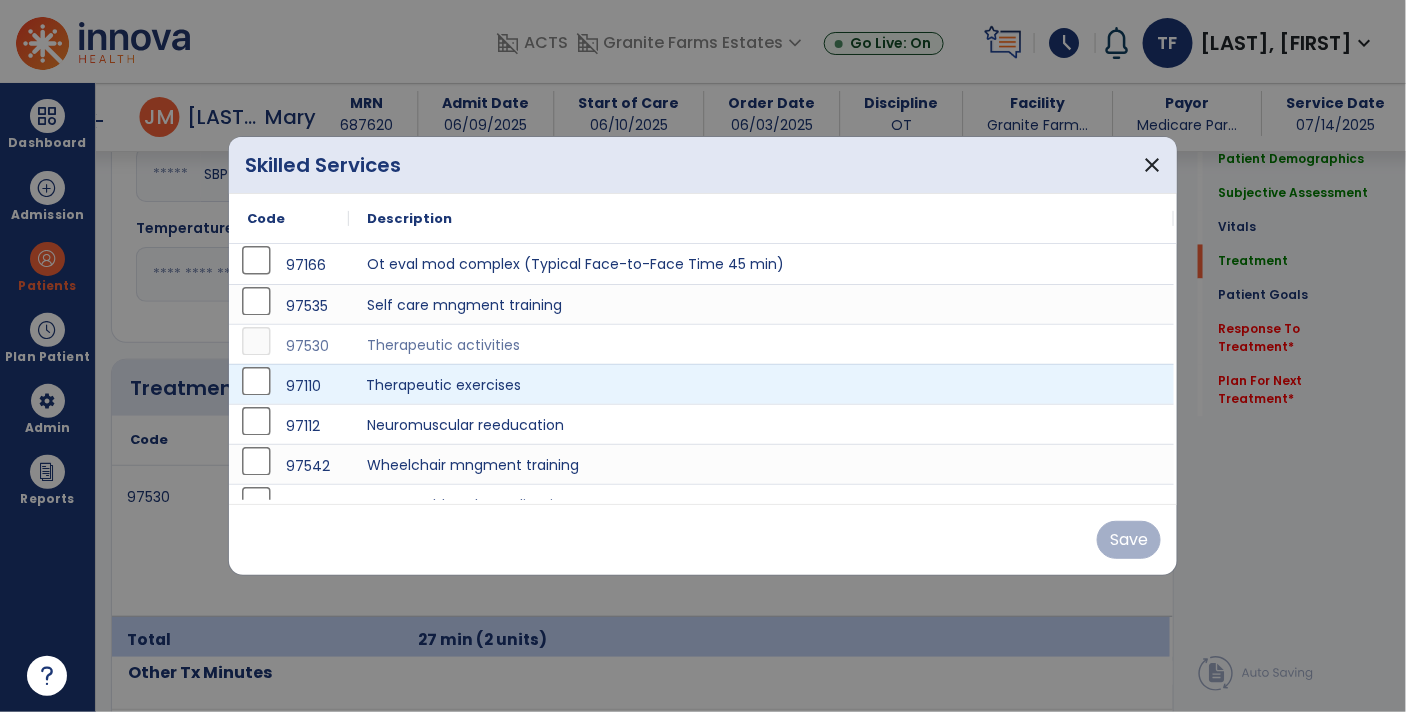 click on "Therapeutic exercises" at bounding box center (761, 384) 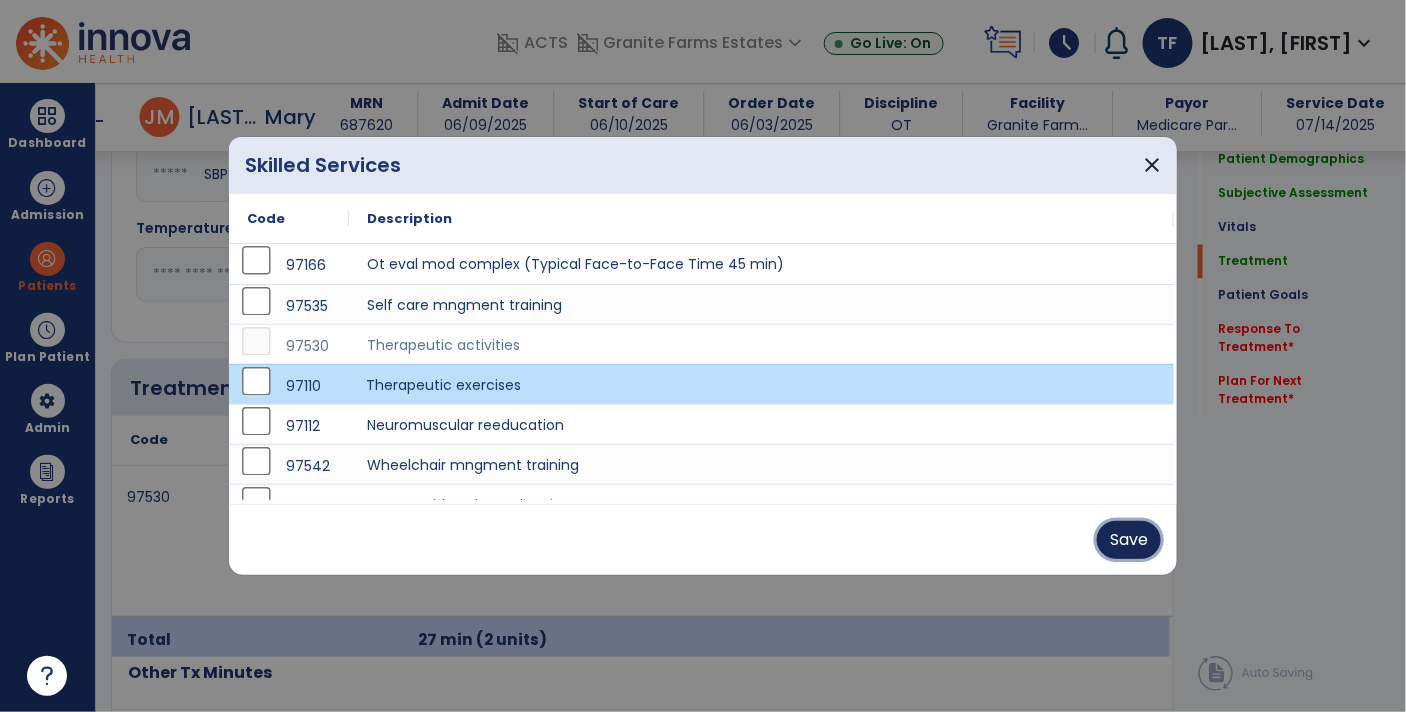click on "Save" at bounding box center (1129, 540) 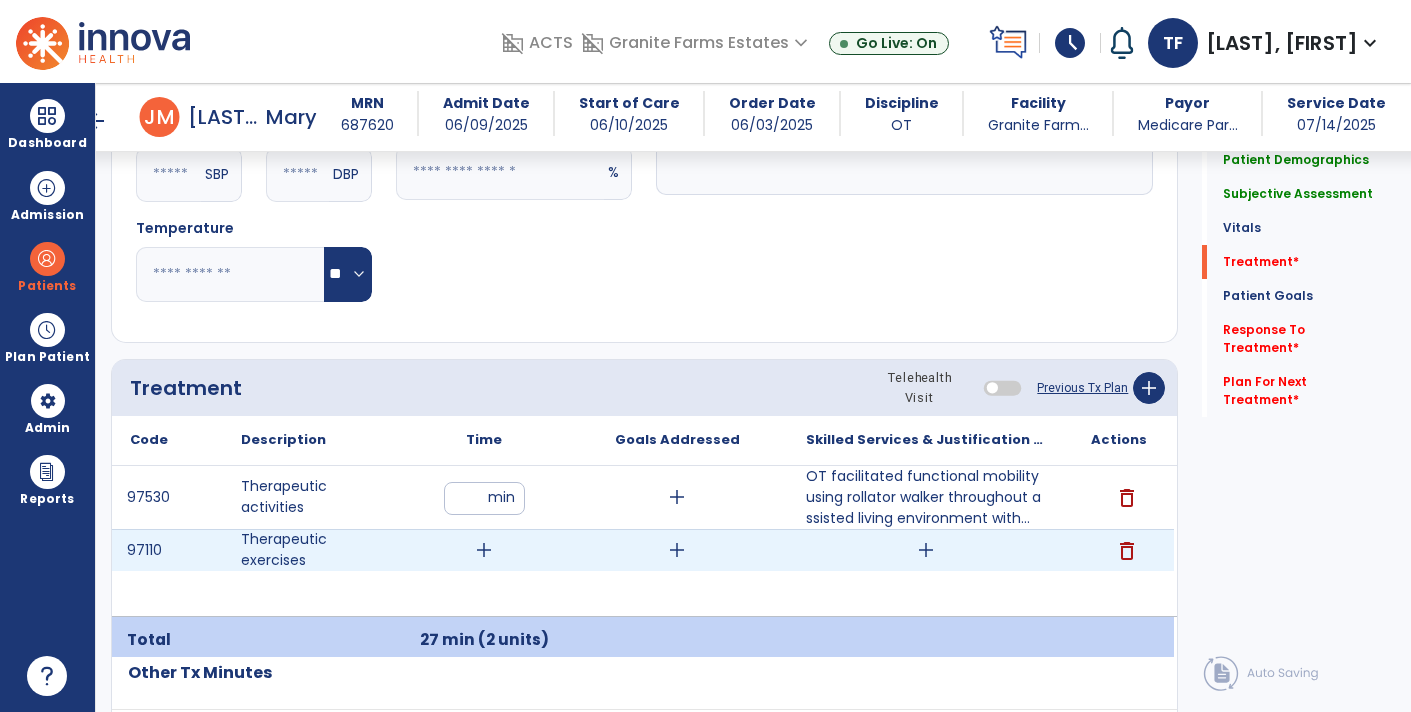 click on "add" at bounding box center [484, 550] 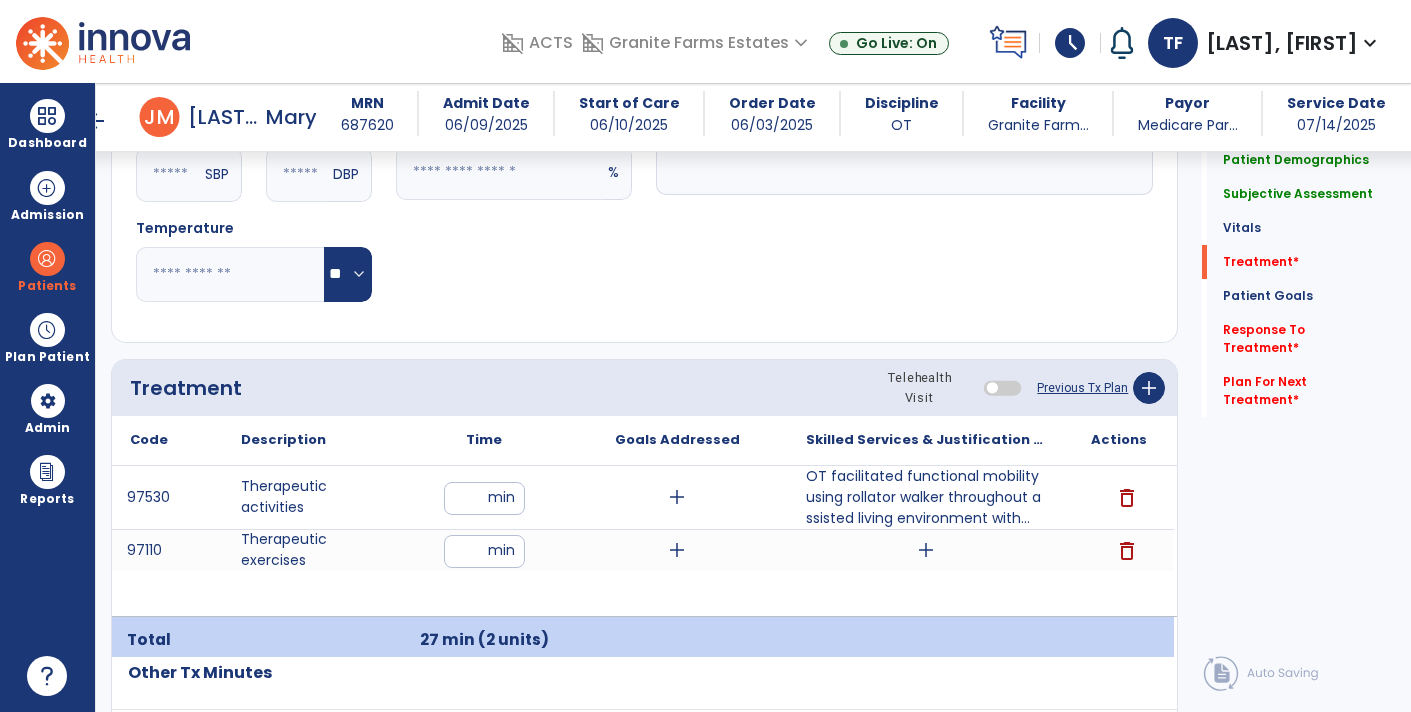 type on "**" 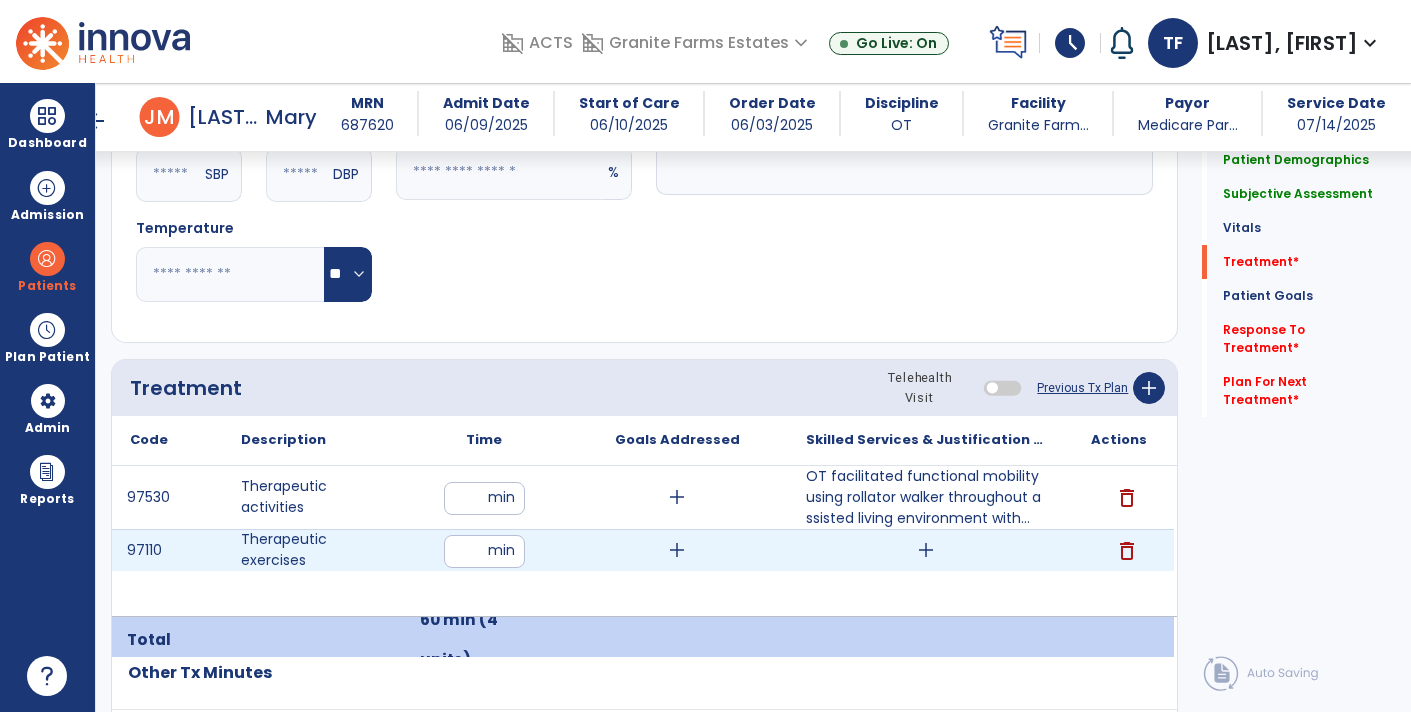 click on "add" at bounding box center (926, 550) 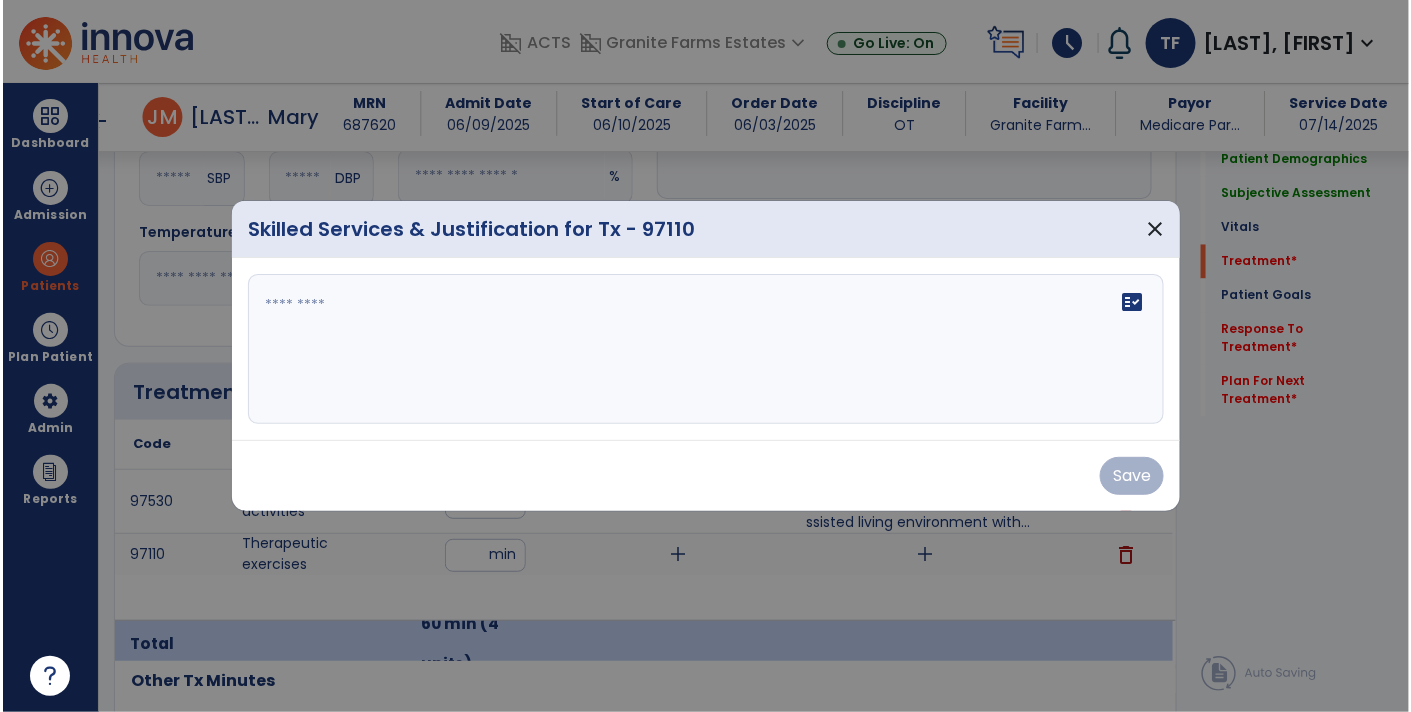 scroll, scrollTop: 1130, scrollLeft: 0, axis: vertical 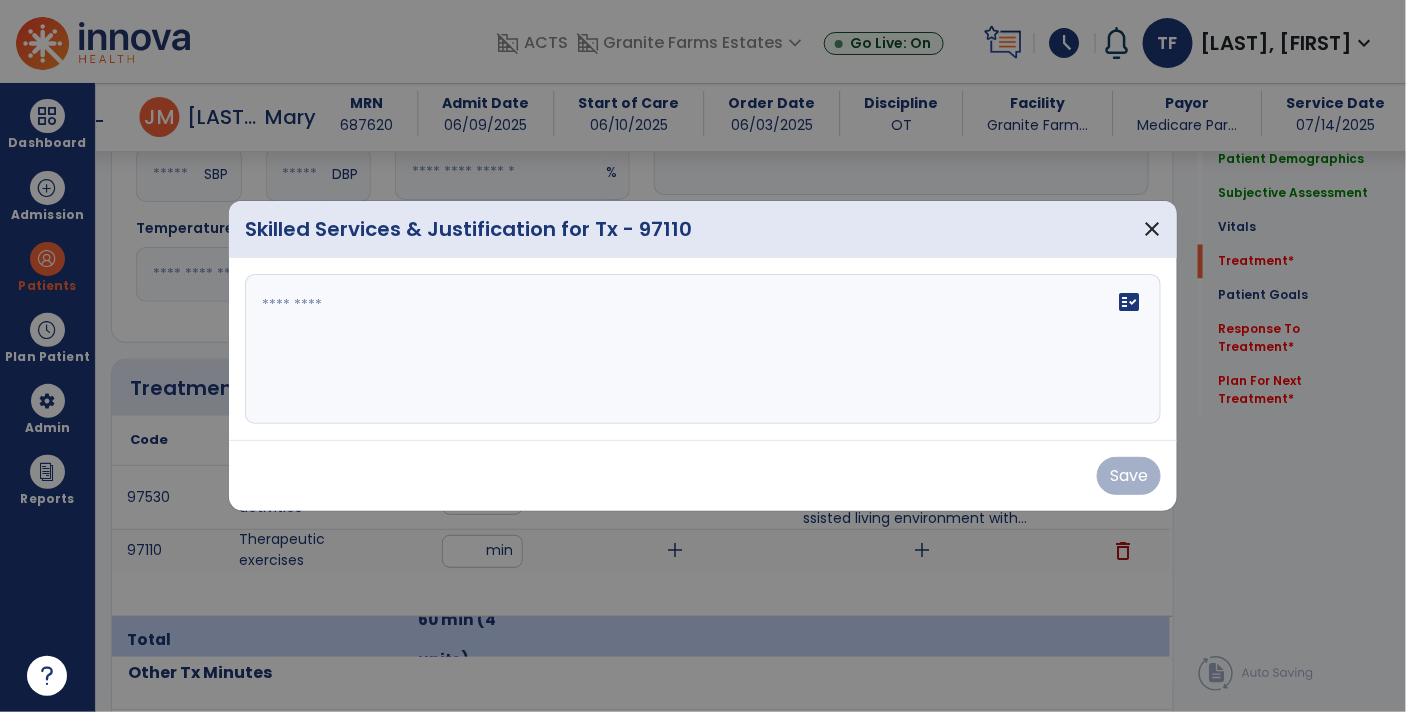 click on "fact_check" at bounding box center [703, 349] 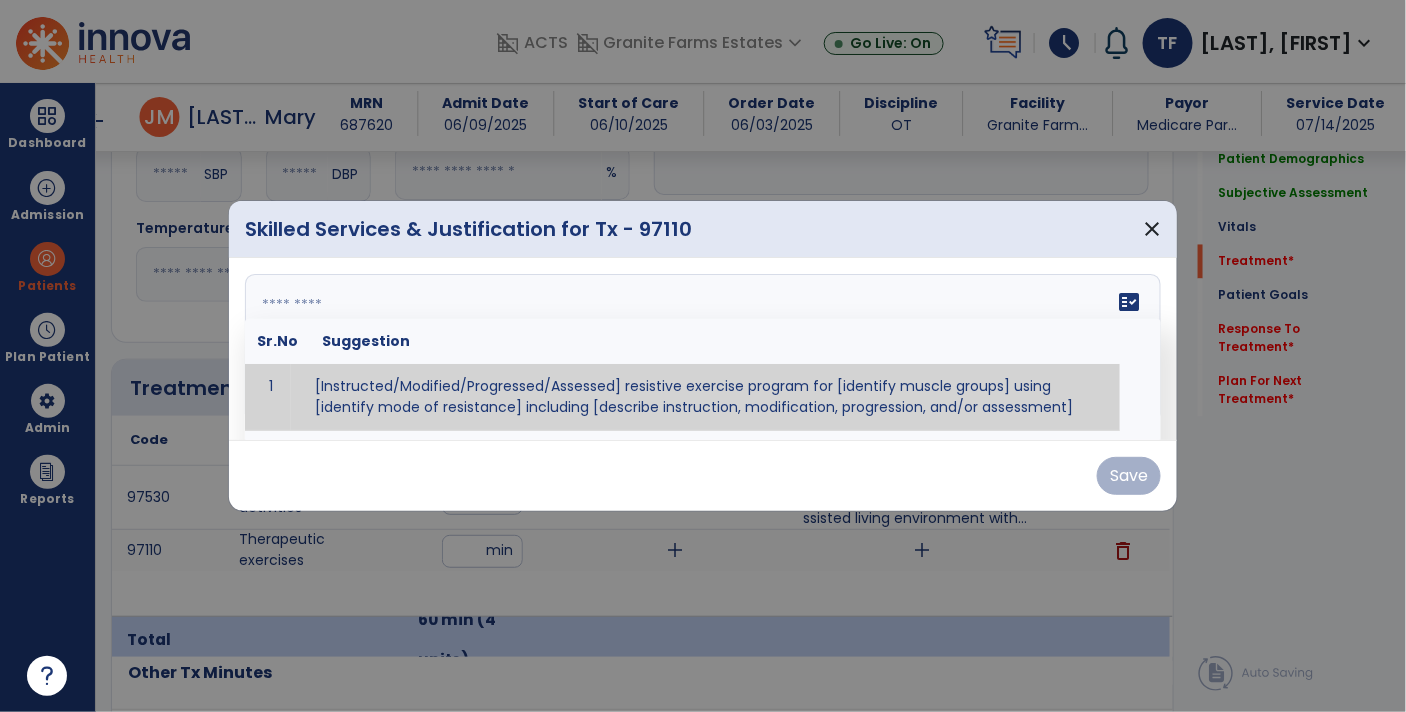 paste on "**********" 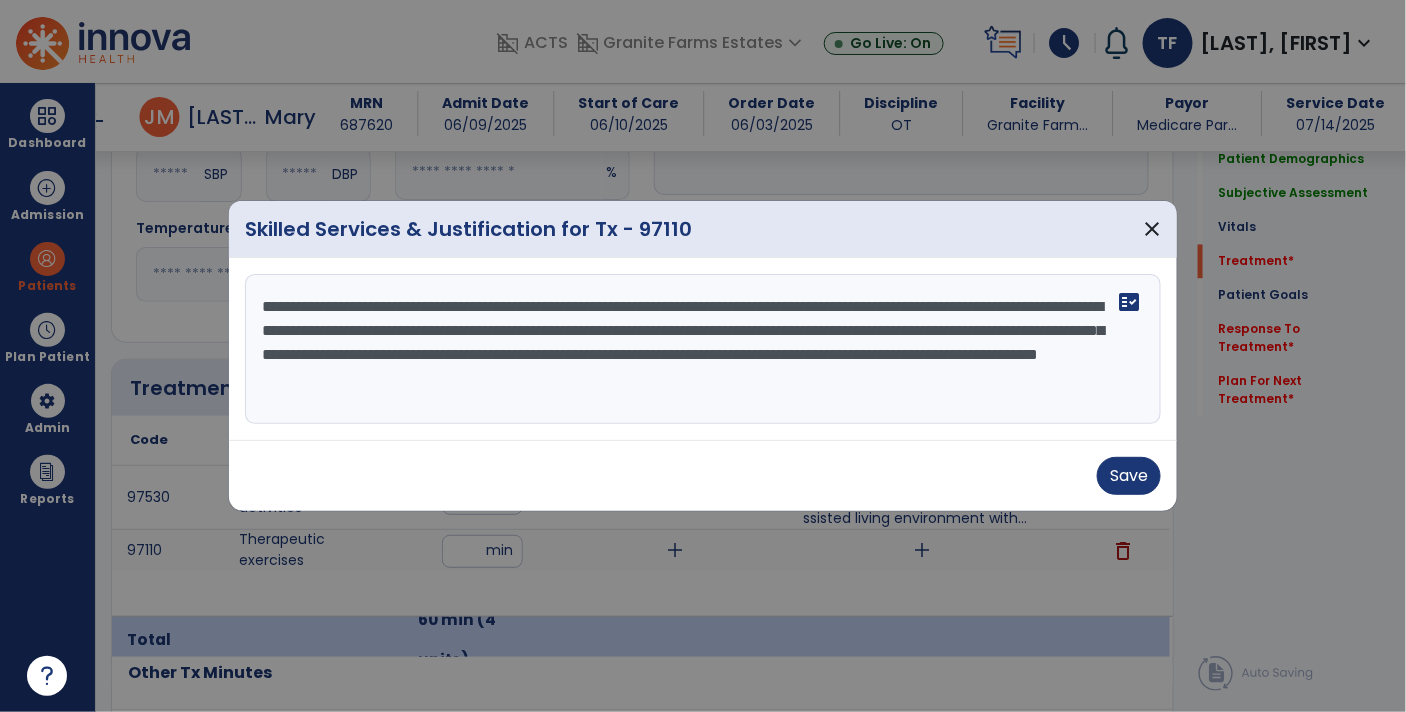 type on "**********" 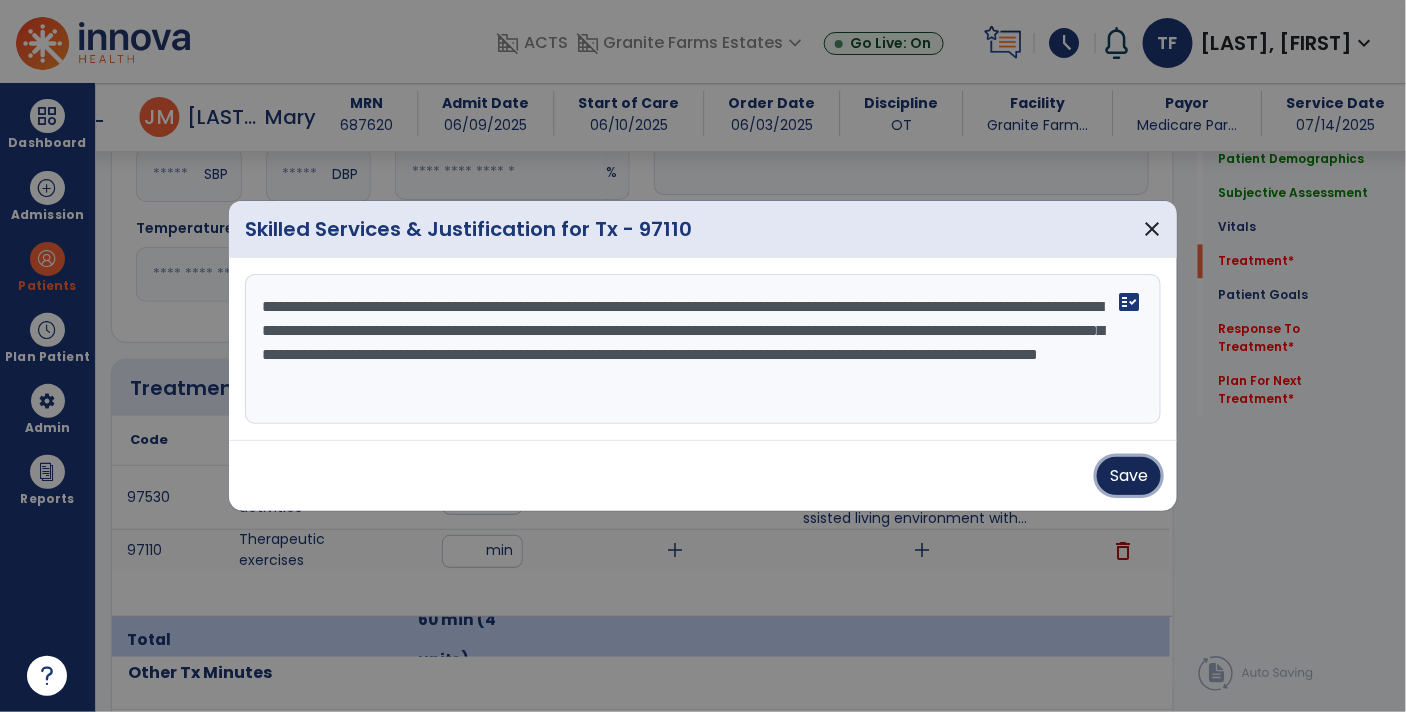 click on "Save" at bounding box center (1129, 476) 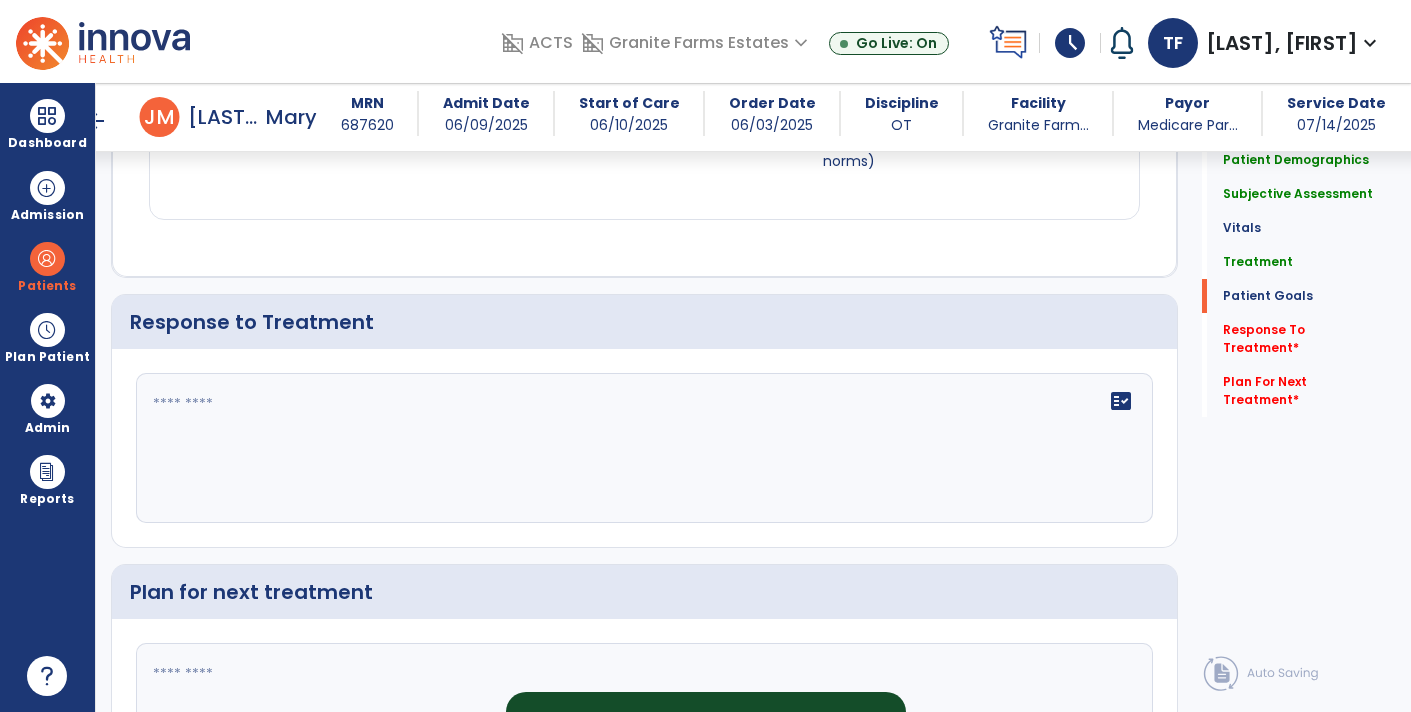scroll, scrollTop: 3401, scrollLeft: 0, axis: vertical 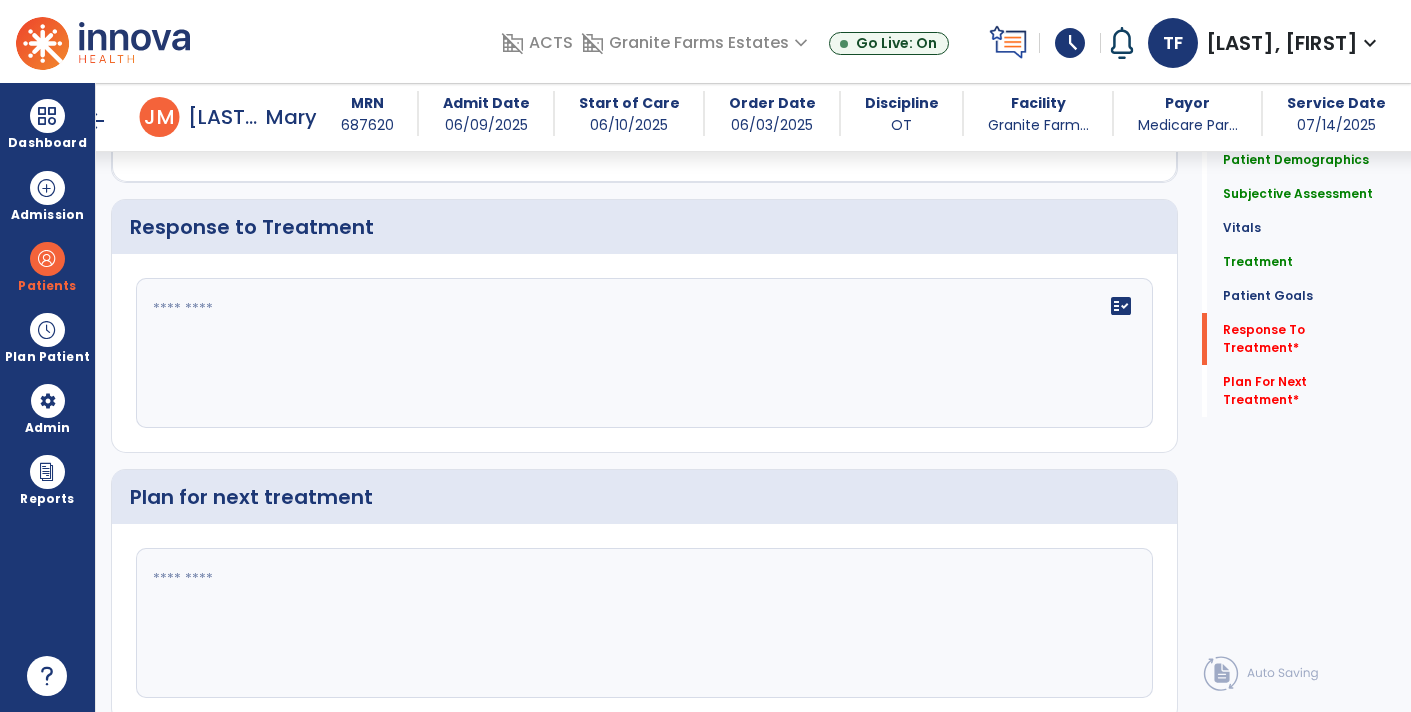 click on "fact_check" 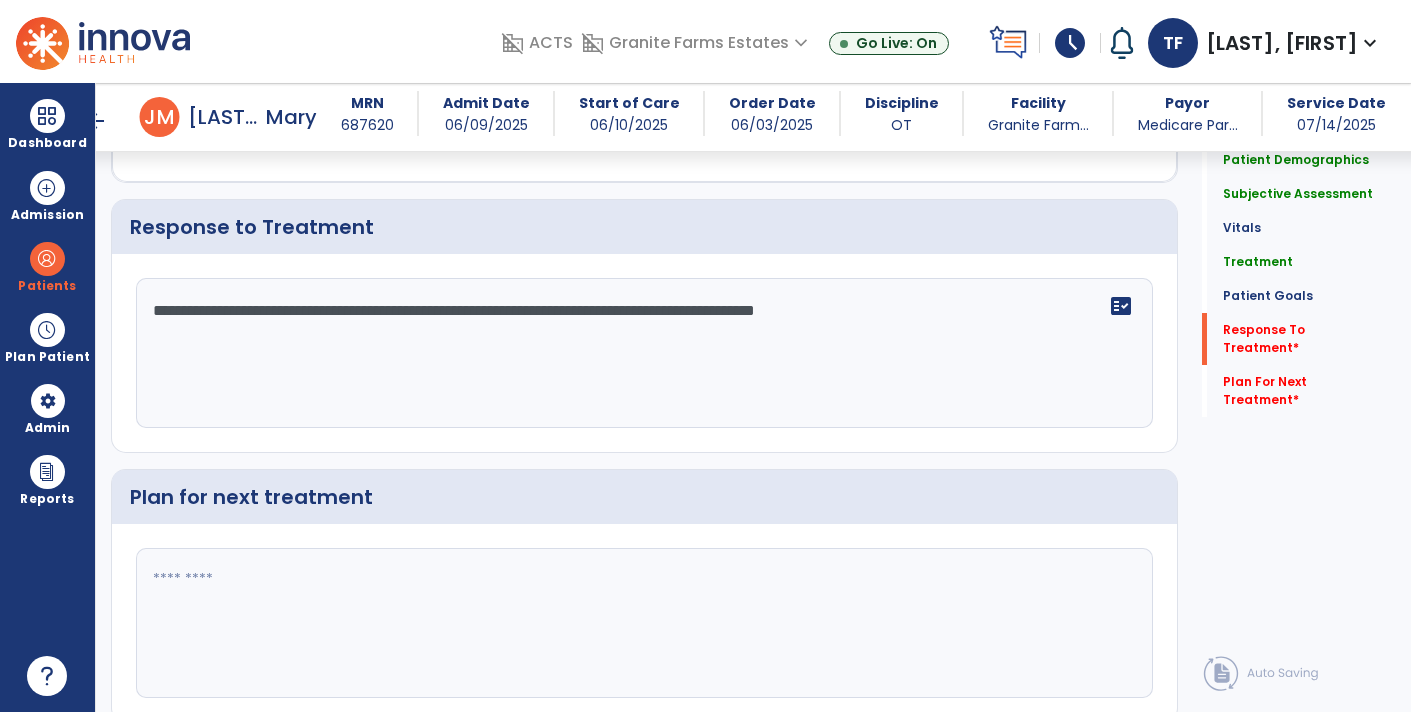 type on "**********" 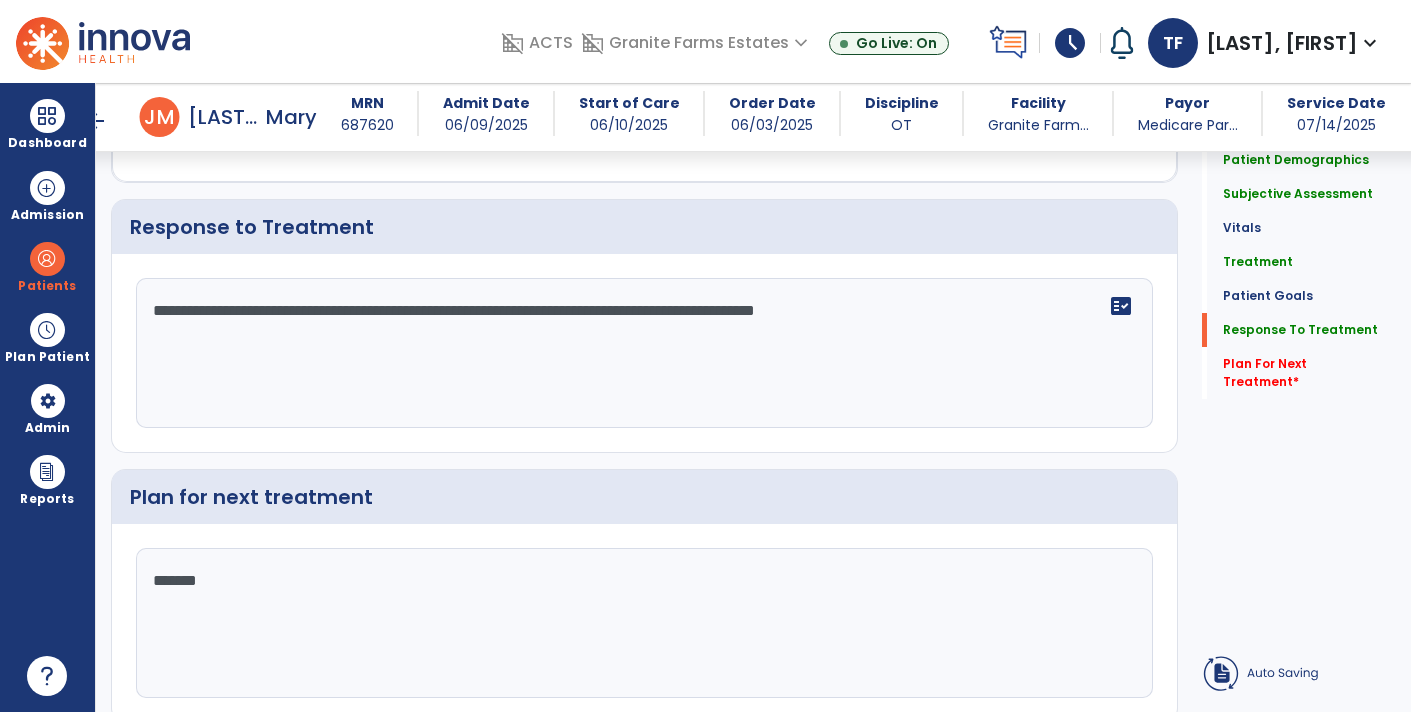 type on "********" 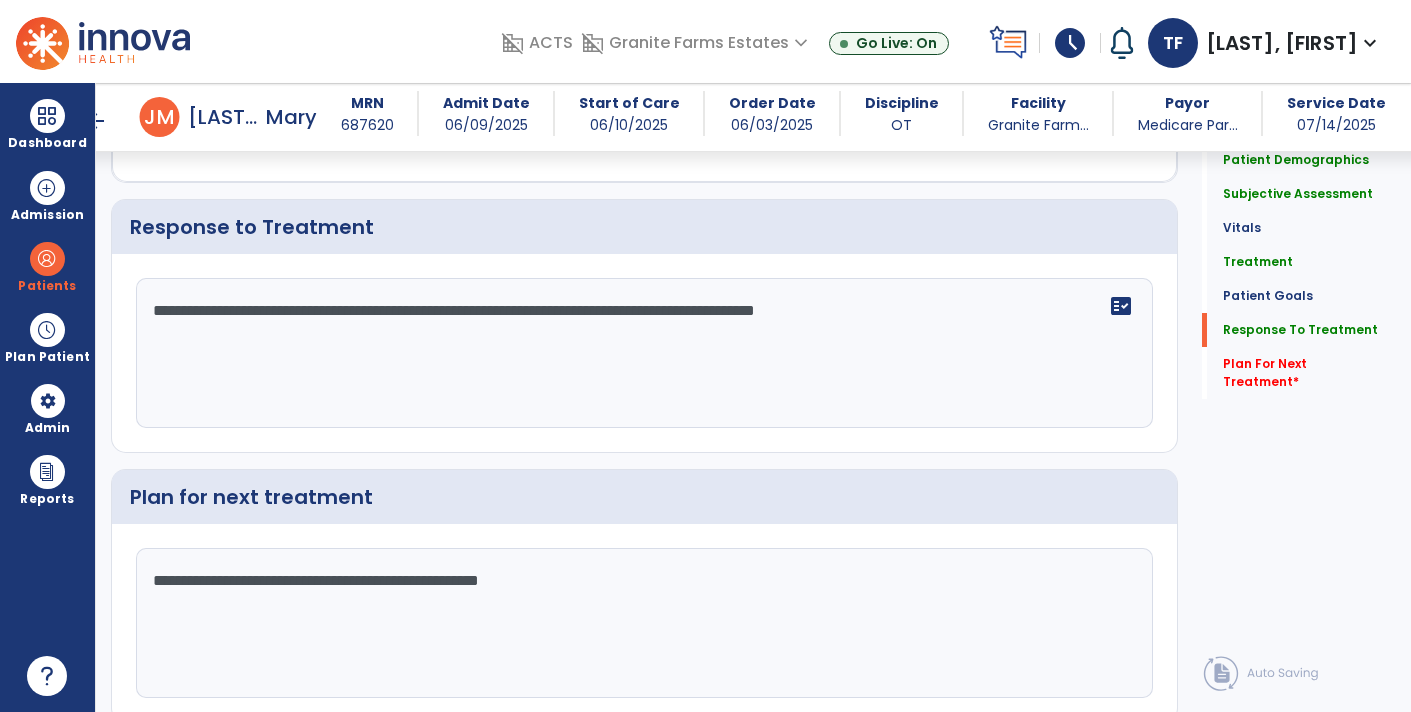 type on "**********" 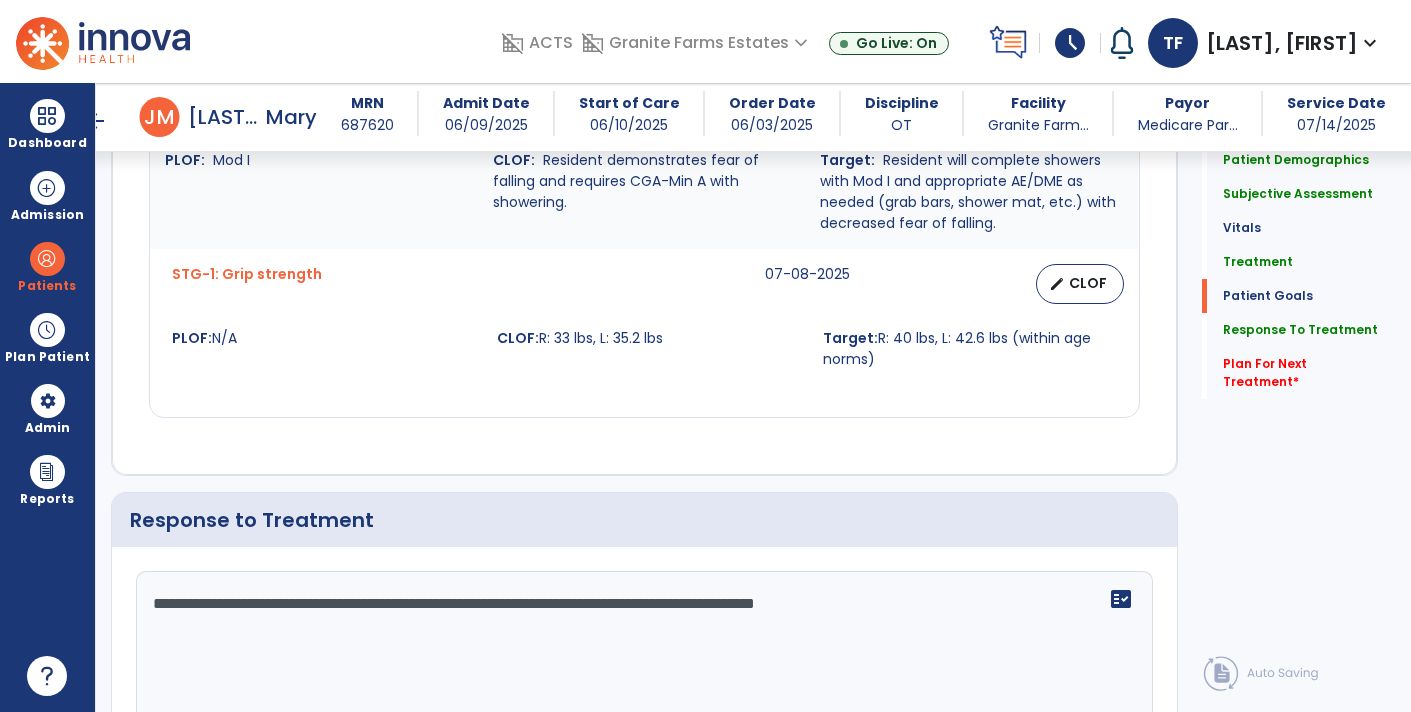 scroll, scrollTop: 2907, scrollLeft: 0, axis: vertical 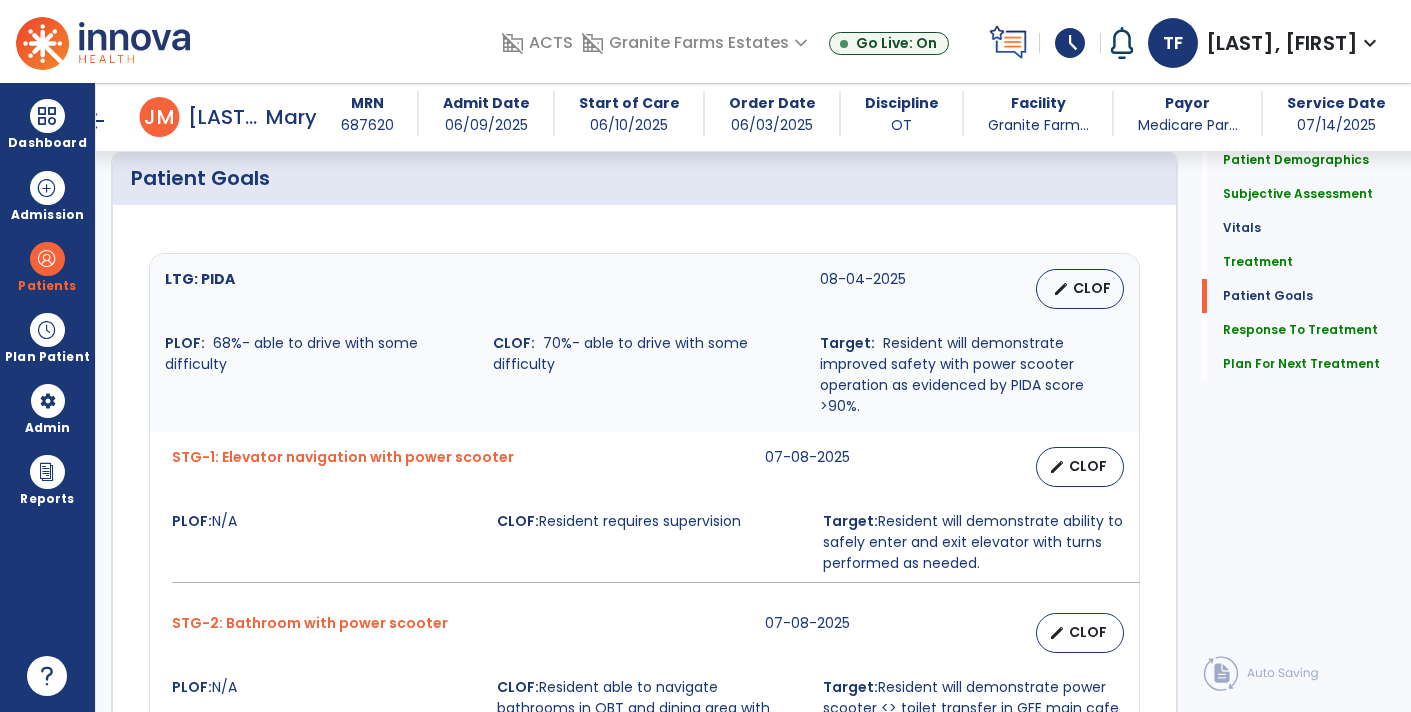 click on "arrow_back" at bounding box center [96, 121] 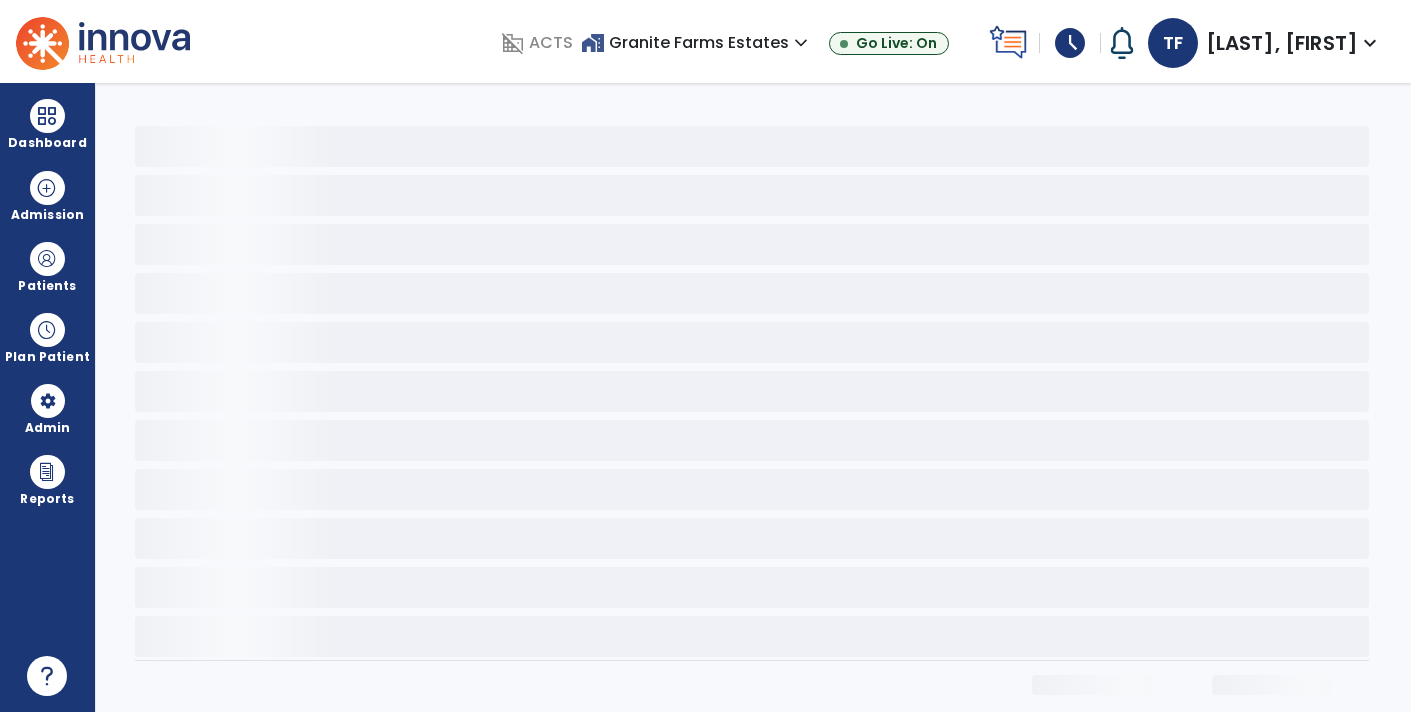 scroll, scrollTop: 0, scrollLeft: 0, axis: both 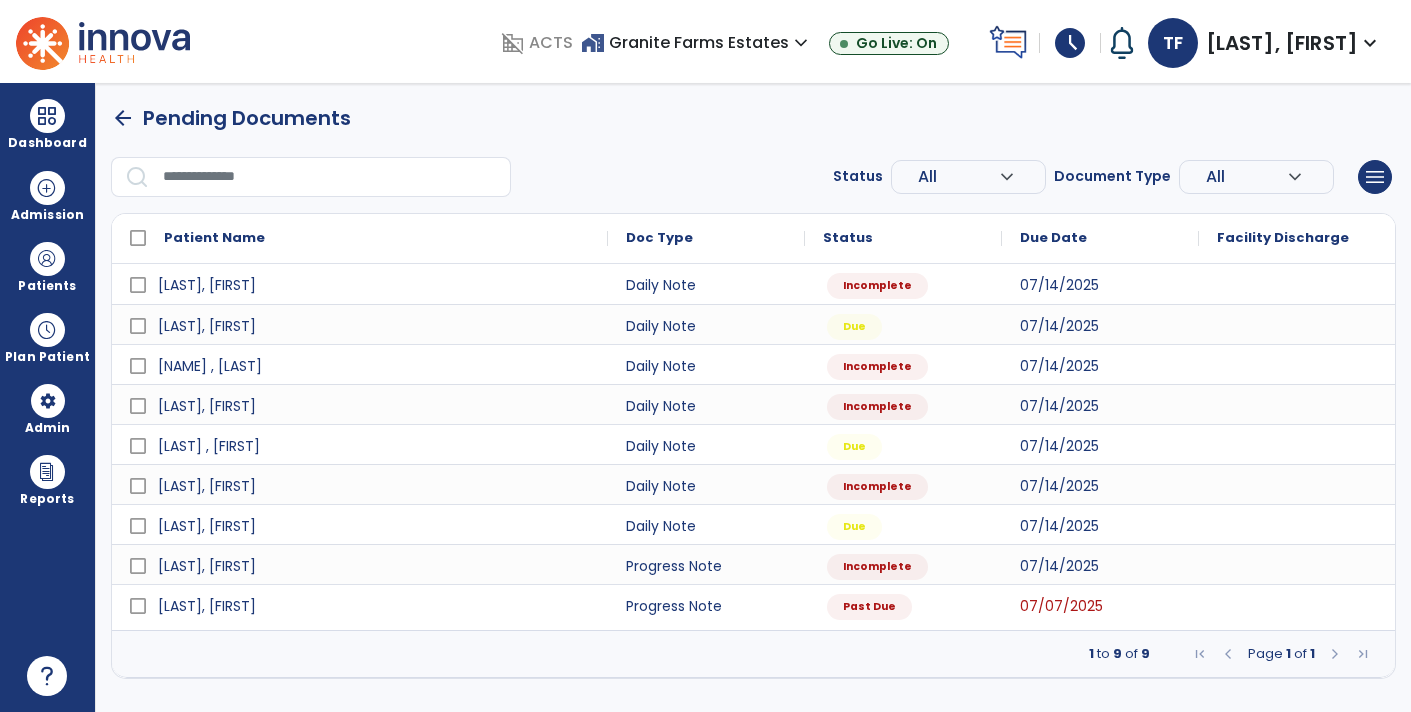 click on "arrow_back" at bounding box center (123, 118) 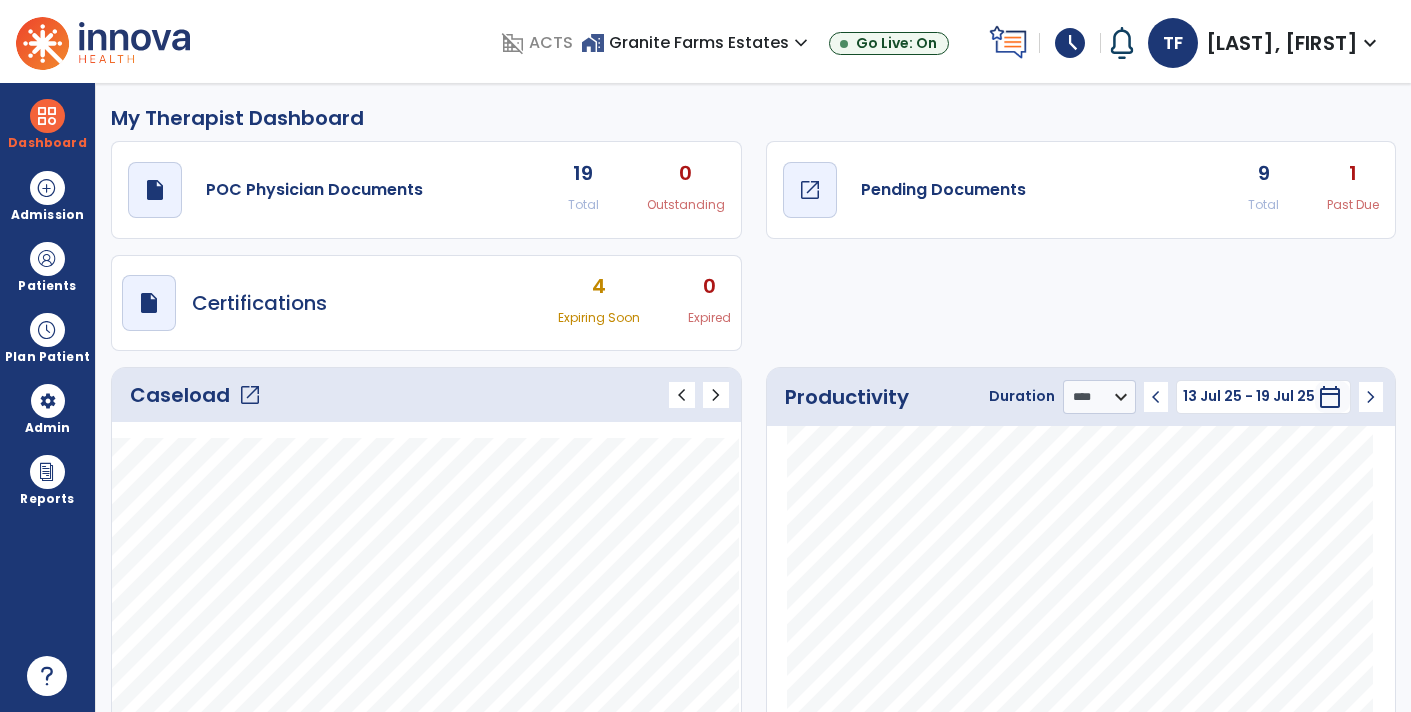 click on "Pending Documents" 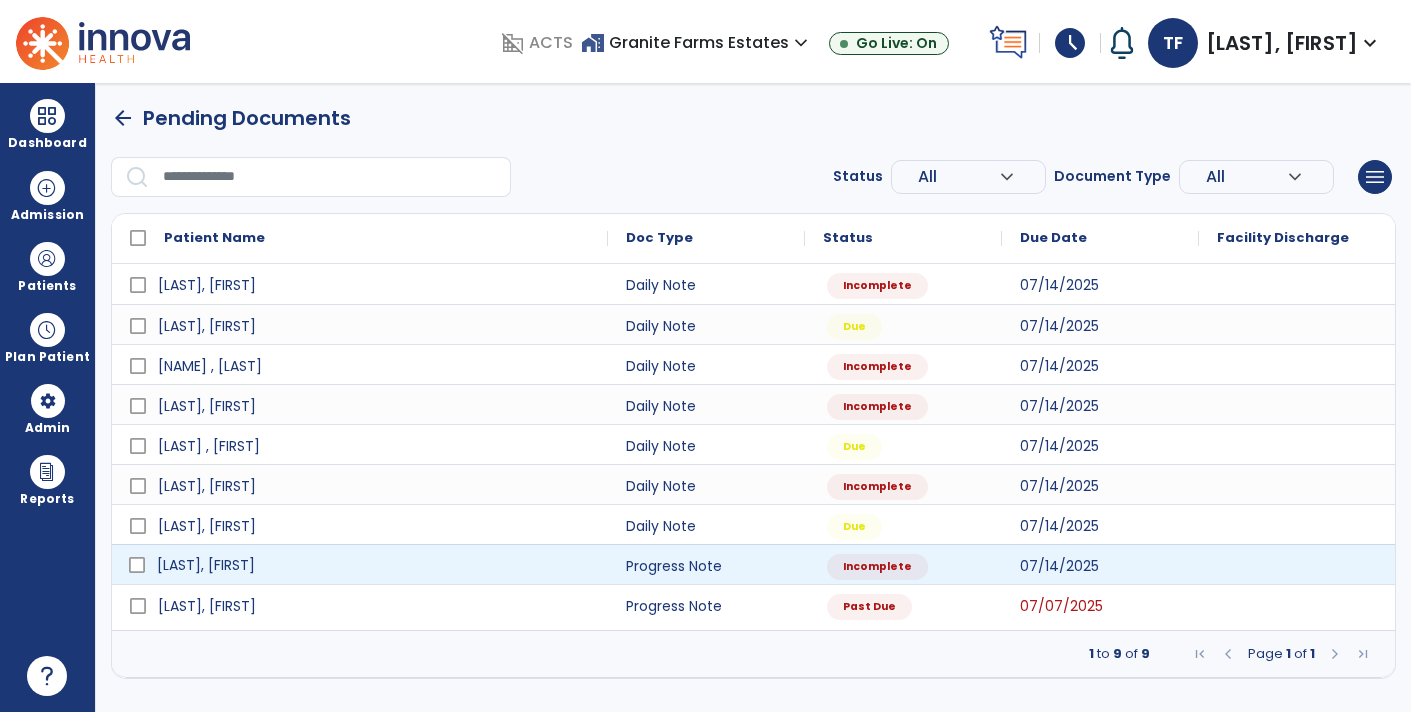 click on "[LAST], [FIRST]" at bounding box center (374, 565) 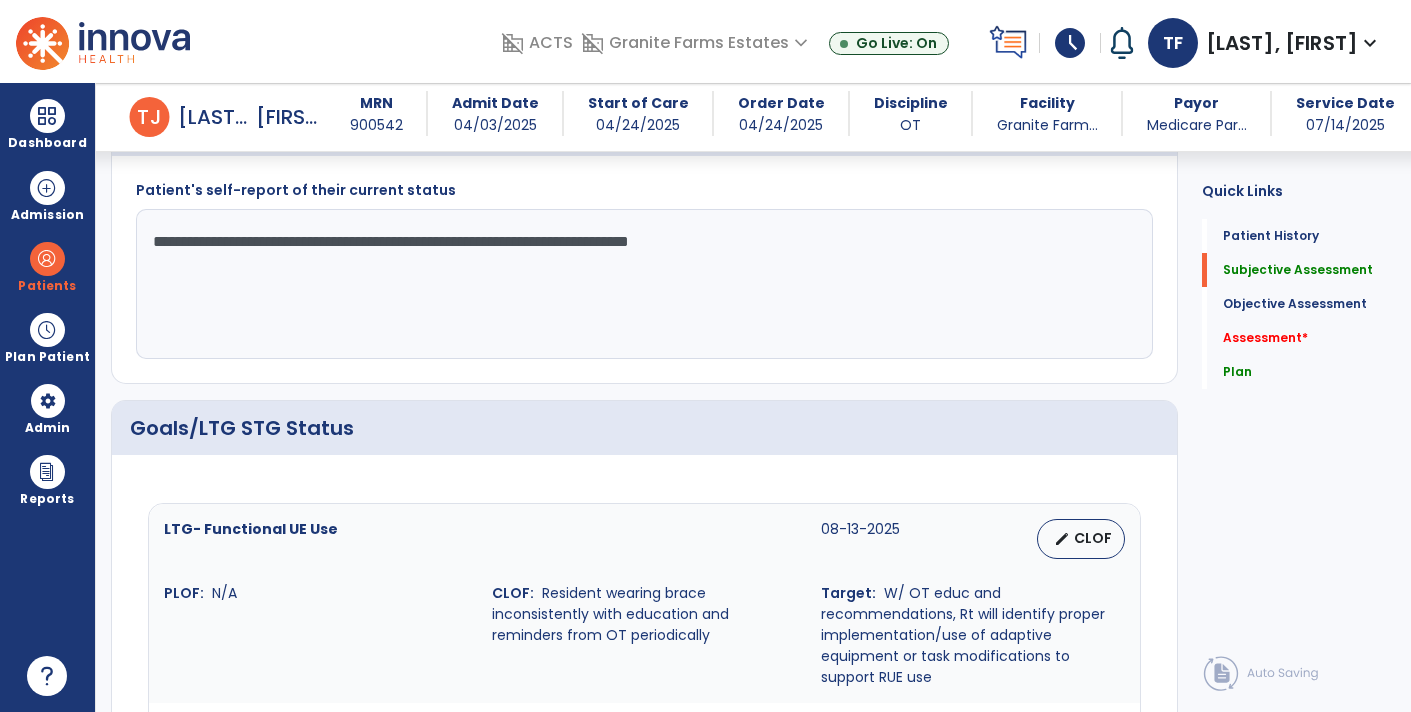 scroll, scrollTop: 559, scrollLeft: 0, axis: vertical 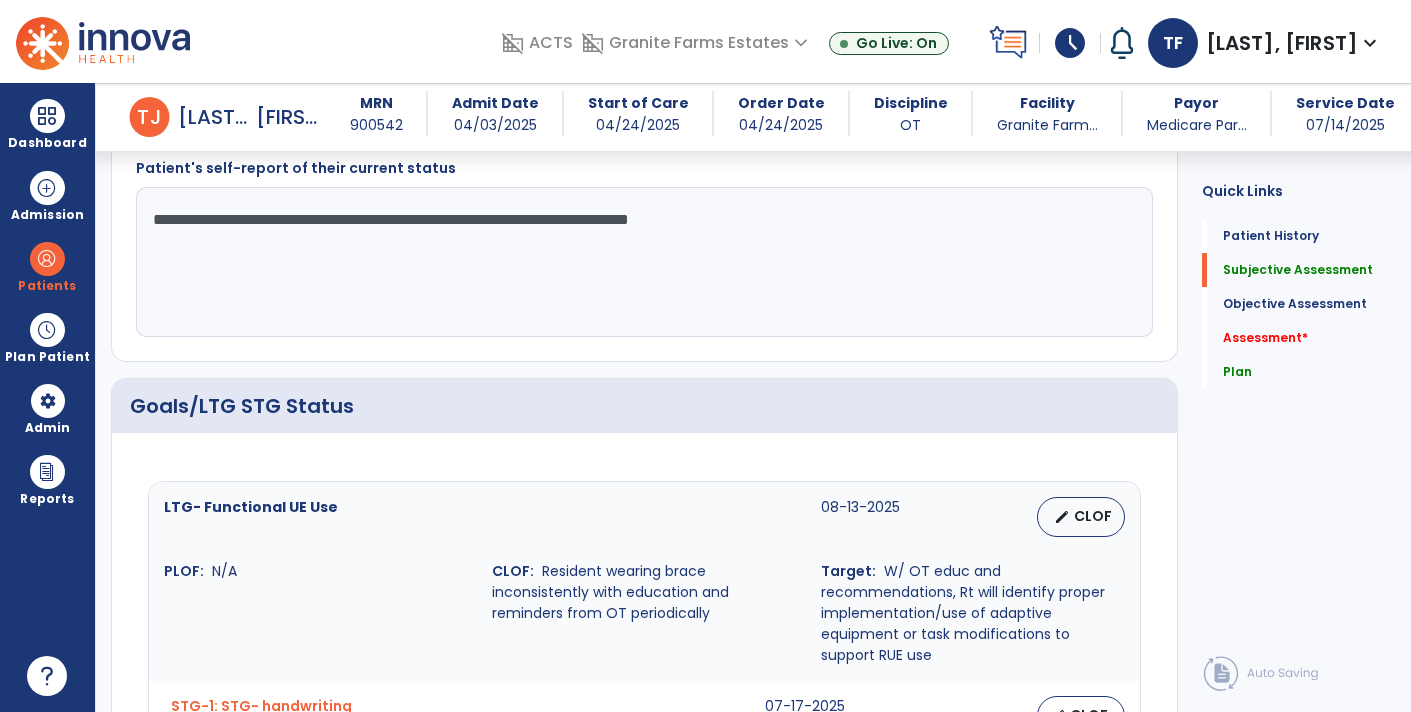 click 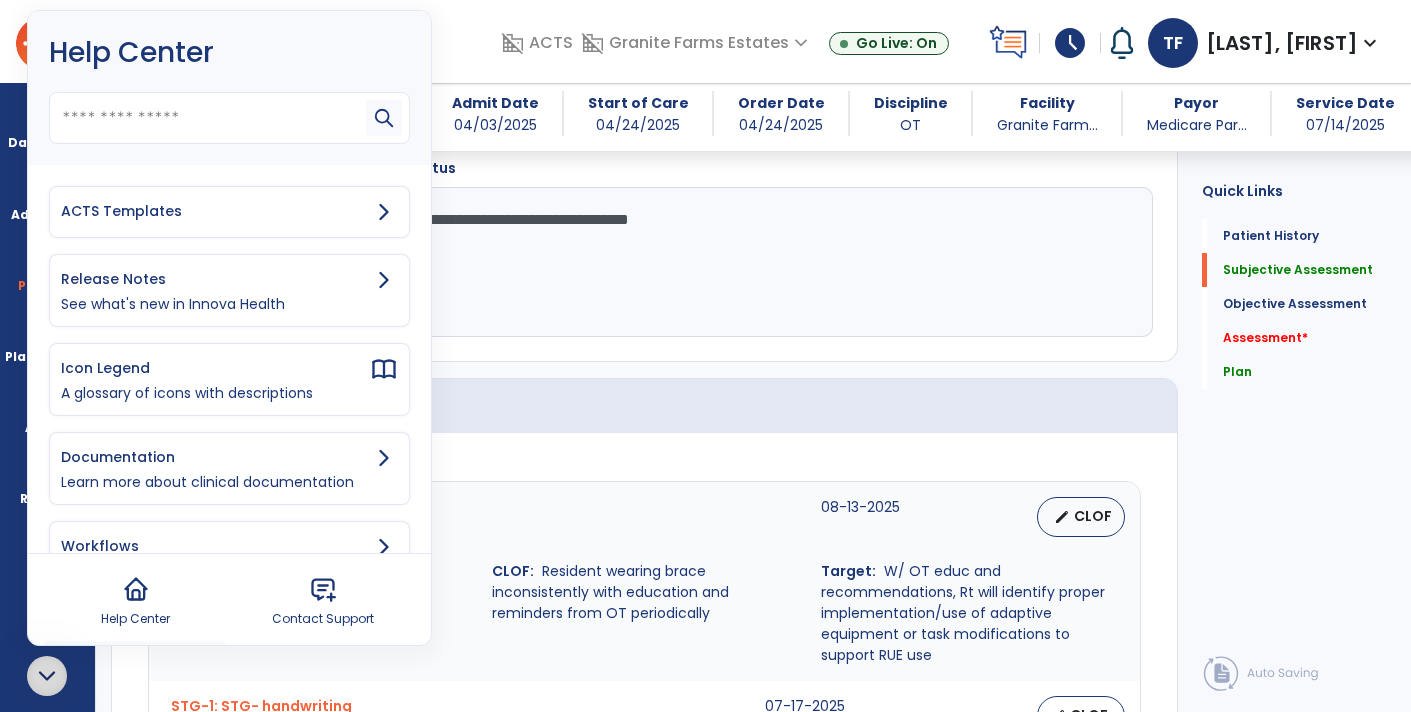 drag, startPoint x: 259, startPoint y: 224, endPoint x: 262, endPoint y: 244, distance: 20.22375 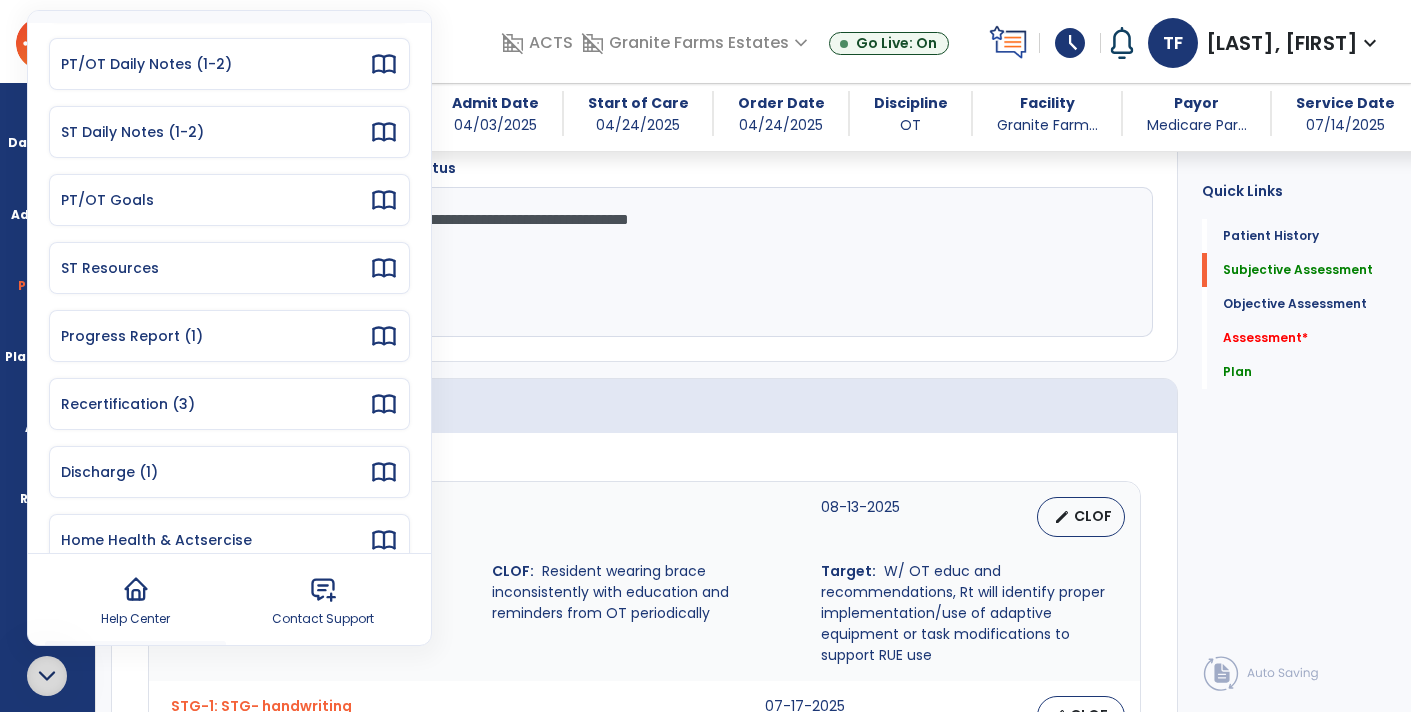 scroll, scrollTop: 147, scrollLeft: 0, axis: vertical 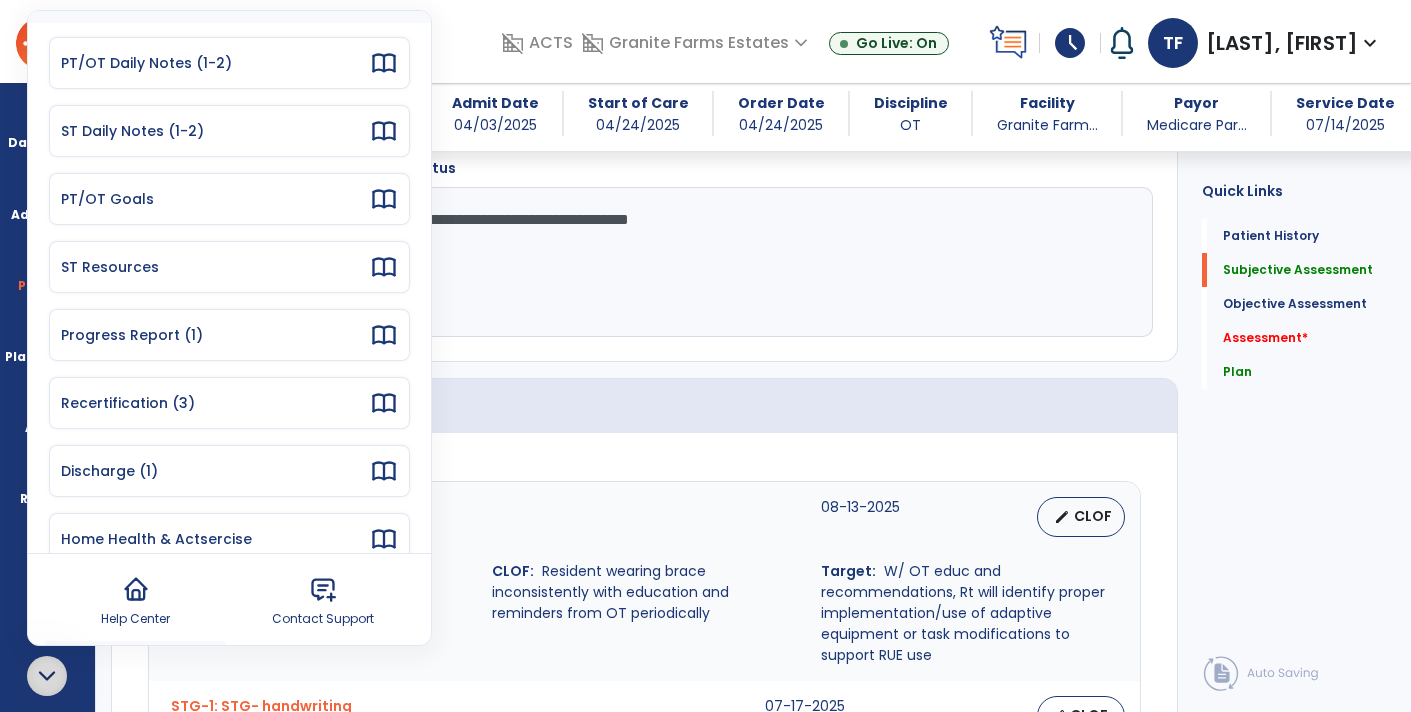 click on "Progress Report (1)" at bounding box center [215, 335] 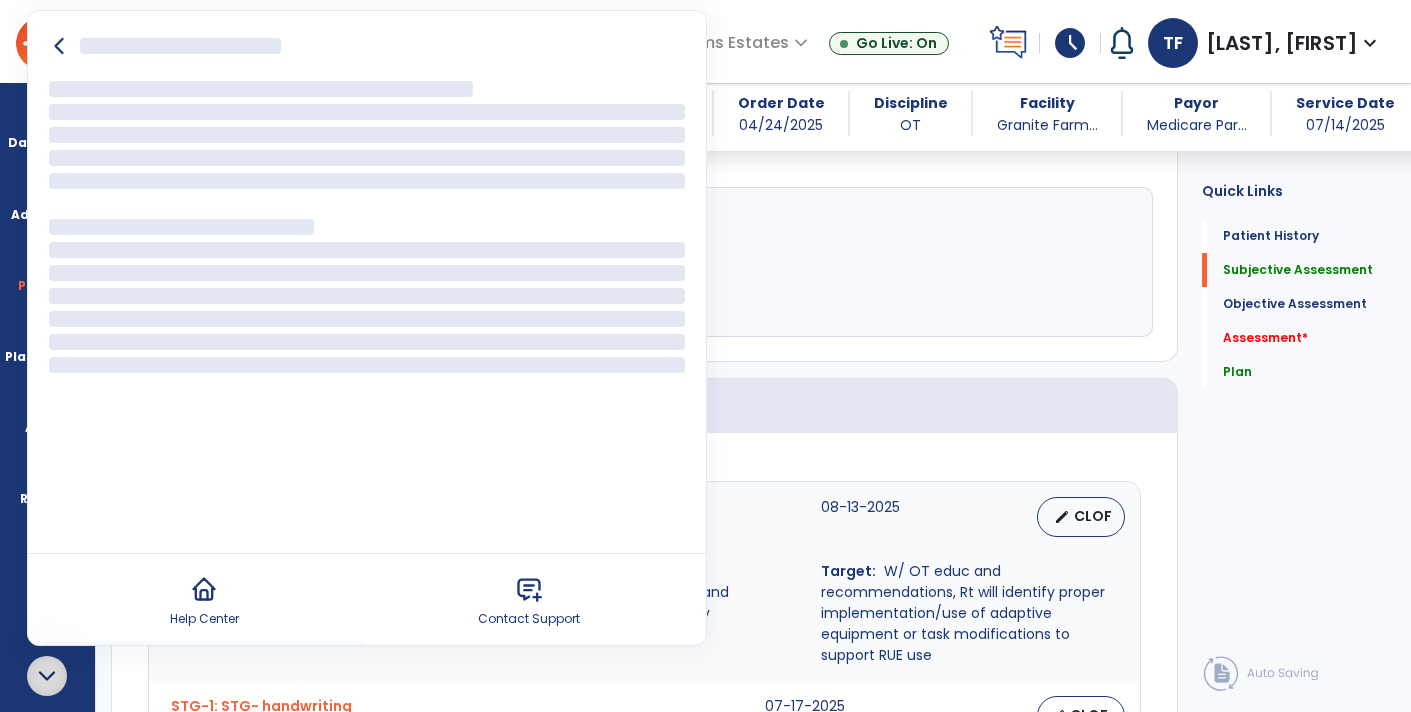 scroll, scrollTop: 0, scrollLeft: 0, axis: both 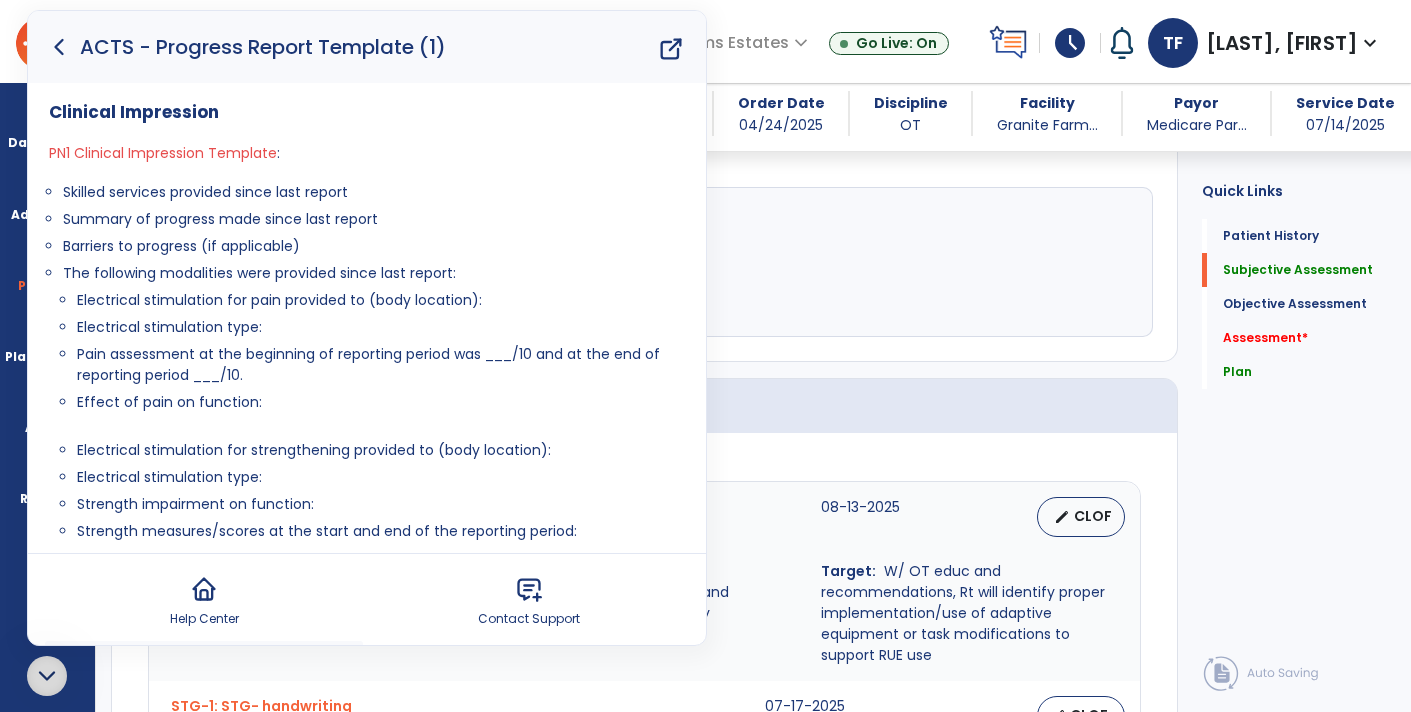 drag, startPoint x: 64, startPoint y: 187, endPoint x: 335, endPoint y: 408, distance: 349.68845 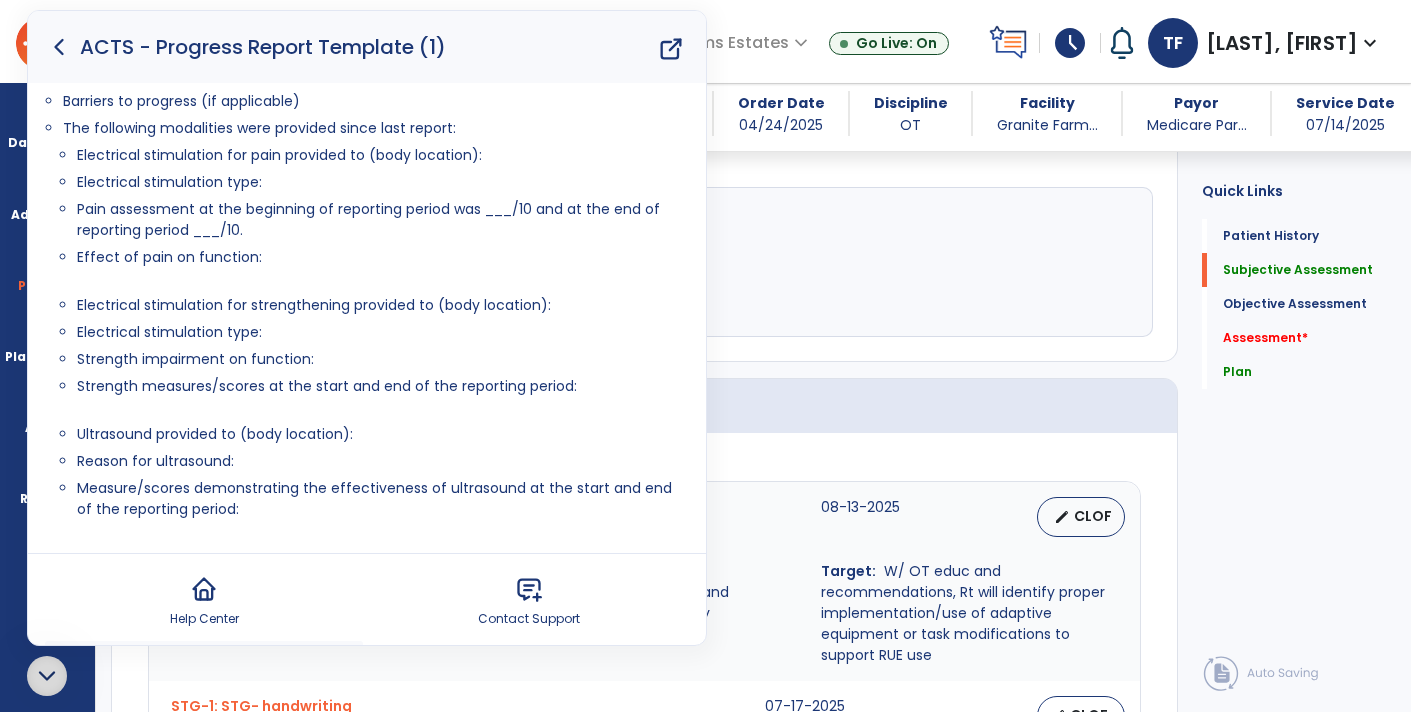 scroll, scrollTop: 158, scrollLeft: 0, axis: vertical 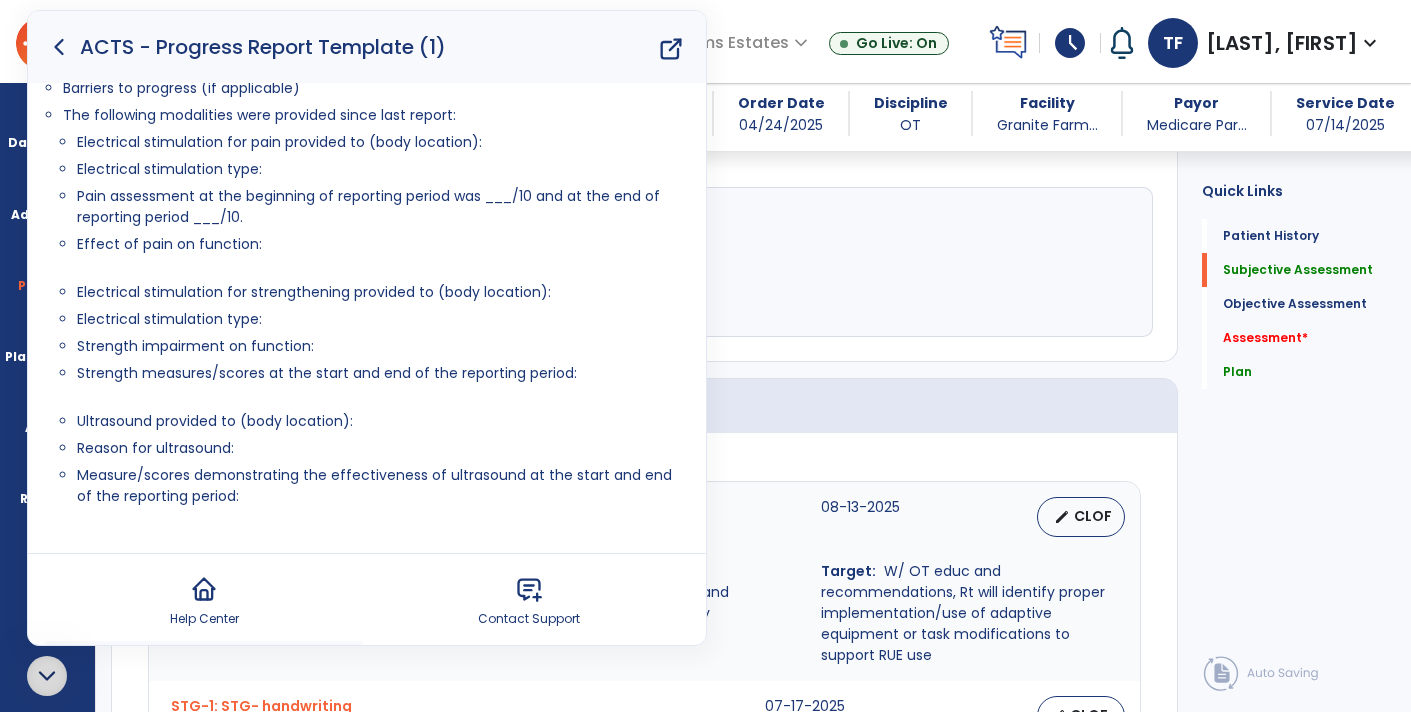 click on "Electrical stimulation for strengthening provided to (body location):" at bounding box center [381, 292] 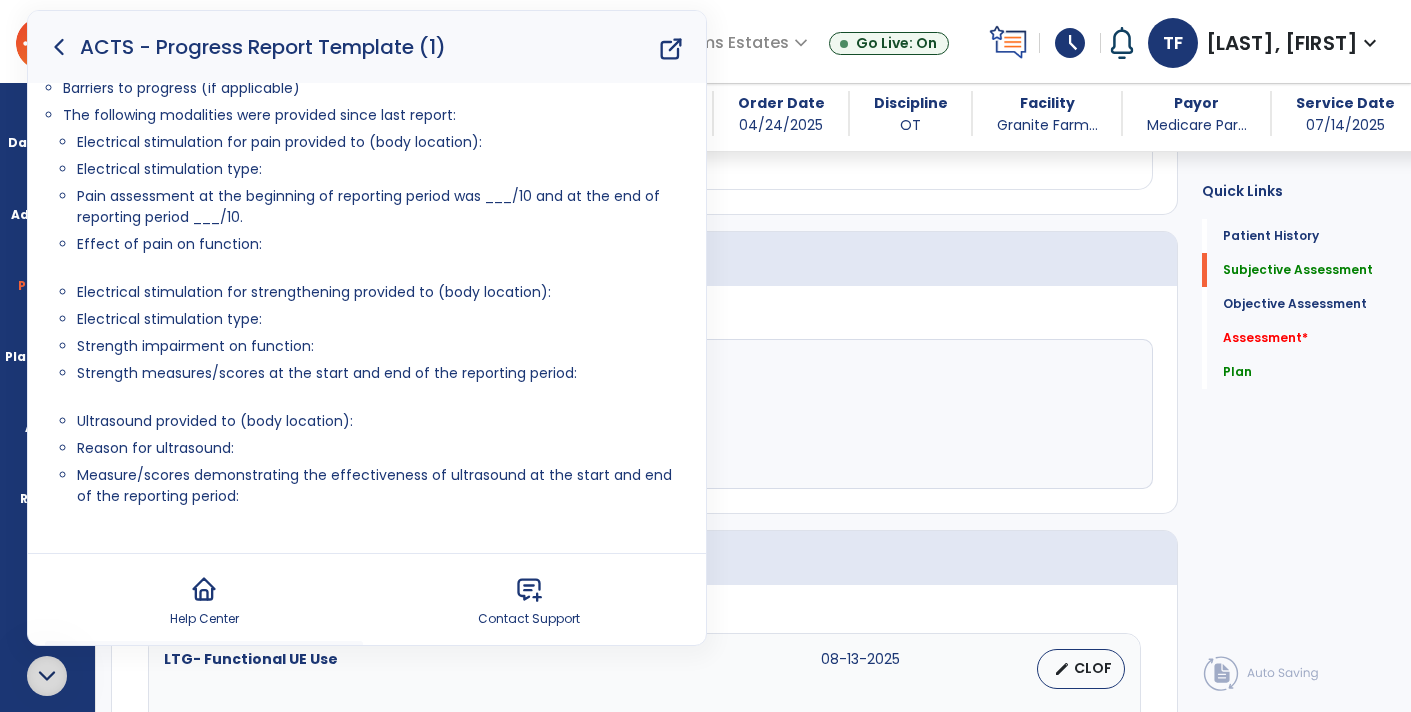 scroll, scrollTop: 238, scrollLeft: 0, axis: vertical 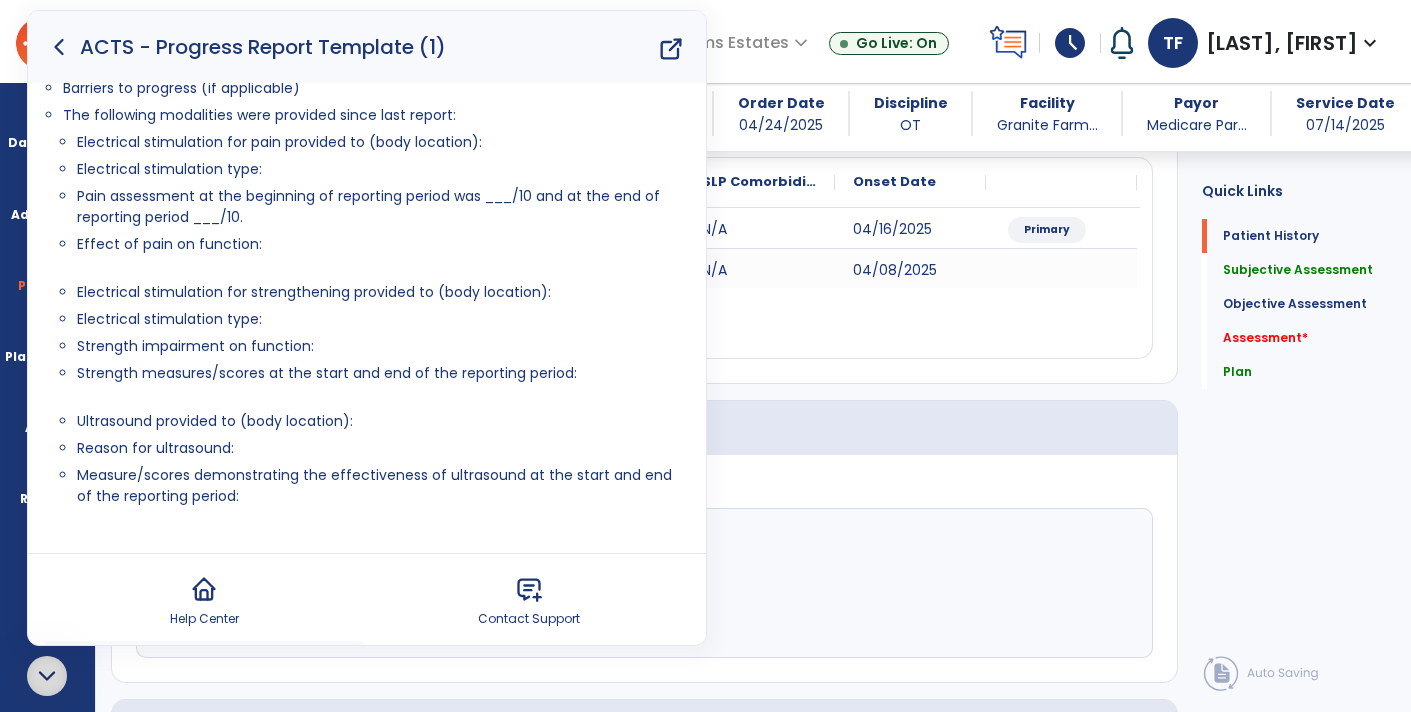 drag, startPoint x: 89, startPoint y: 676, endPoint x: 75, endPoint y: 677, distance: 14.035668 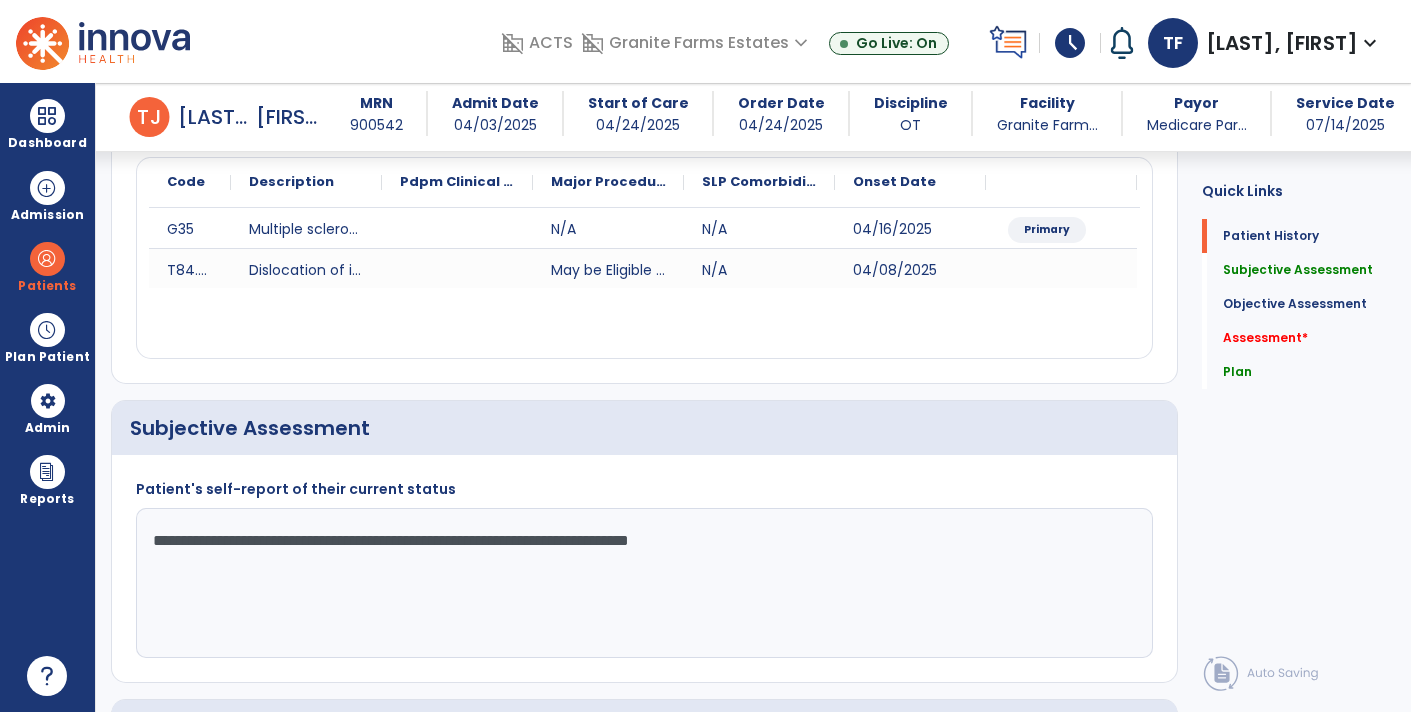 scroll, scrollTop: 0, scrollLeft: 0, axis: both 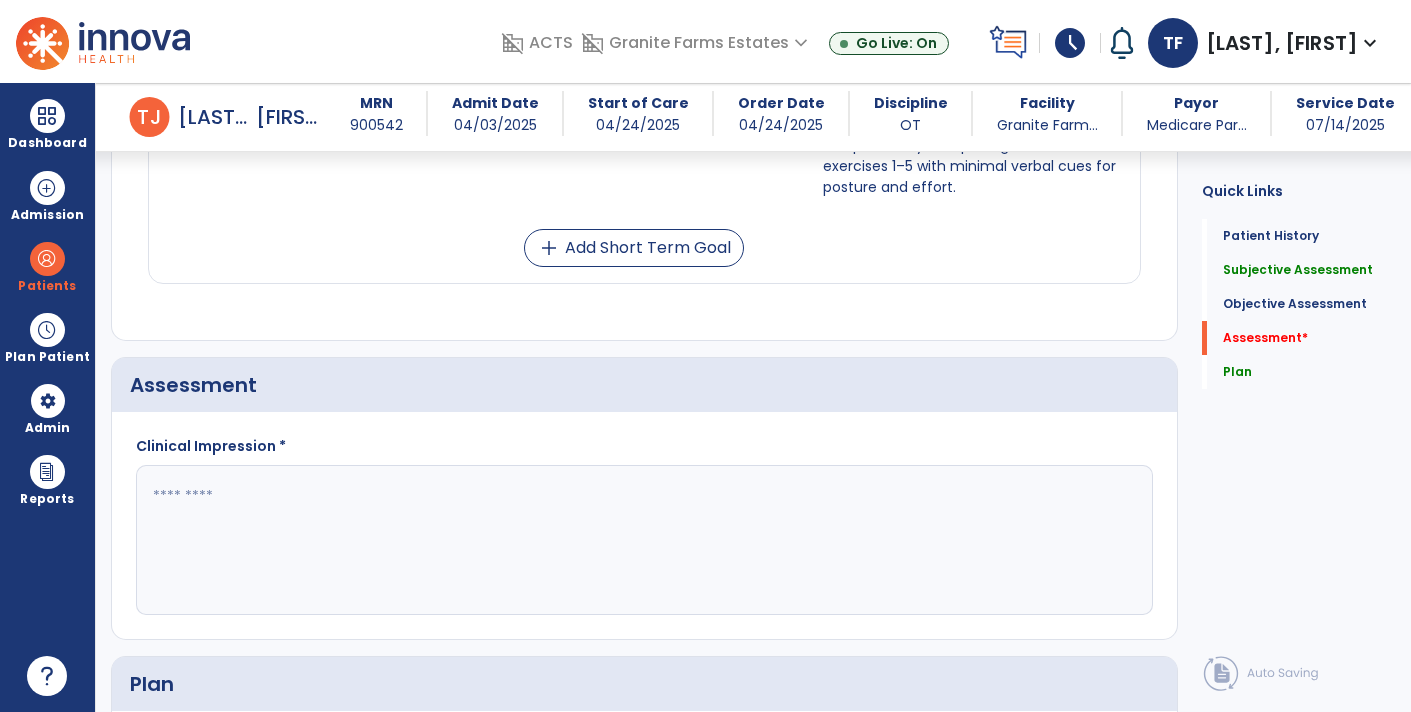 click 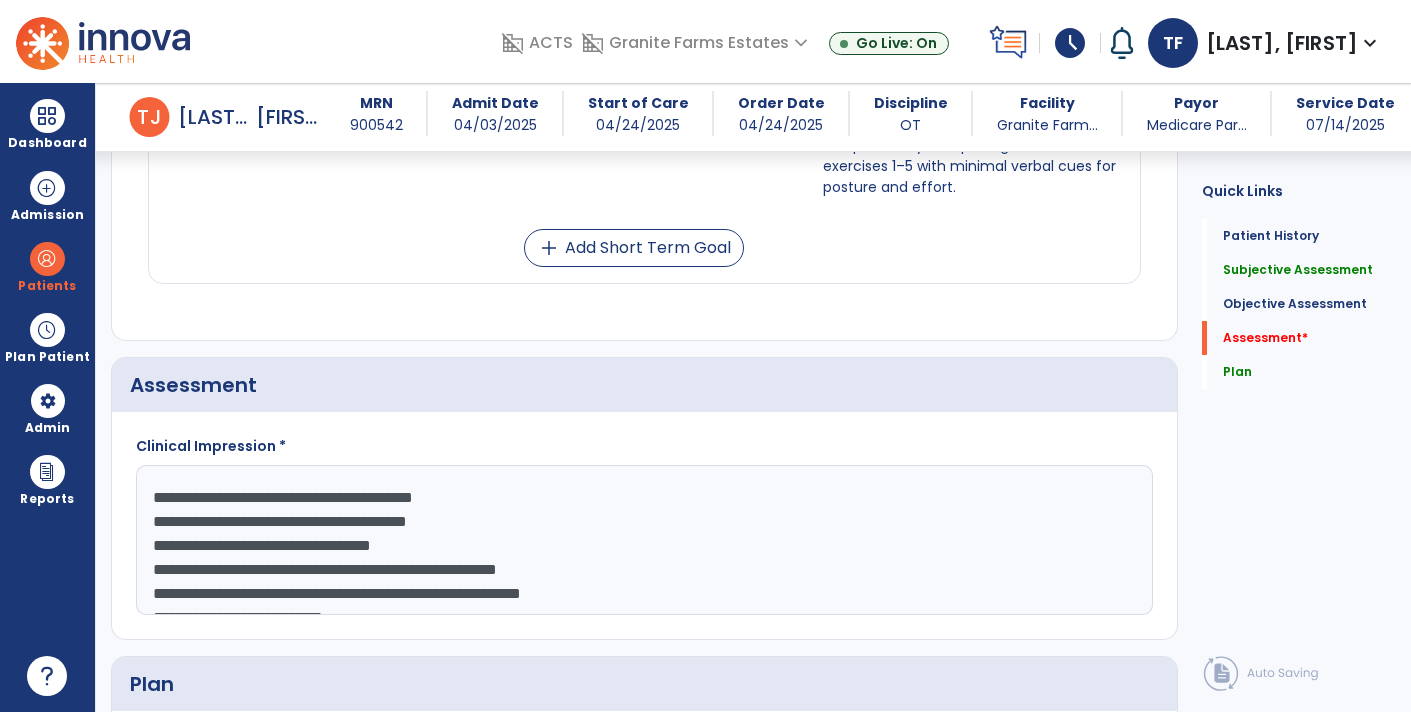 scroll, scrollTop: 63, scrollLeft: 0, axis: vertical 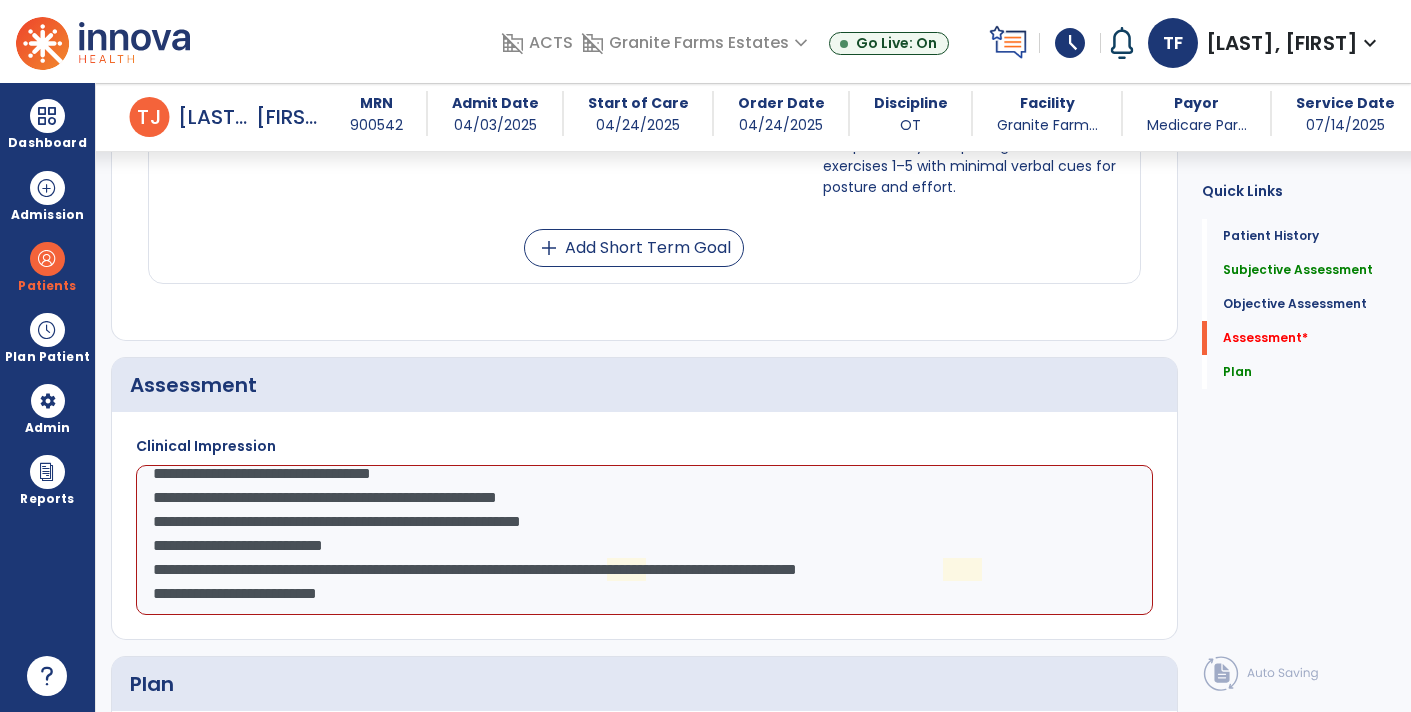 click on "**********" 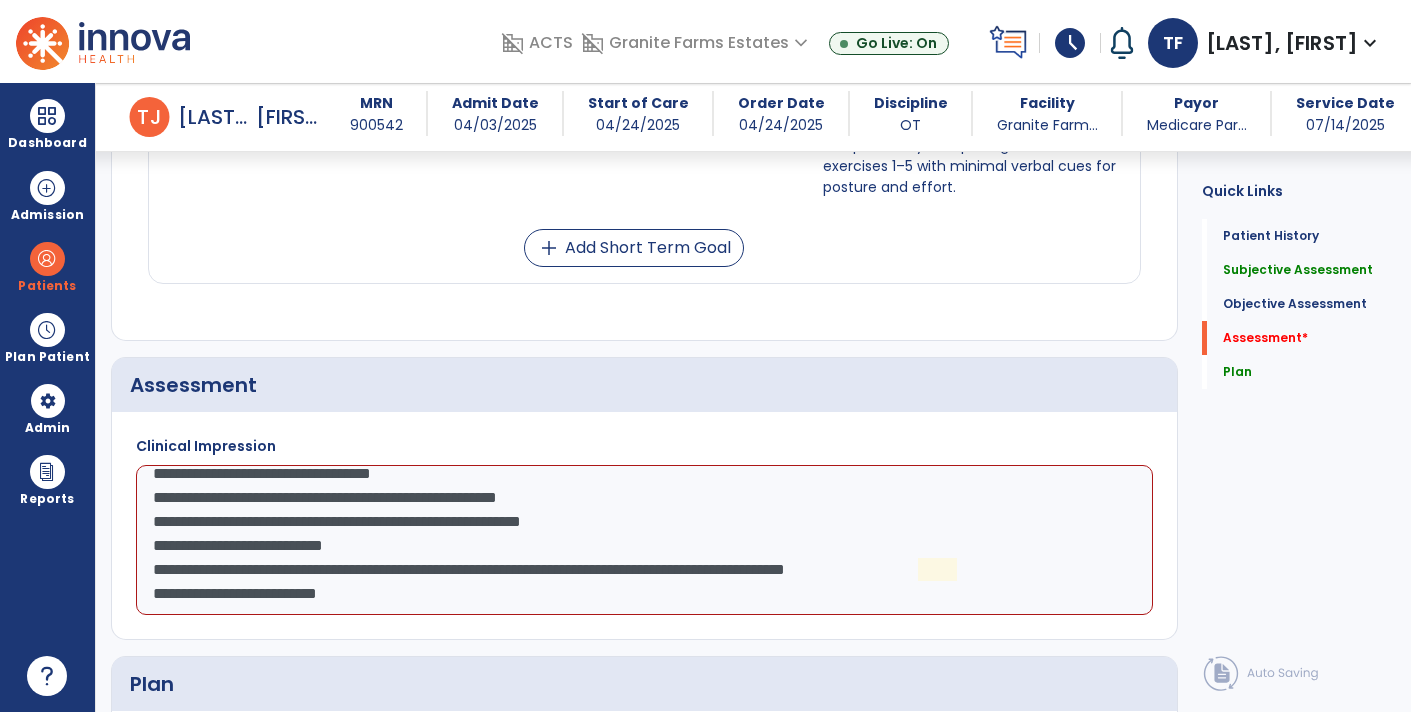 click on "**********" 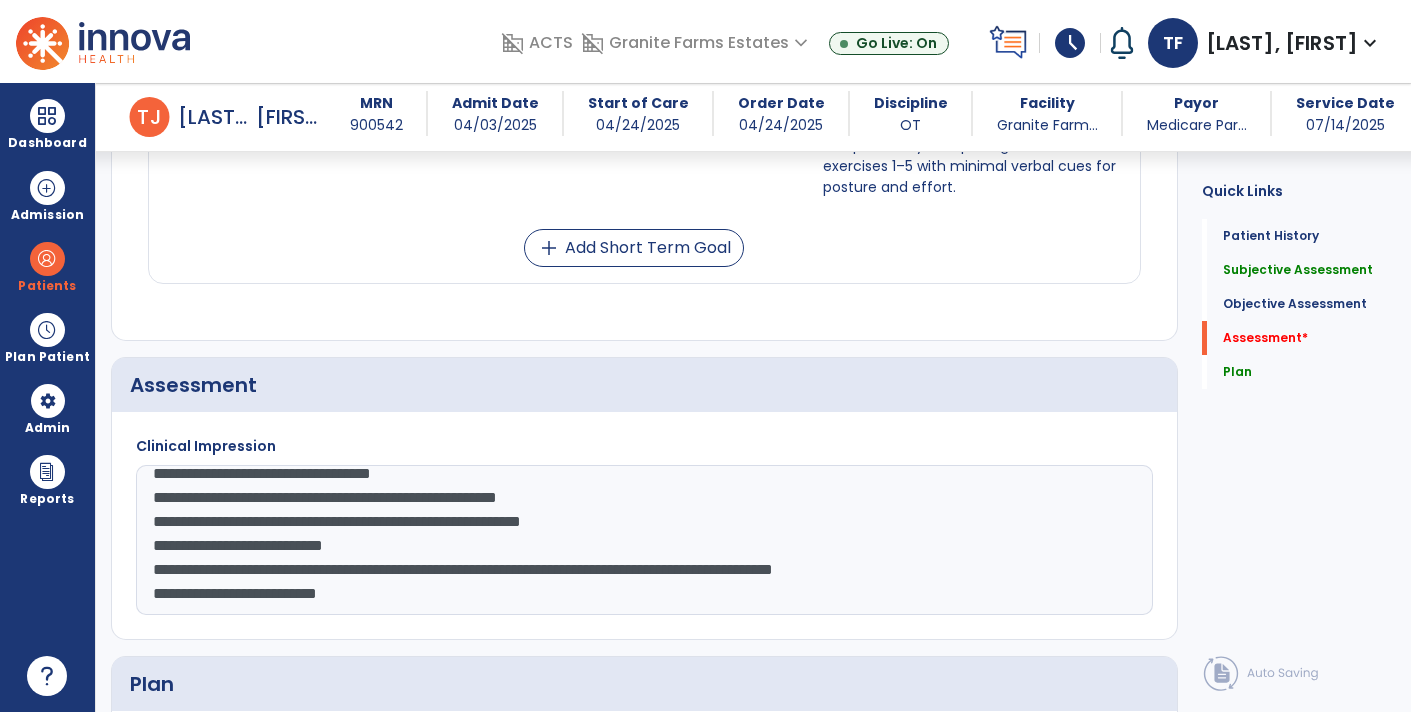 click on "**********" 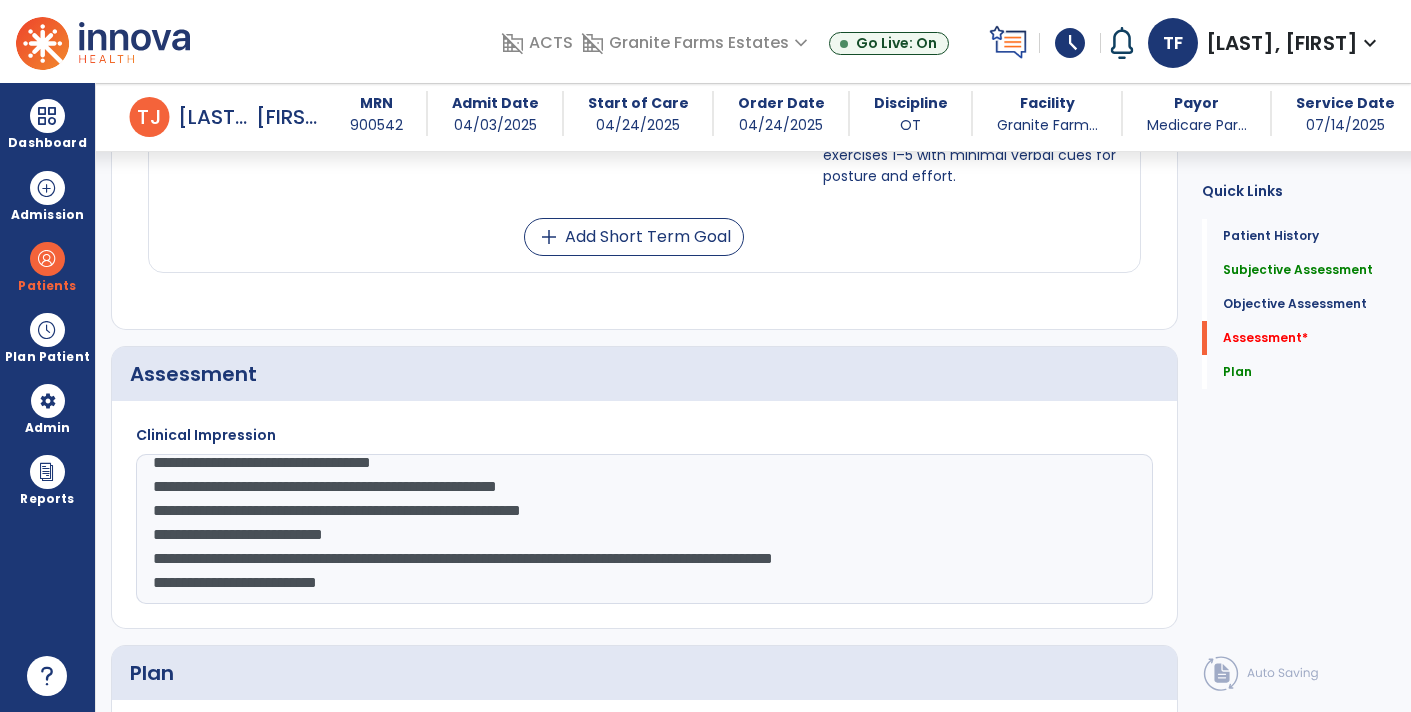 scroll, scrollTop: 3032, scrollLeft: 0, axis: vertical 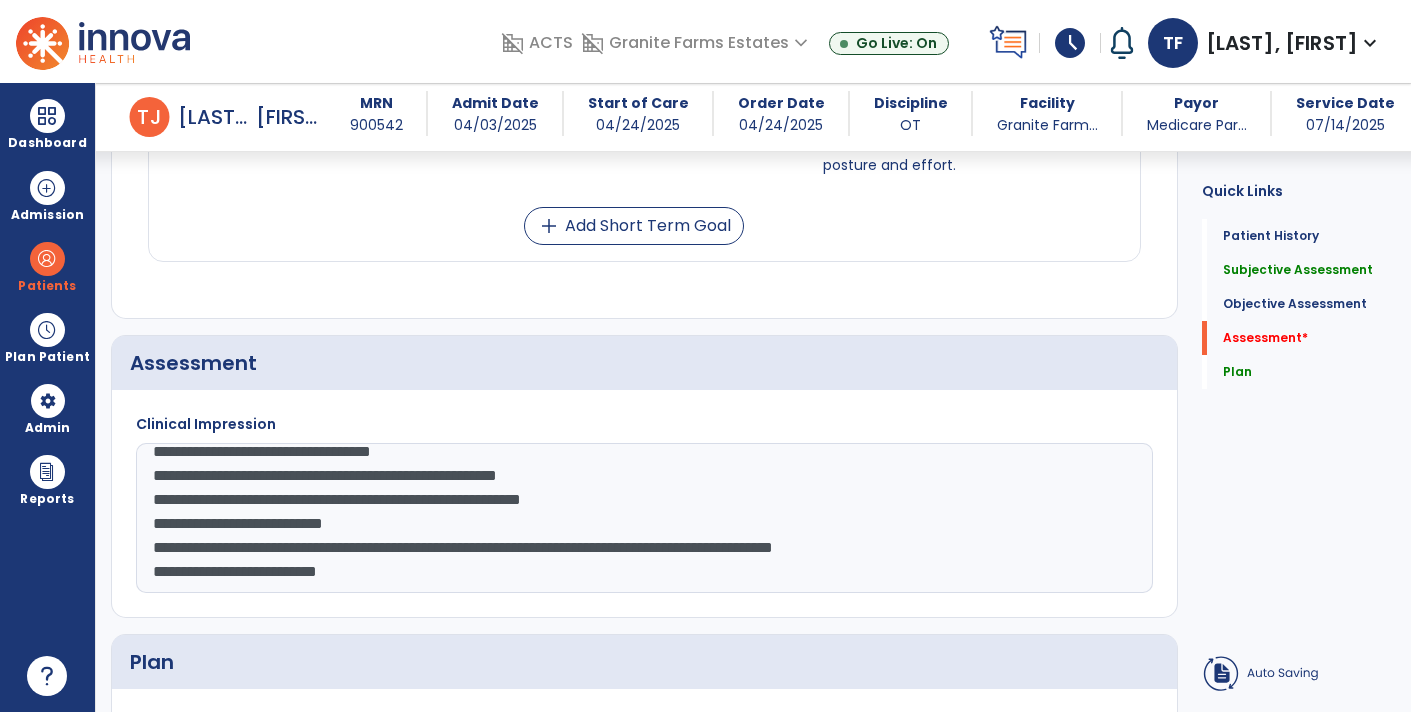 drag, startPoint x: 441, startPoint y: 567, endPoint x: 463, endPoint y: 567, distance: 22 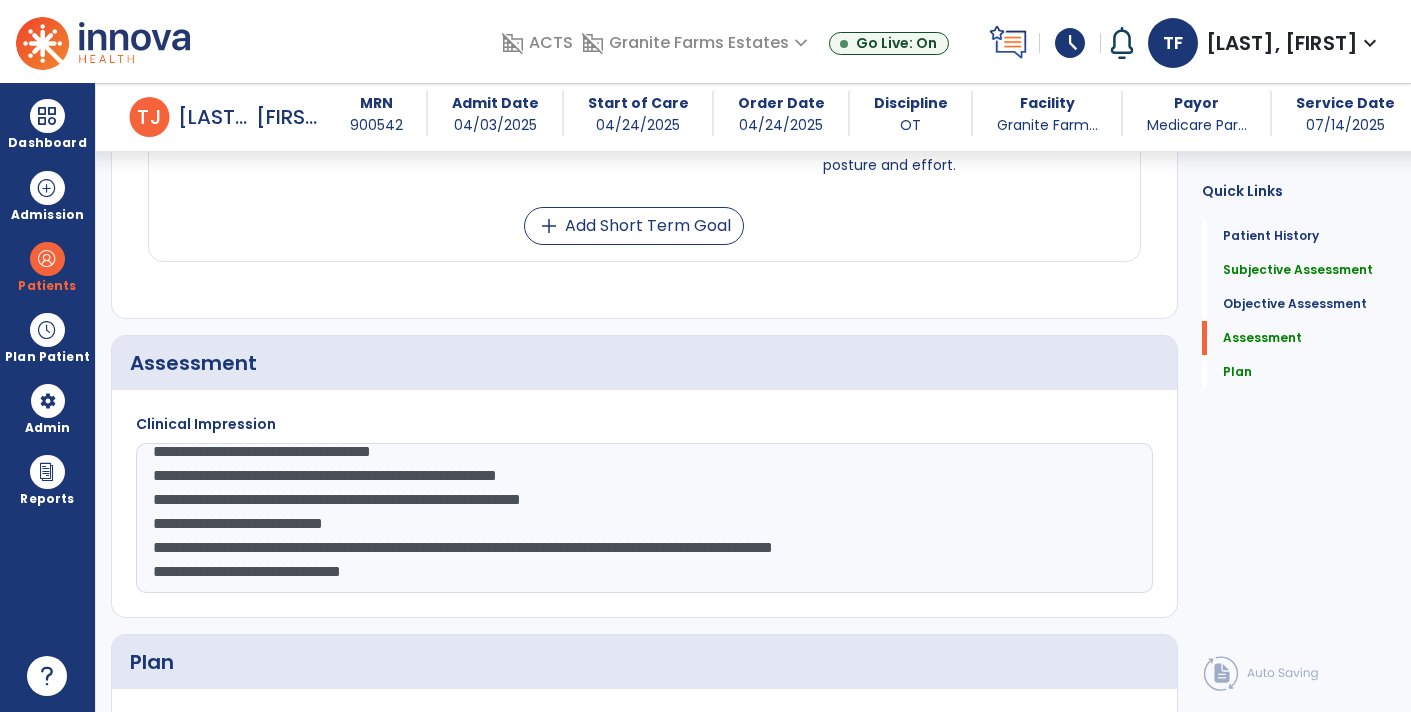 click on "**********" 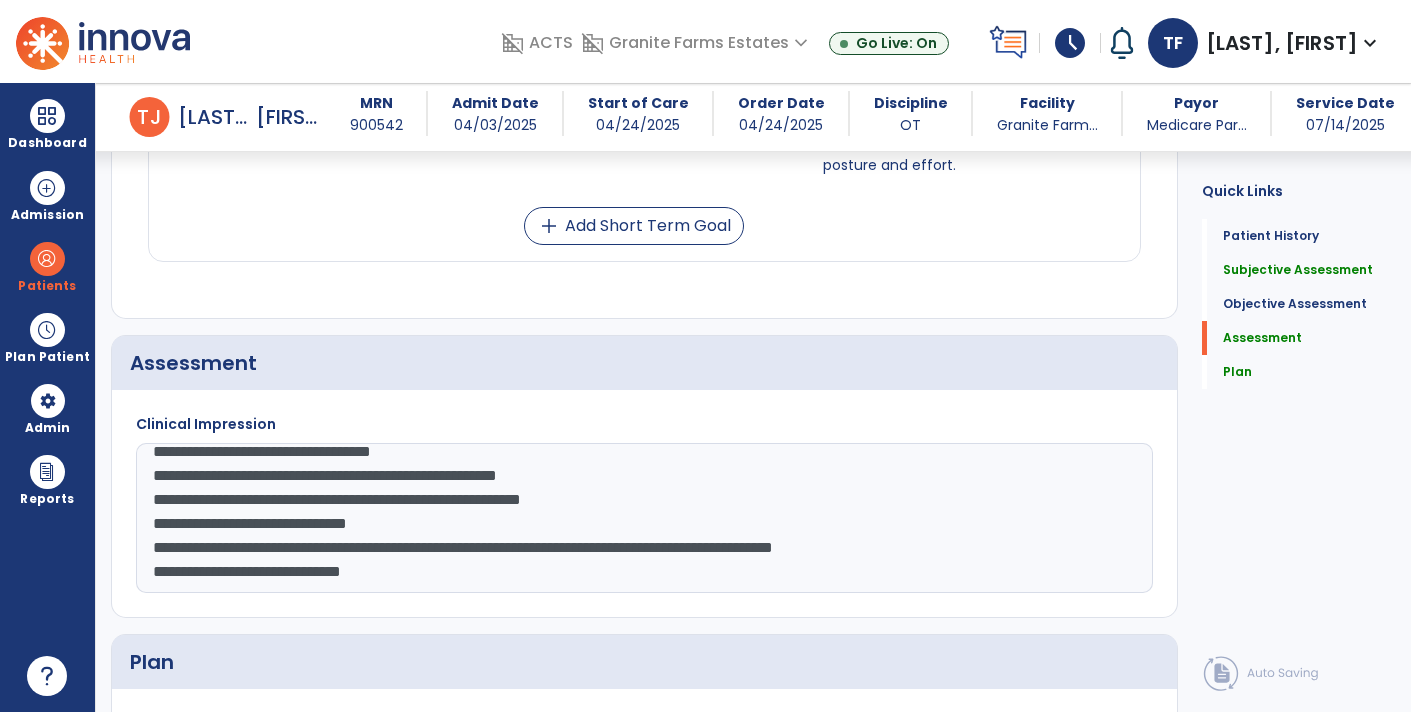 click on "**********" 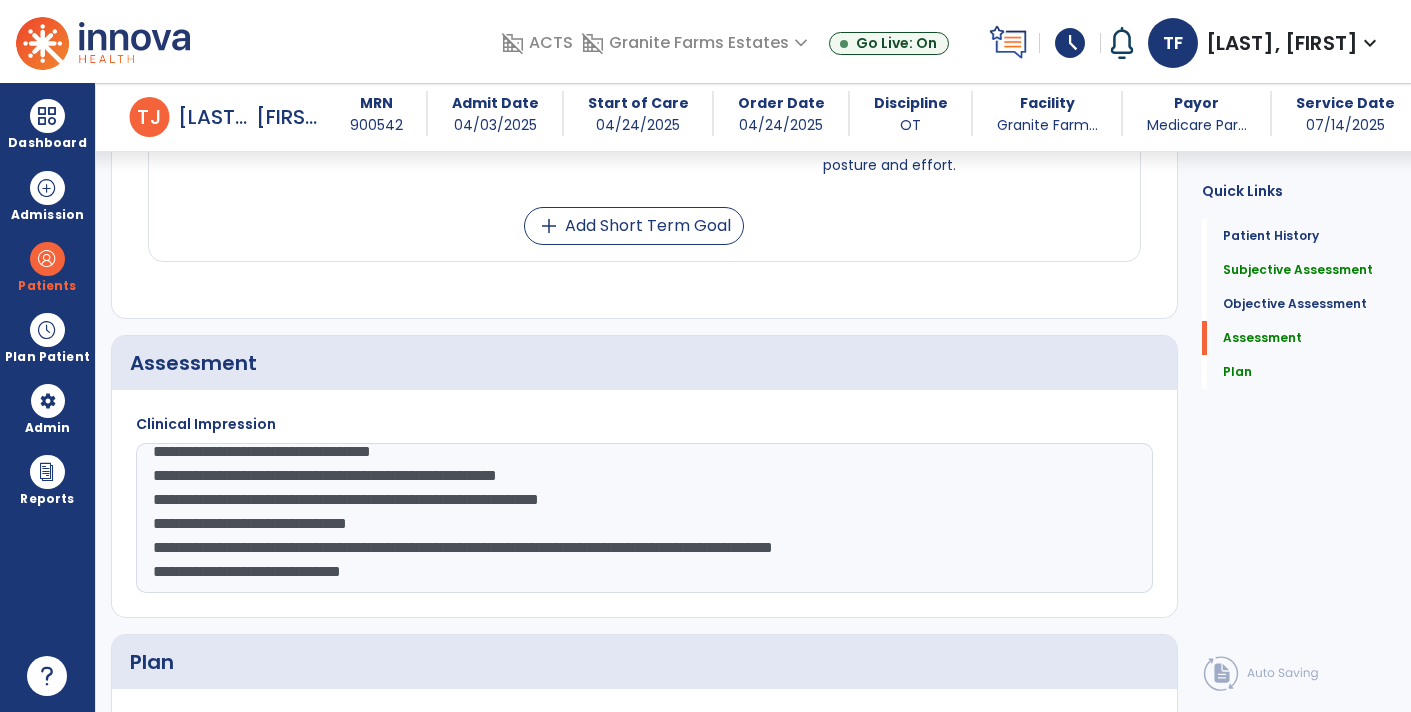 click on "**********" 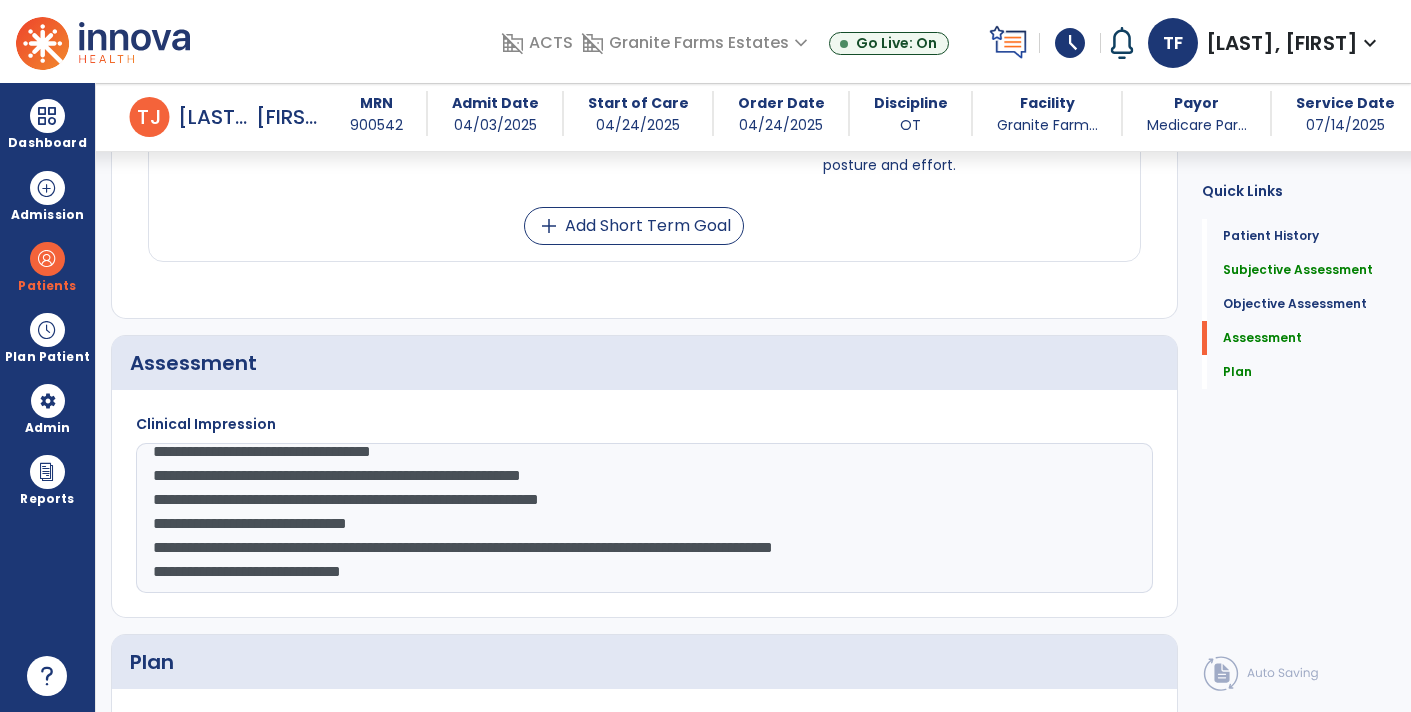 scroll, scrollTop: 52, scrollLeft: 0, axis: vertical 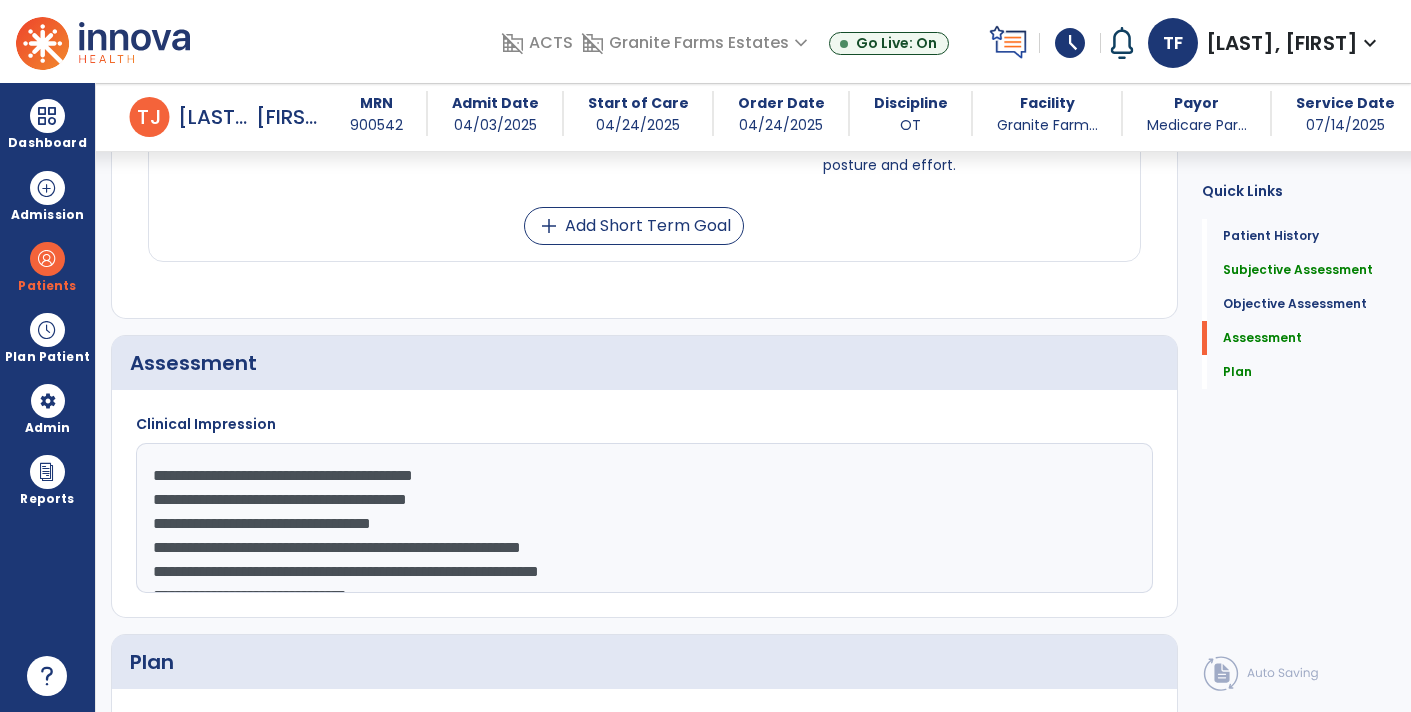 click on "**********" 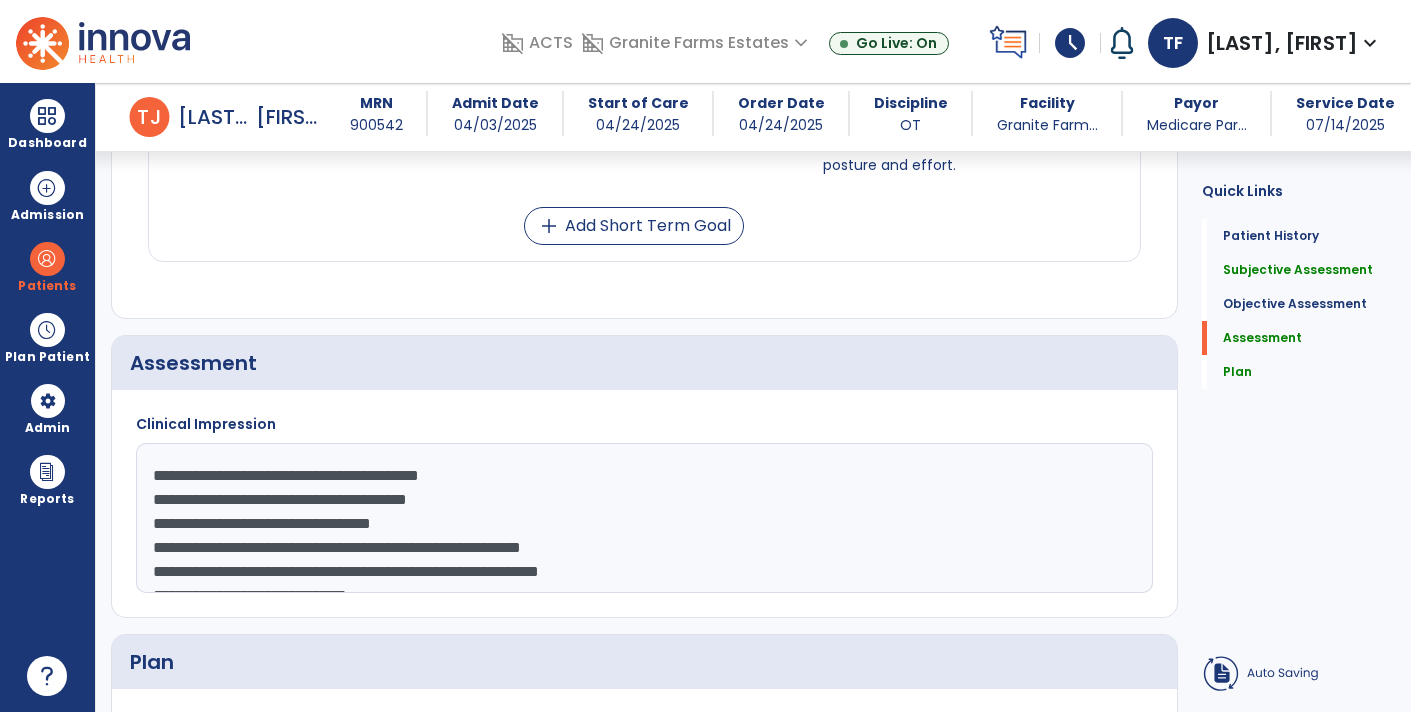 click on "**********" 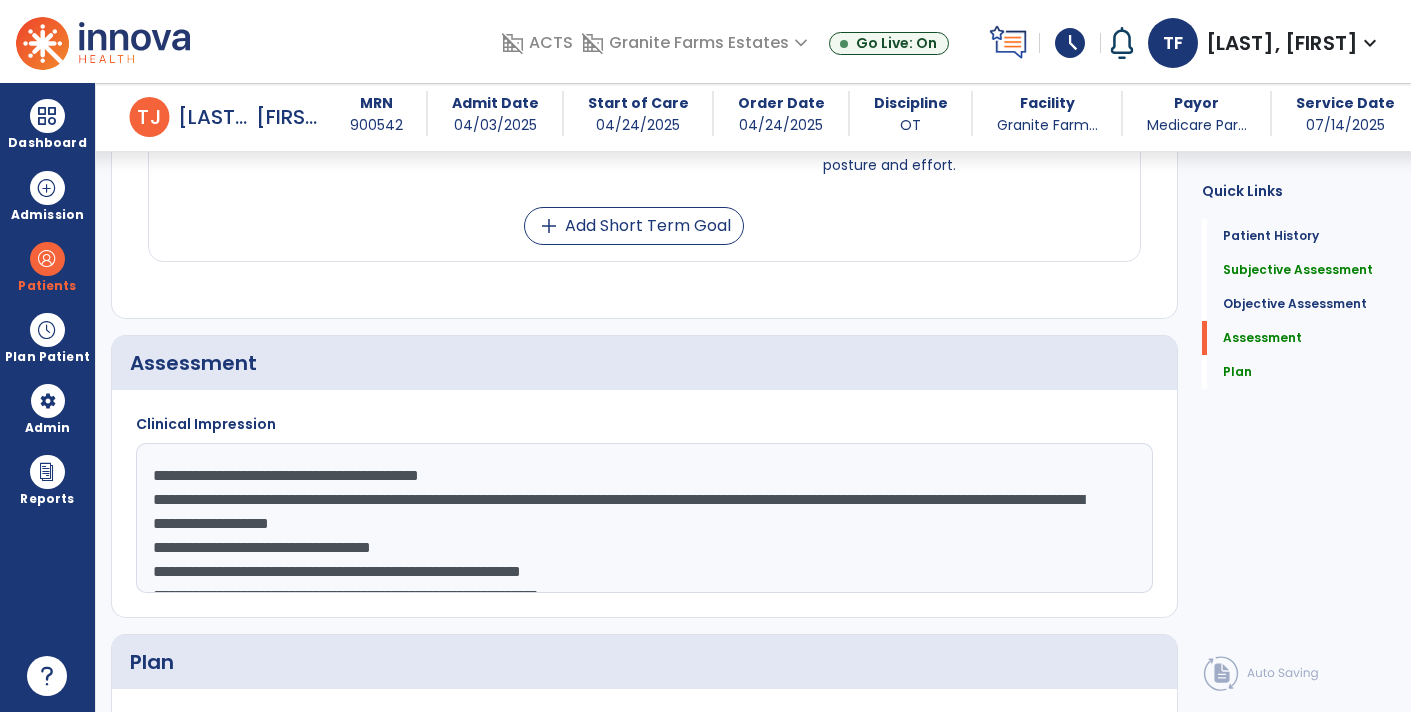 click on "**********" 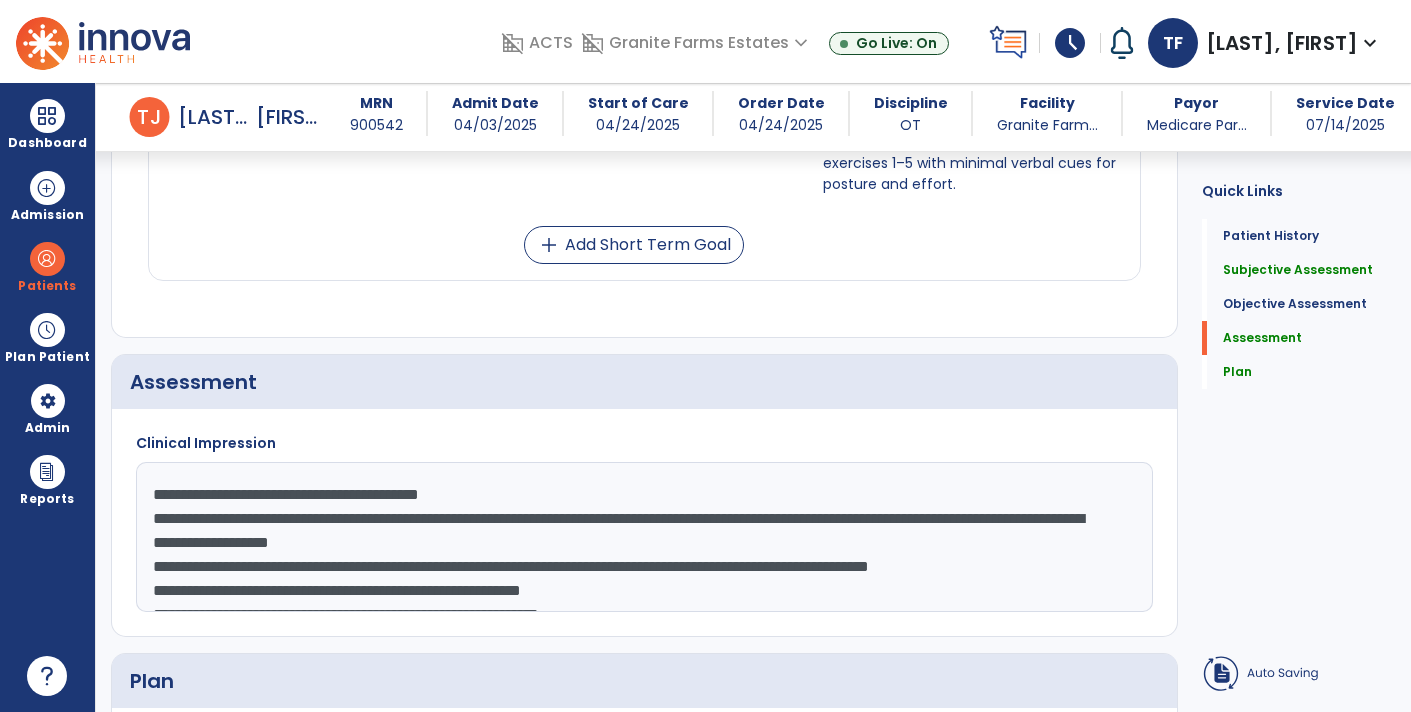 scroll, scrollTop: 3012, scrollLeft: 0, axis: vertical 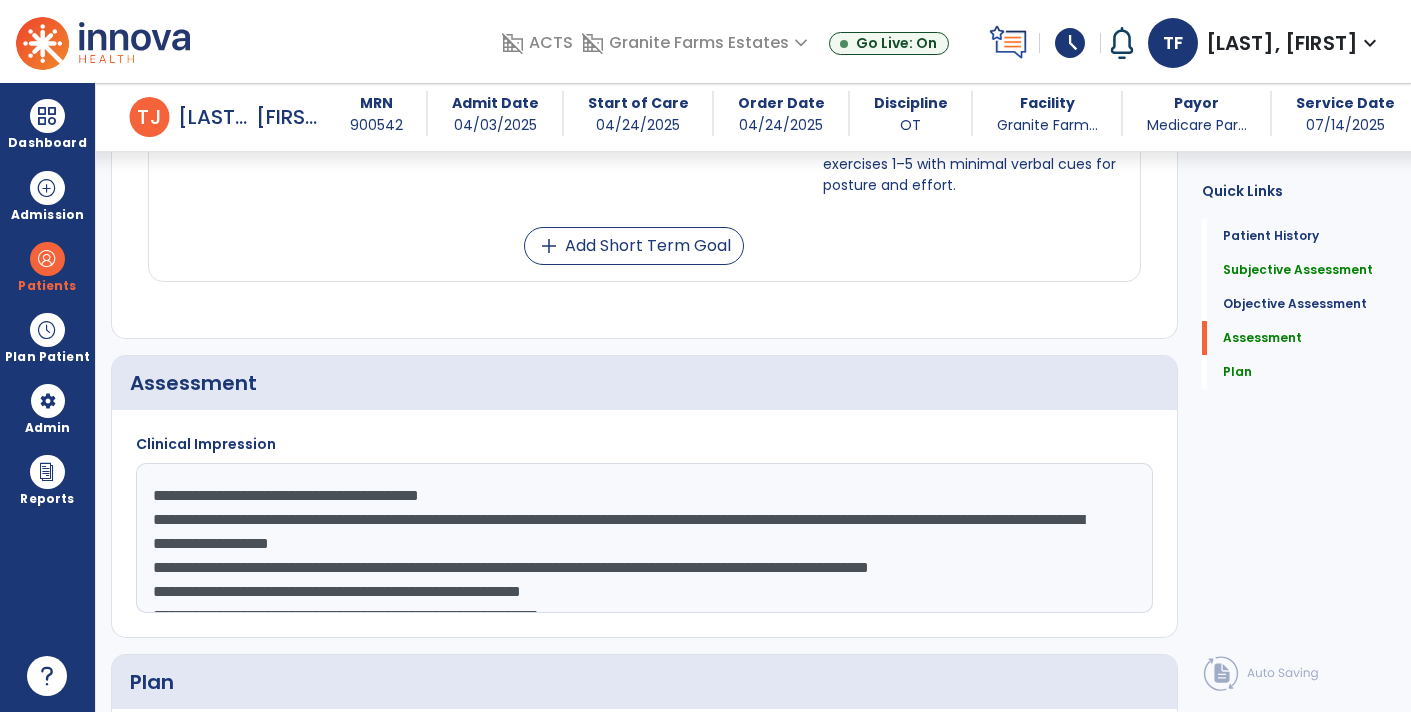 click on "**********" 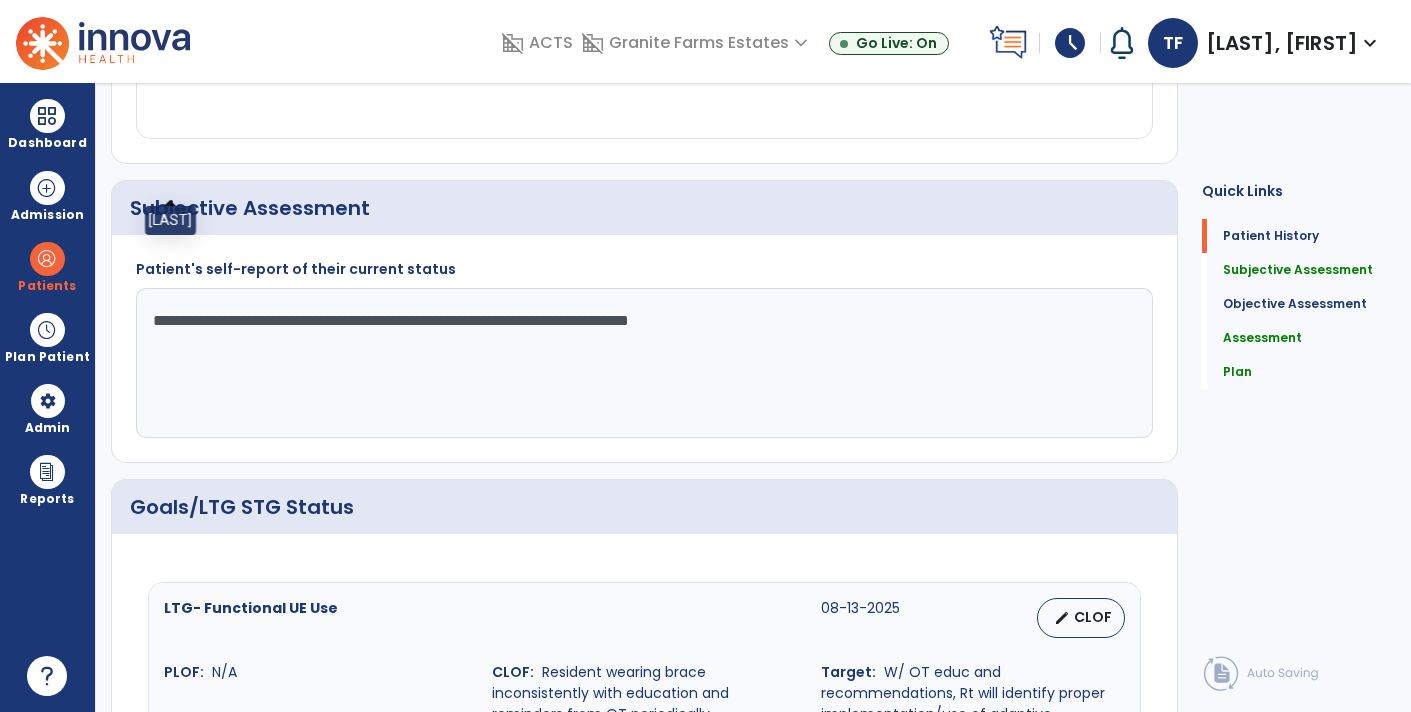 scroll, scrollTop: 0, scrollLeft: 0, axis: both 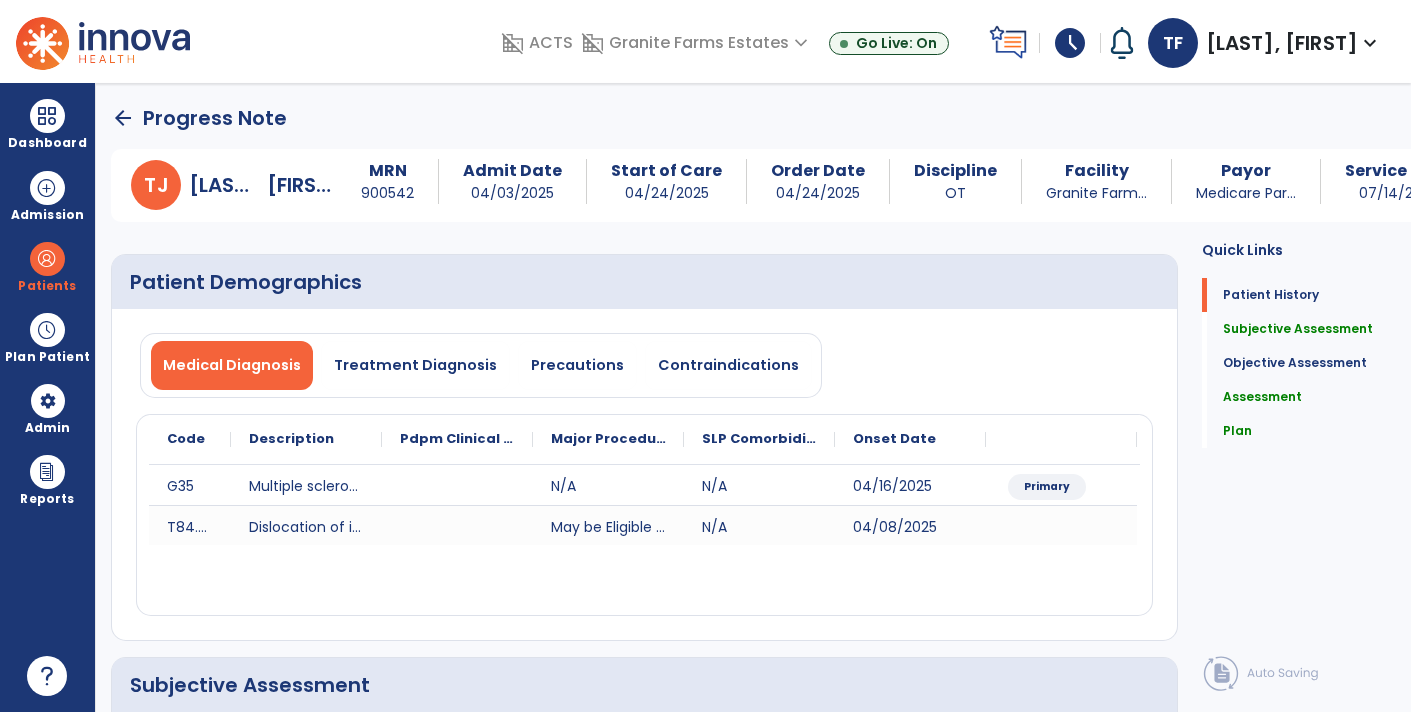 type on "**********" 